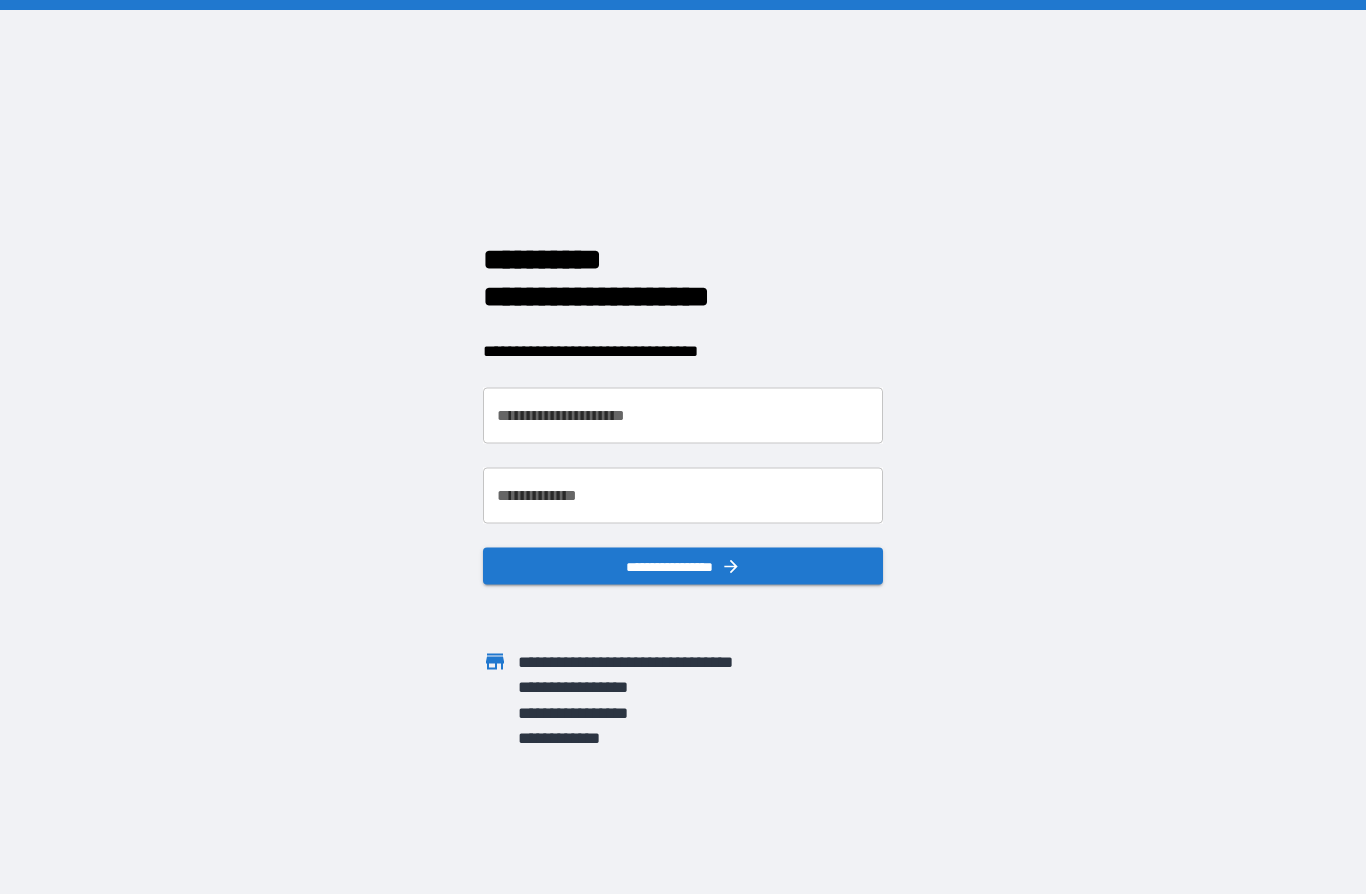 scroll, scrollTop: 0, scrollLeft: 0, axis: both 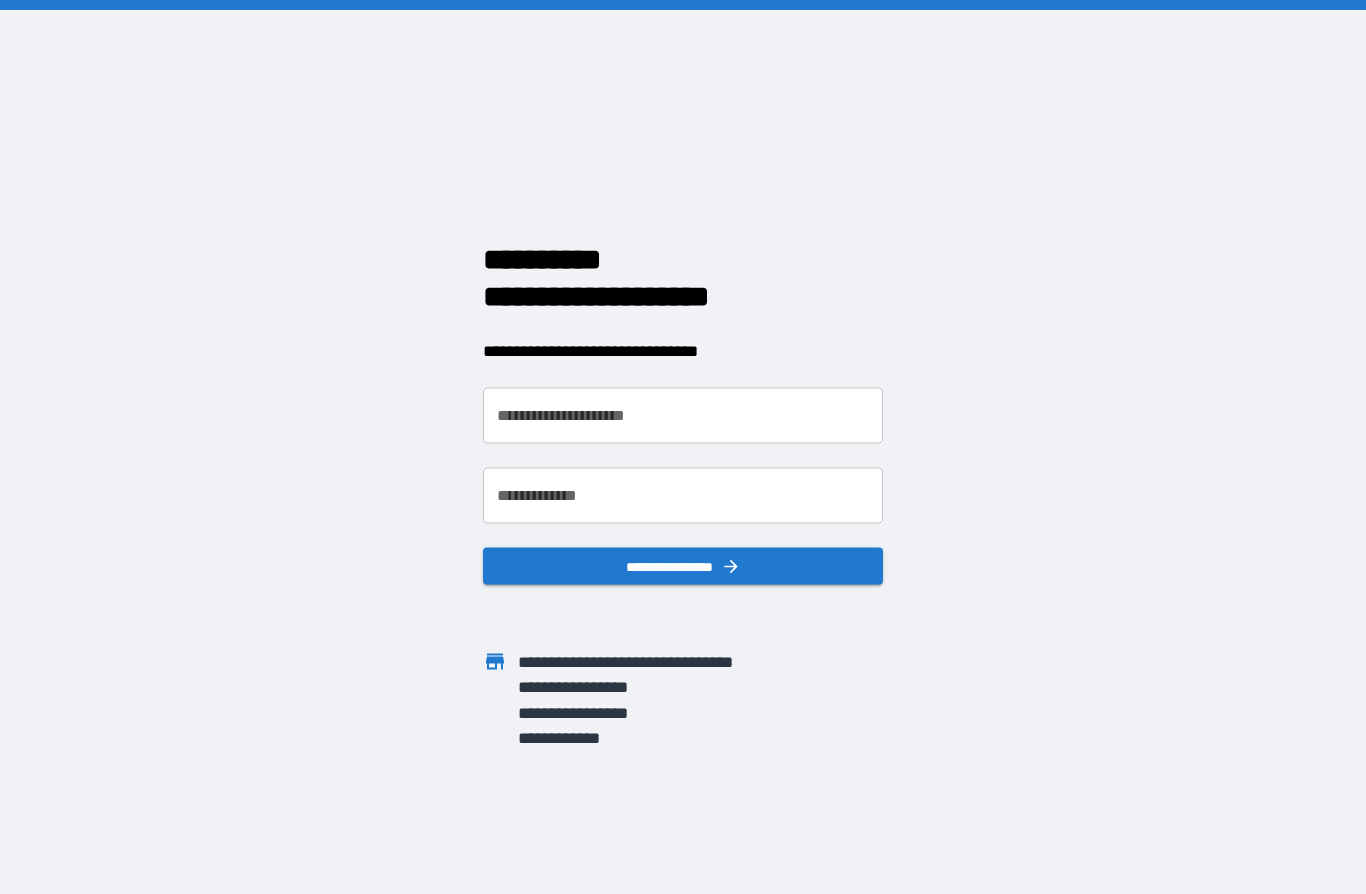 click on "**********" at bounding box center (683, 416) 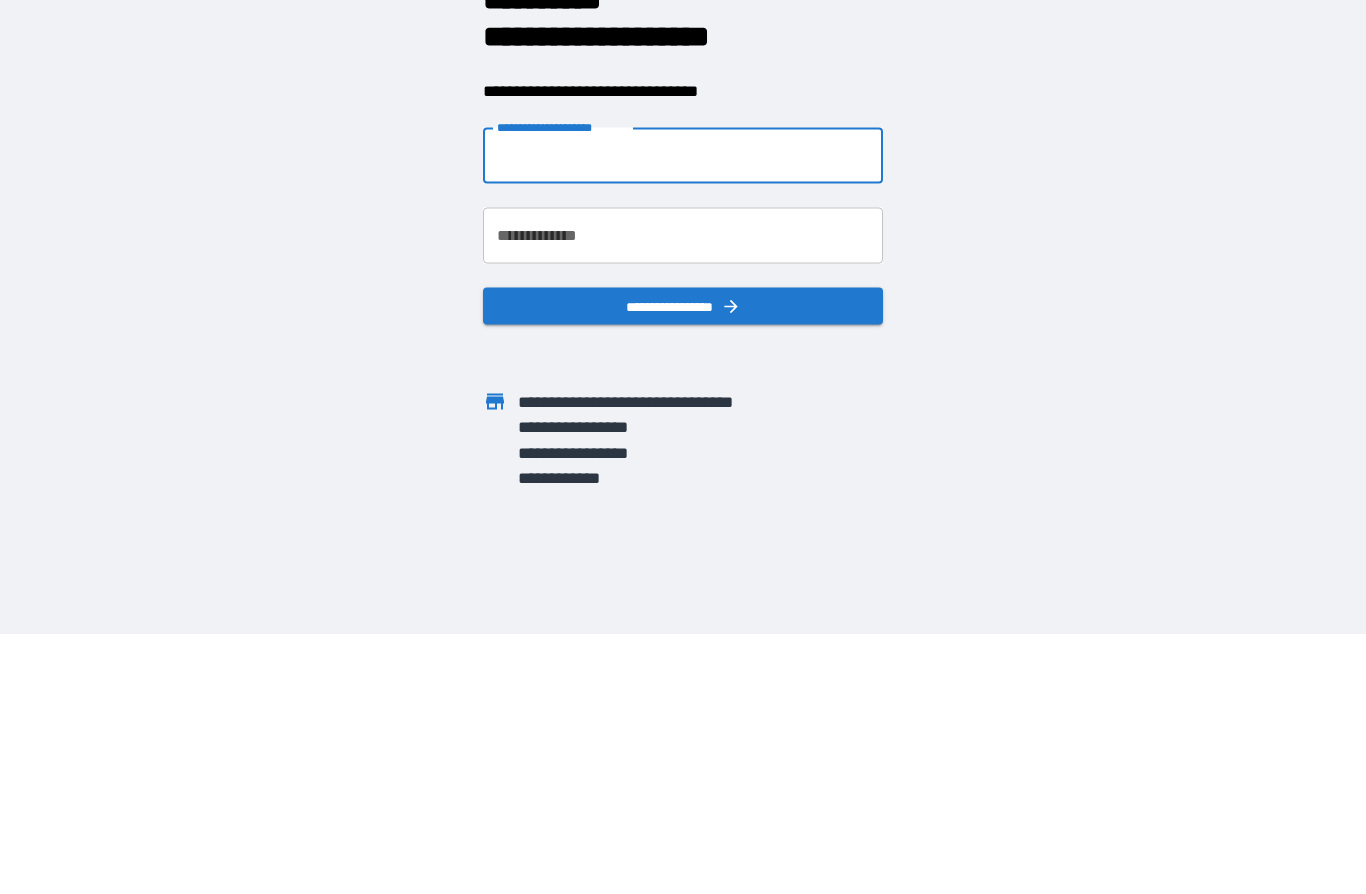 click on "**********" at bounding box center [683, 416] 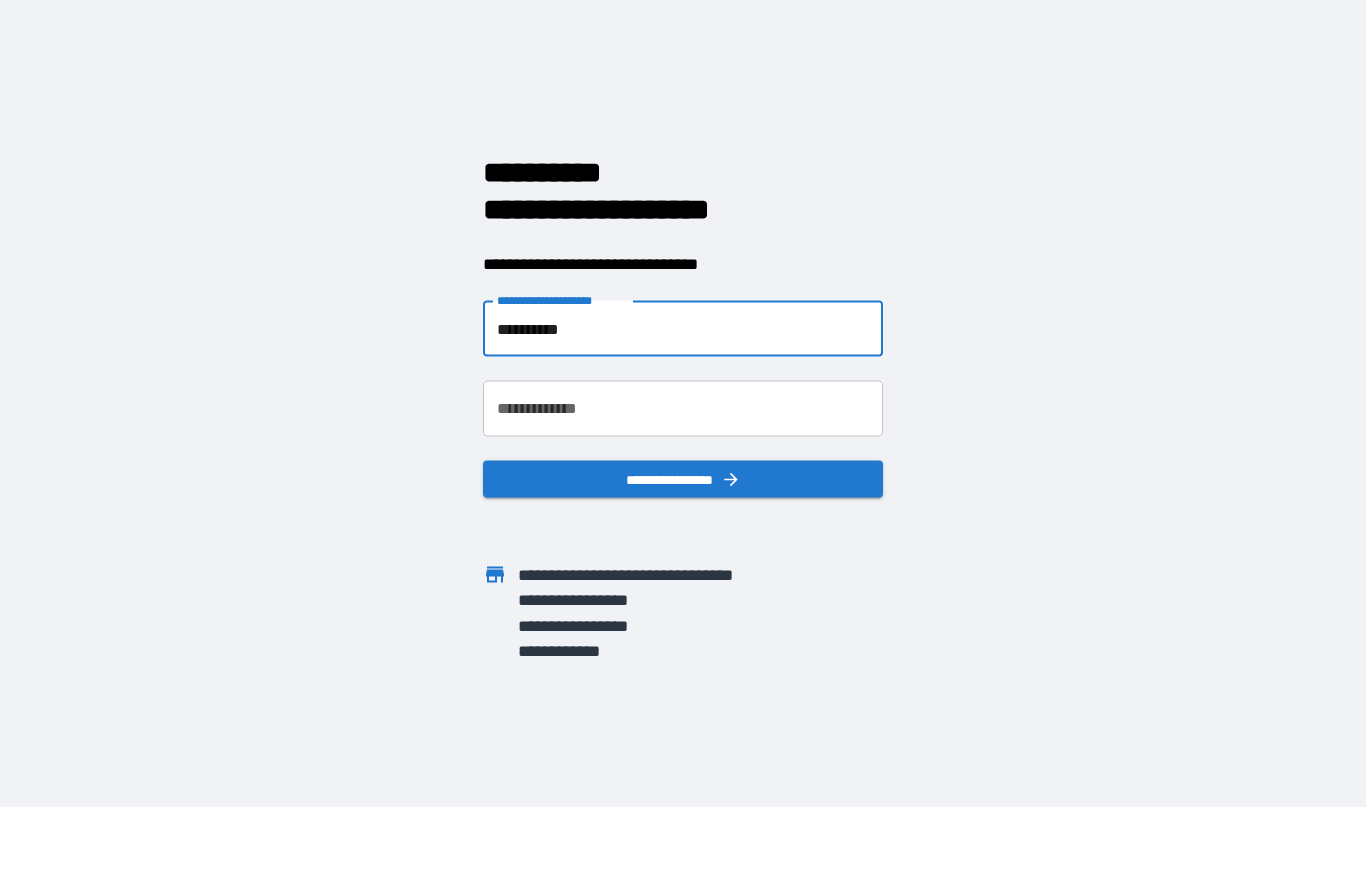 type on "**********" 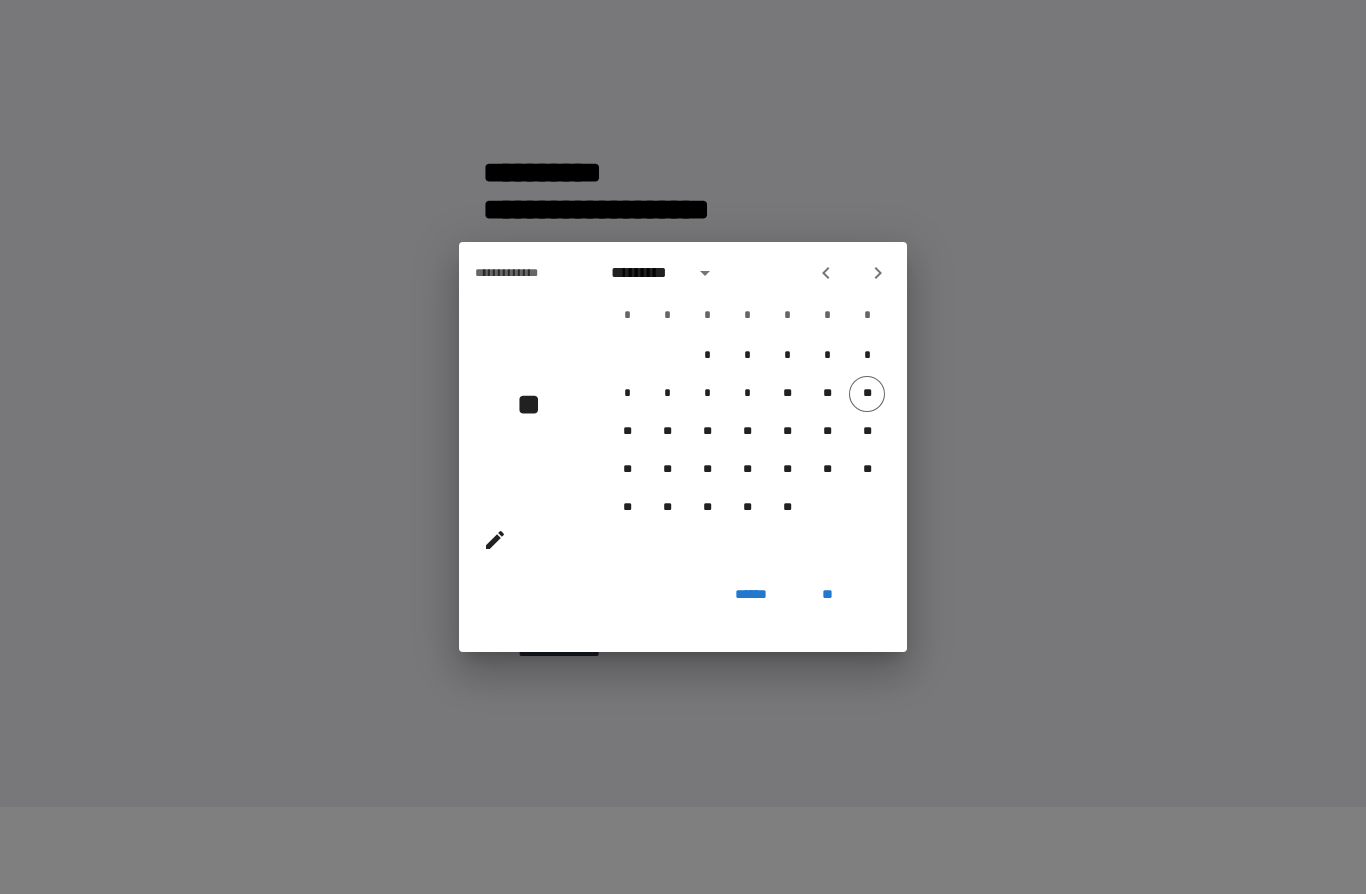 click at bounding box center (705, 273) 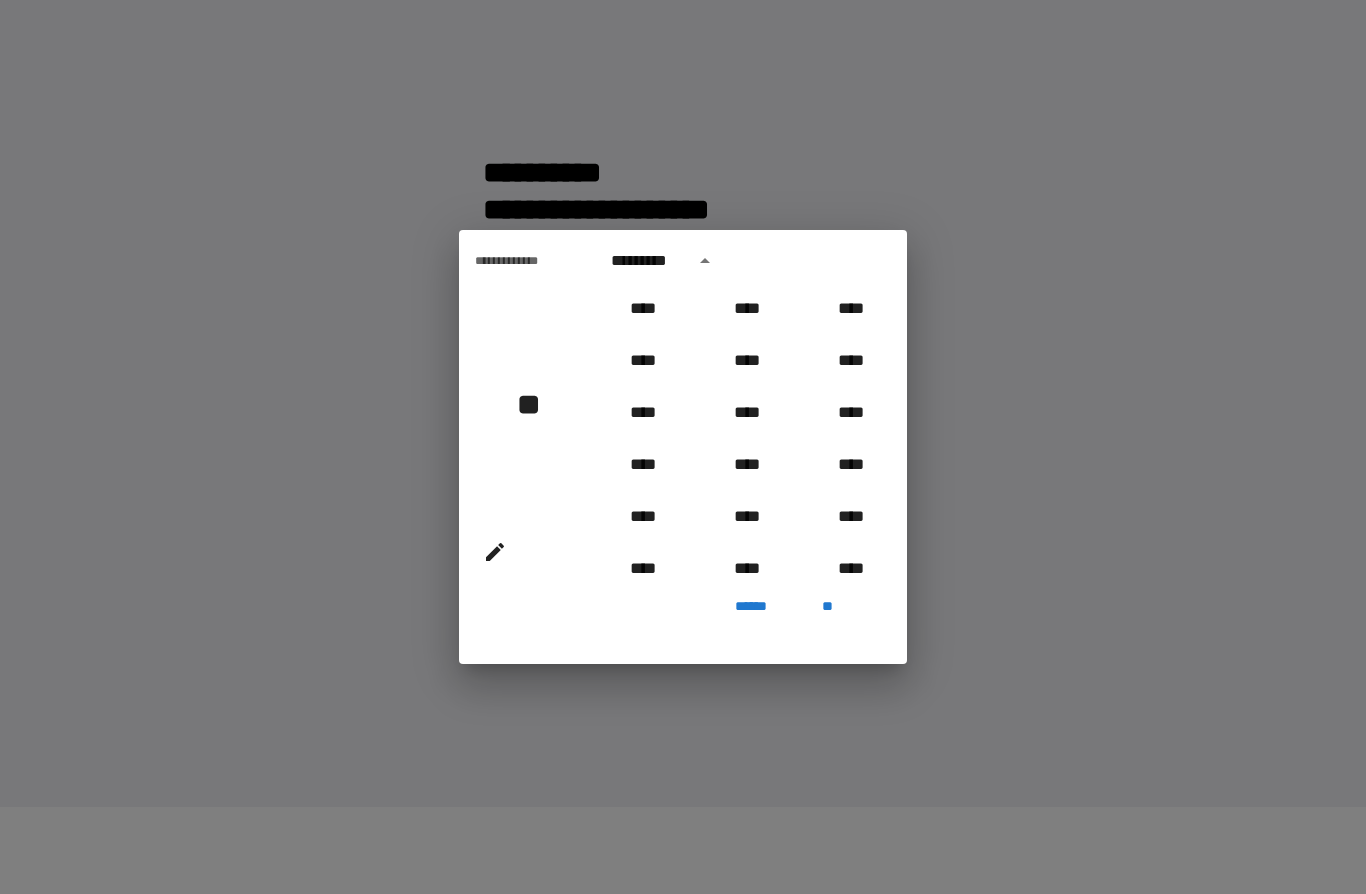 scroll, scrollTop: 935, scrollLeft: 0, axis: vertical 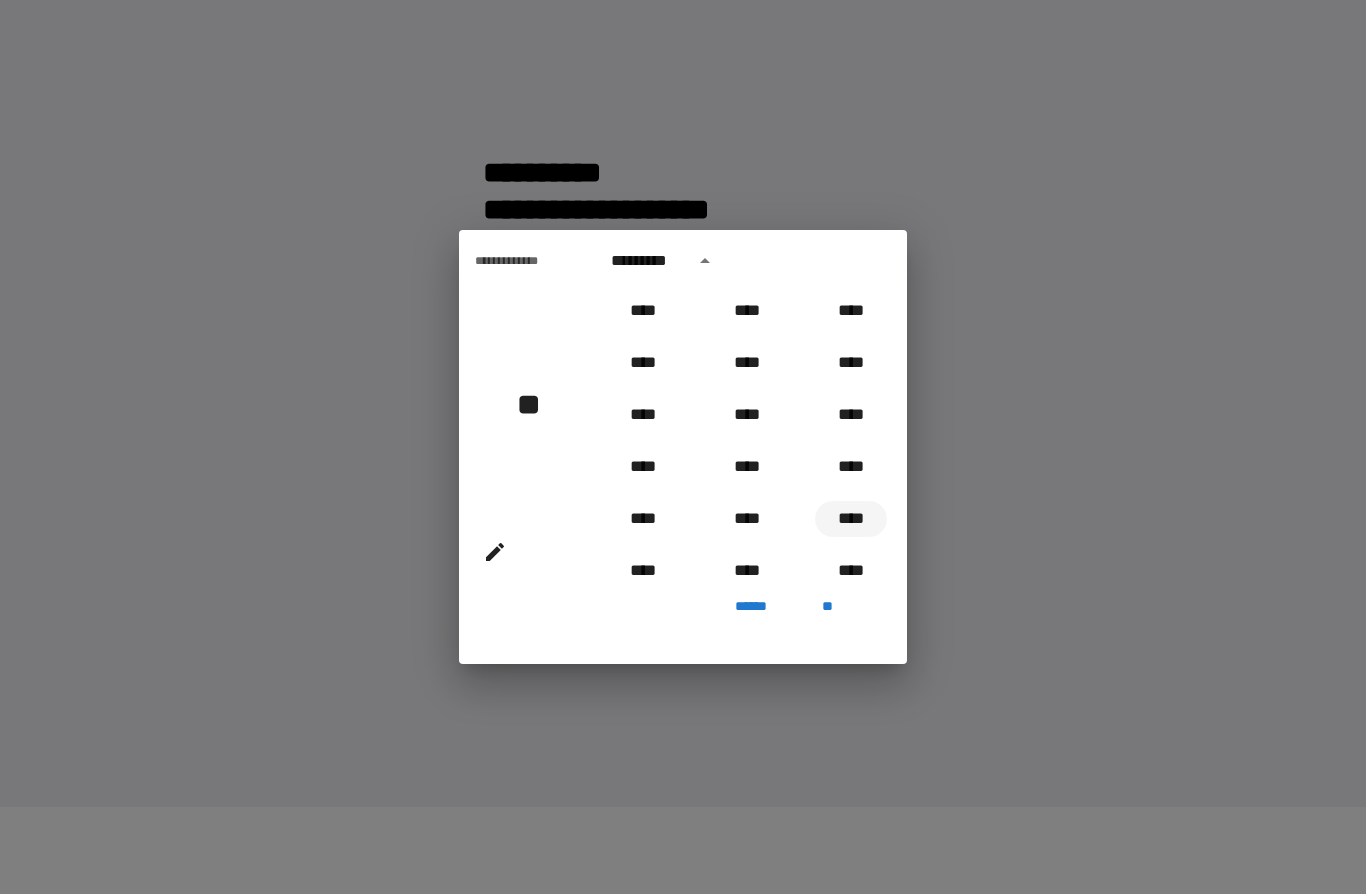 click on "****" at bounding box center [851, 519] 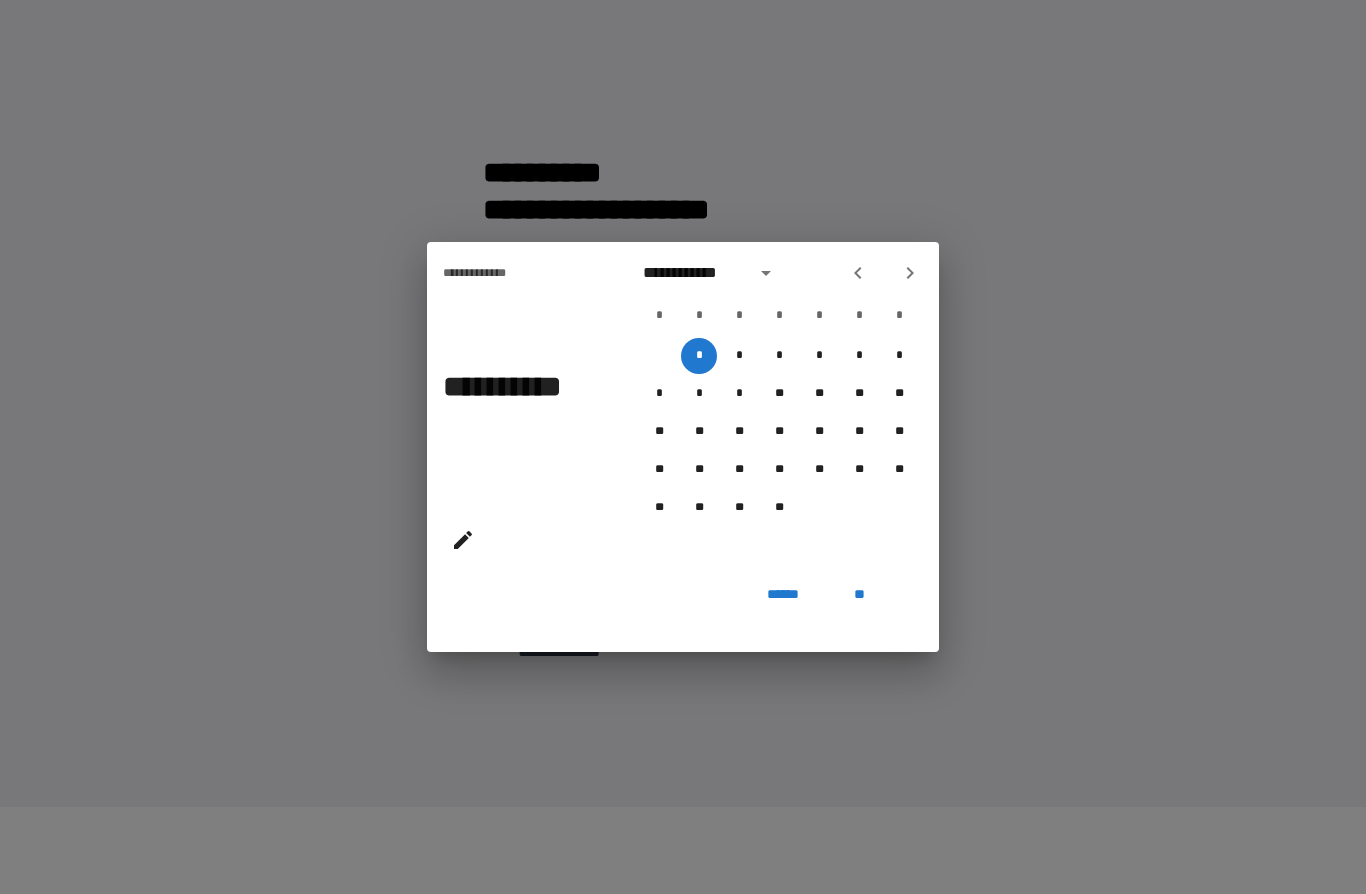 click on "**********" at bounding box center [693, 273] 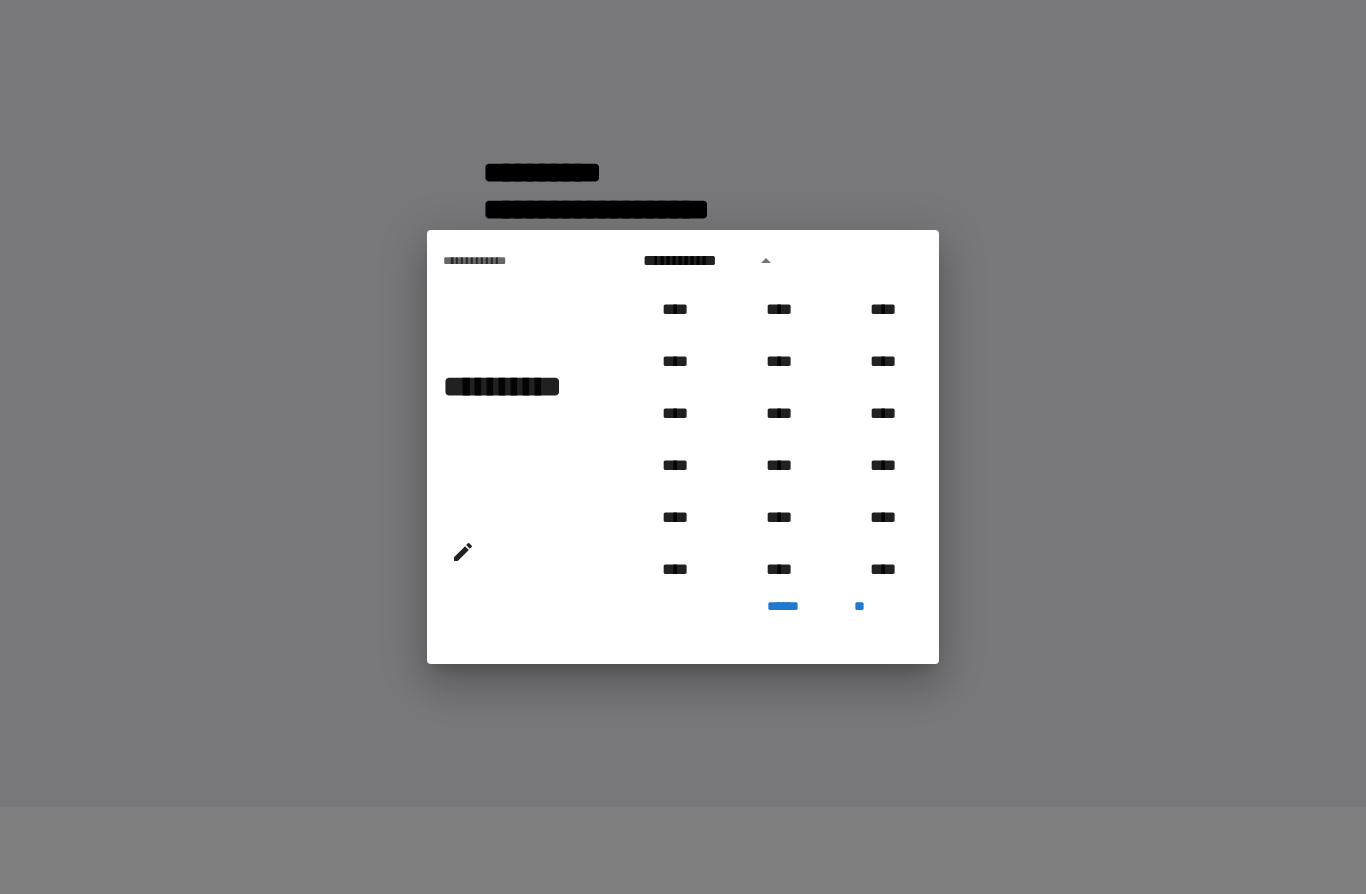 scroll, scrollTop: 1018, scrollLeft: 0, axis: vertical 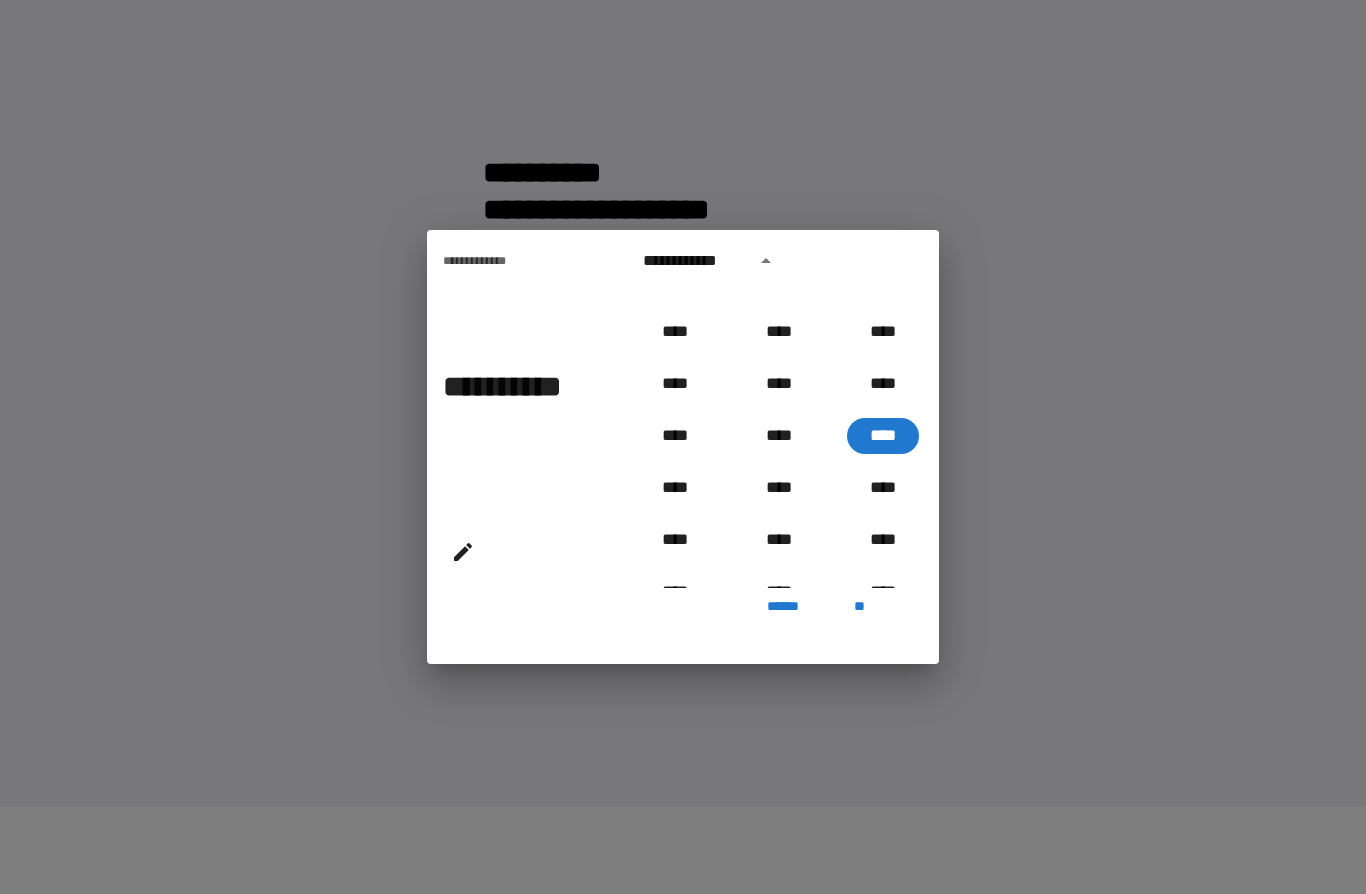 click on "**********" at bounding box center (515, 405) 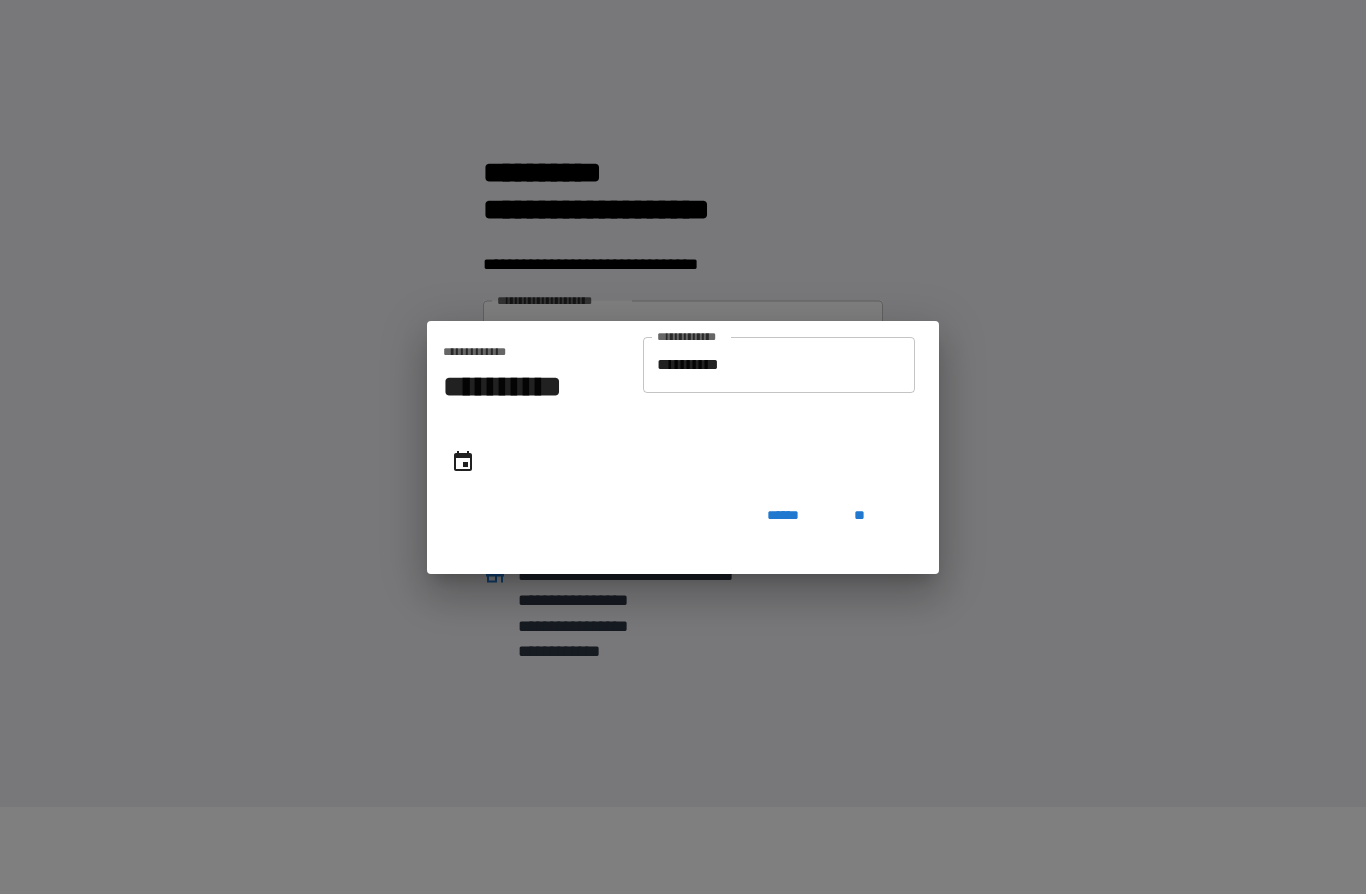 click on "**********" at bounding box center (779, 365) 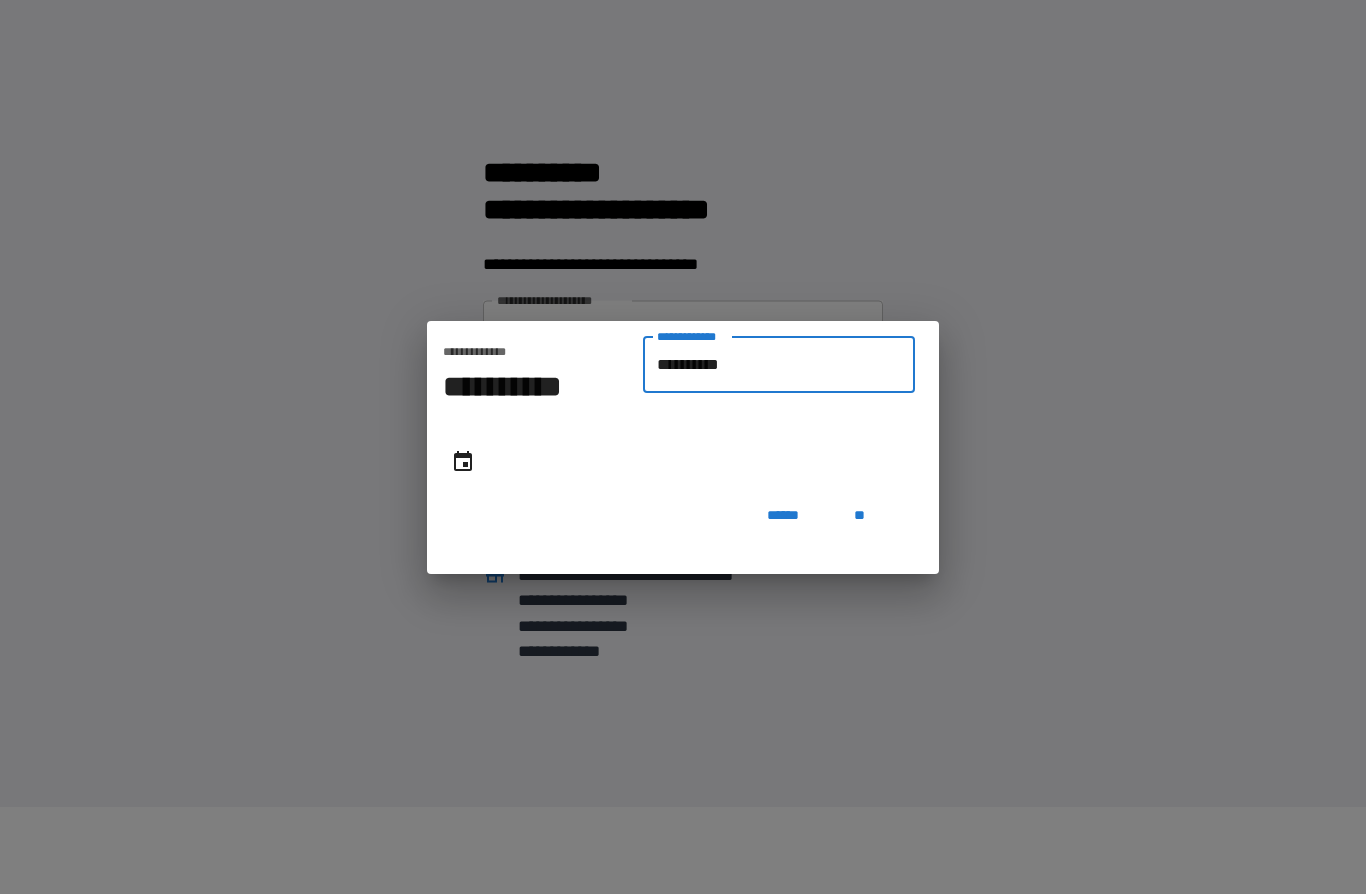 type on "**********" 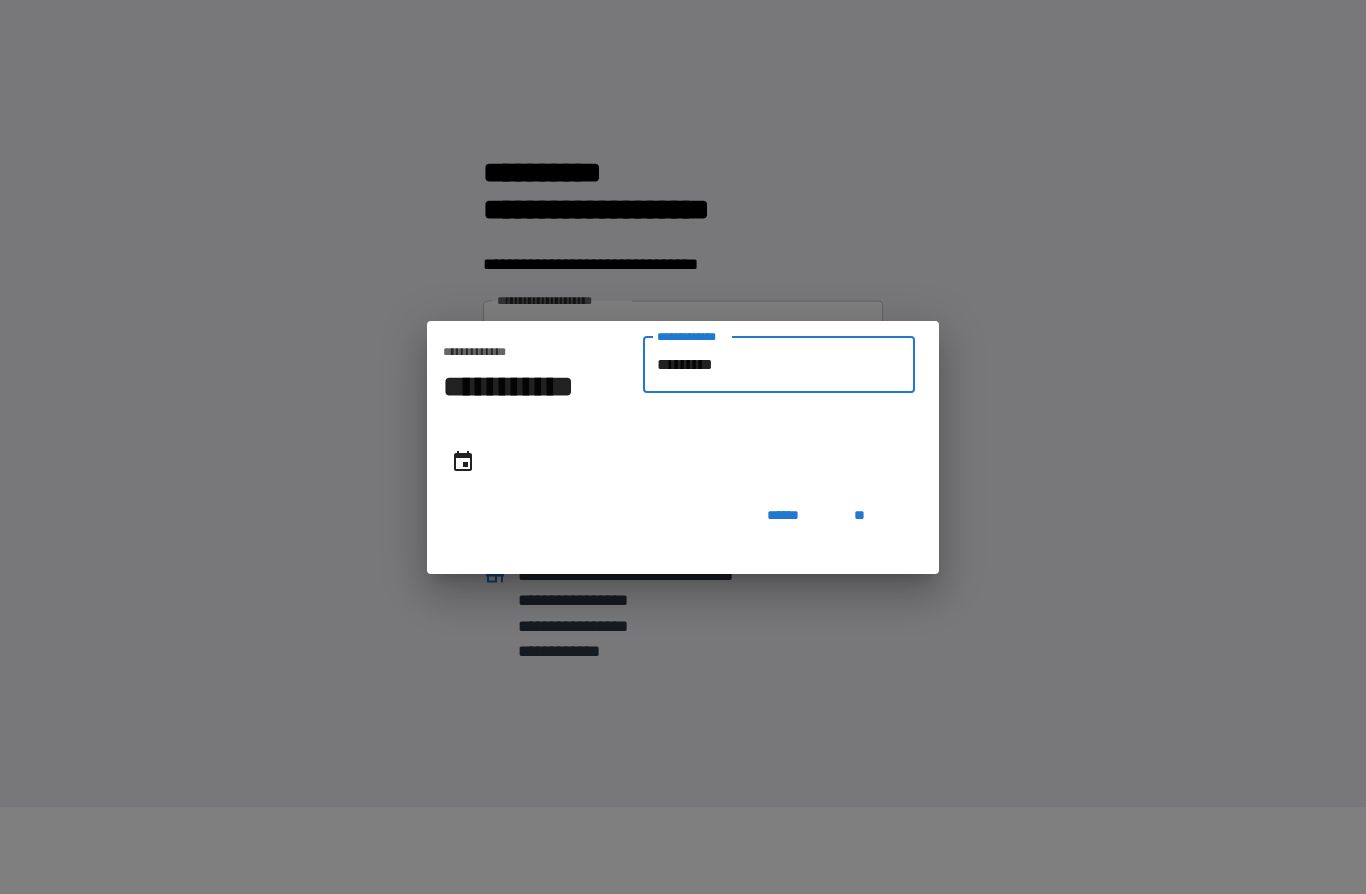 type on "**********" 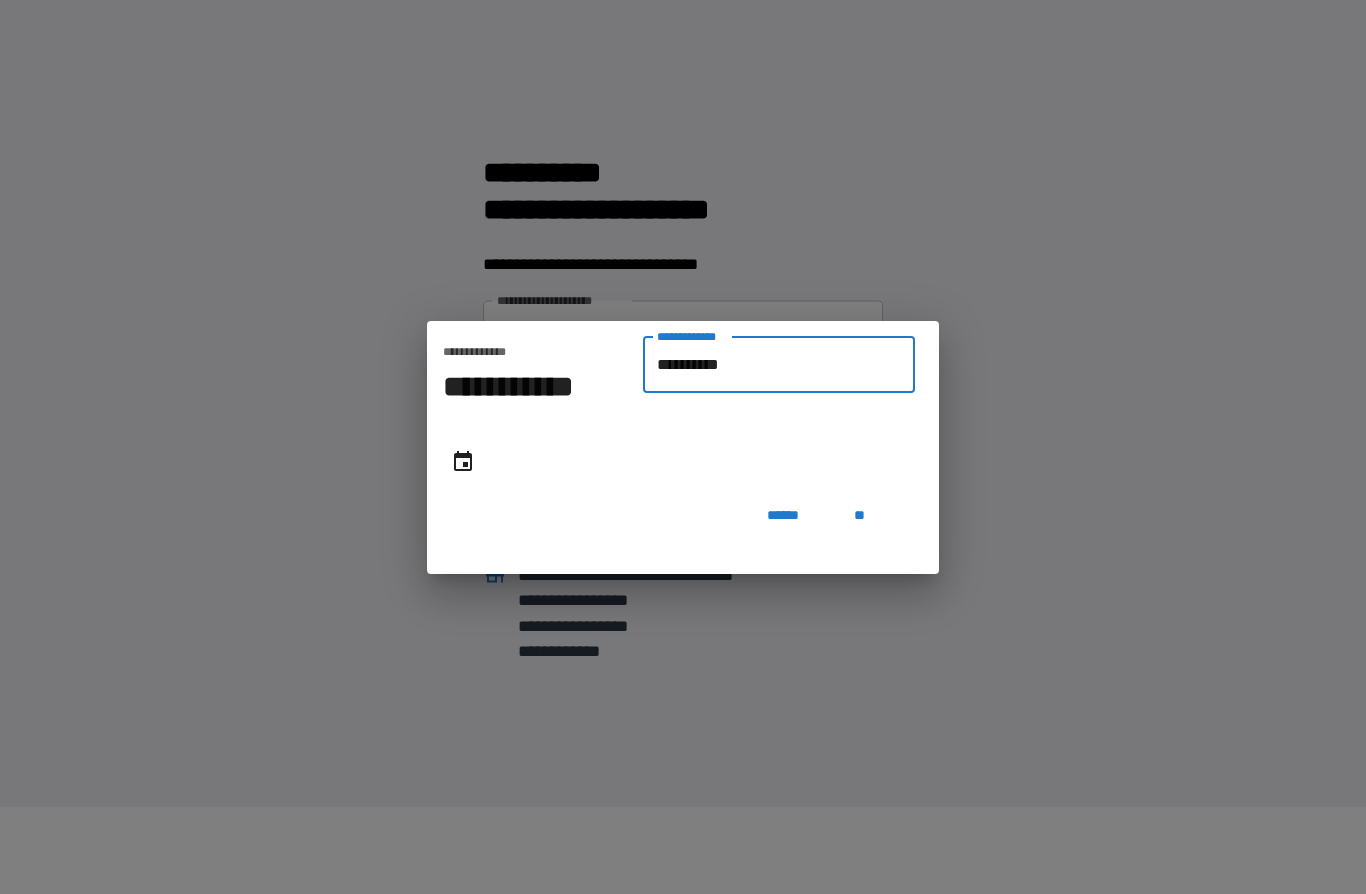 click on "**" at bounding box center (859, 516) 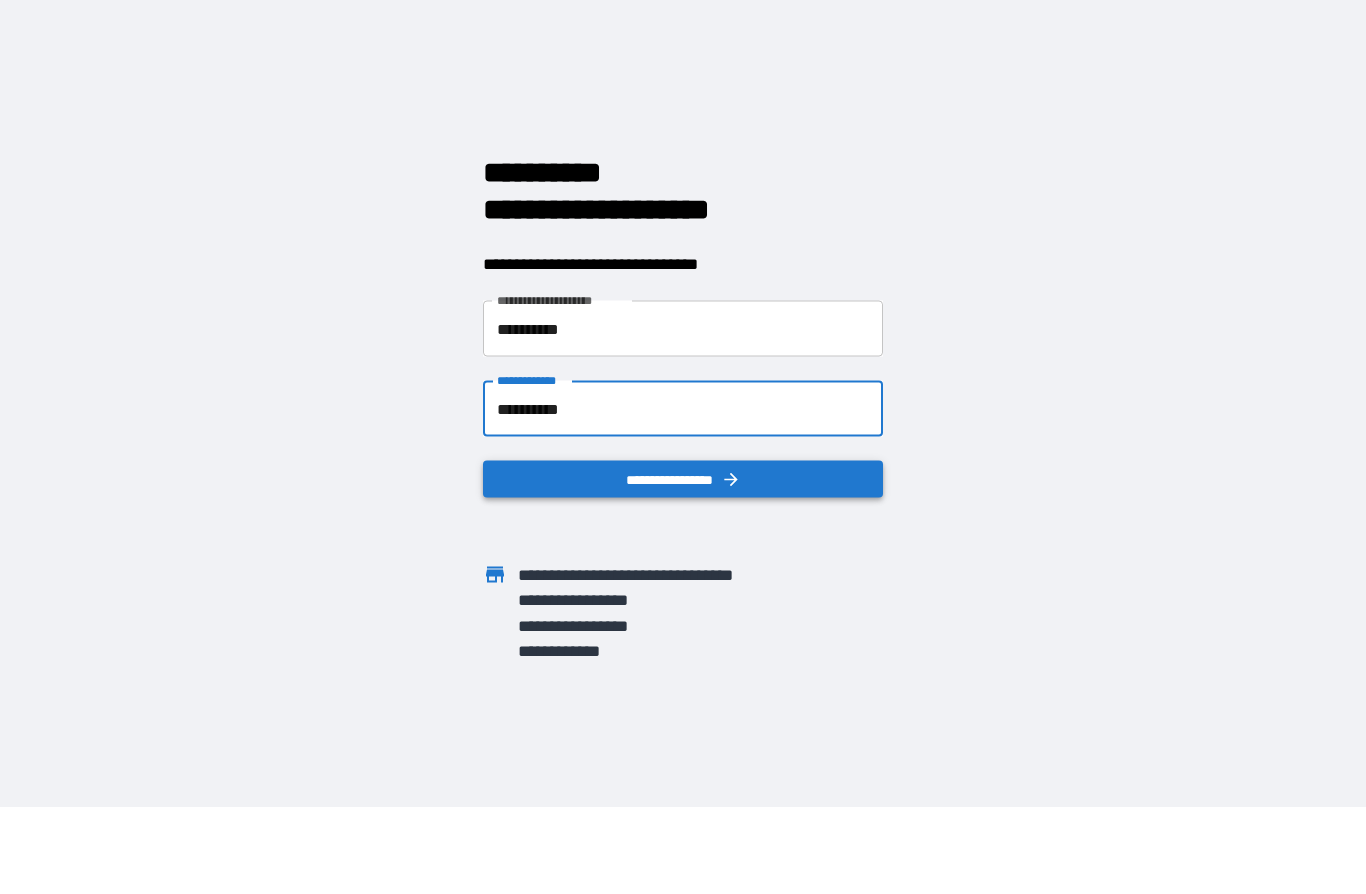 click on "**********" at bounding box center (683, 479) 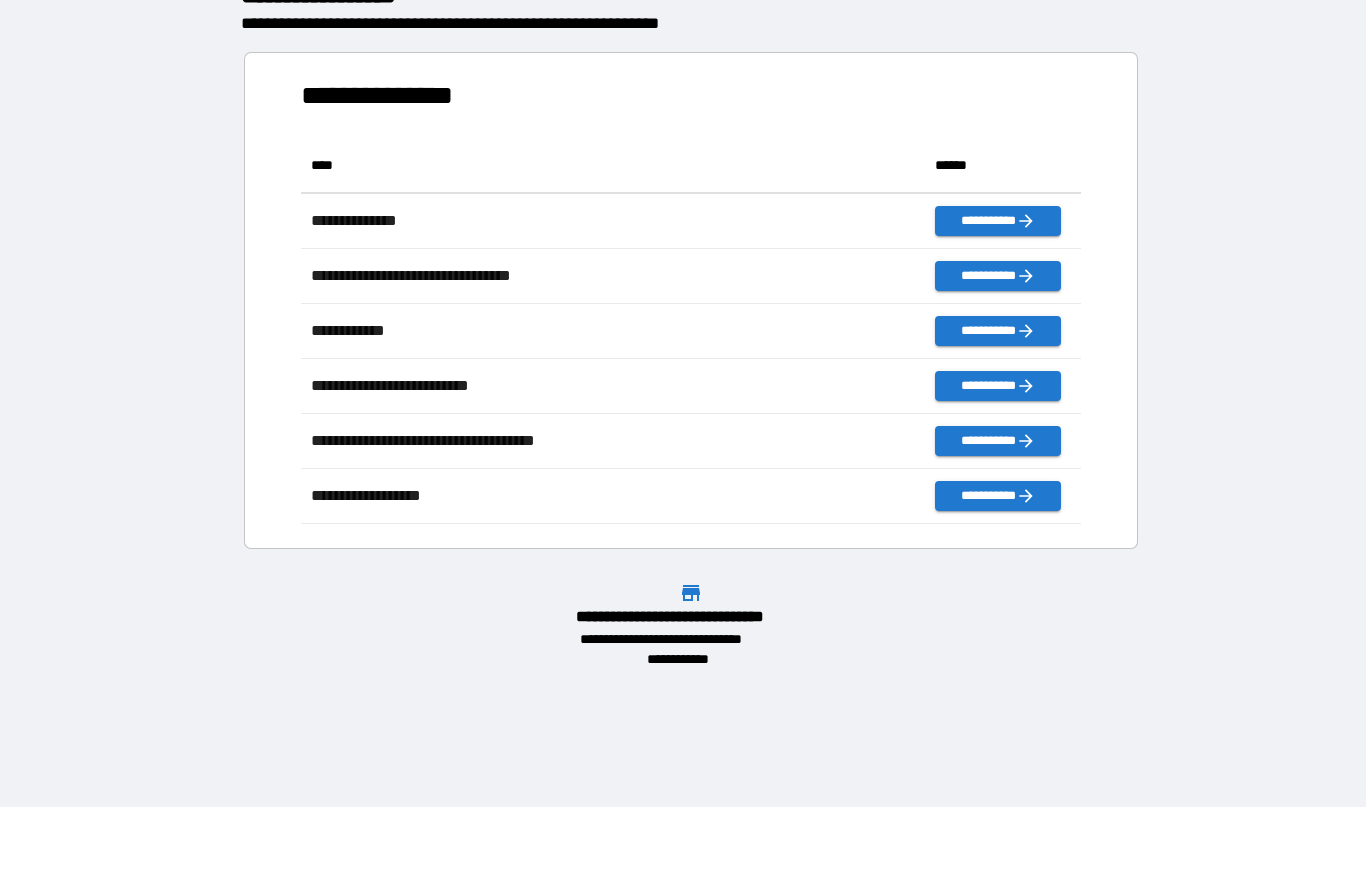 scroll, scrollTop: 1, scrollLeft: 1, axis: both 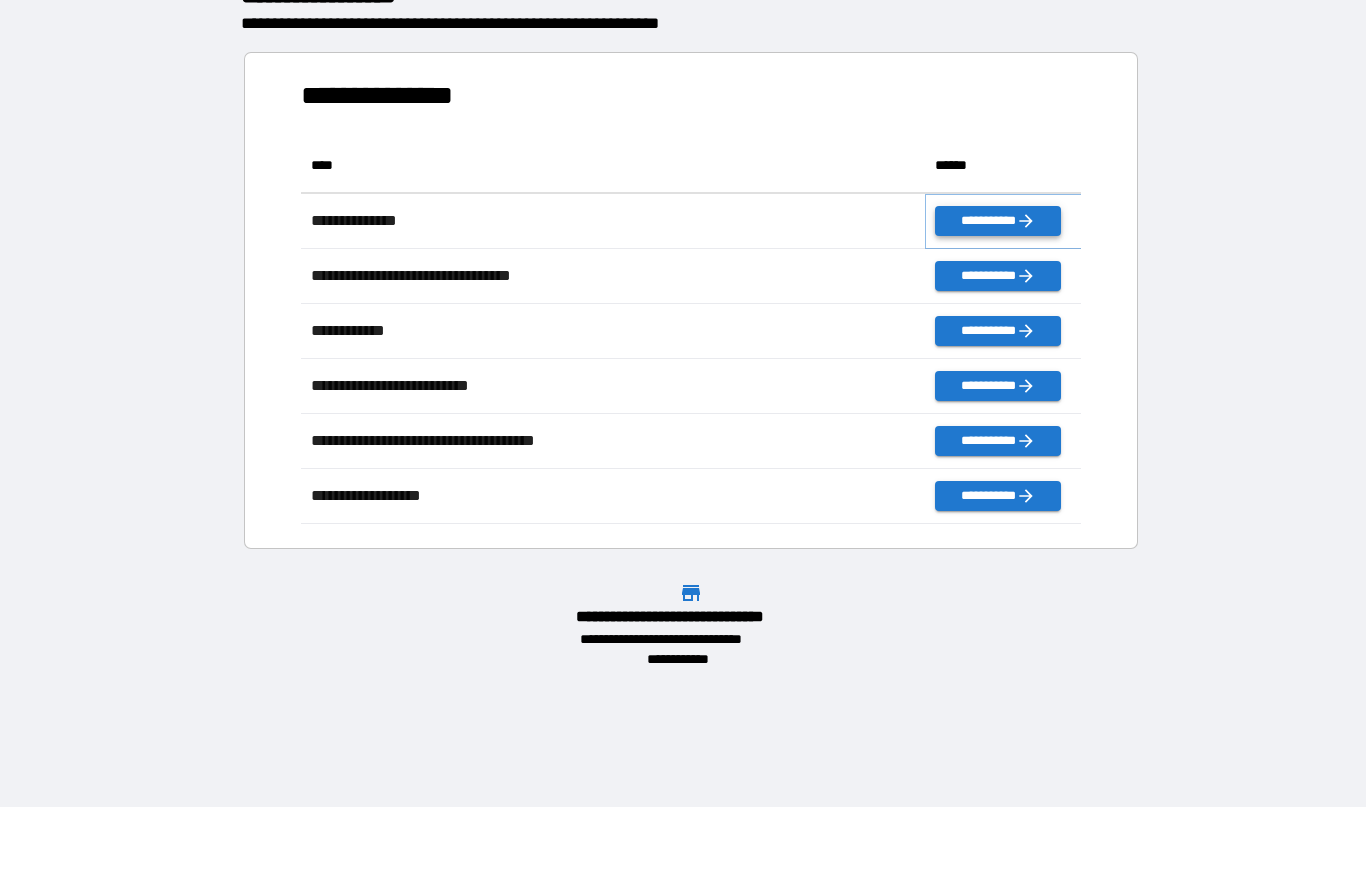 click on "**********" at bounding box center (997, 221) 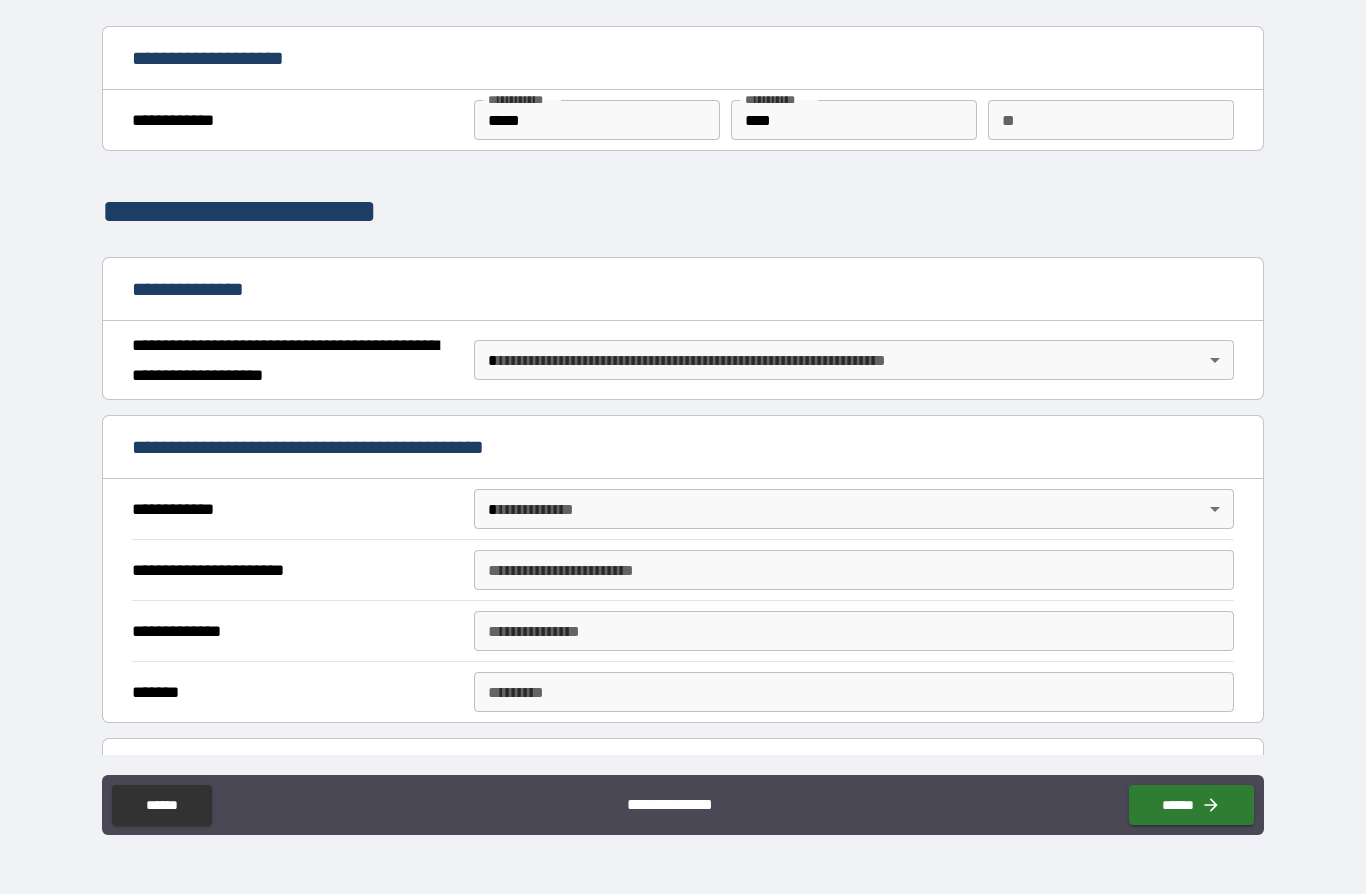click on "**********" at bounding box center [683, 403] 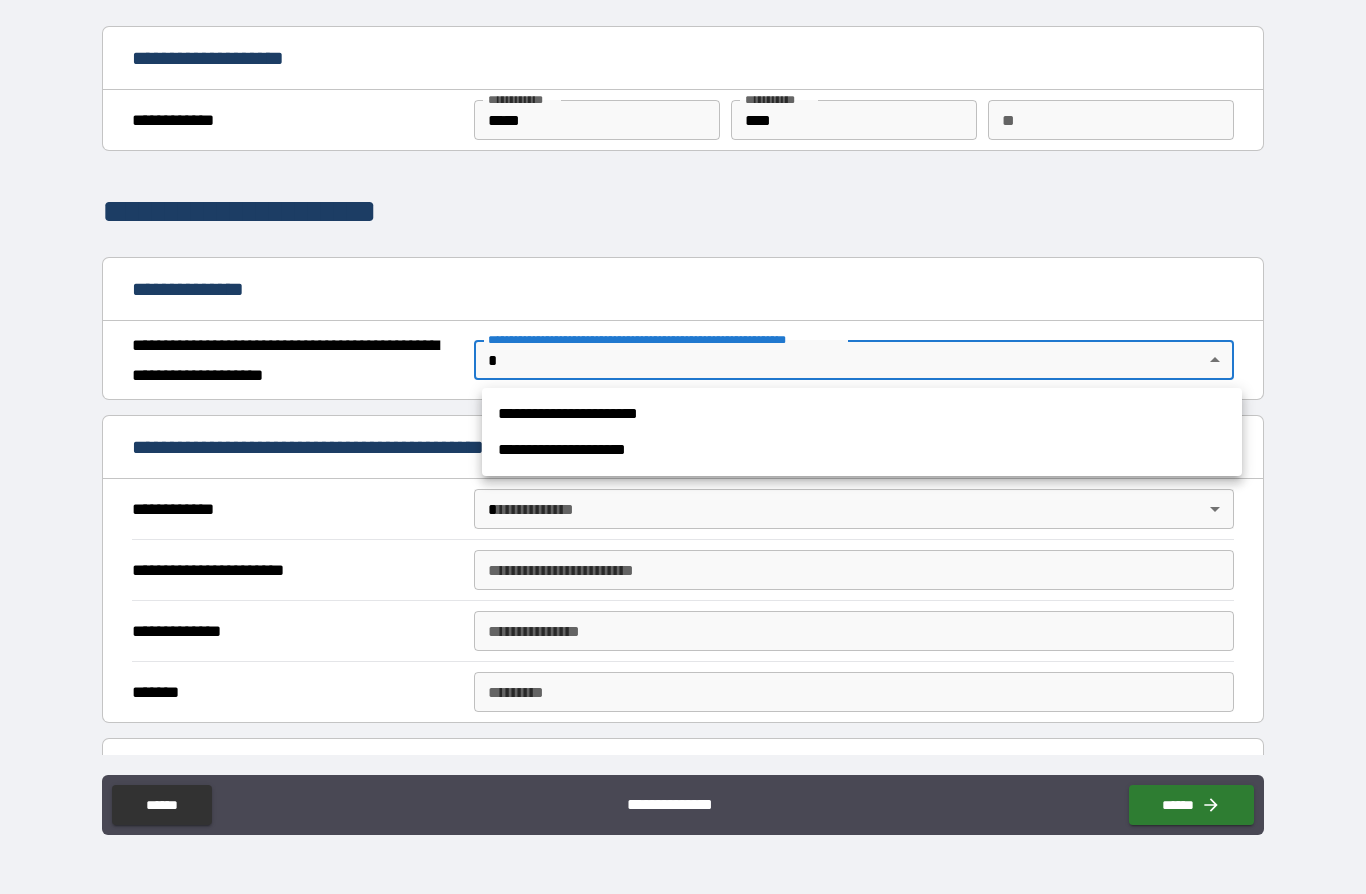 click on "**********" at bounding box center [862, 414] 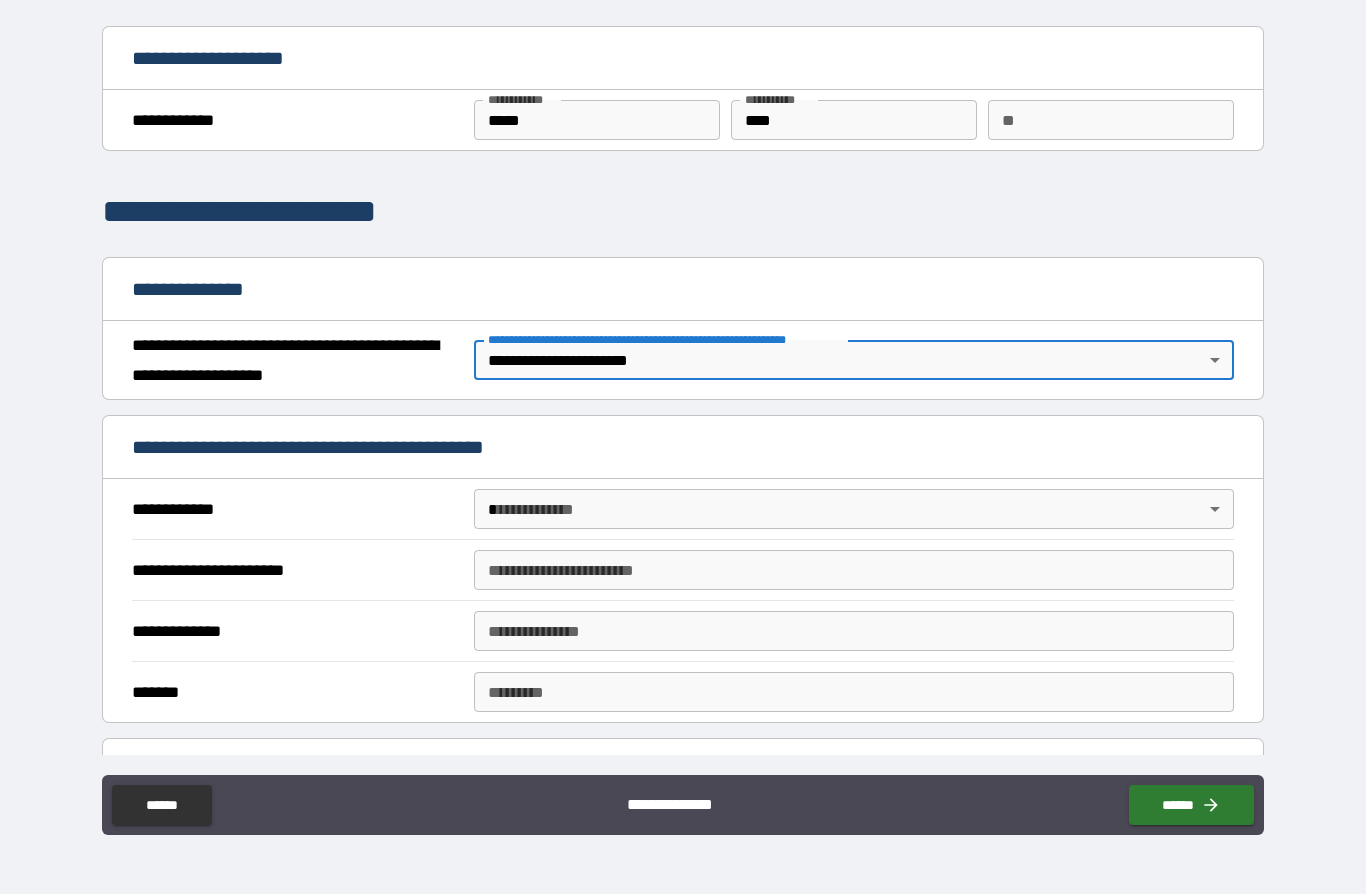 click on "**********" at bounding box center (683, 403) 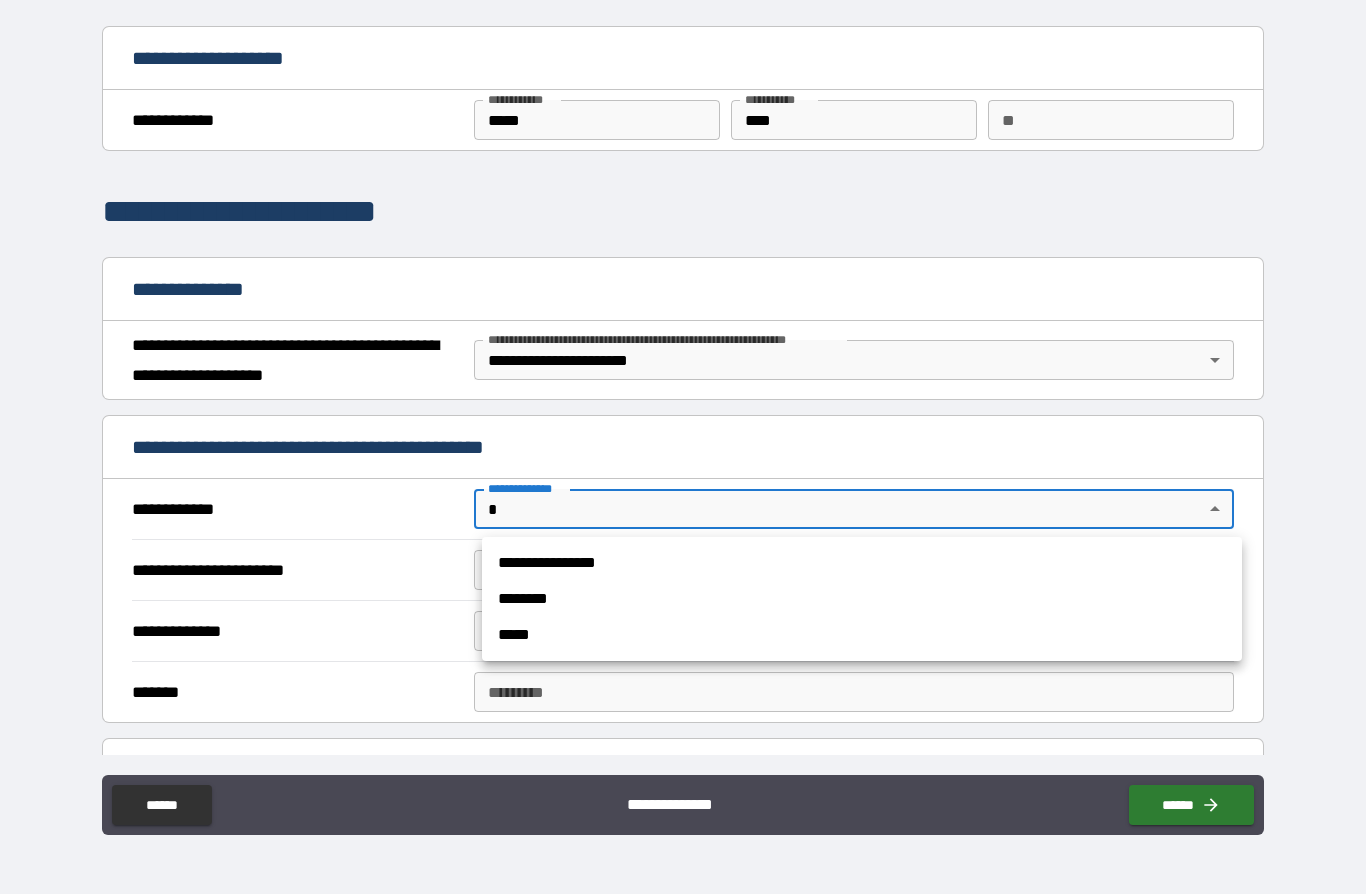click on "**********" at bounding box center (862, 563) 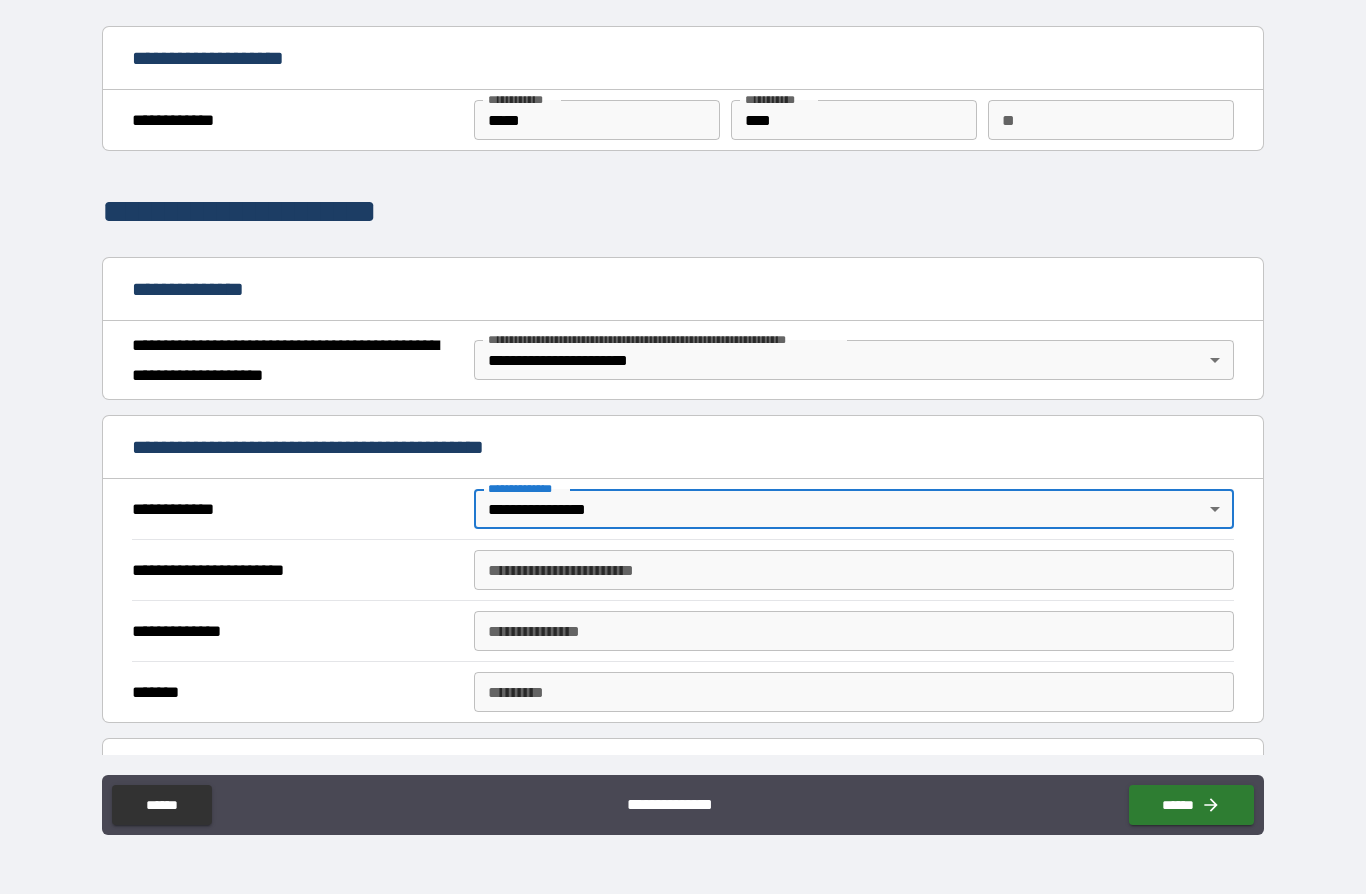 click on "**********" at bounding box center (854, 570) 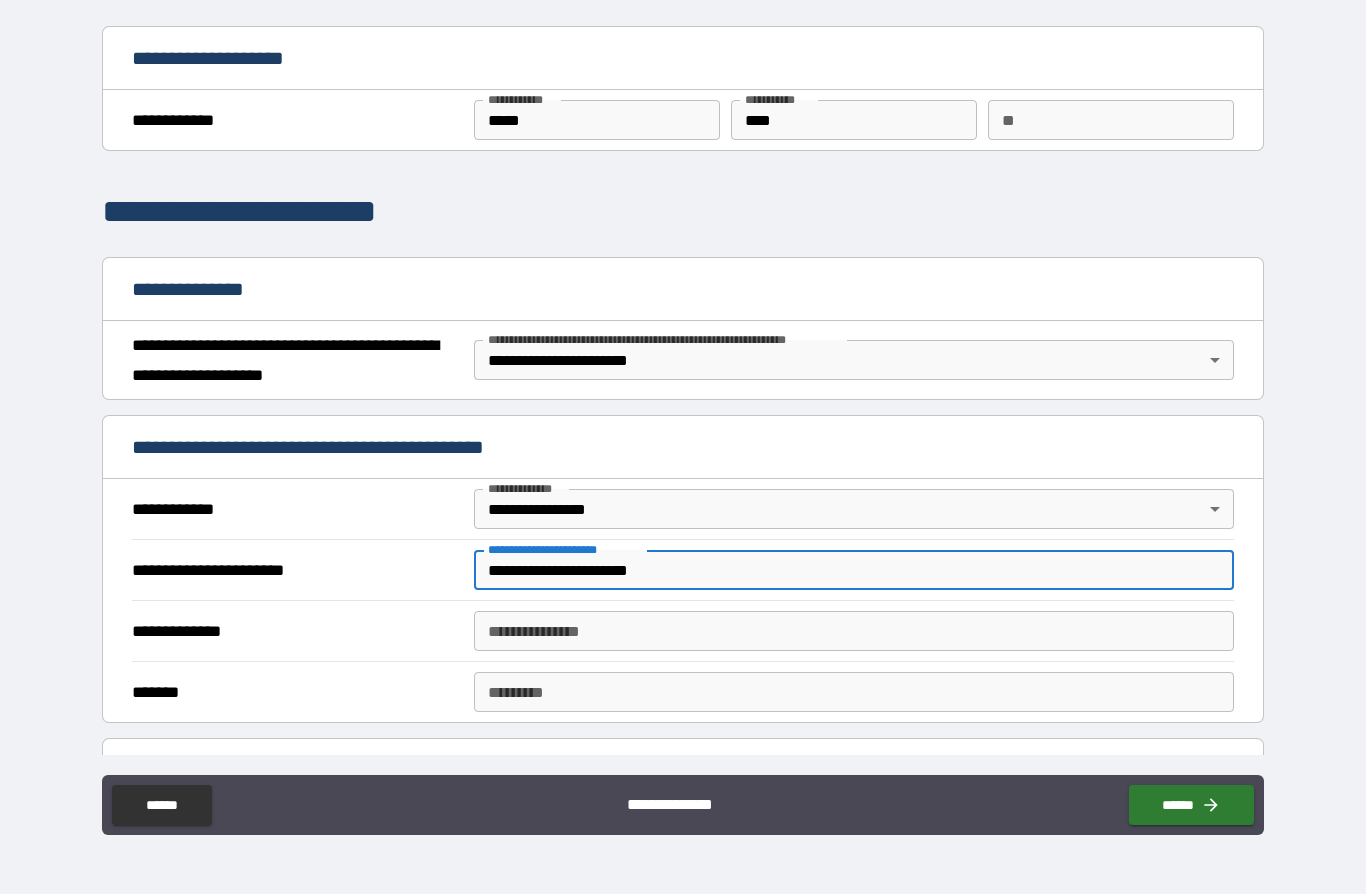 type on "**********" 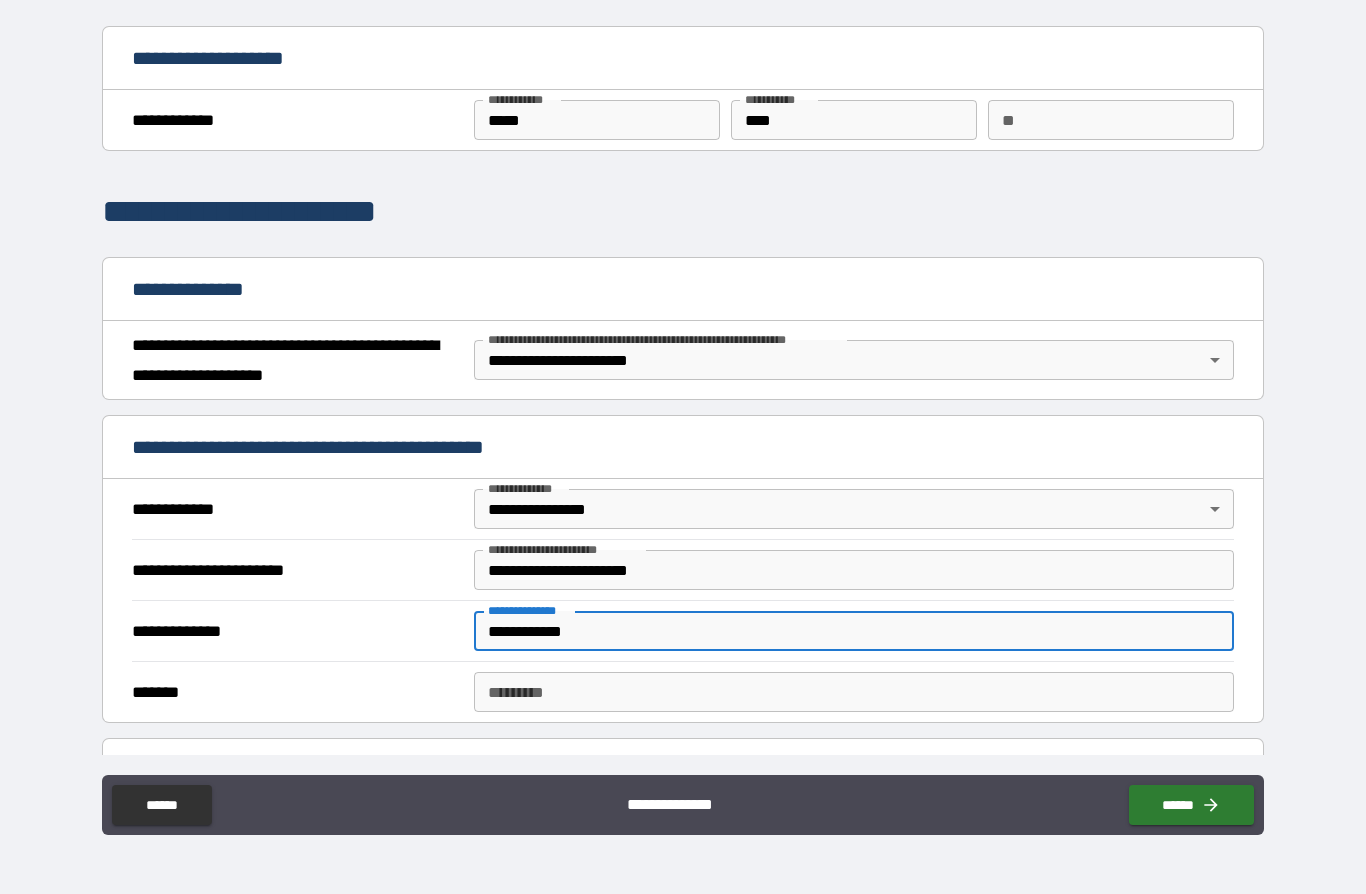 type on "**********" 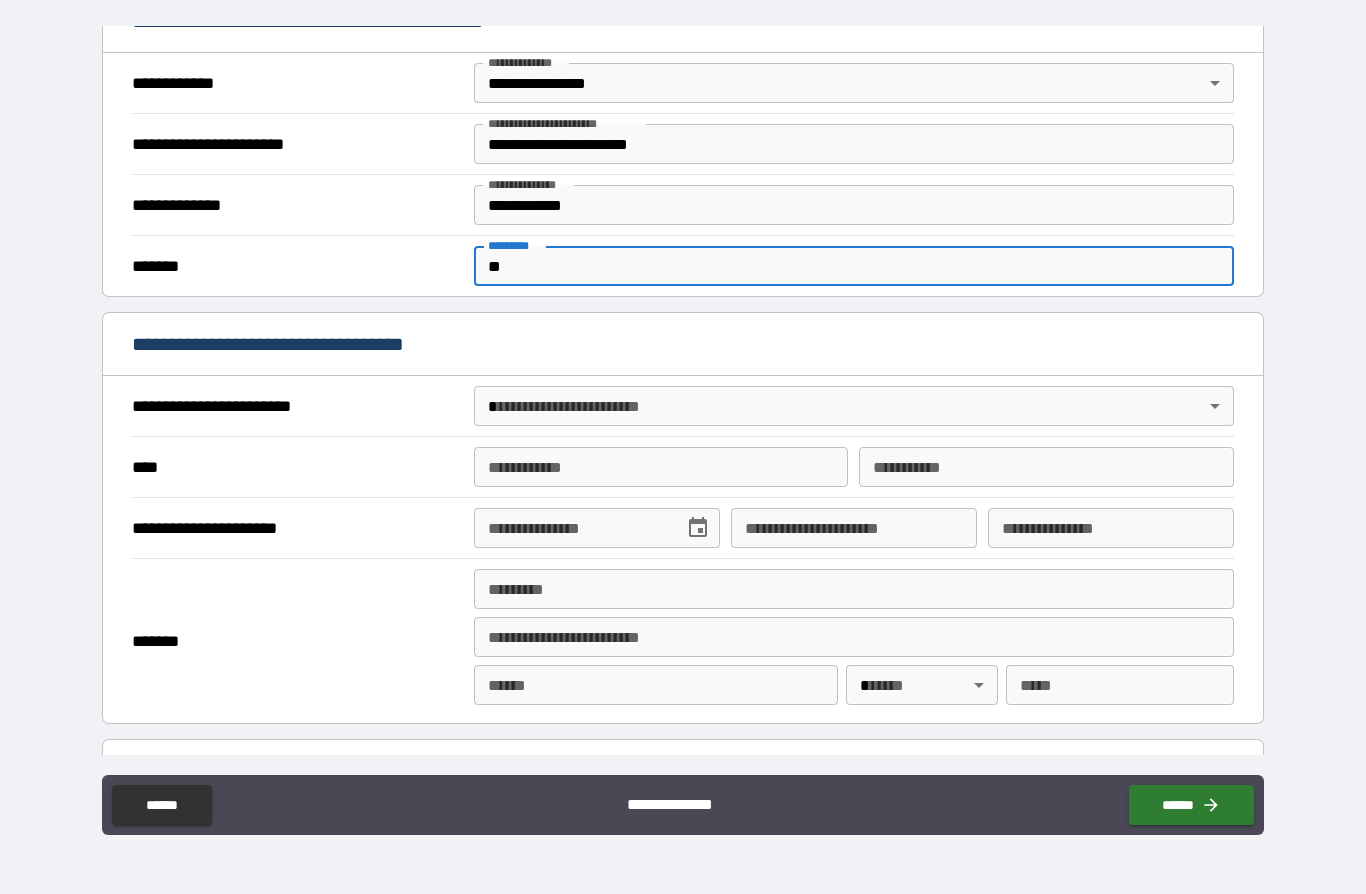 scroll, scrollTop: 436, scrollLeft: 0, axis: vertical 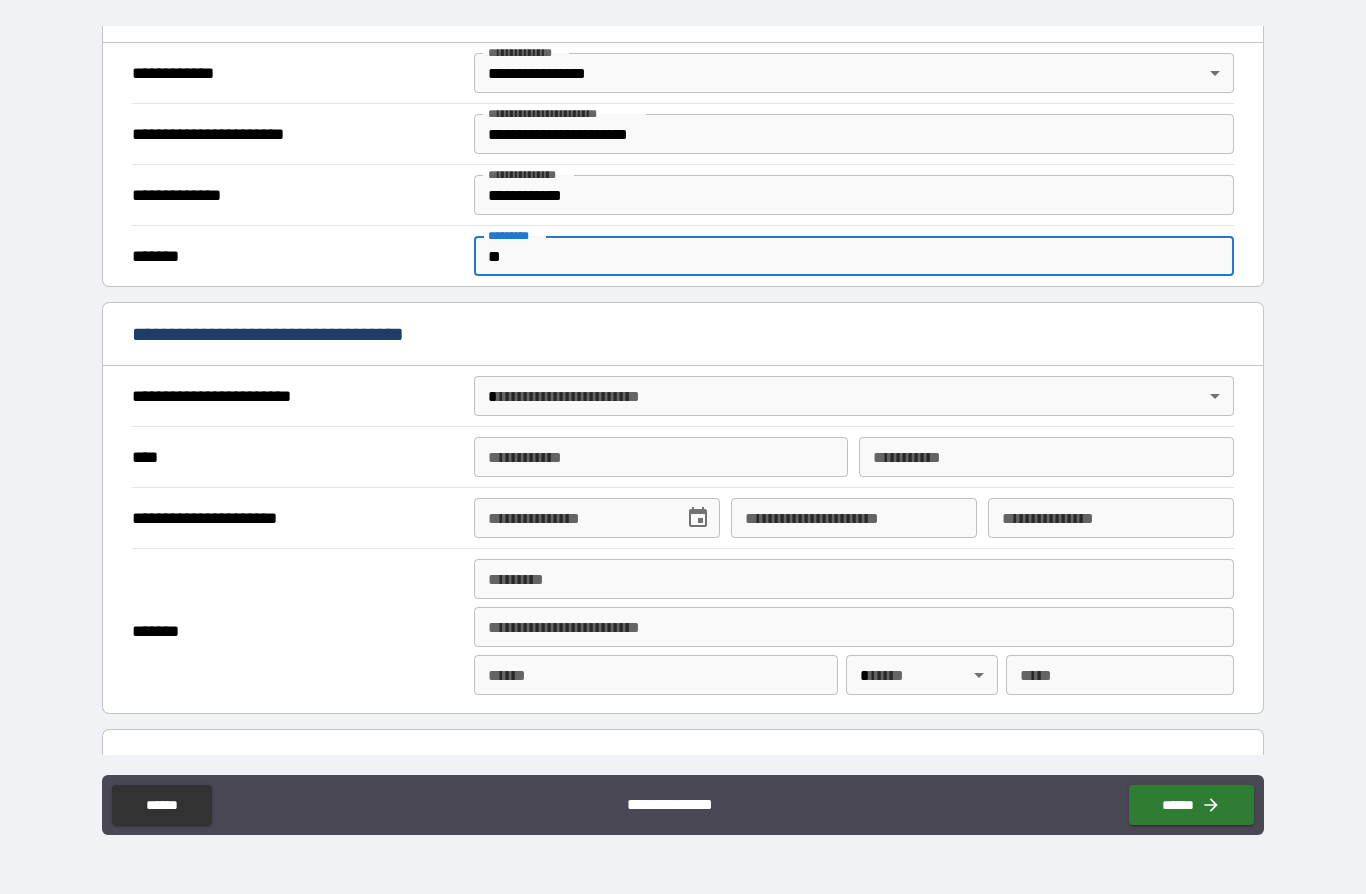 type on "**" 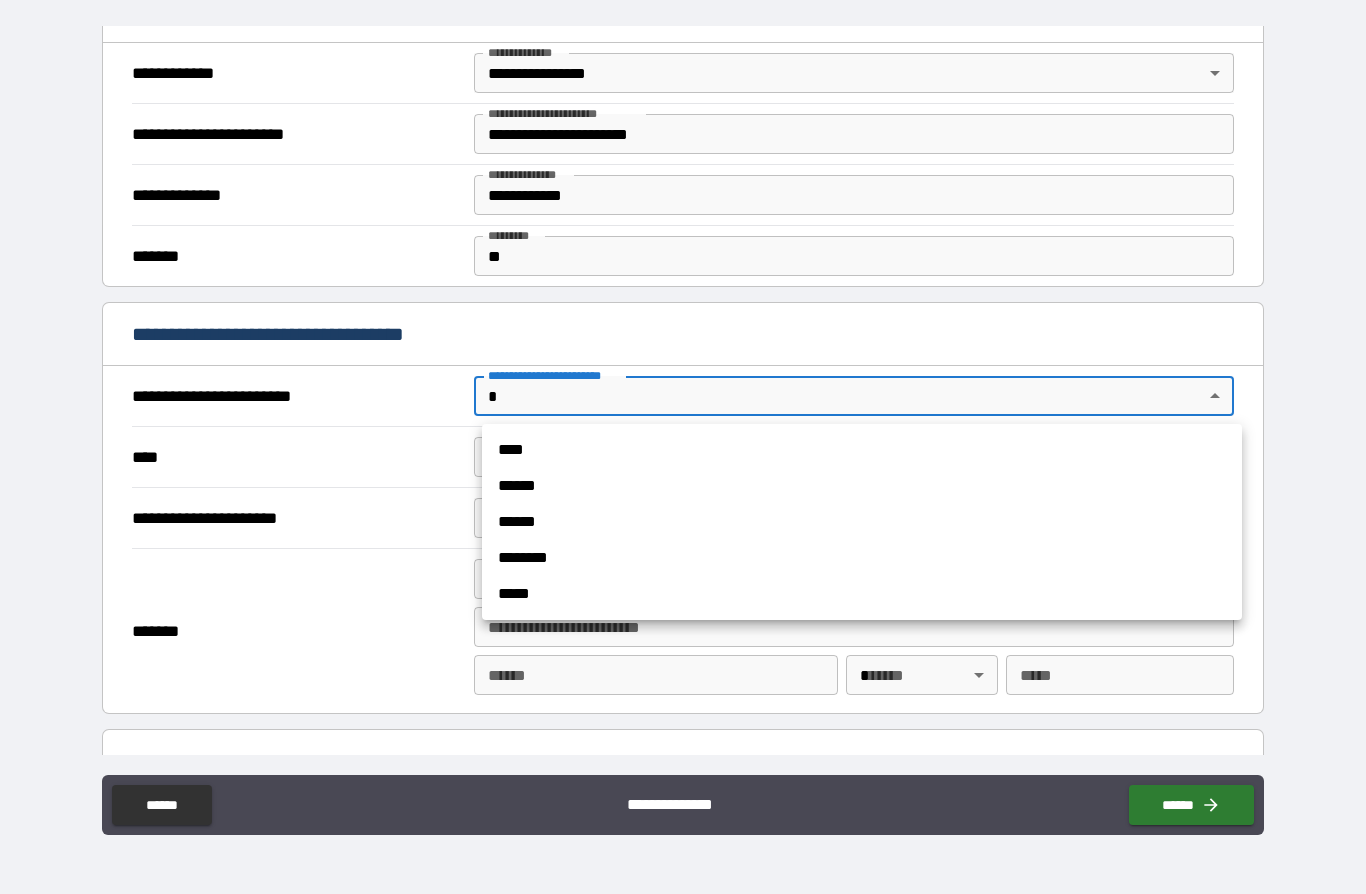 click on "****" at bounding box center (862, 450) 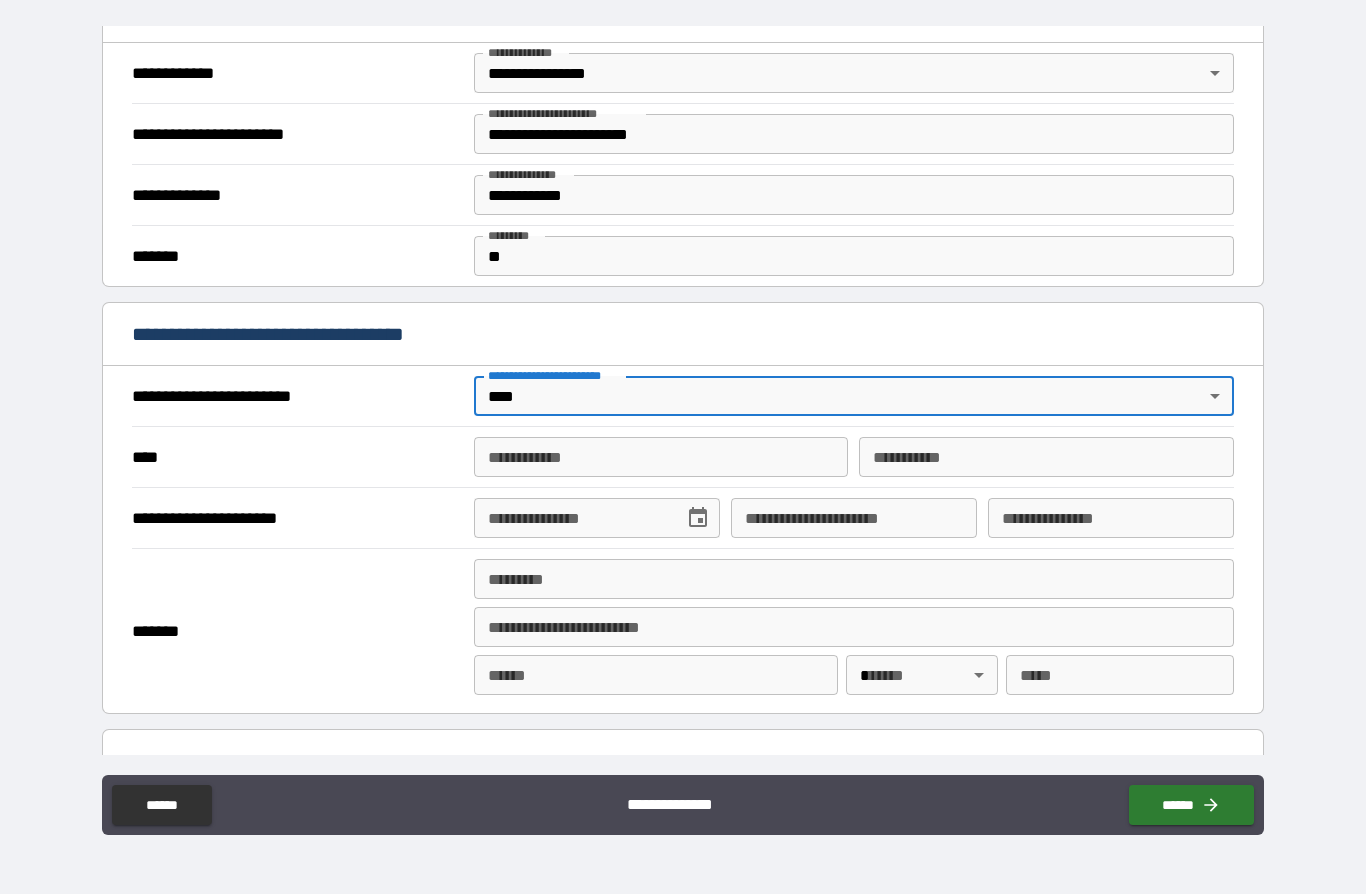 click on "**********" at bounding box center (661, 457) 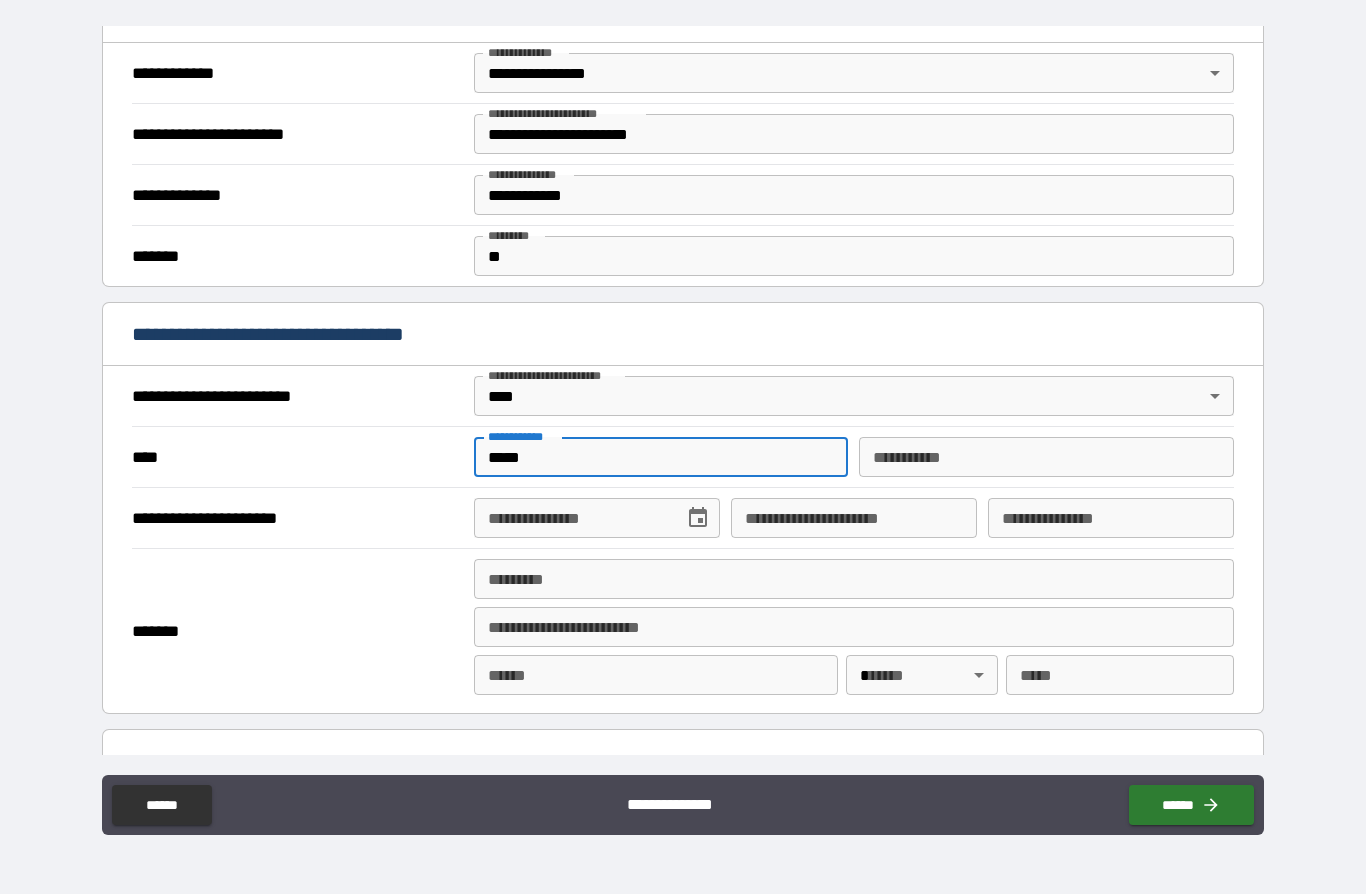 type on "*****" 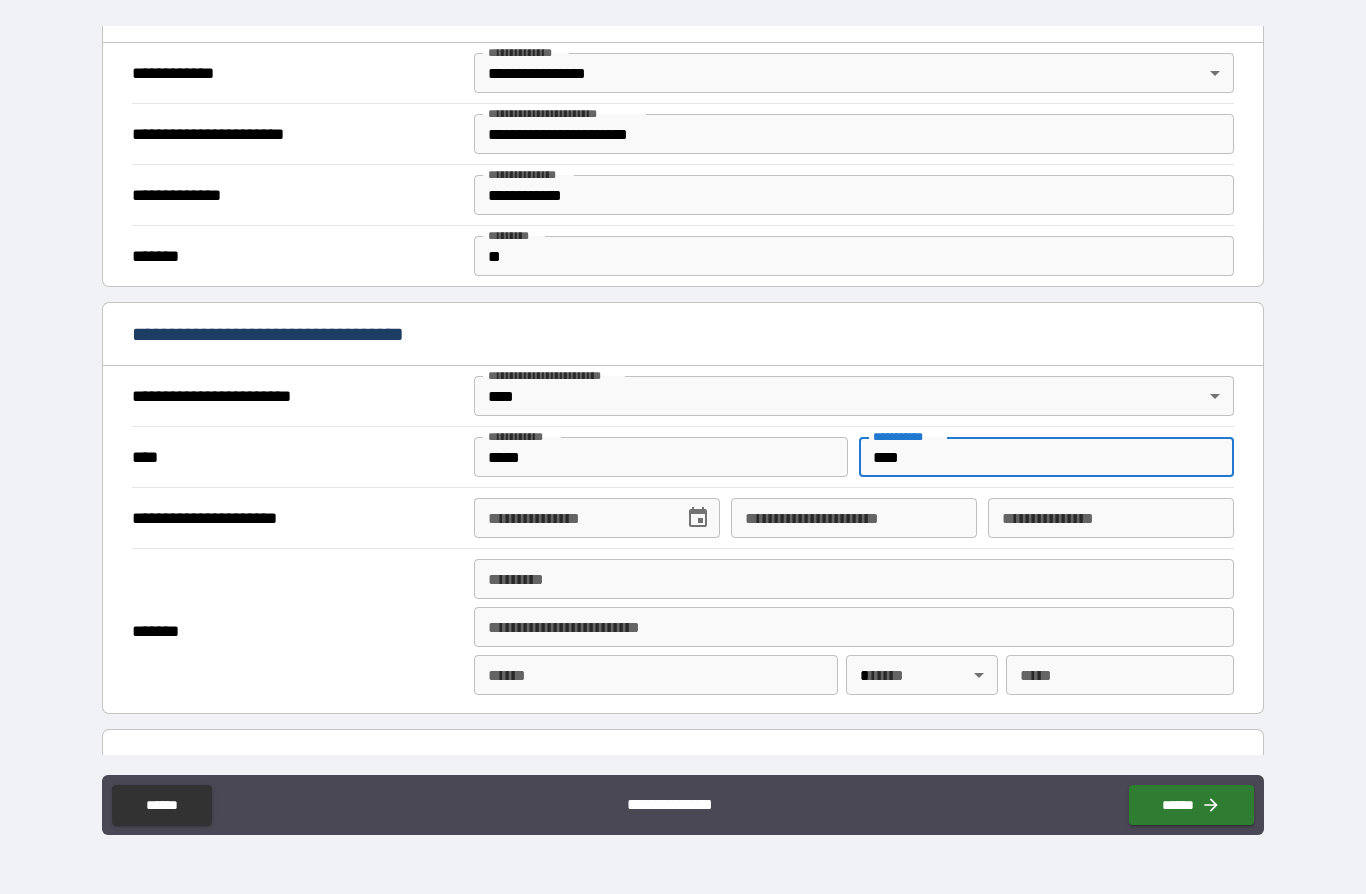 type on "****" 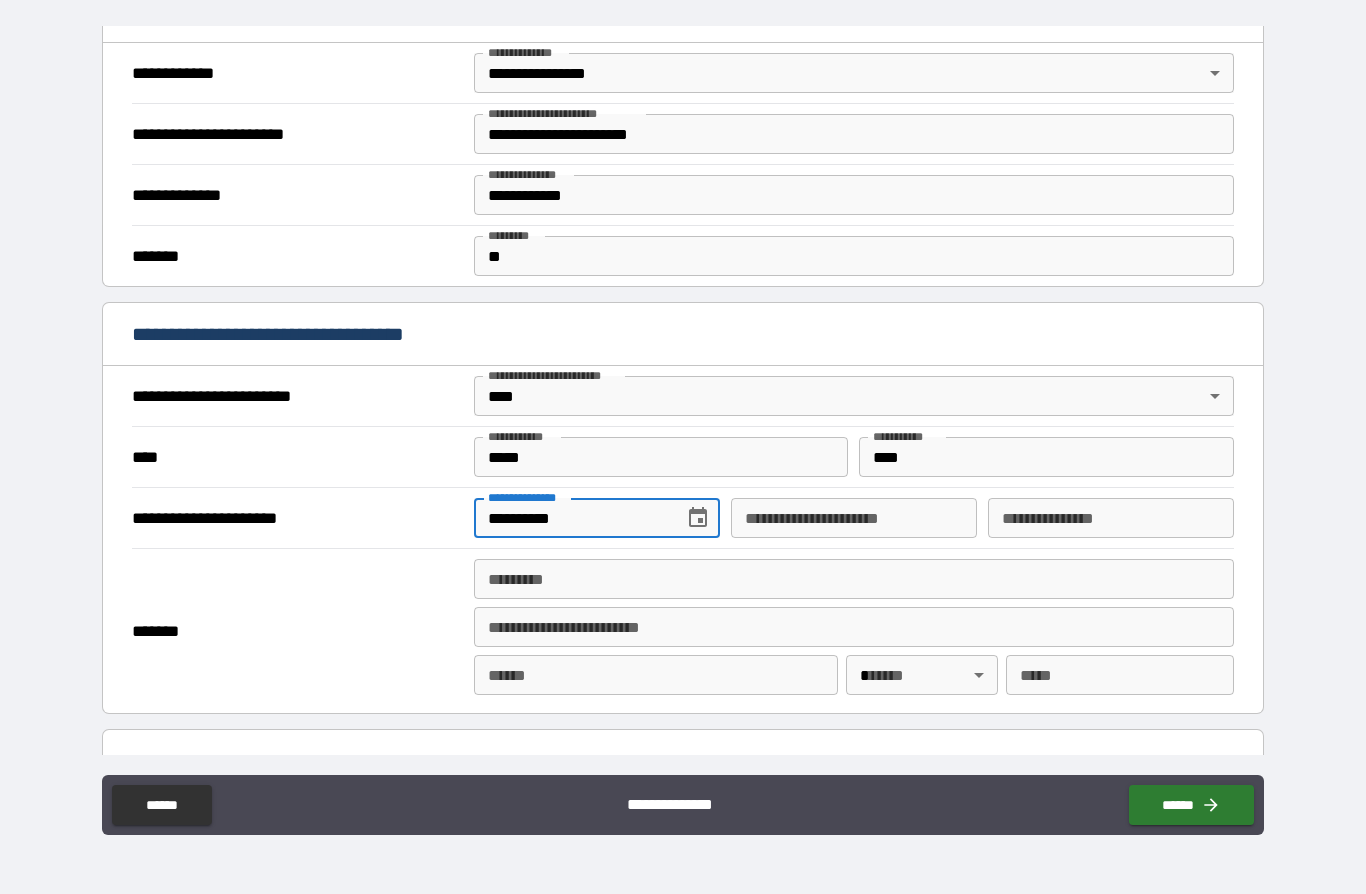 type on "**********" 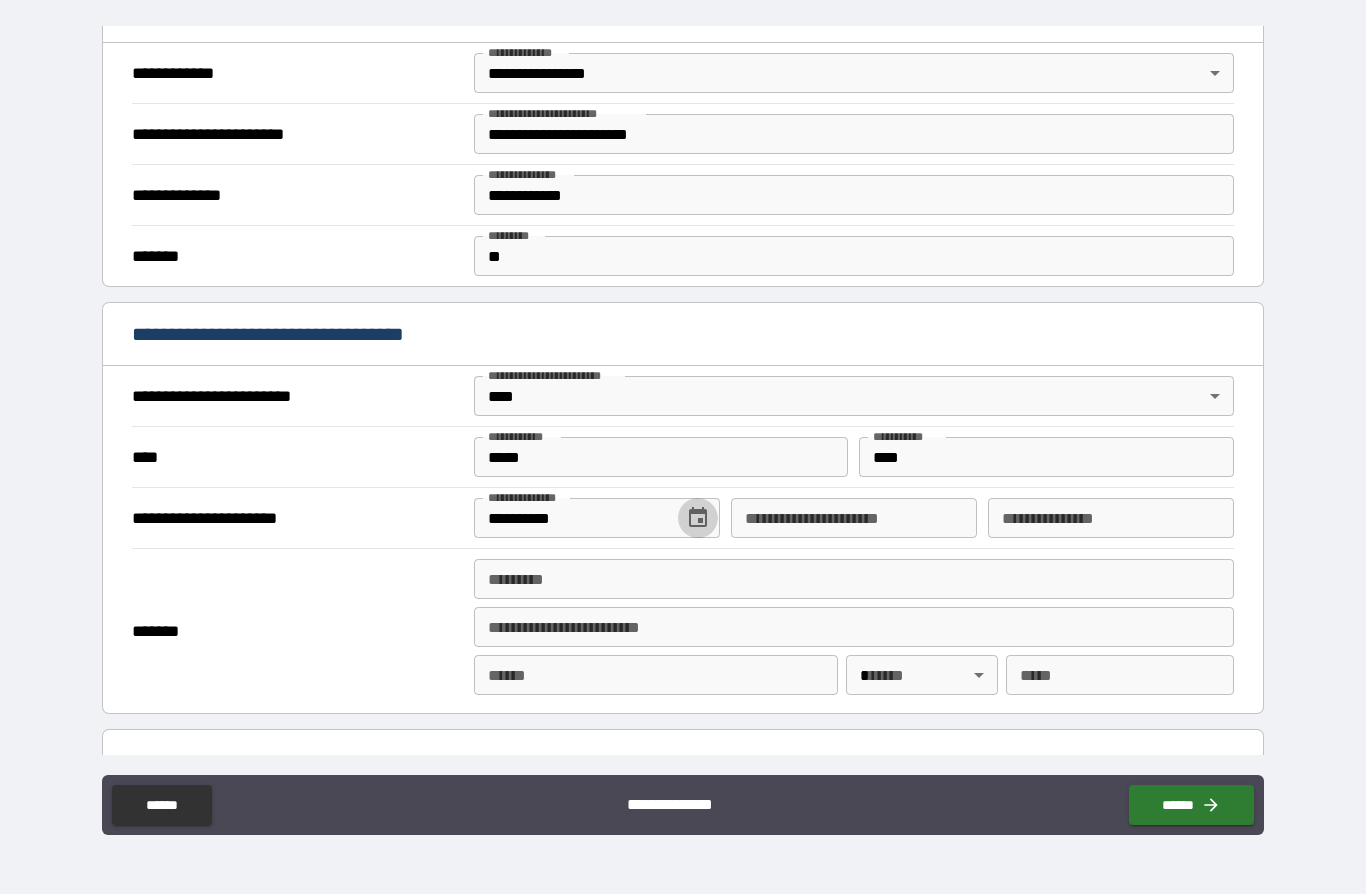 type 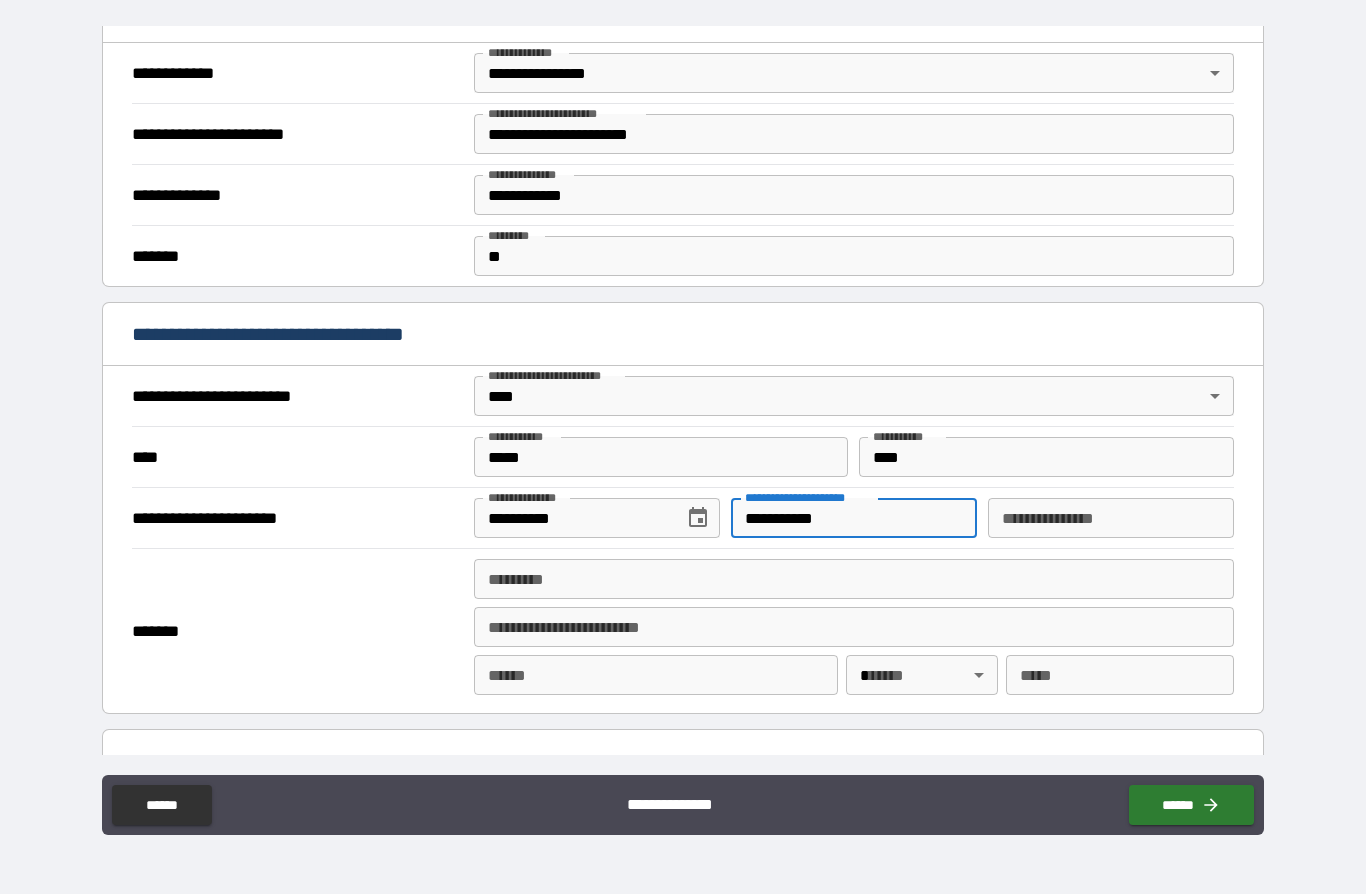 type on "**********" 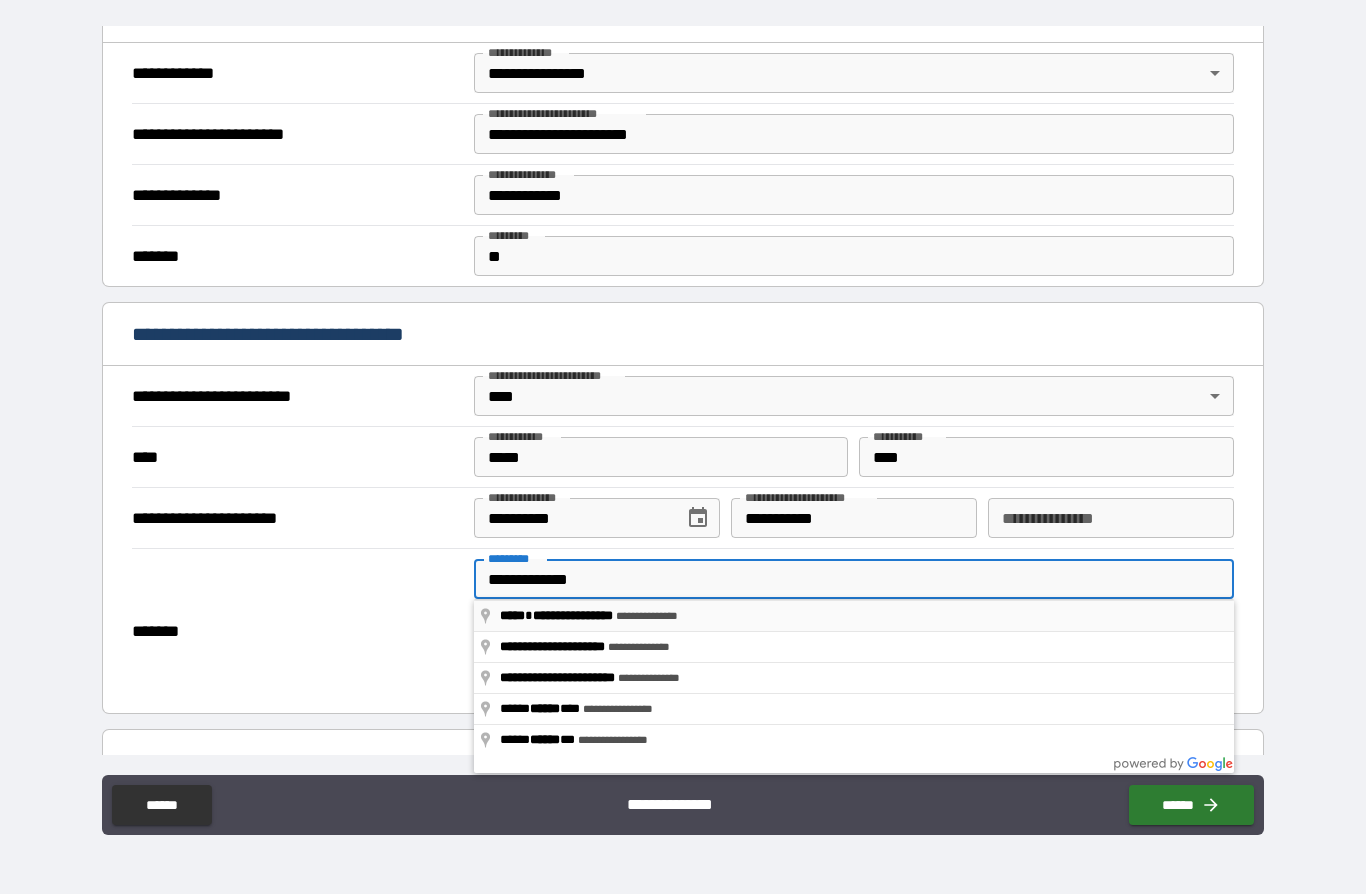 type on "**********" 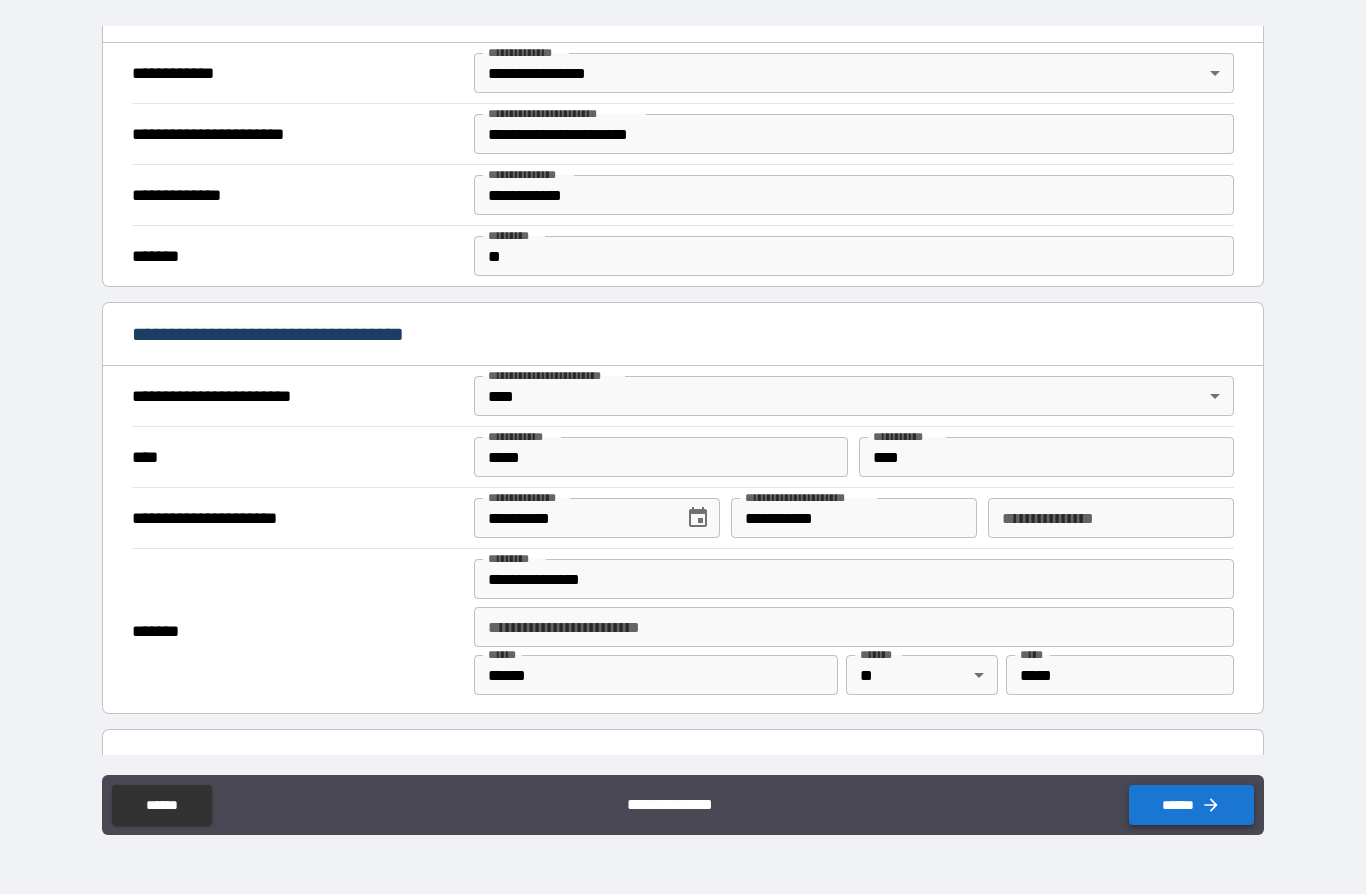 click on "******" at bounding box center (1191, 805) 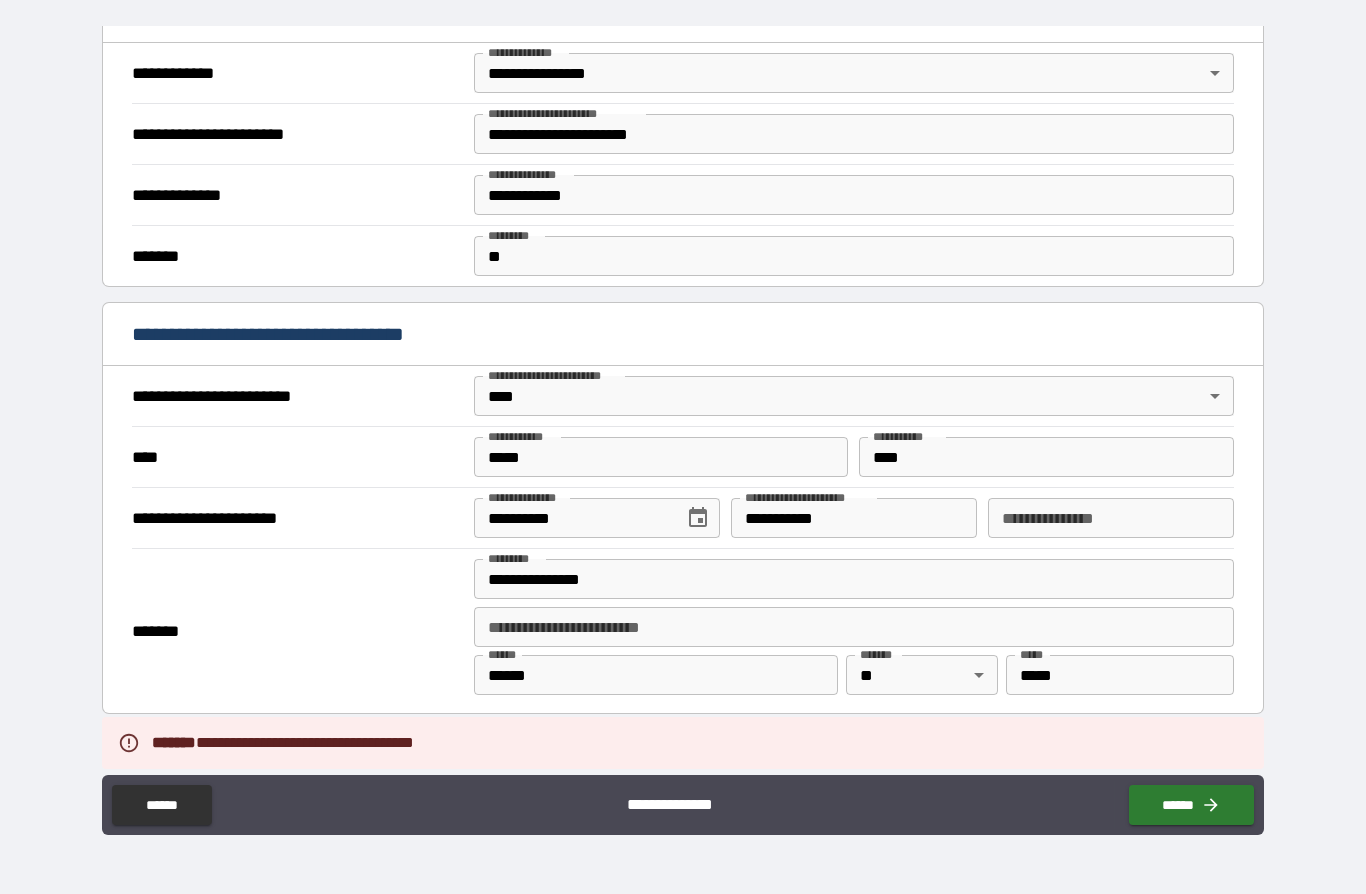 click on "**********" at bounding box center [1111, 518] 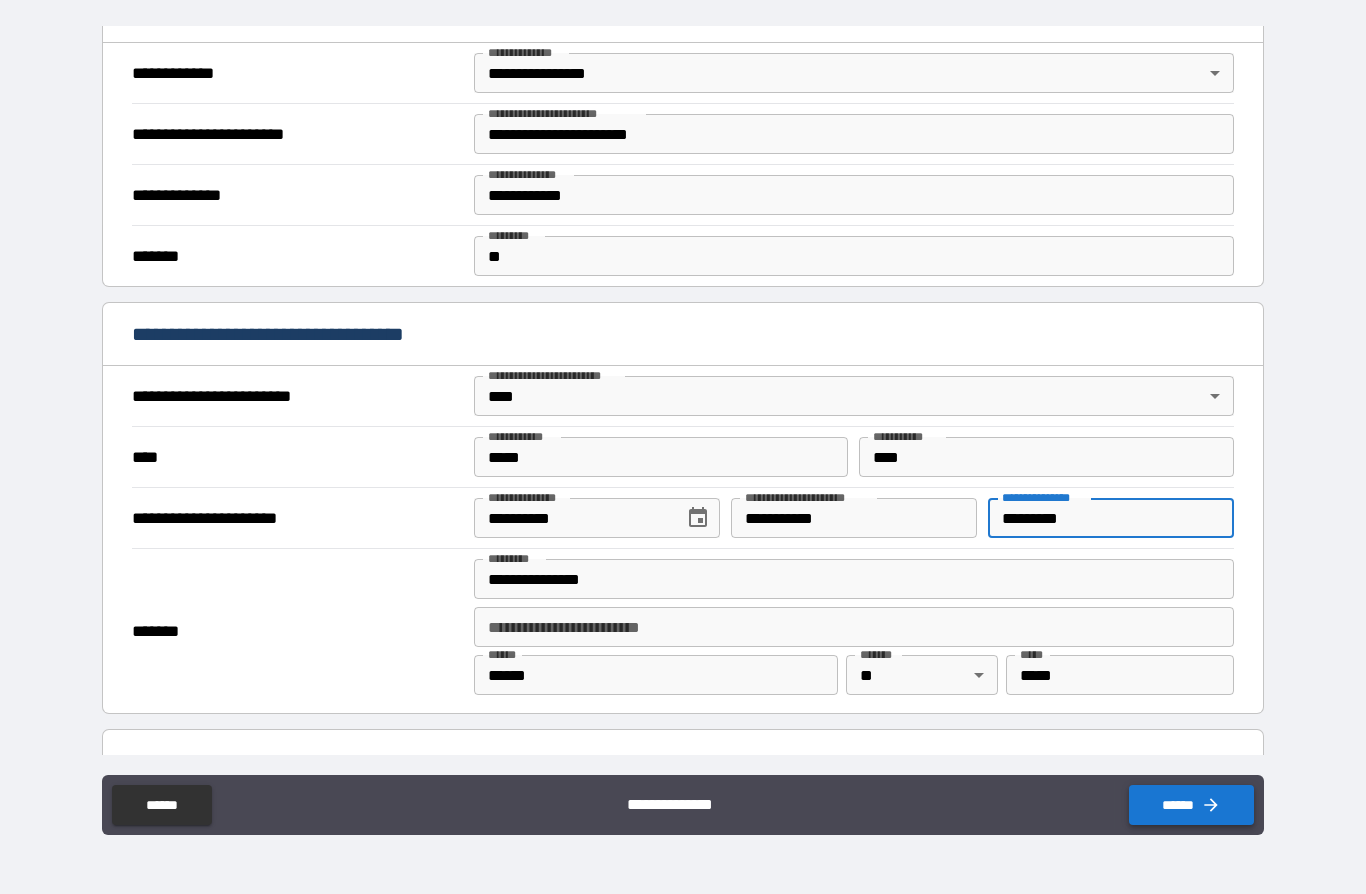 type on "*********" 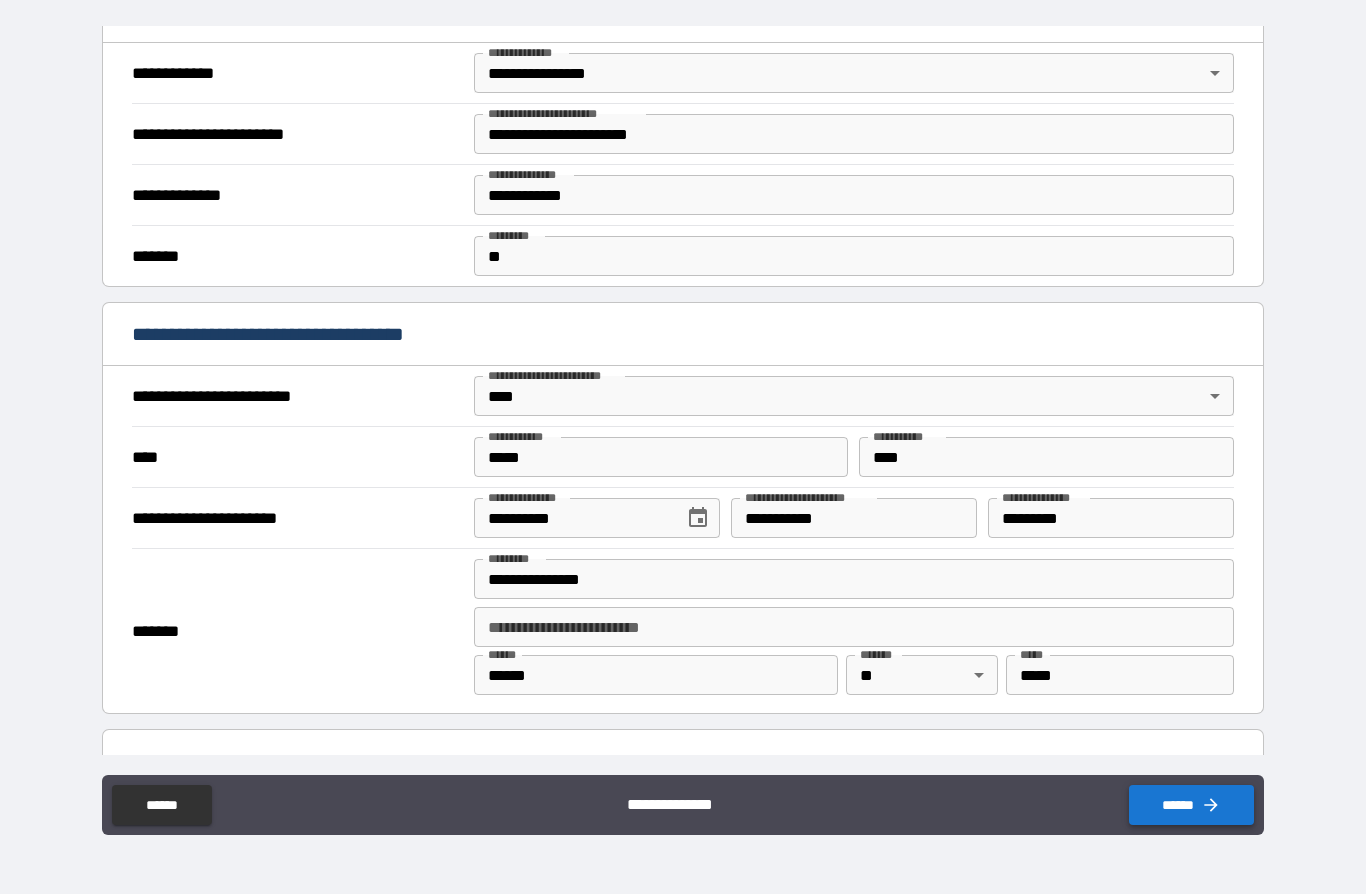 click 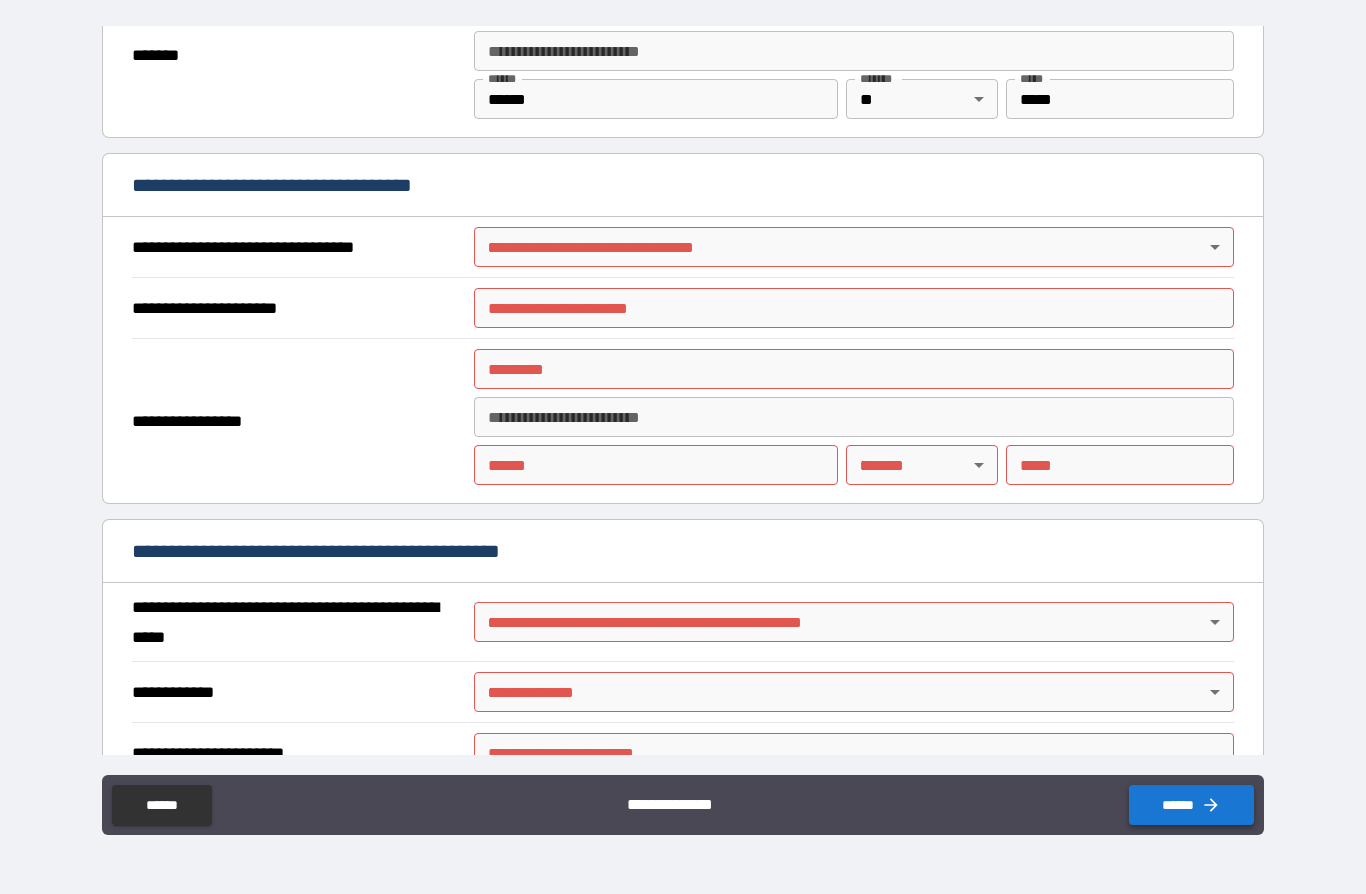 scroll, scrollTop: 1026, scrollLeft: 0, axis: vertical 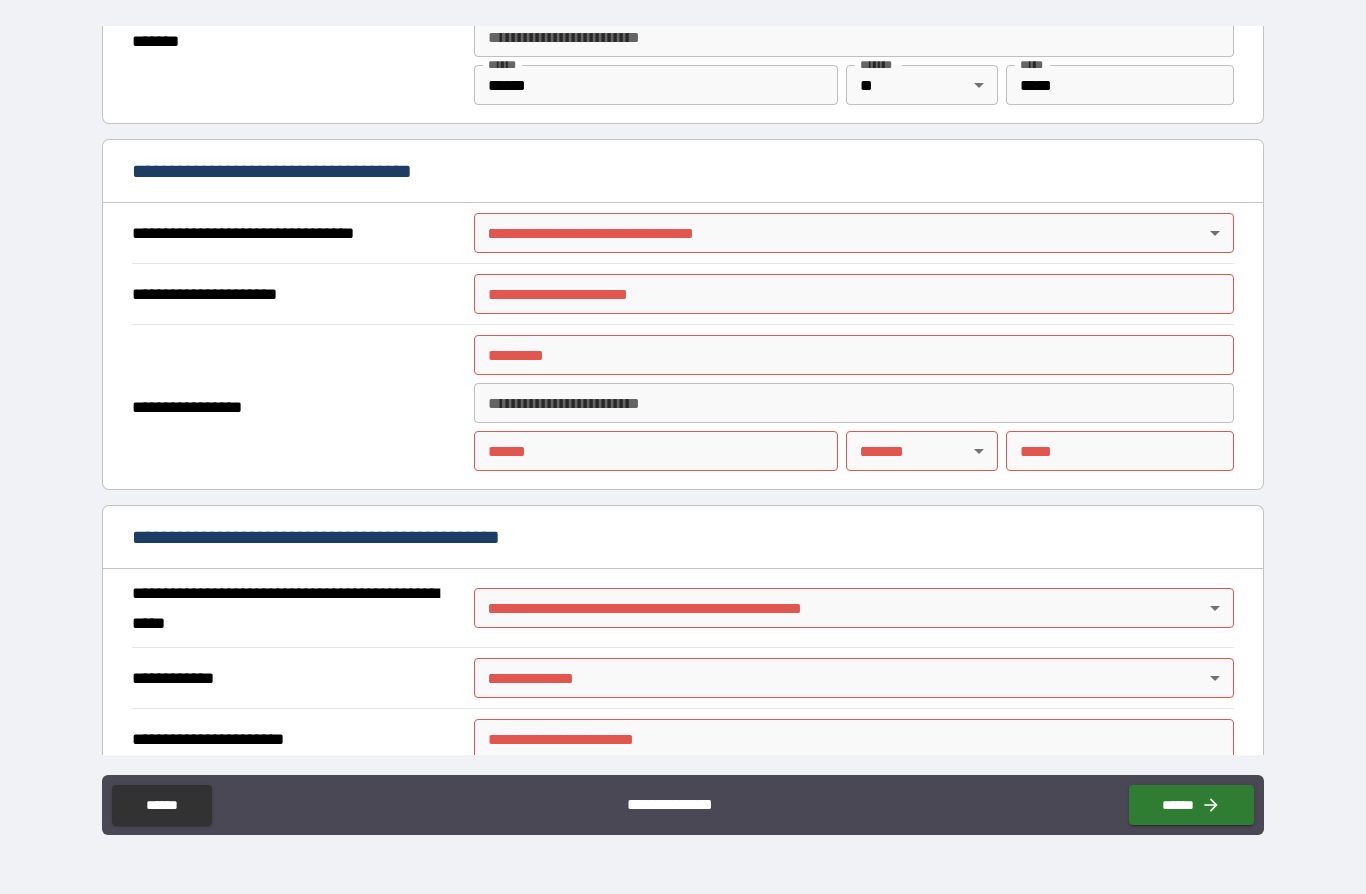 click on "**********" at bounding box center [683, 403] 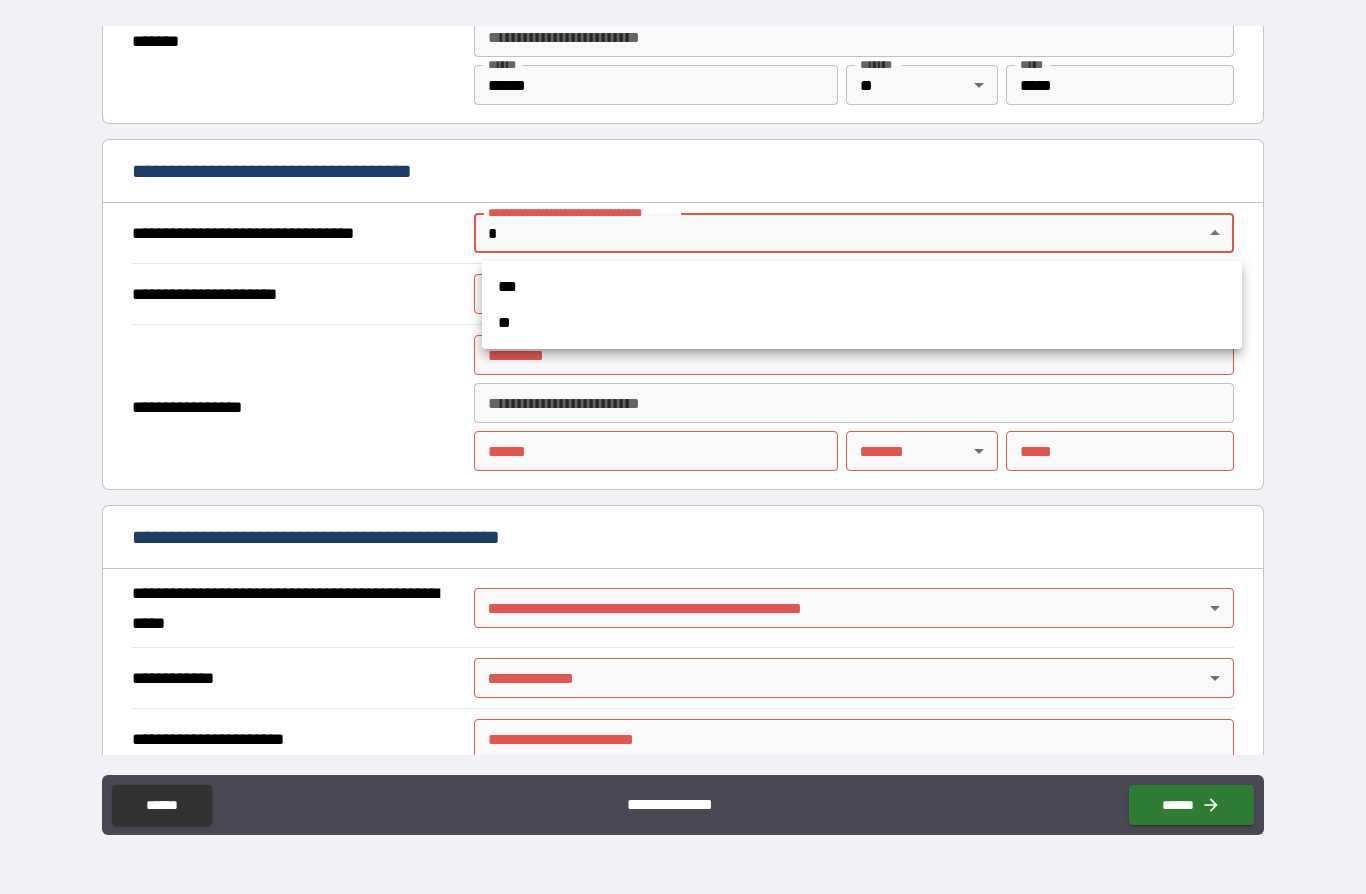 click on "***" at bounding box center (862, 287) 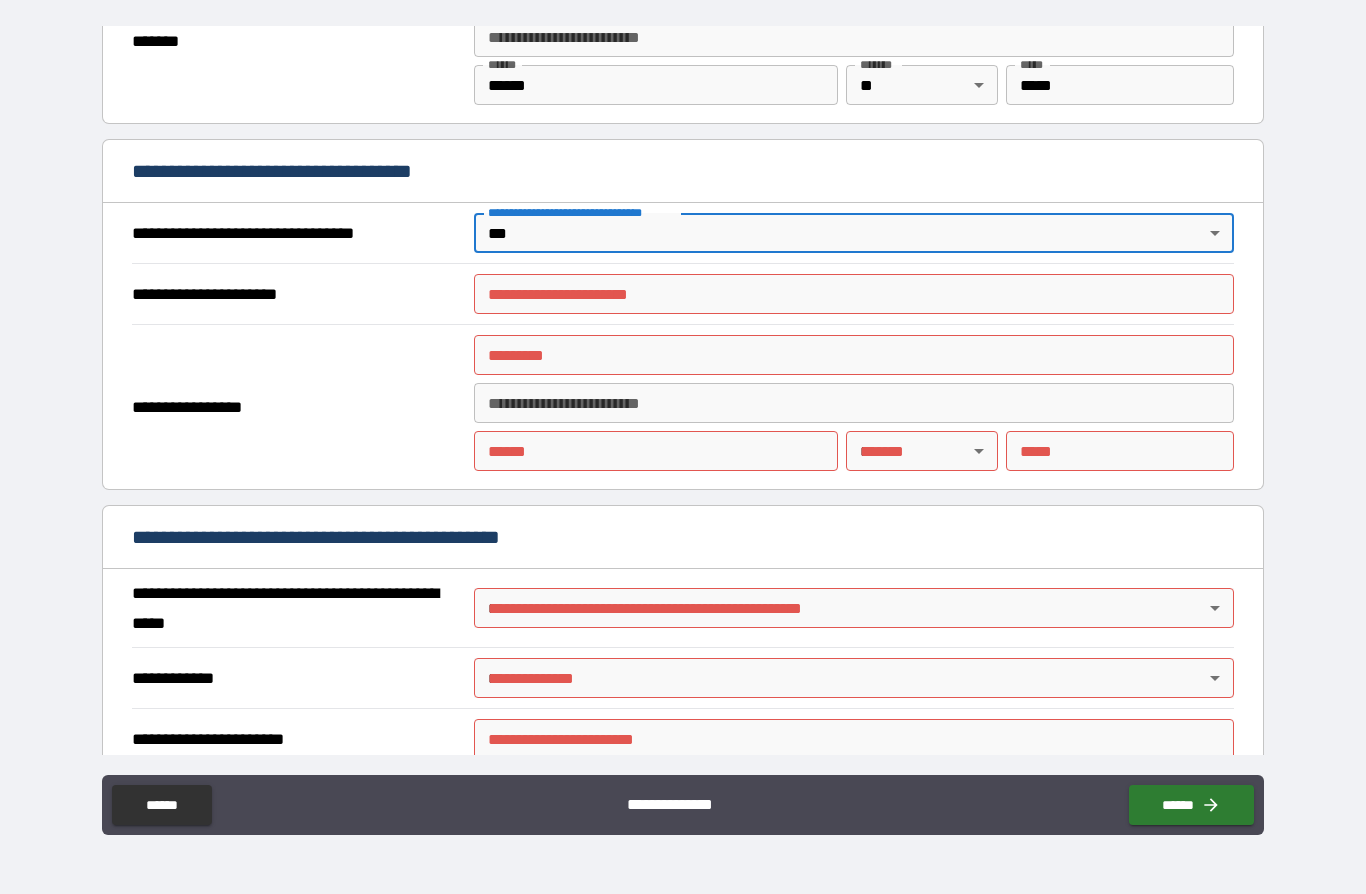 click on "**********" at bounding box center [854, 294] 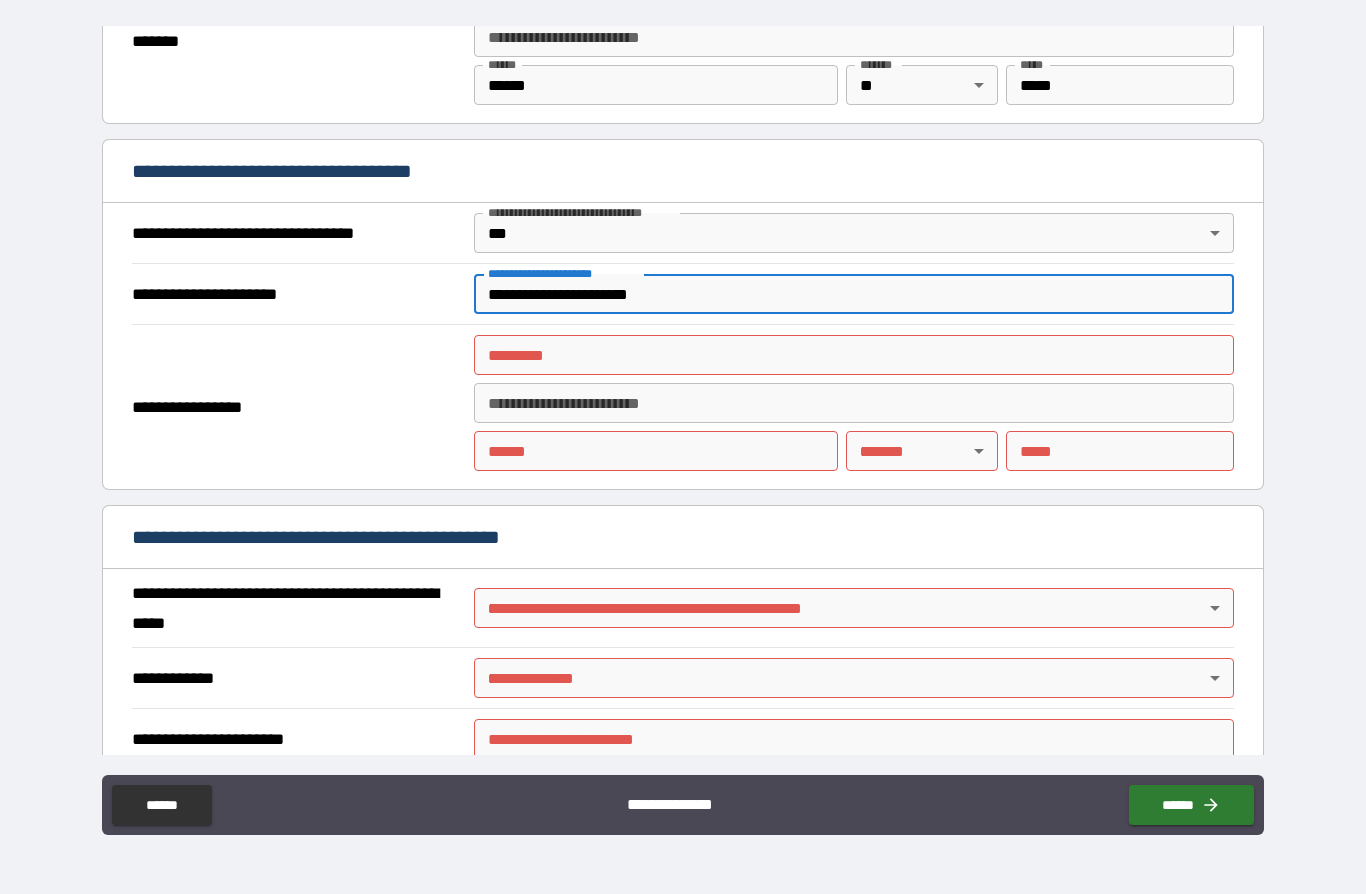 type on "**********" 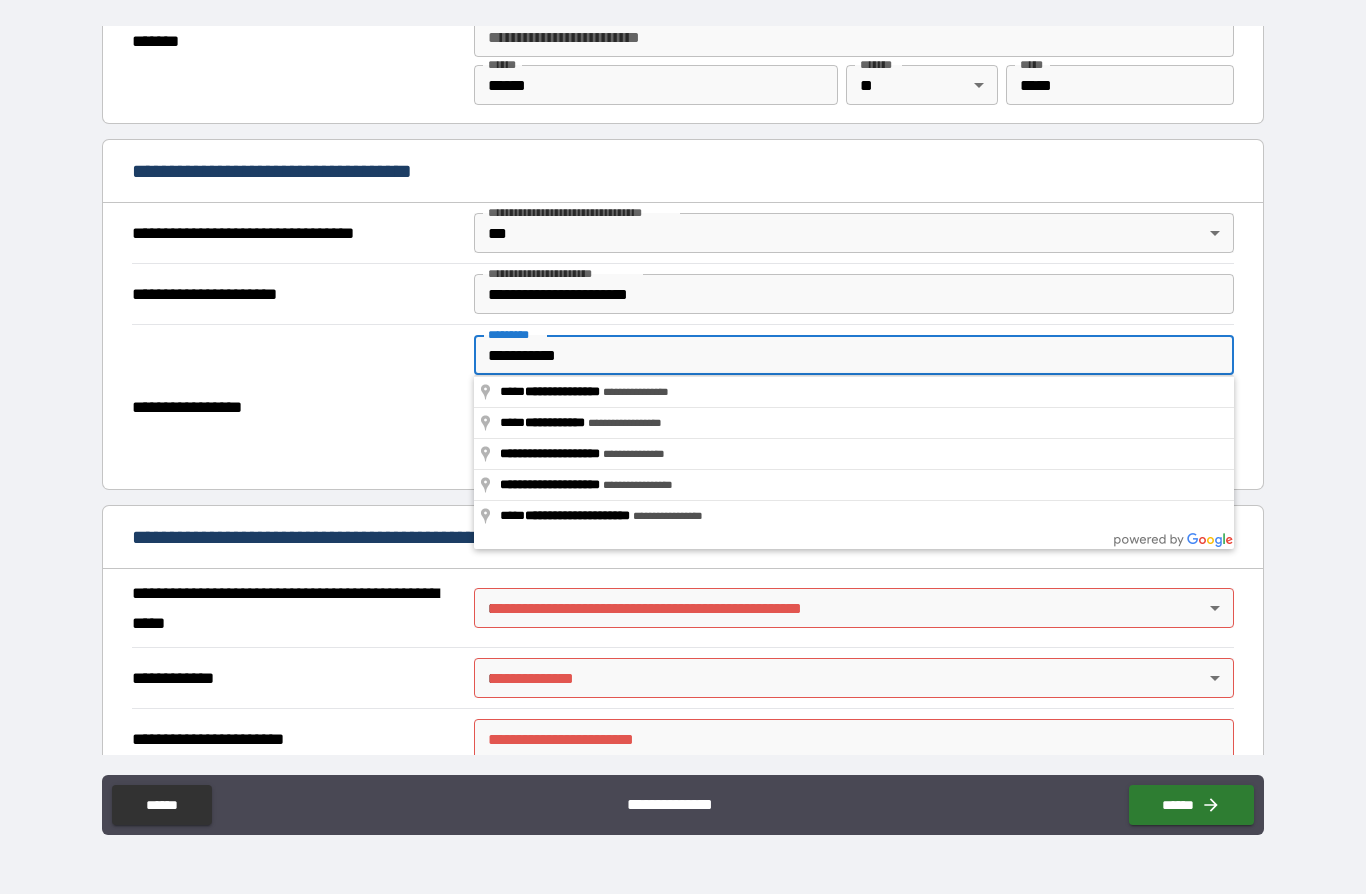 type on "**********" 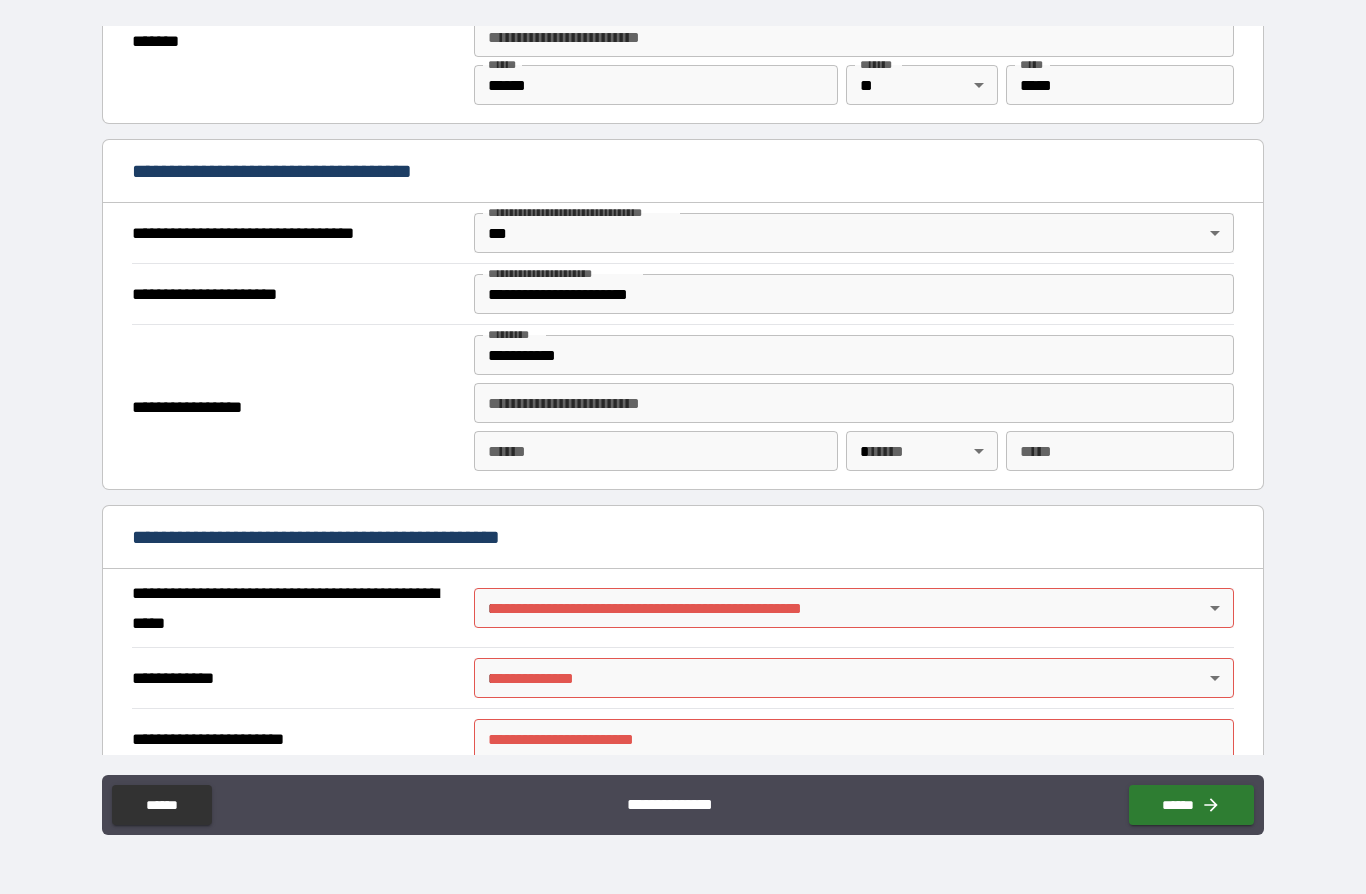 click on "****   * ****   *" at bounding box center (656, 451) 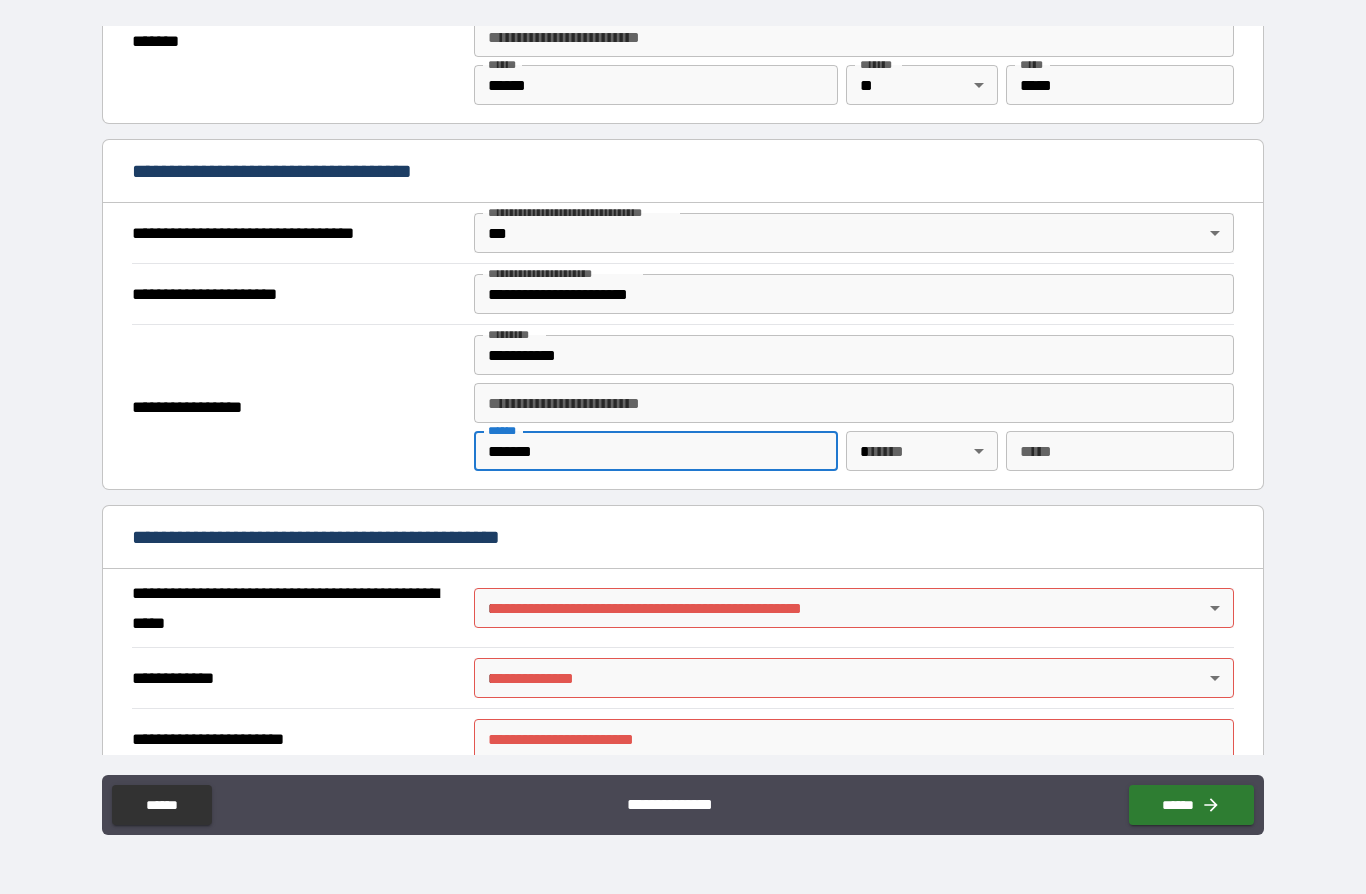 type on "*******" 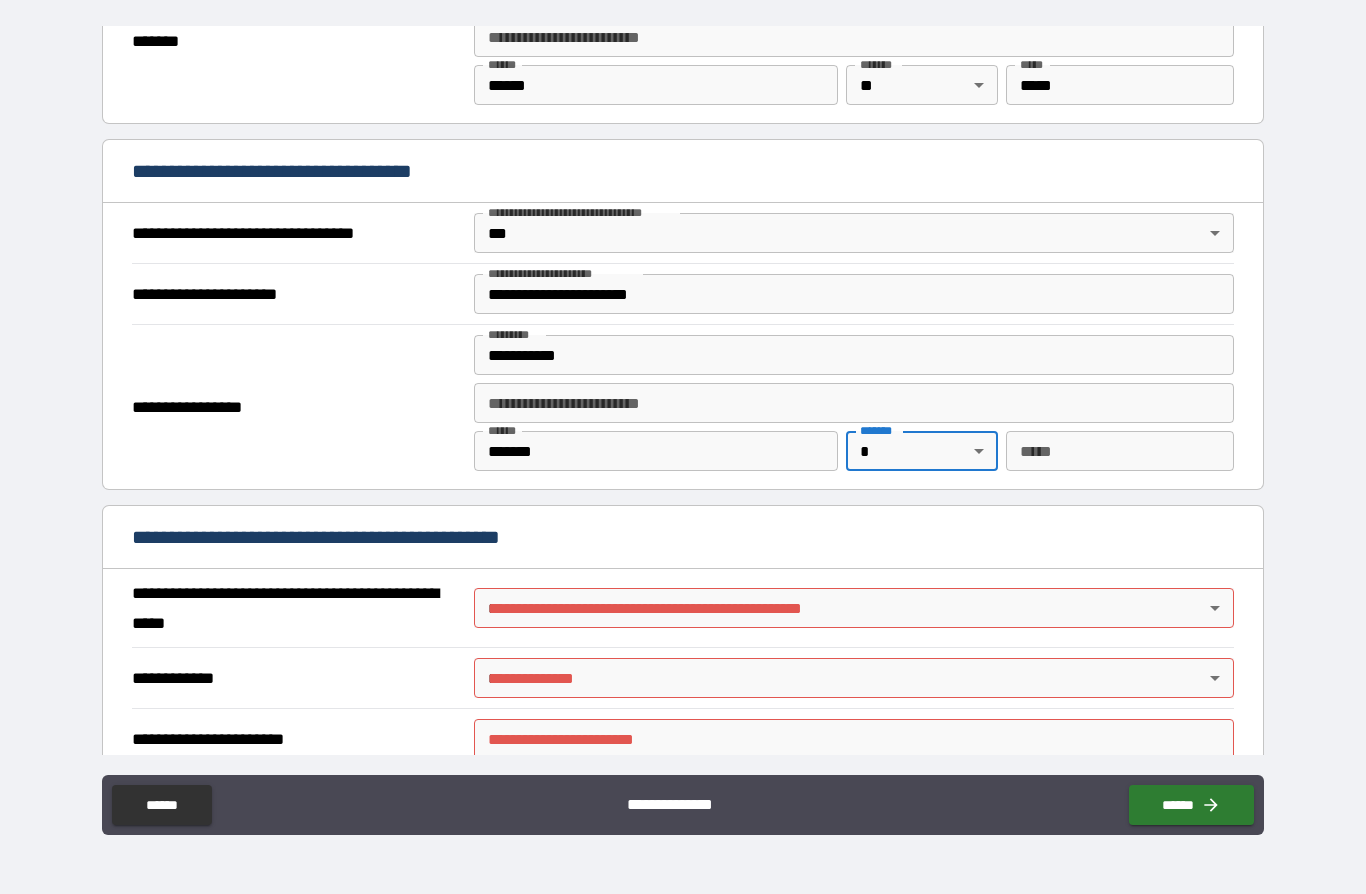 click on "**********" at bounding box center (683, 403) 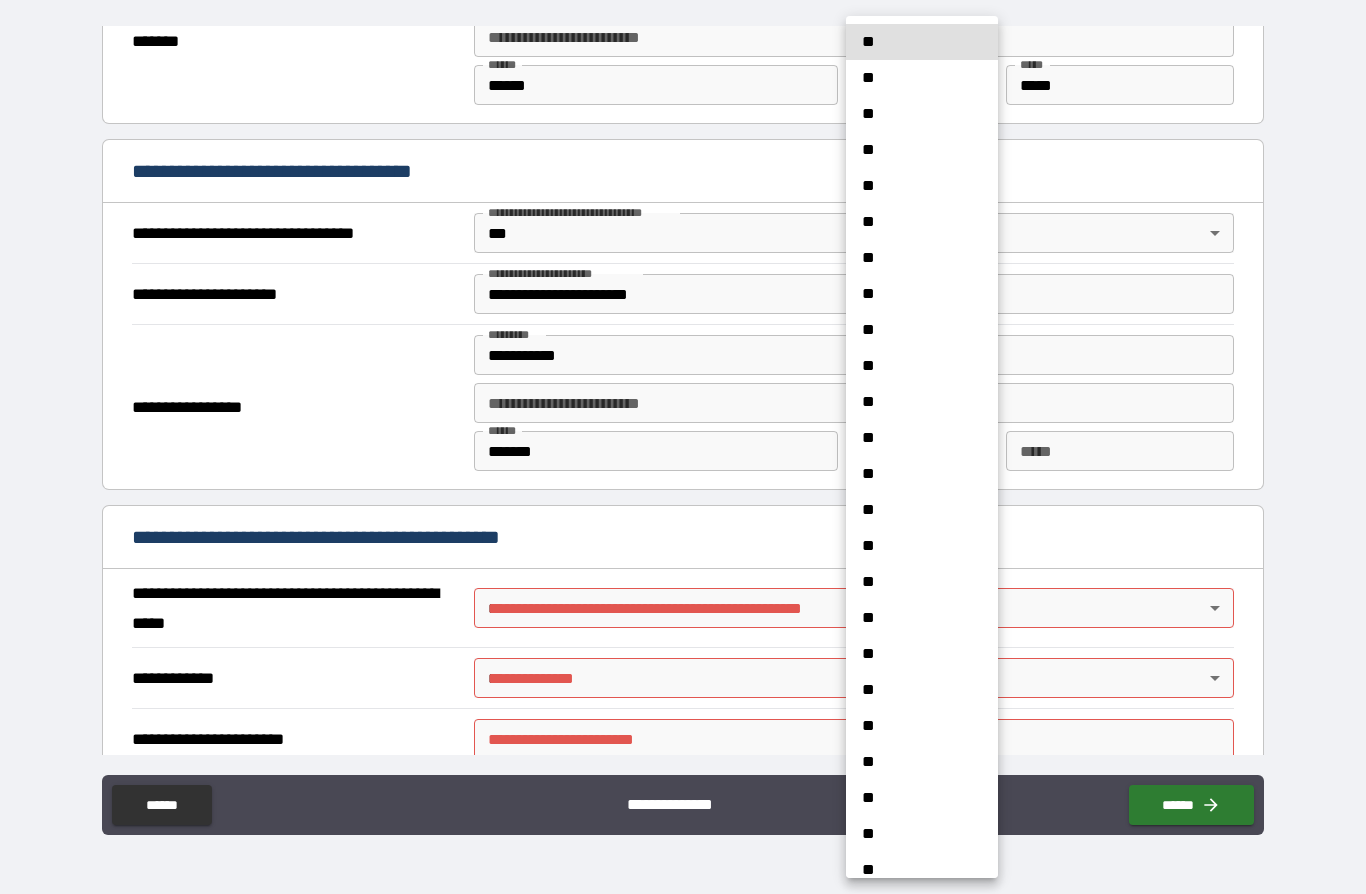 click on "**" at bounding box center [922, 150] 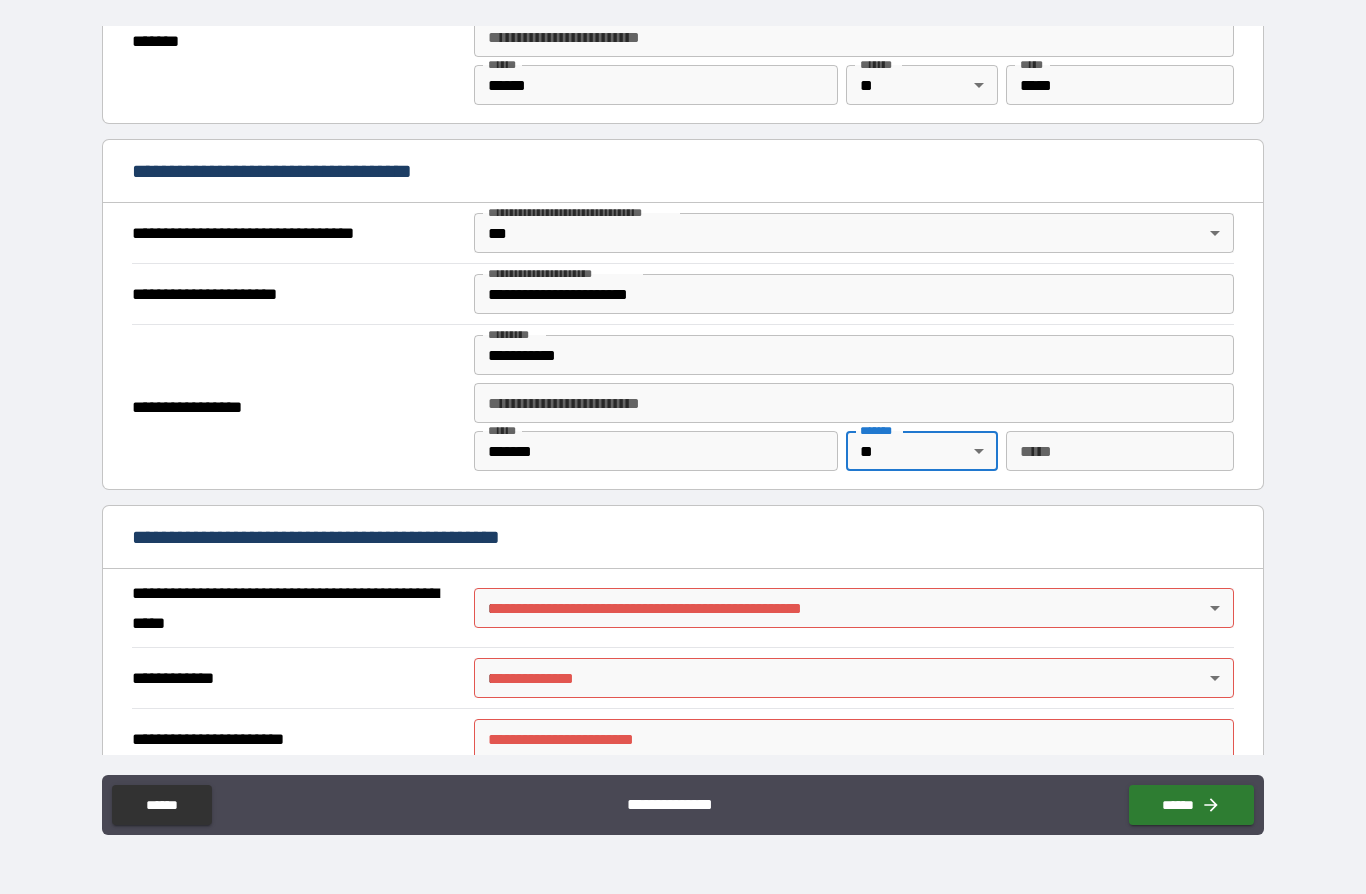 click on "***   *" at bounding box center (1120, 451) 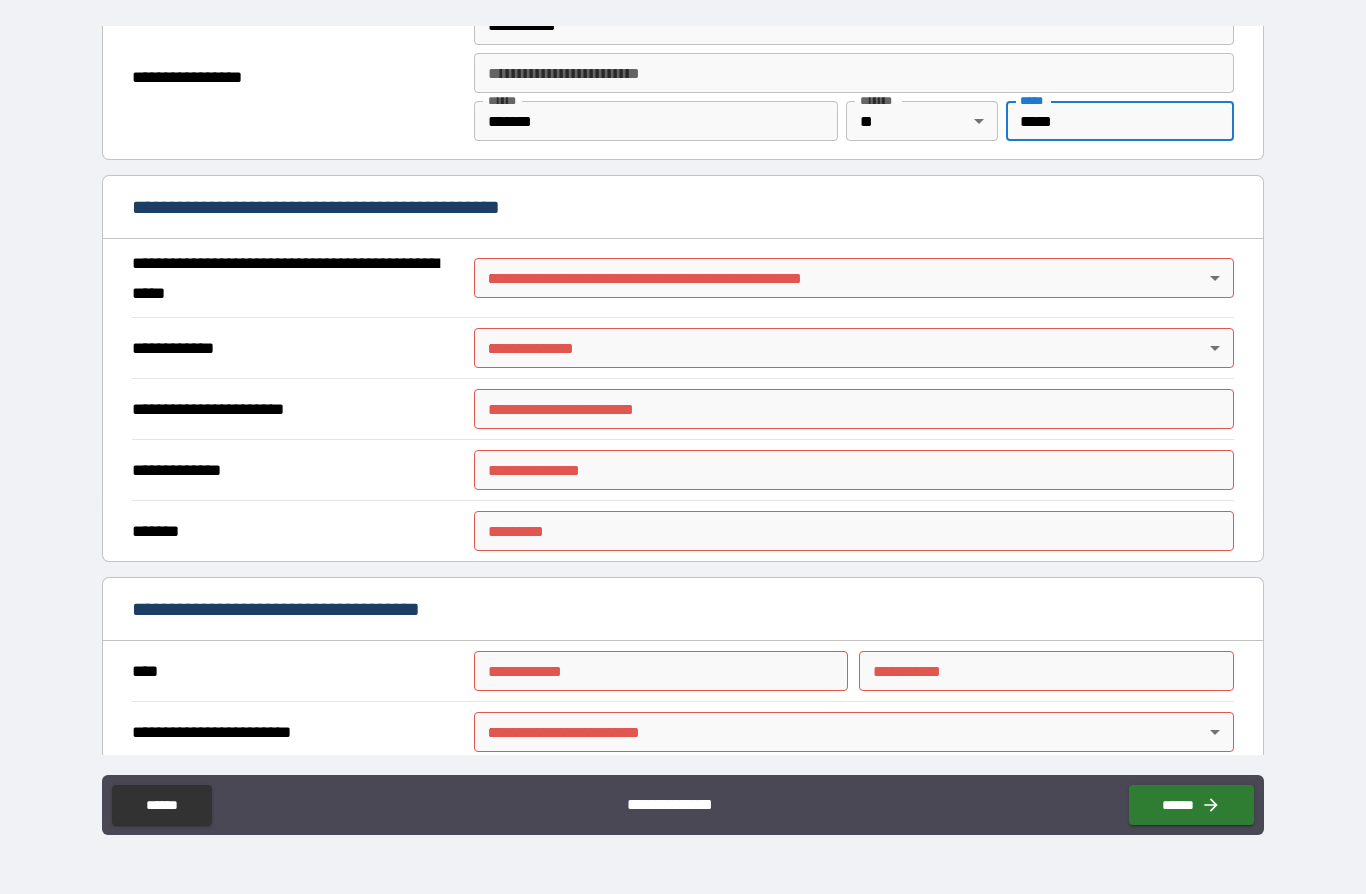 scroll, scrollTop: 1356, scrollLeft: 0, axis: vertical 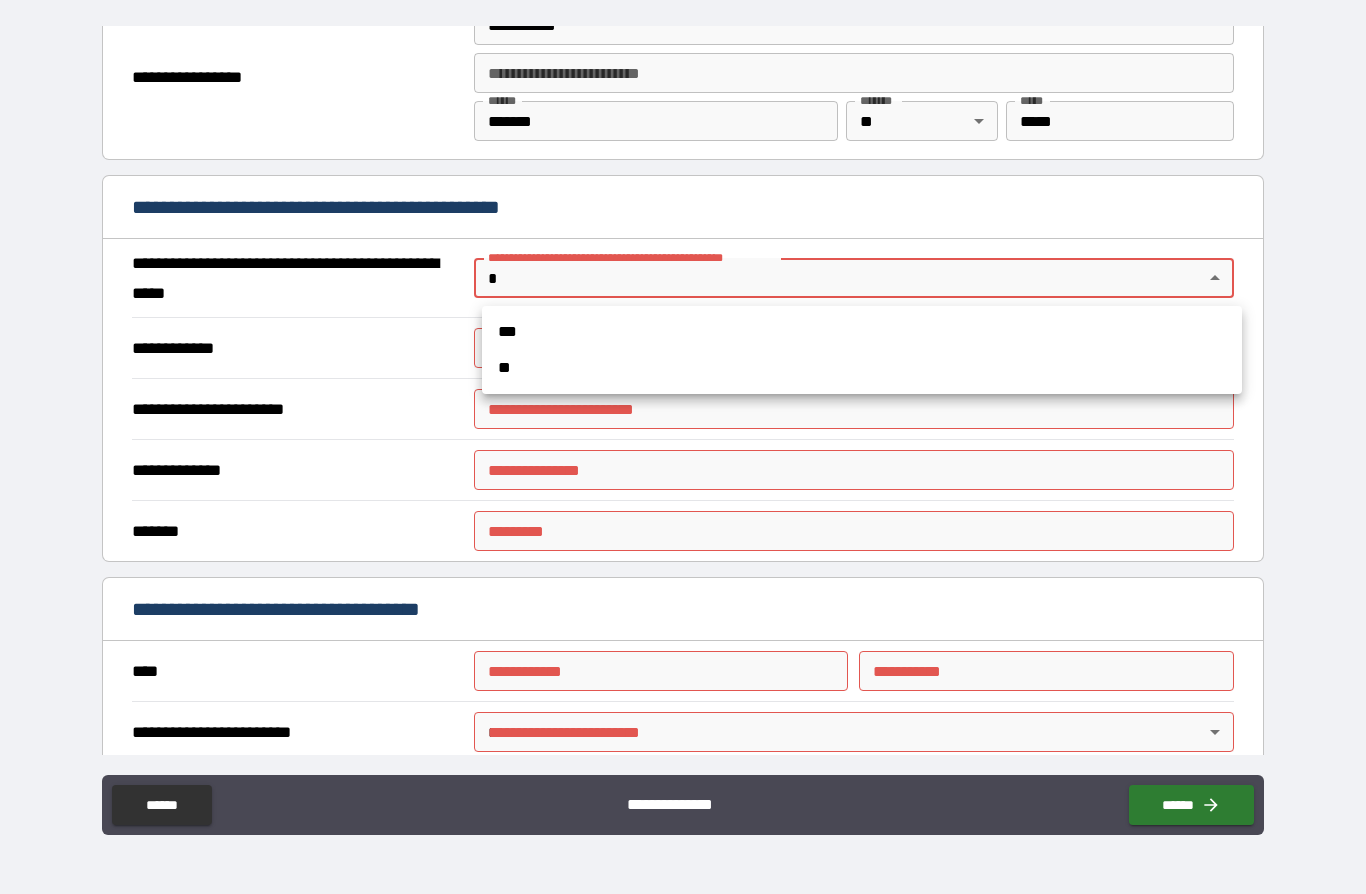 click on "**" at bounding box center [862, 368] 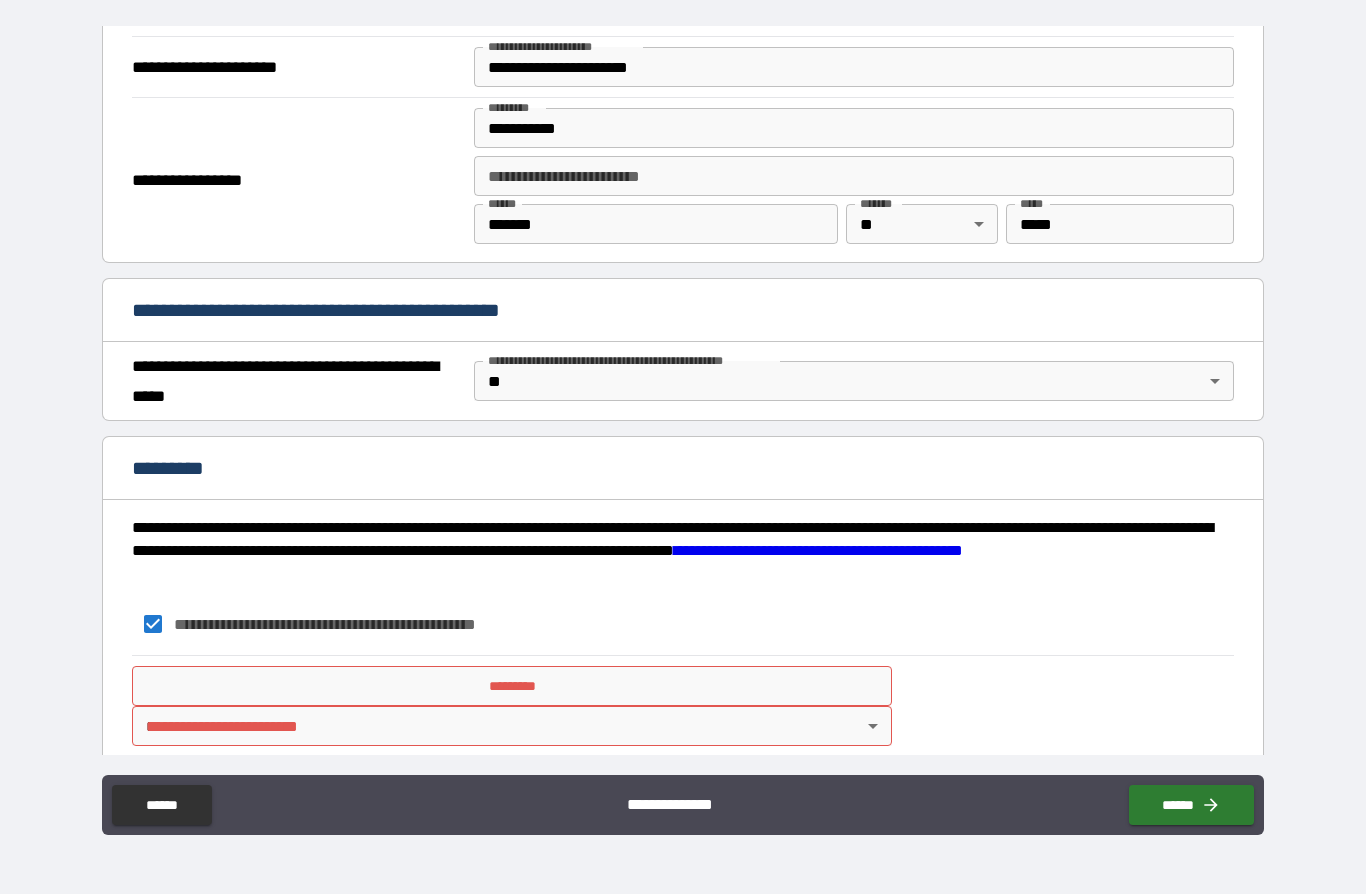 scroll, scrollTop: 1254, scrollLeft: 0, axis: vertical 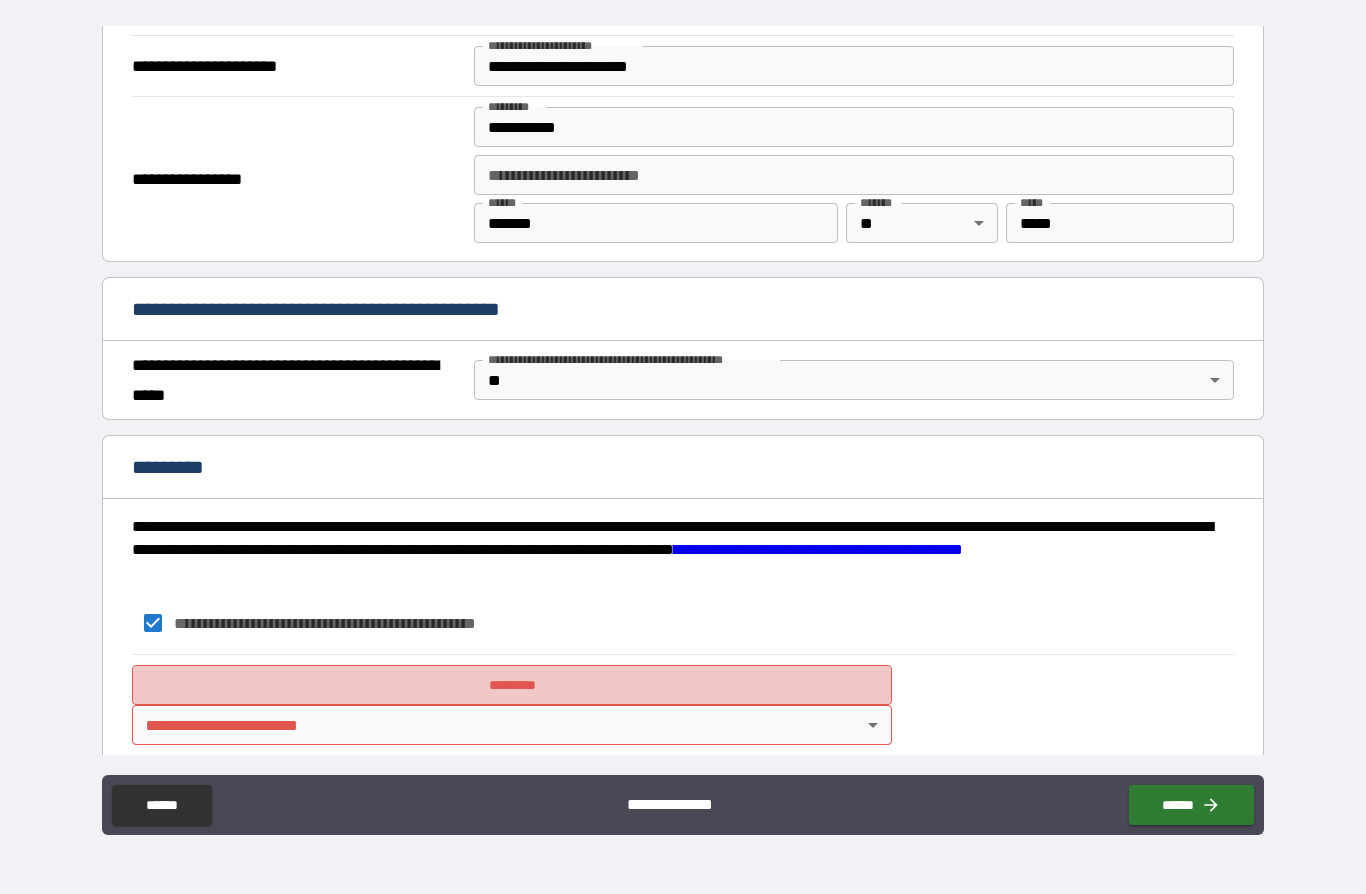 click on "*********" at bounding box center [512, 685] 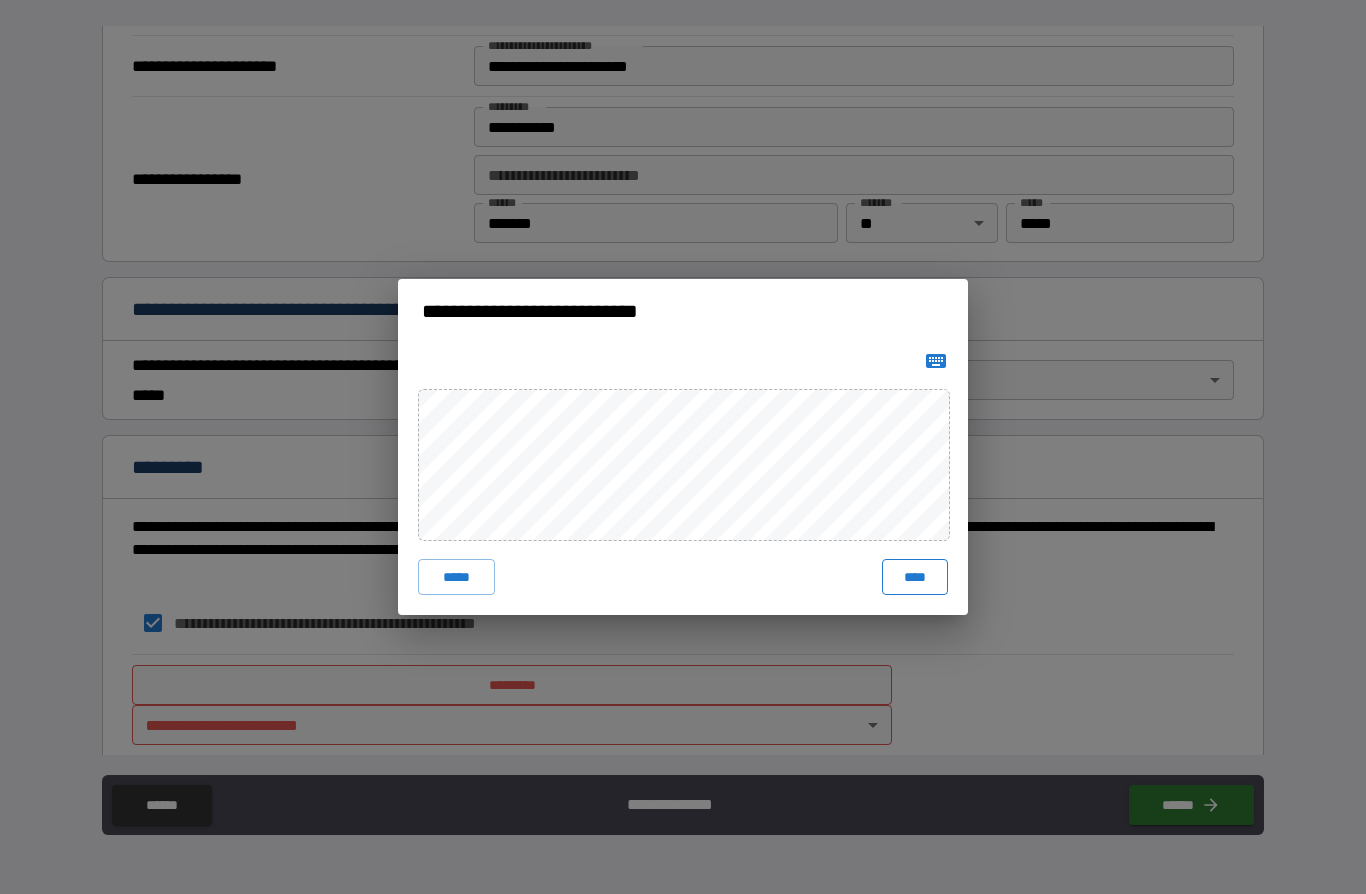 click on "****" at bounding box center [915, 577] 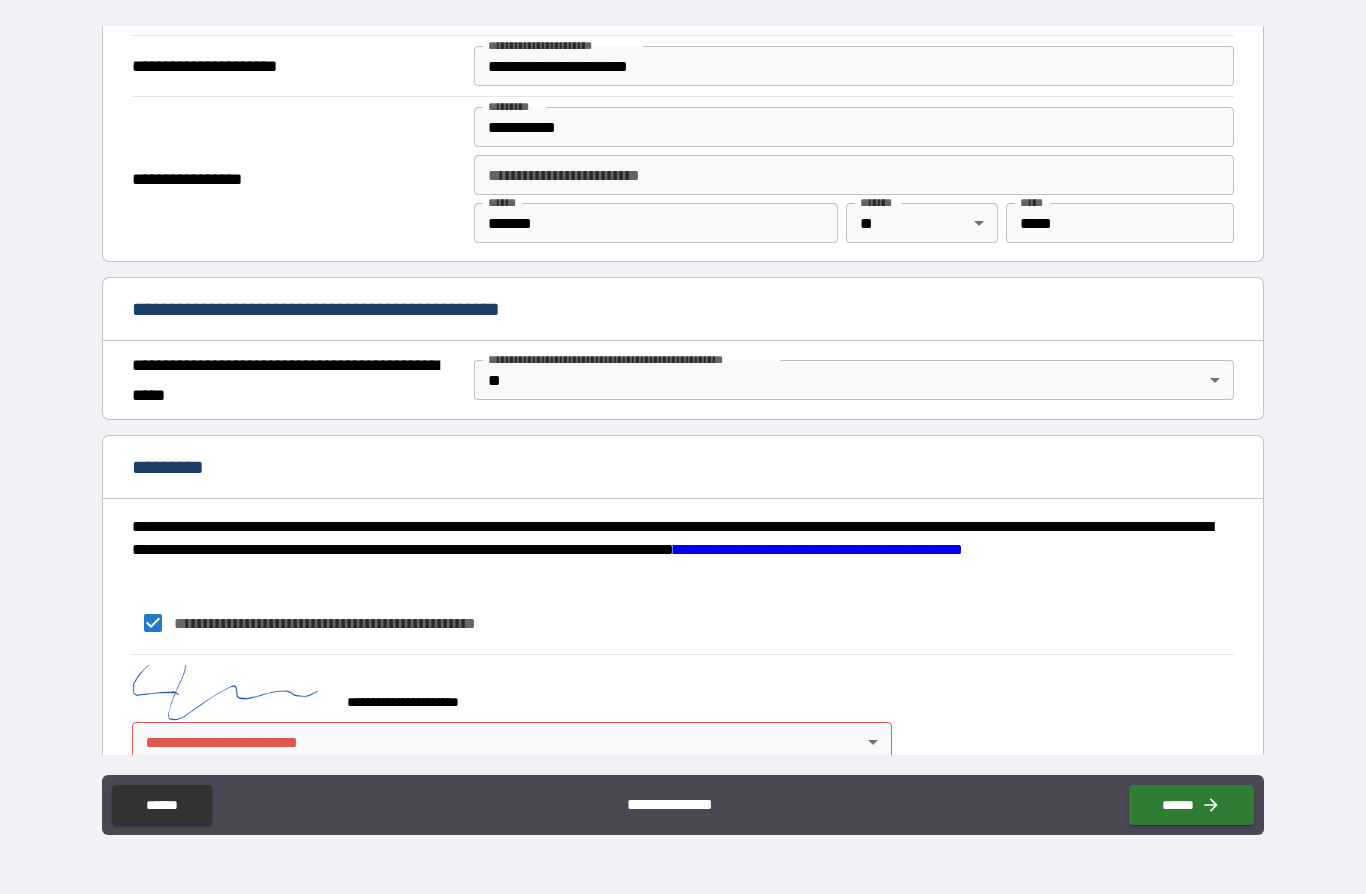 click on "**********" at bounding box center [683, 403] 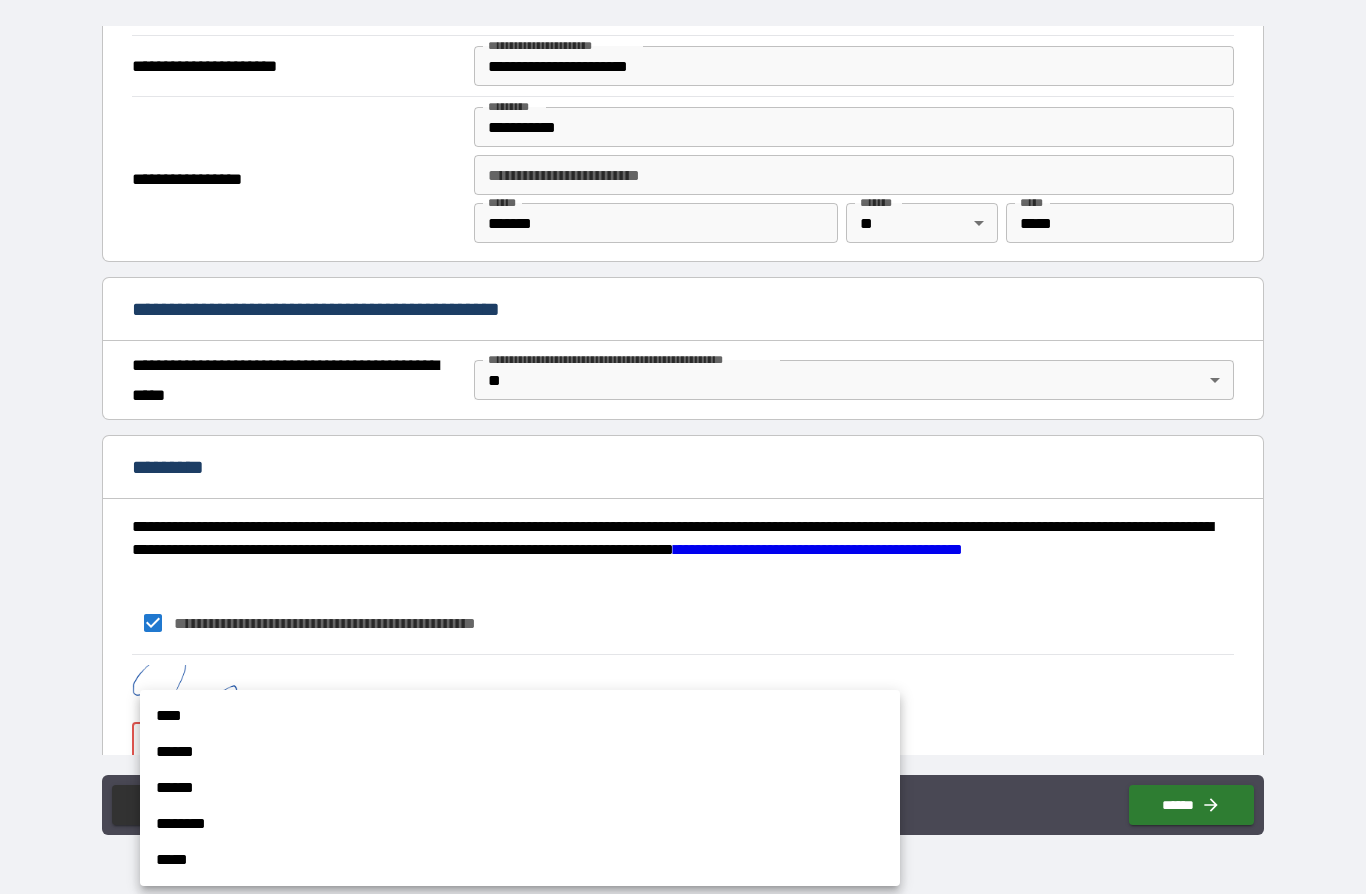 click on "****" at bounding box center [520, 716] 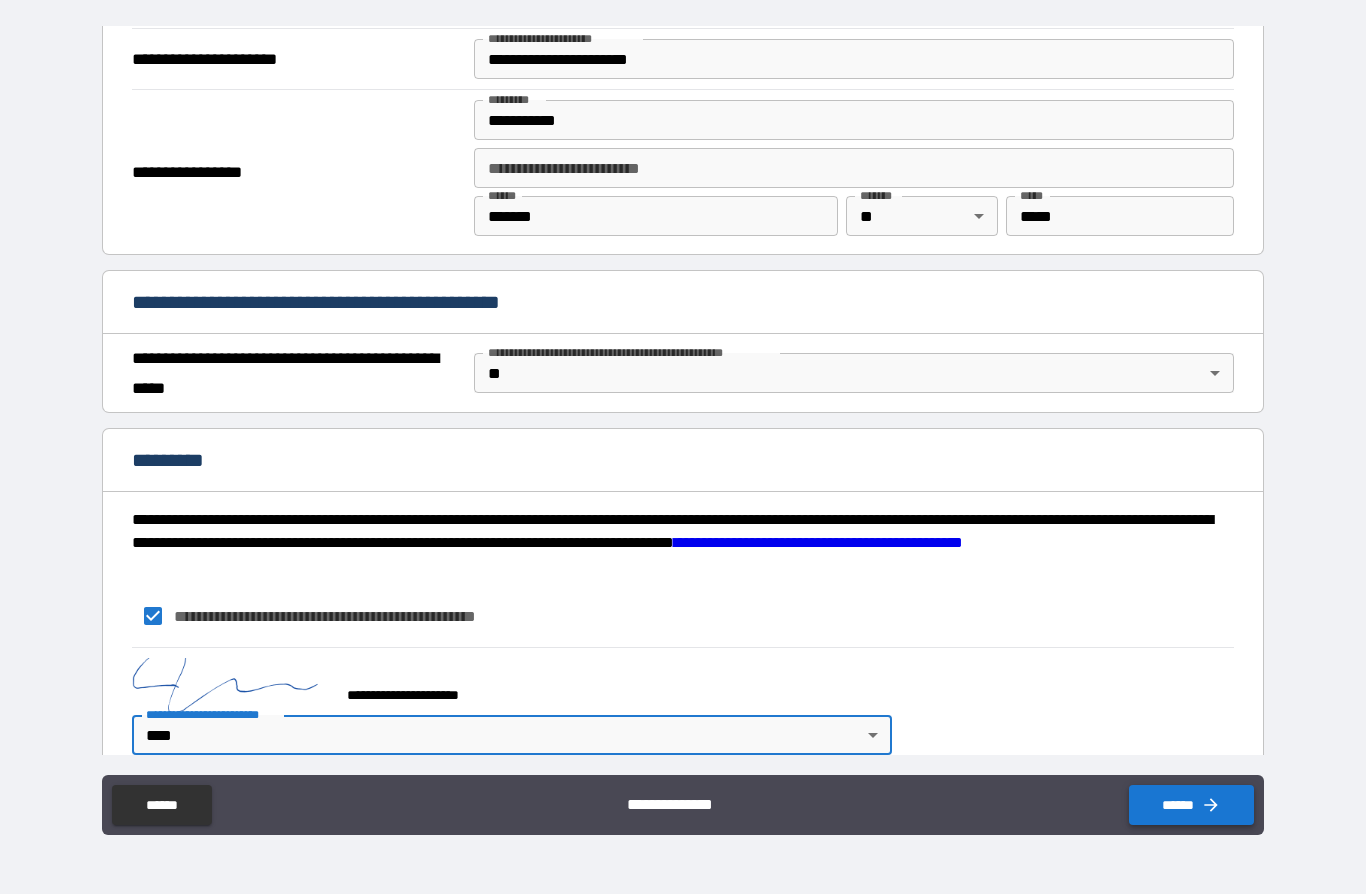click 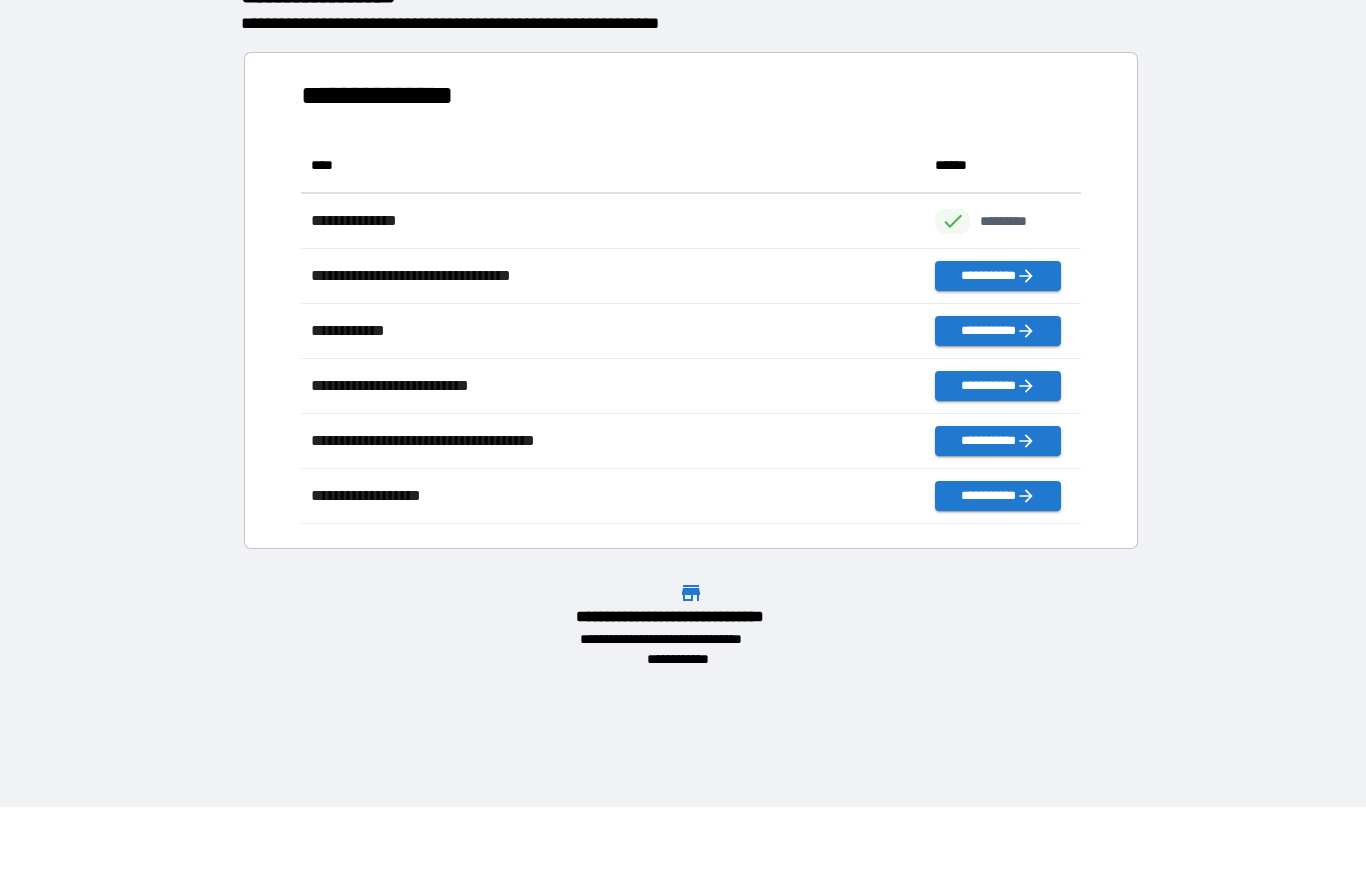 scroll, scrollTop: 1, scrollLeft: 1, axis: both 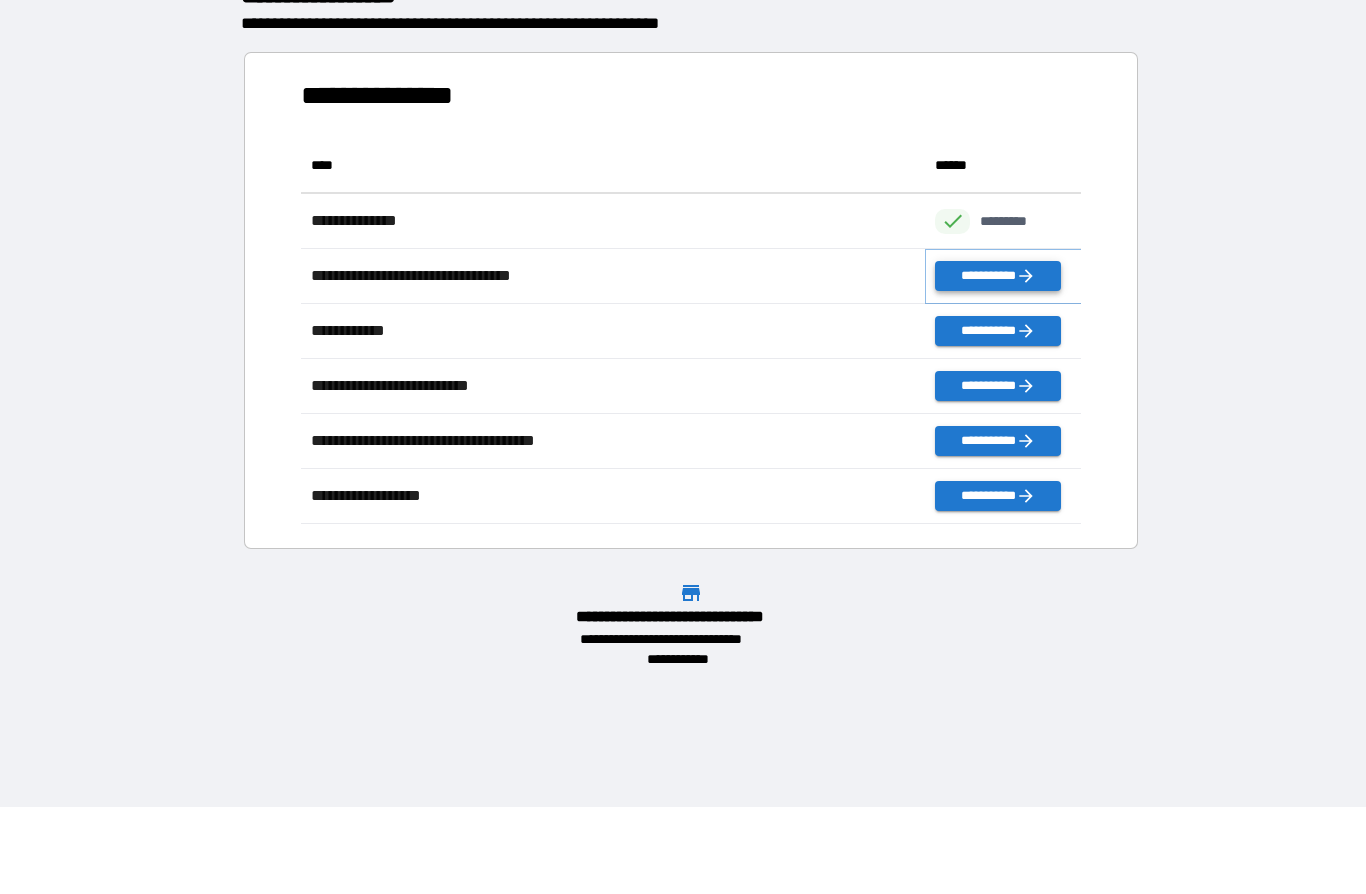 click on "**********" at bounding box center [997, 276] 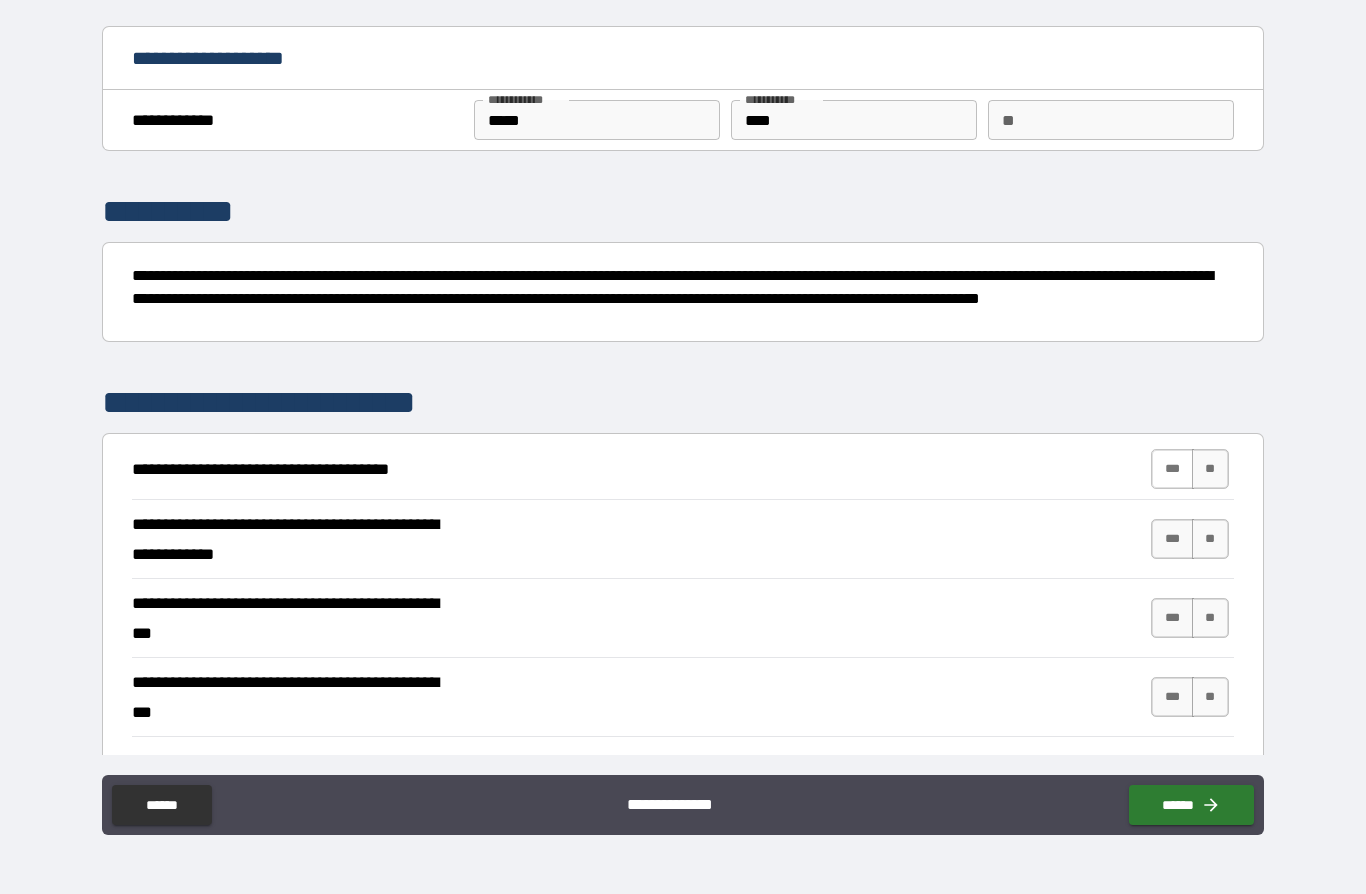 click on "***" at bounding box center [1172, 469] 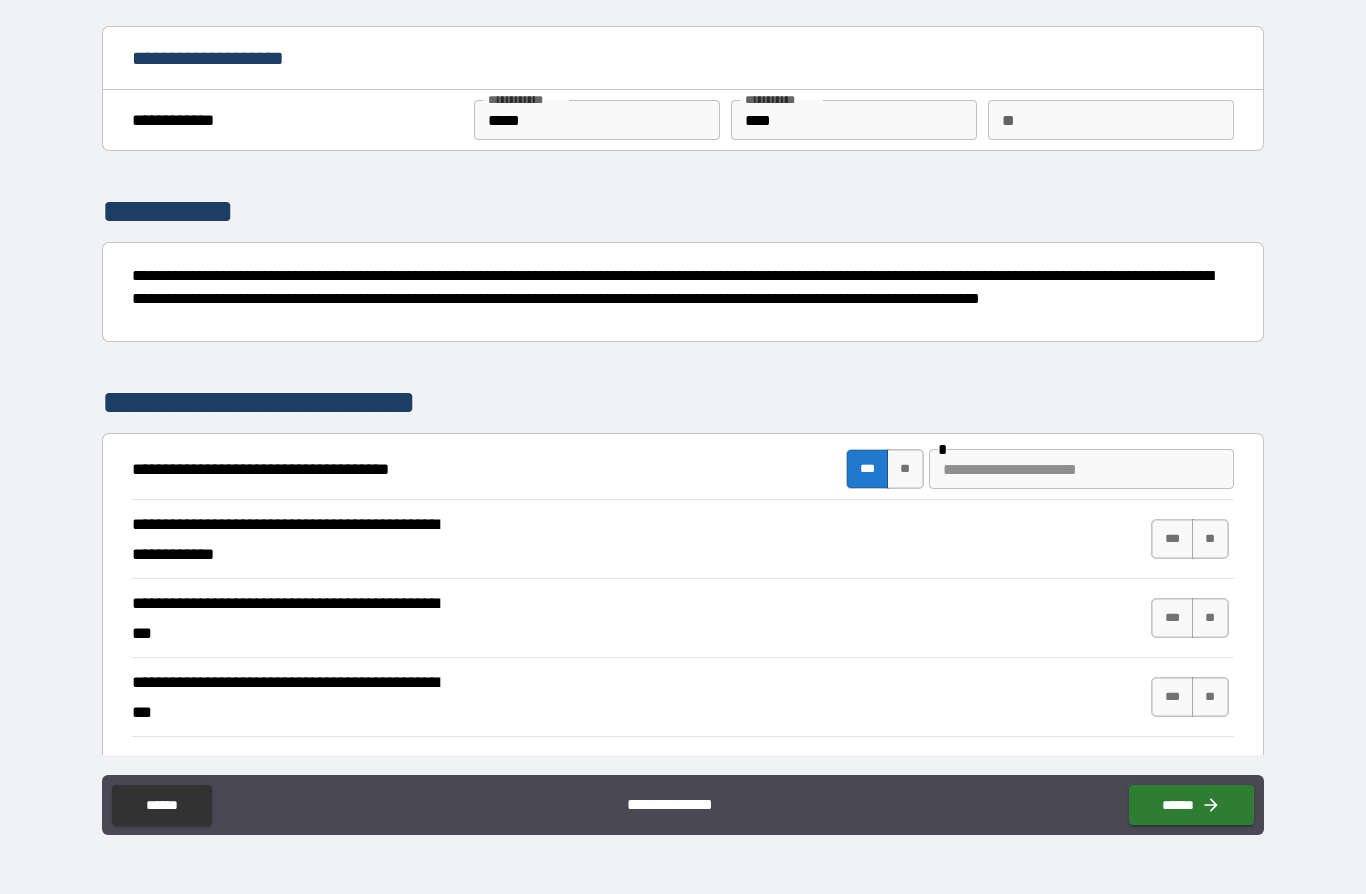 click at bounding box center [1081, 469] 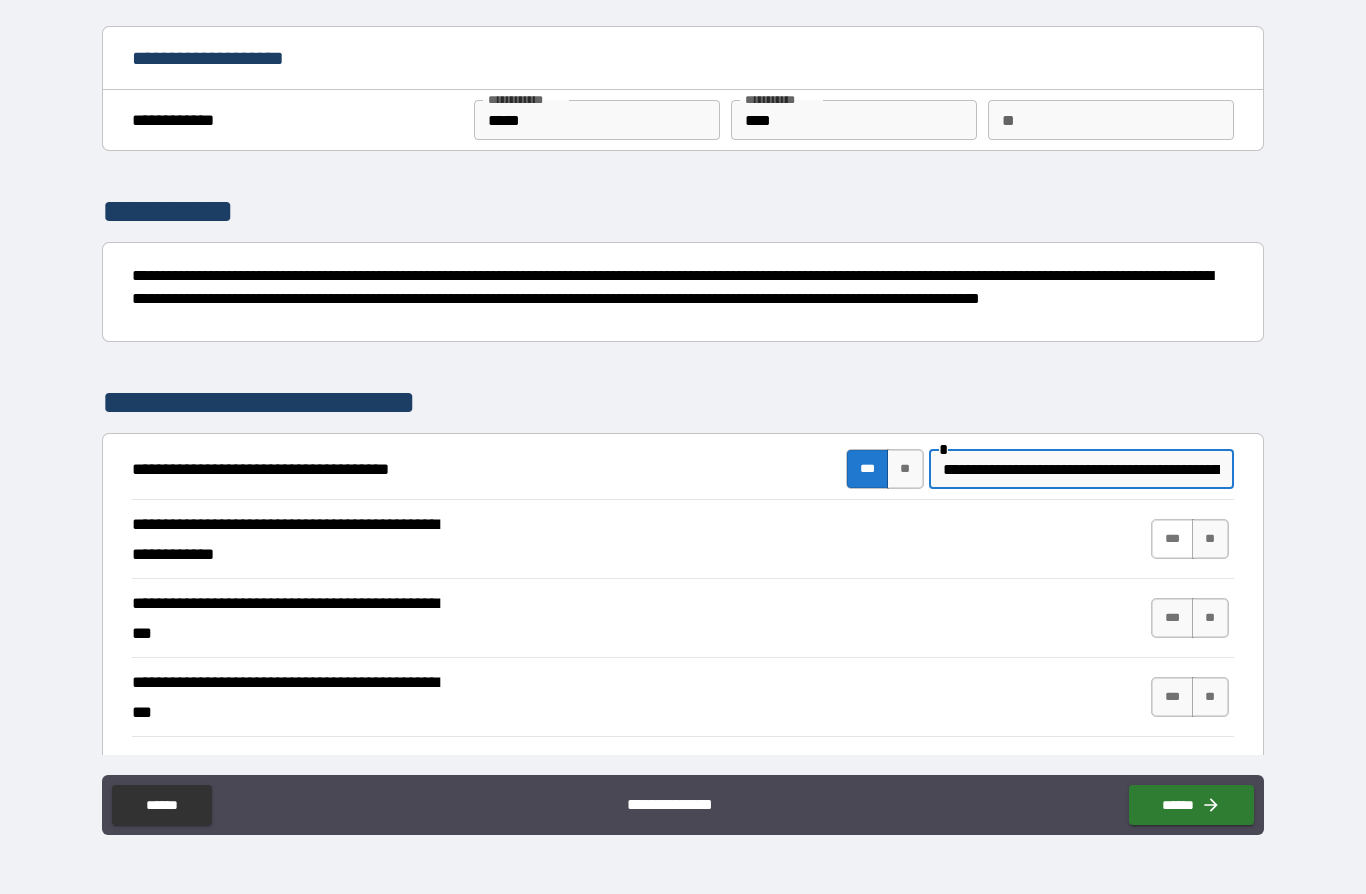 type on "**********" 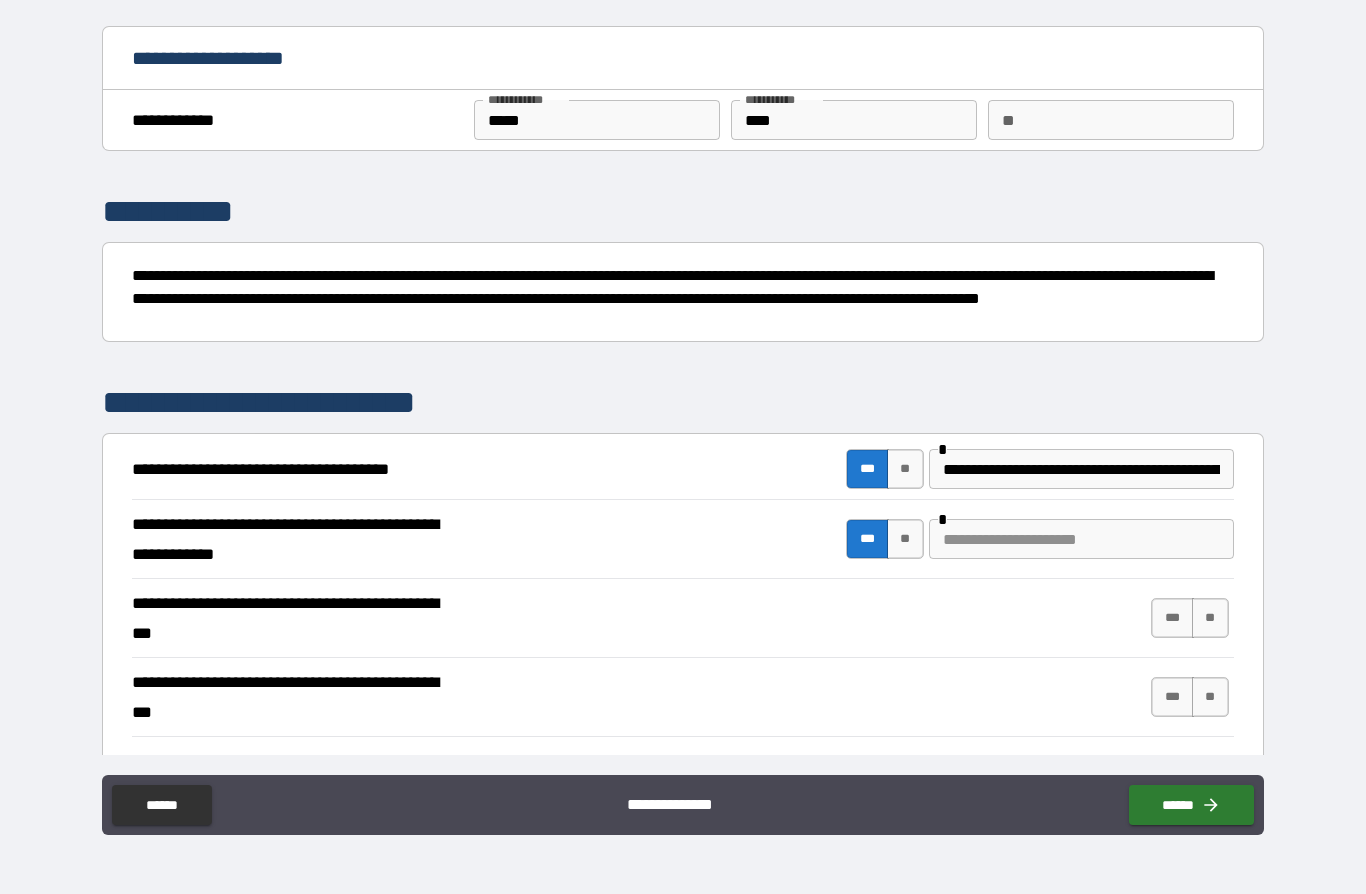 click at bounding box center [1081, 539] 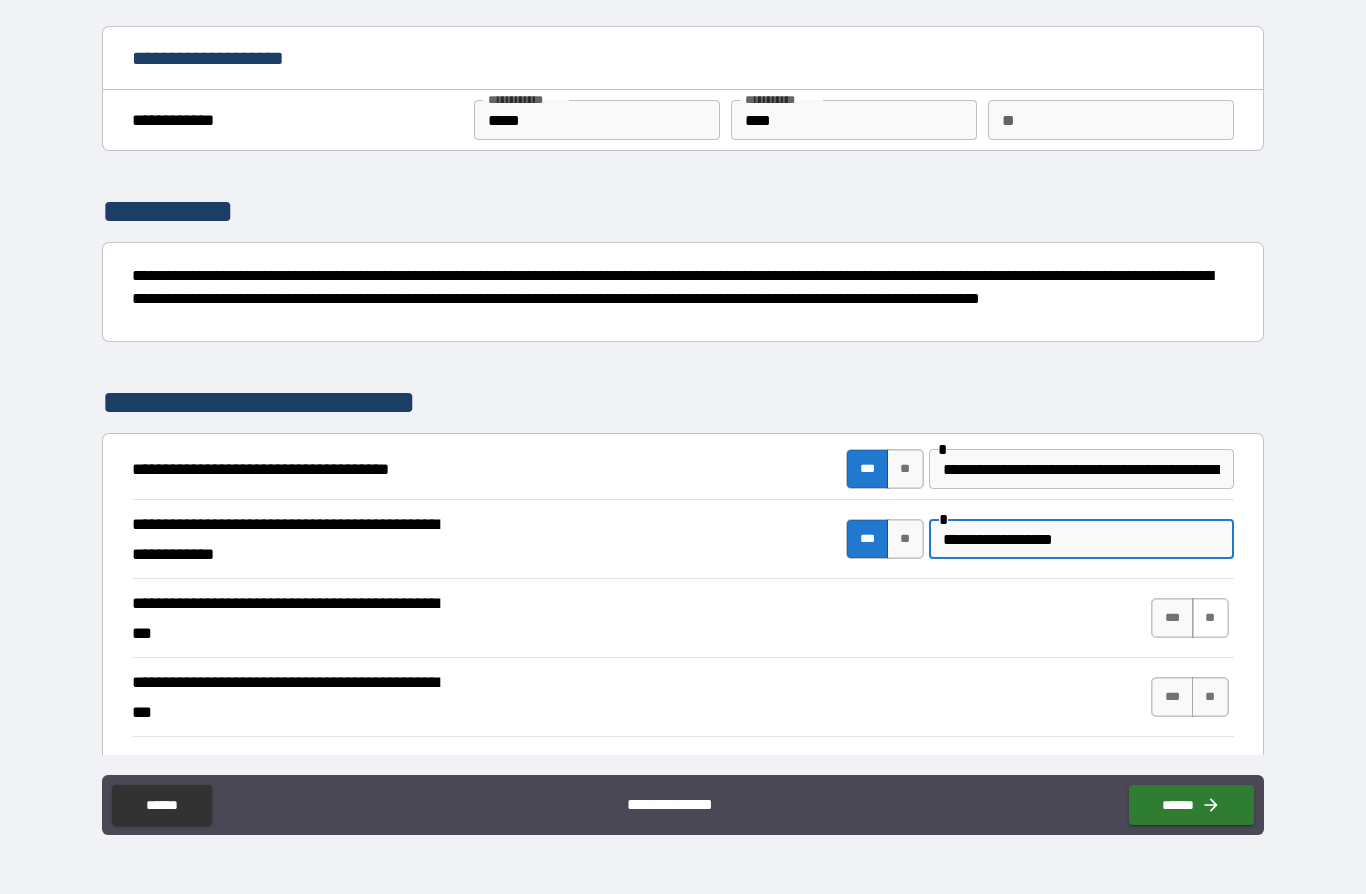 type on "**********" 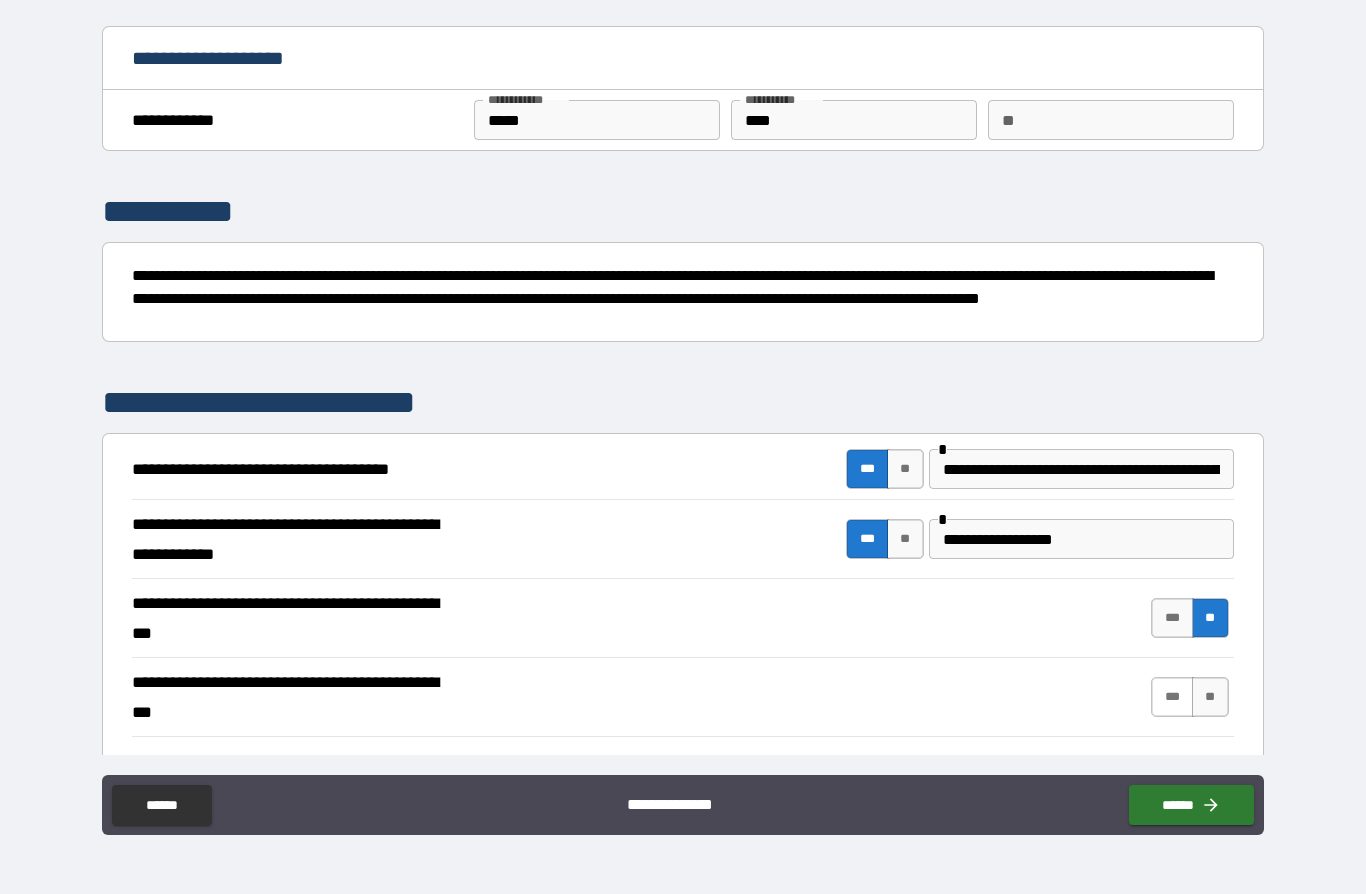 click on "***" at bounding box center (1172, 697) 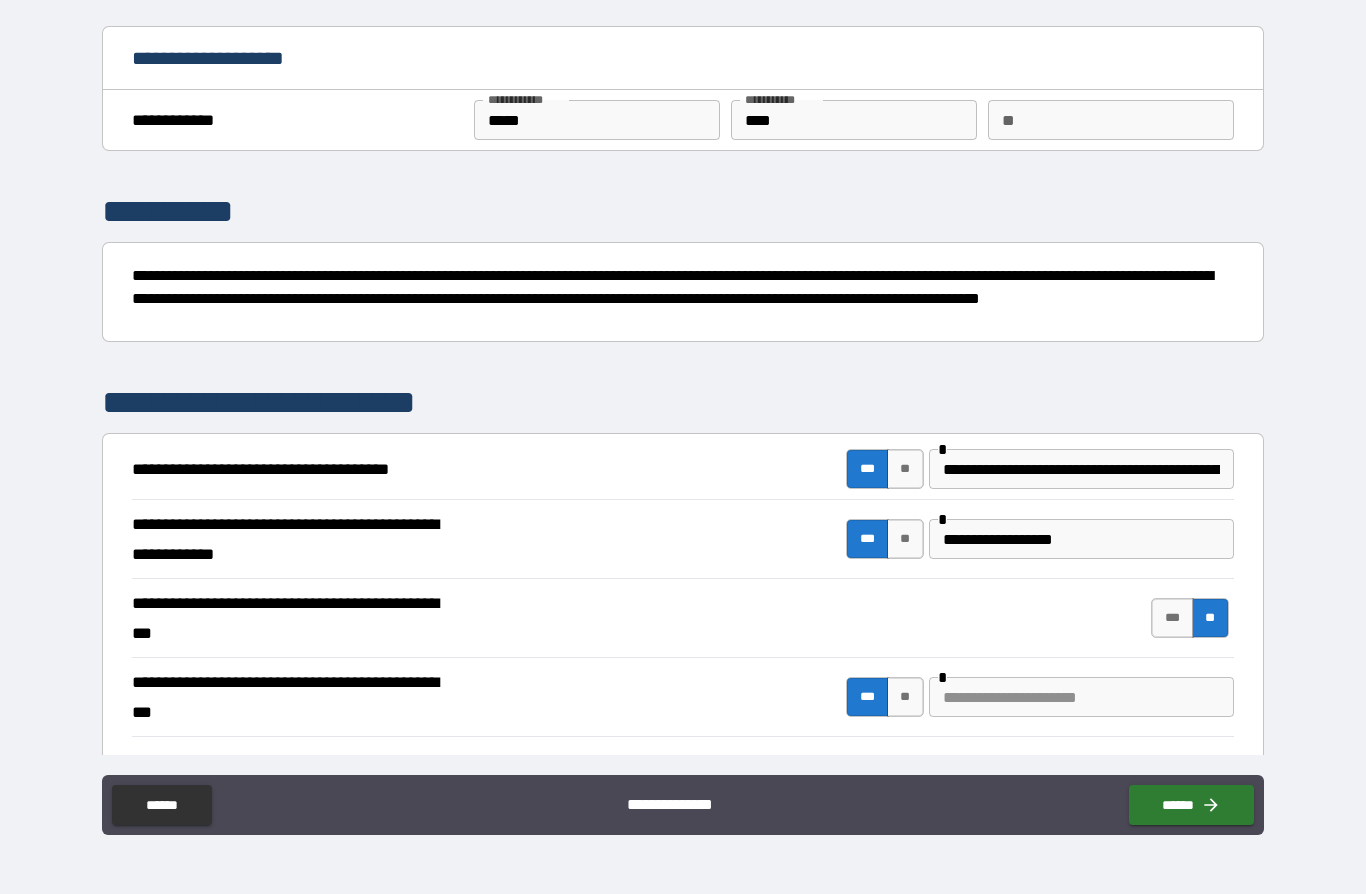 click at bounding box center [1081, 697] 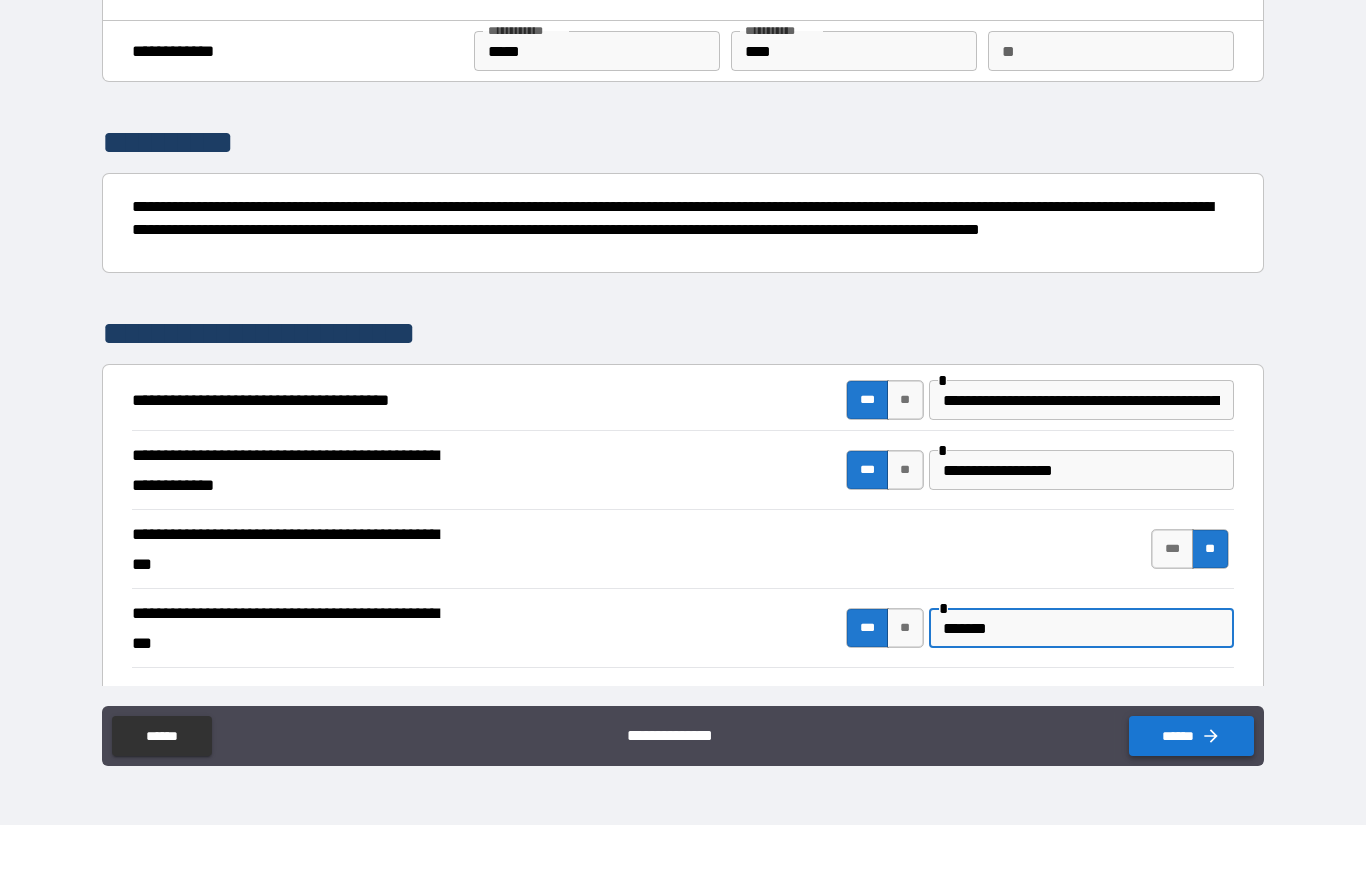 click 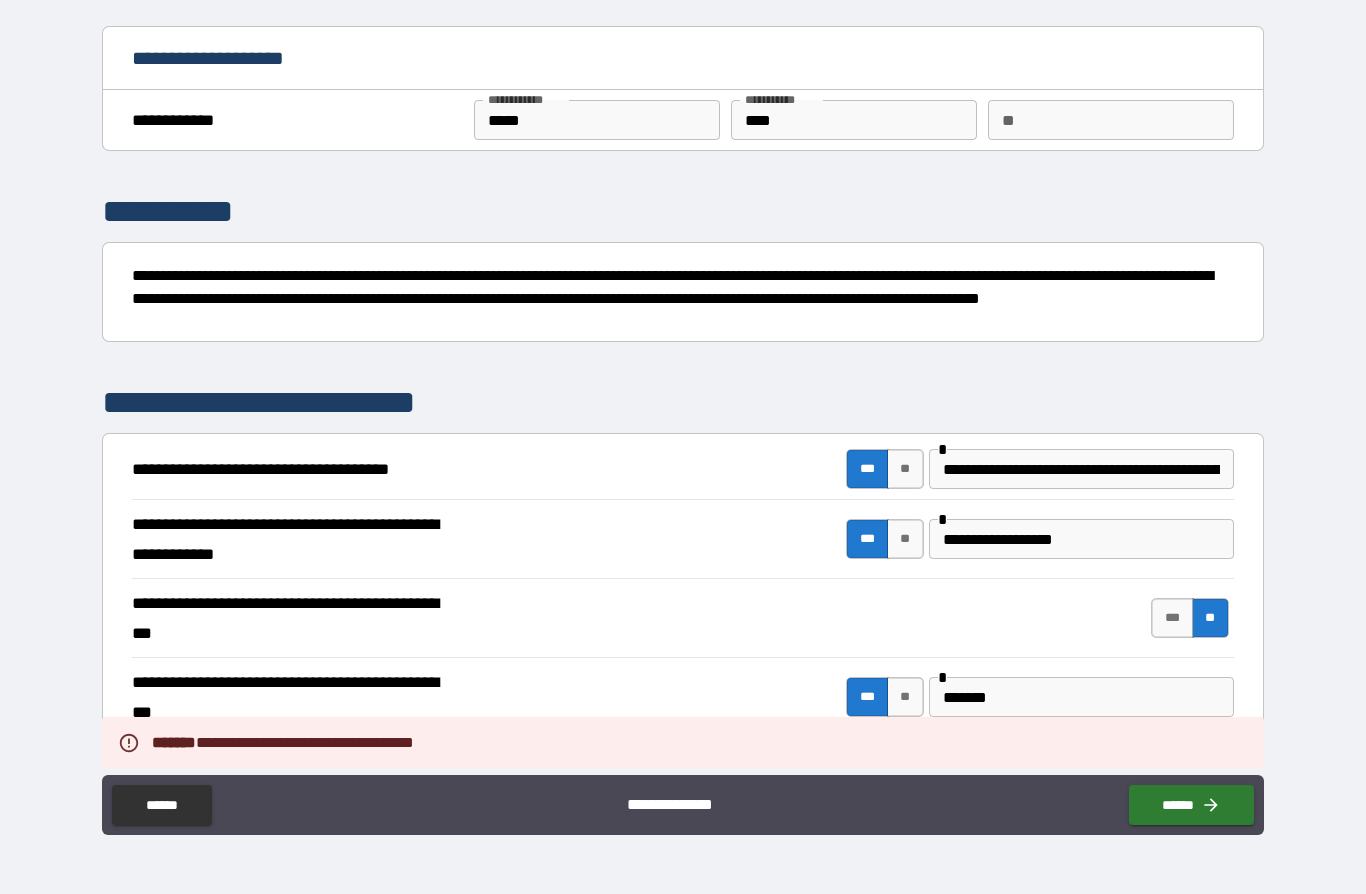 click on "*******" at bounding box center [1081, 697] 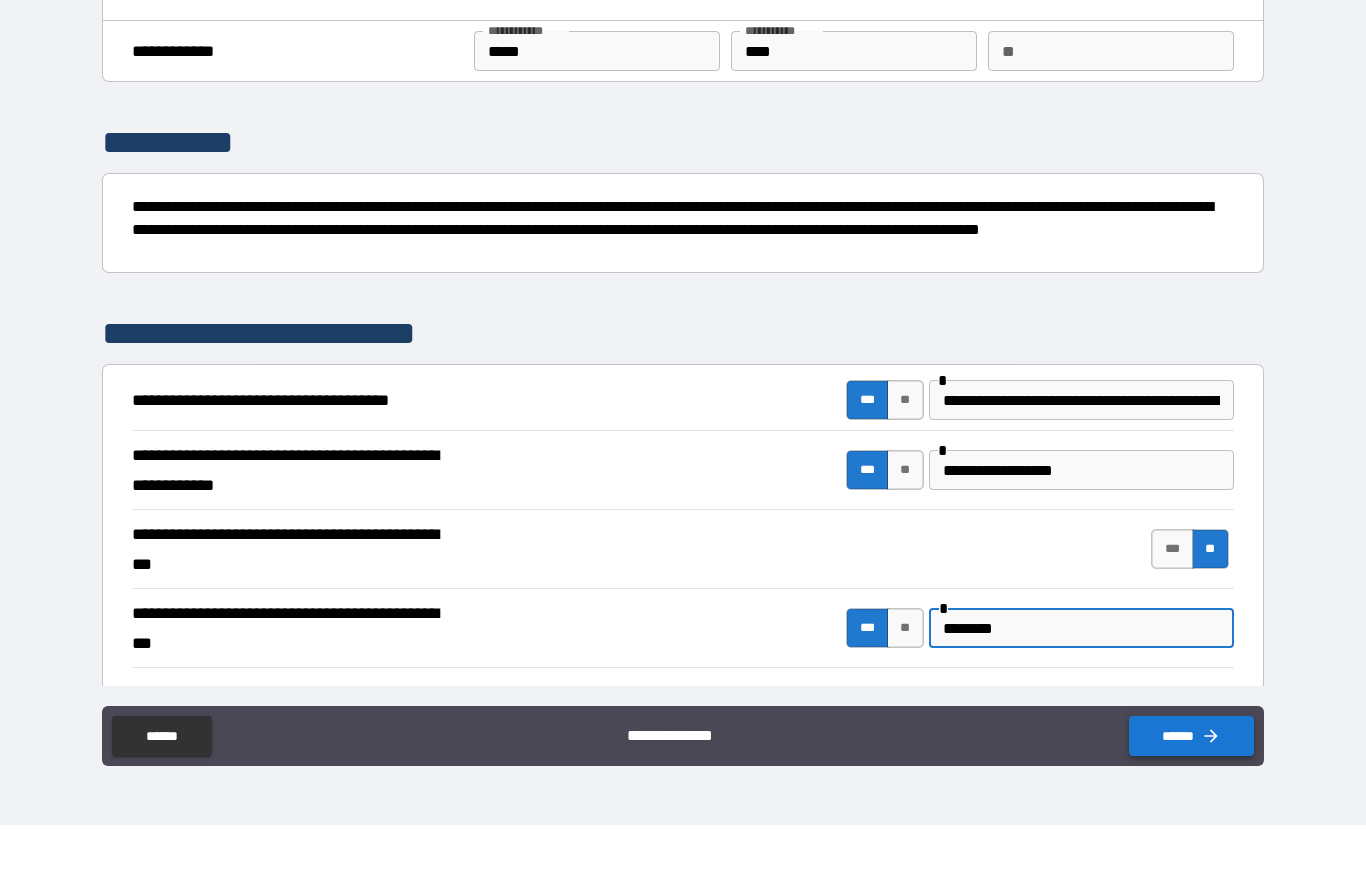 type on "*******" 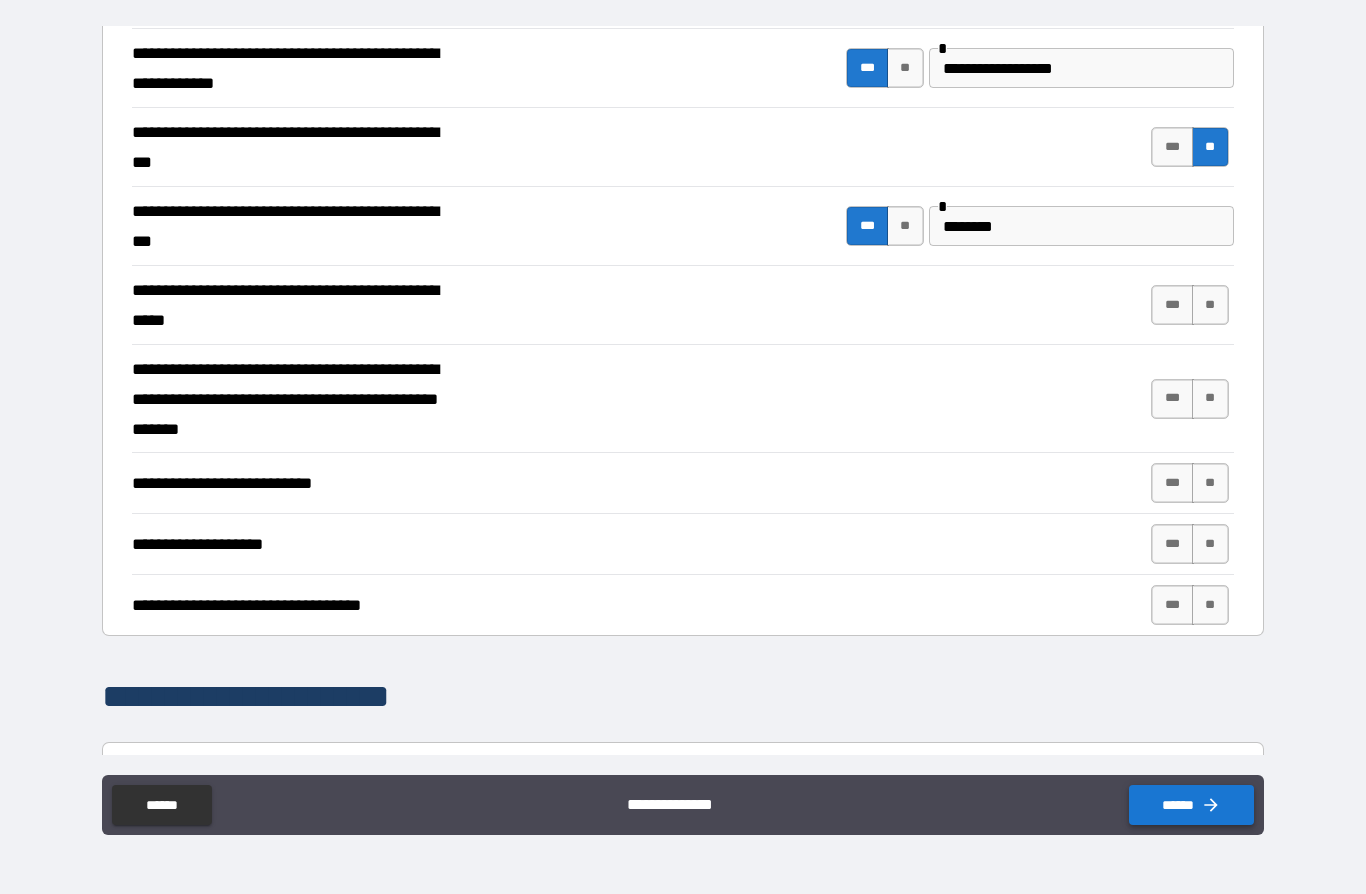 scroll, scrollTop: 472, scrollLeft: 0, axis: vertical 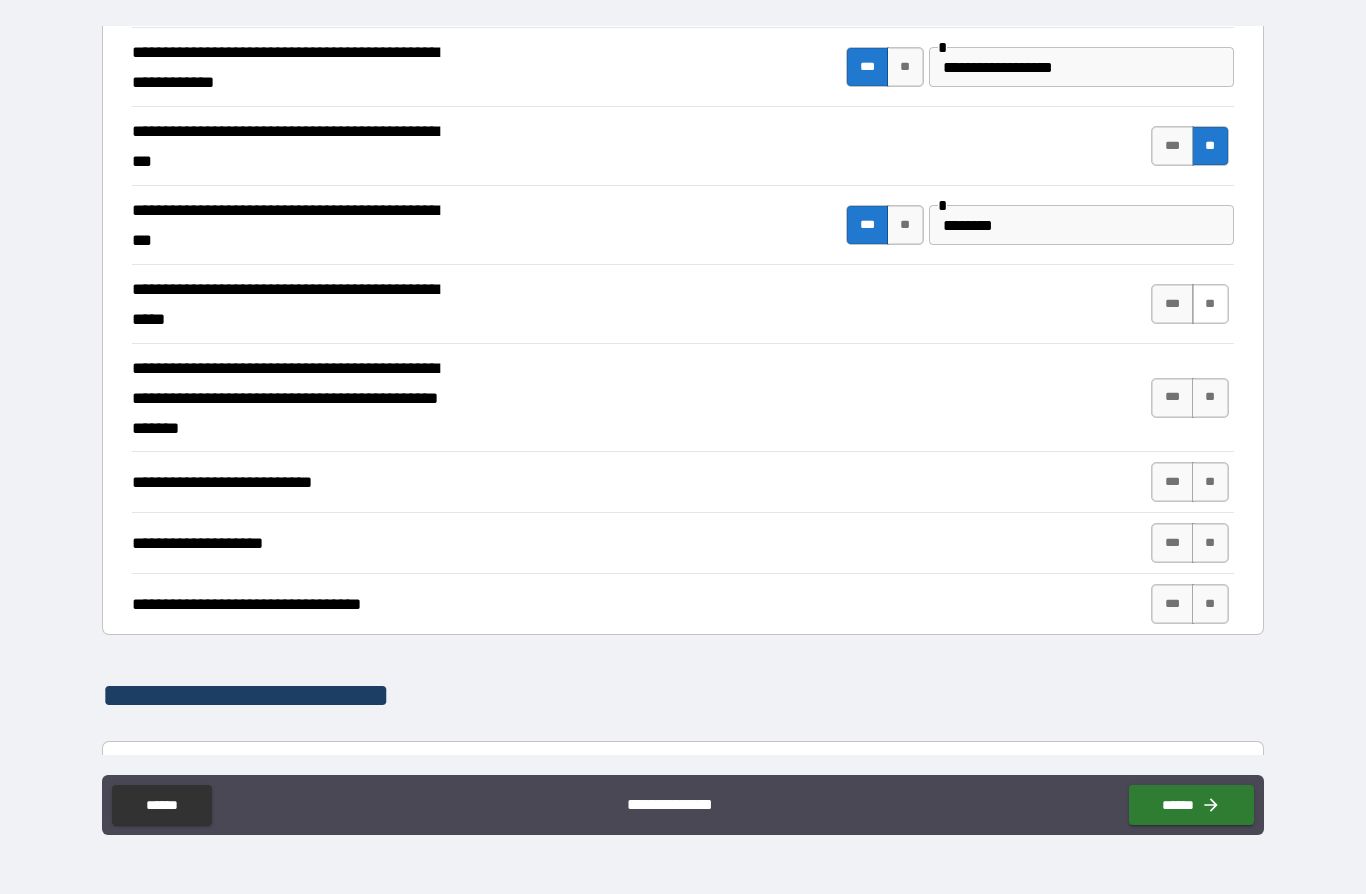 click on "**" at bounding box center [1210, 304] 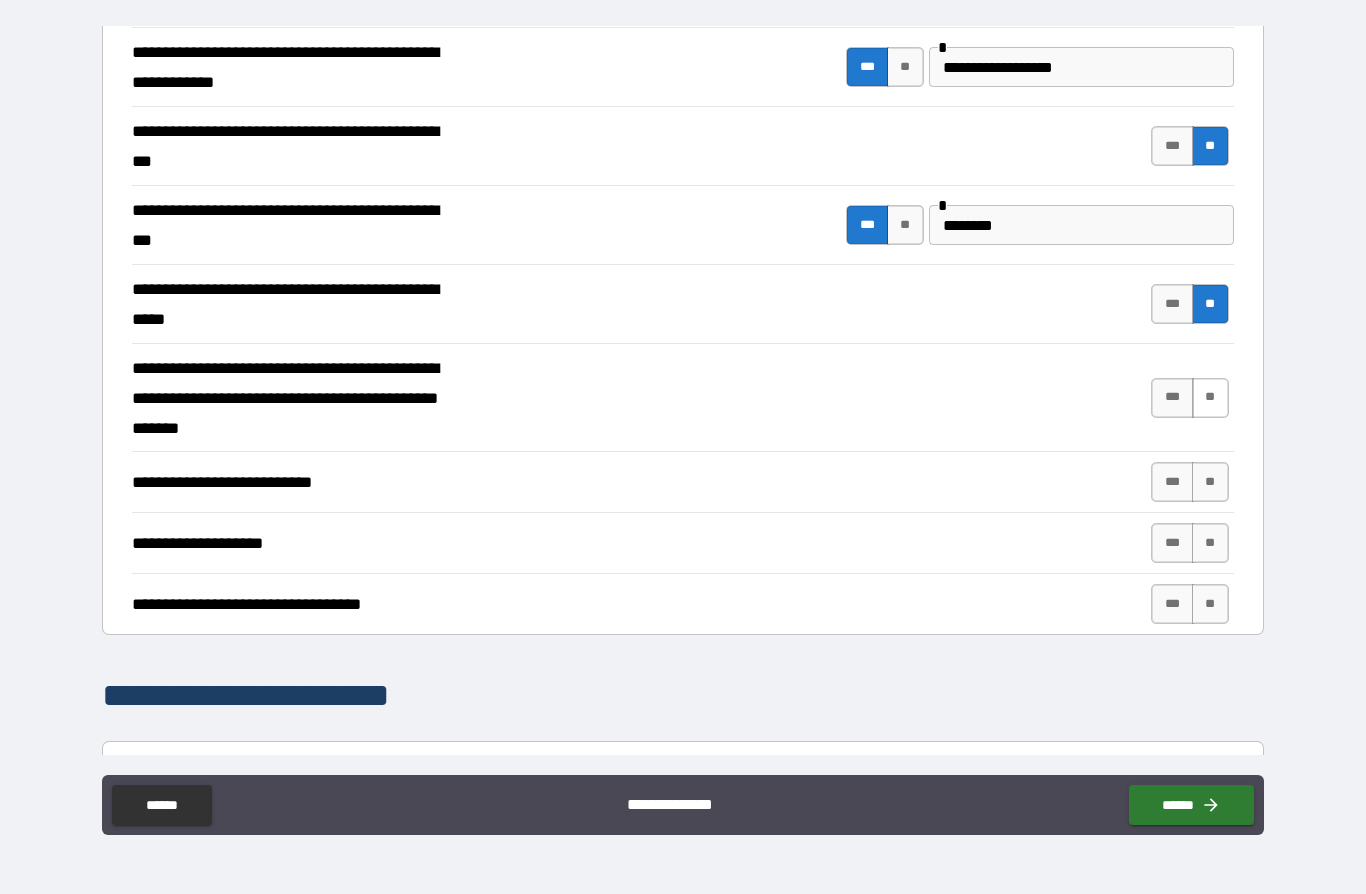 click on "**" at bounding box center [1210, 398] 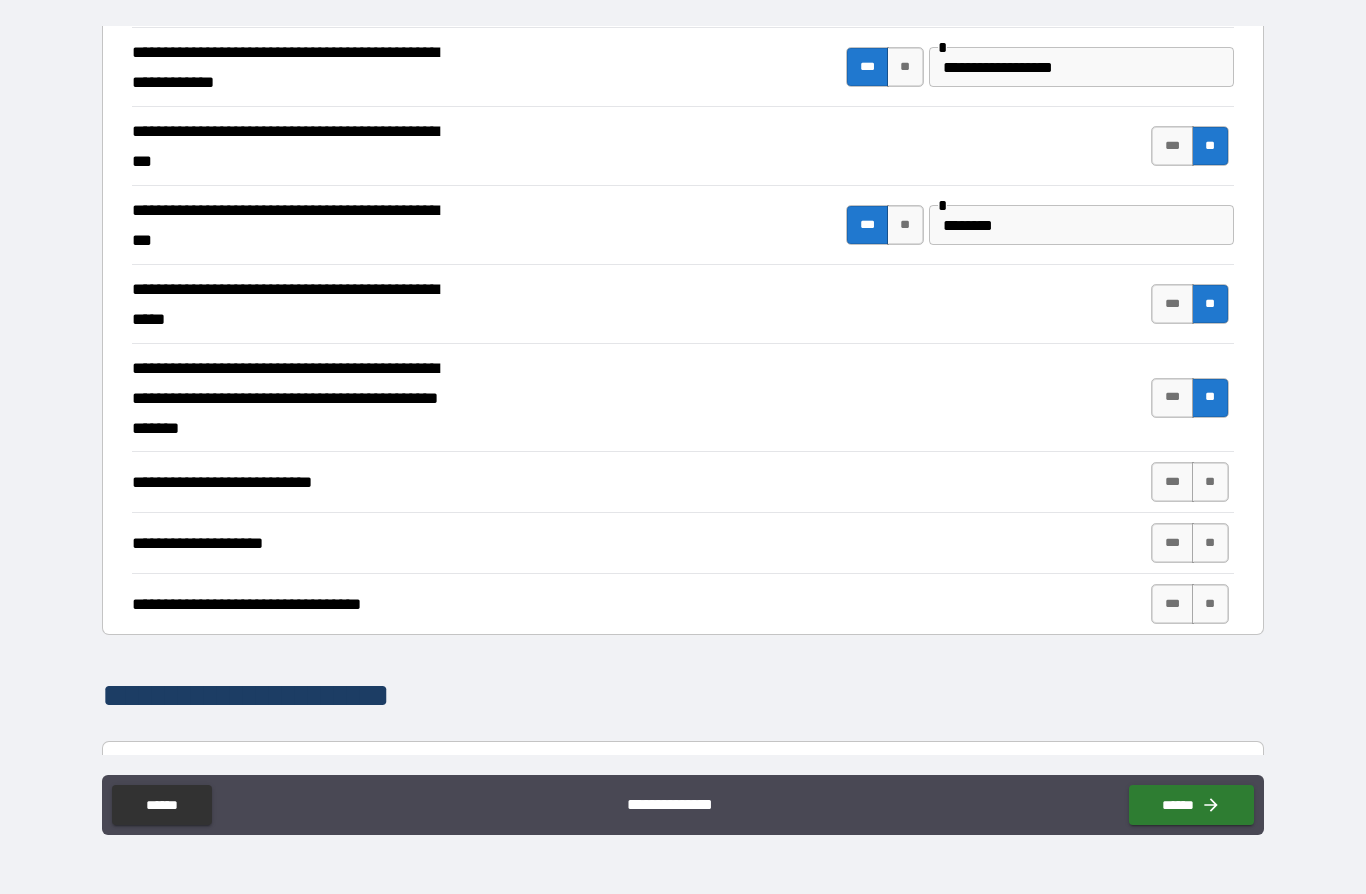 click on "**" at bounding box center (1210, 482) 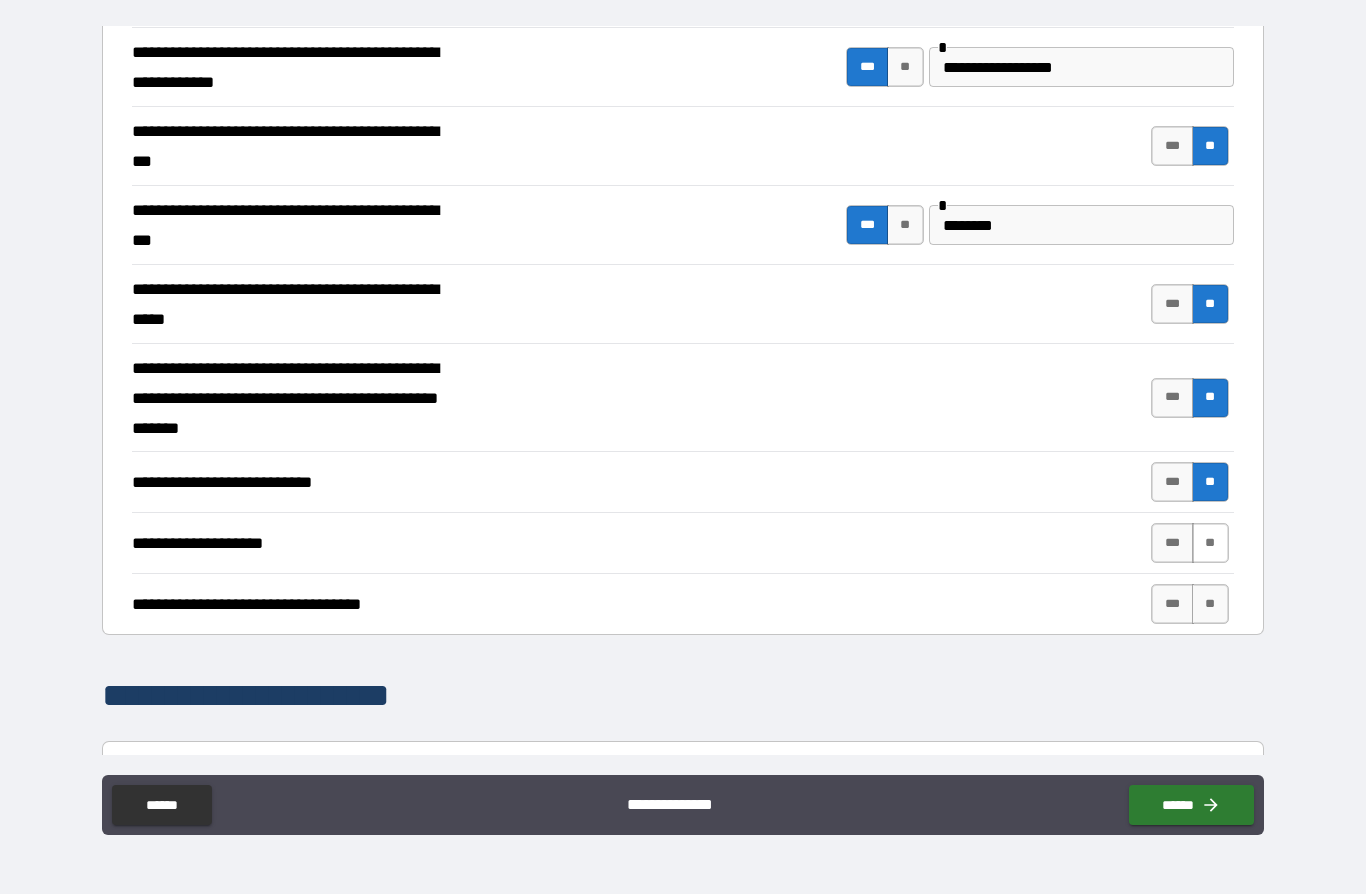 click on "**" at bounding box center (1210, 543) 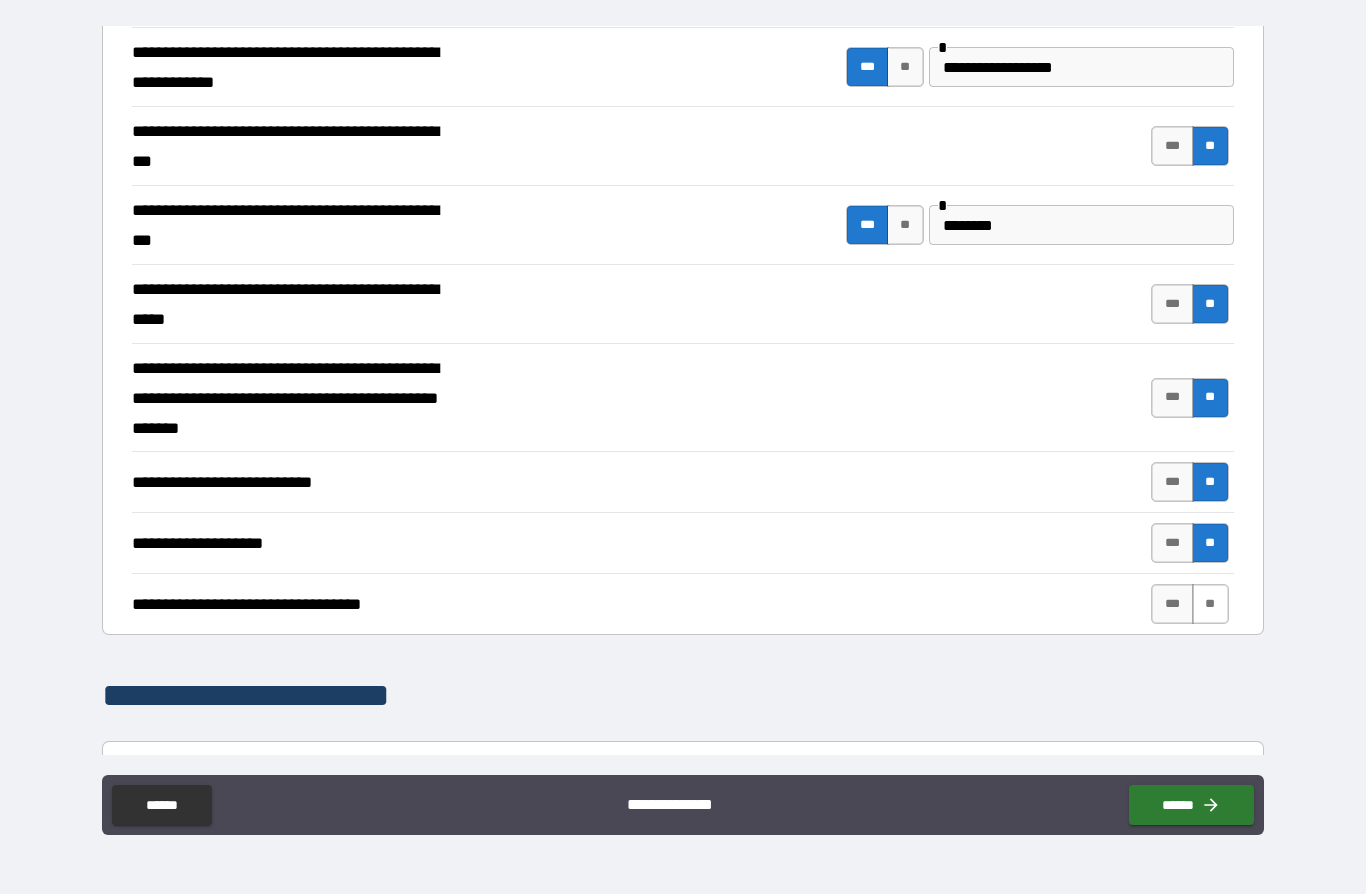 click on "**" at bounding box center [1210, 604] 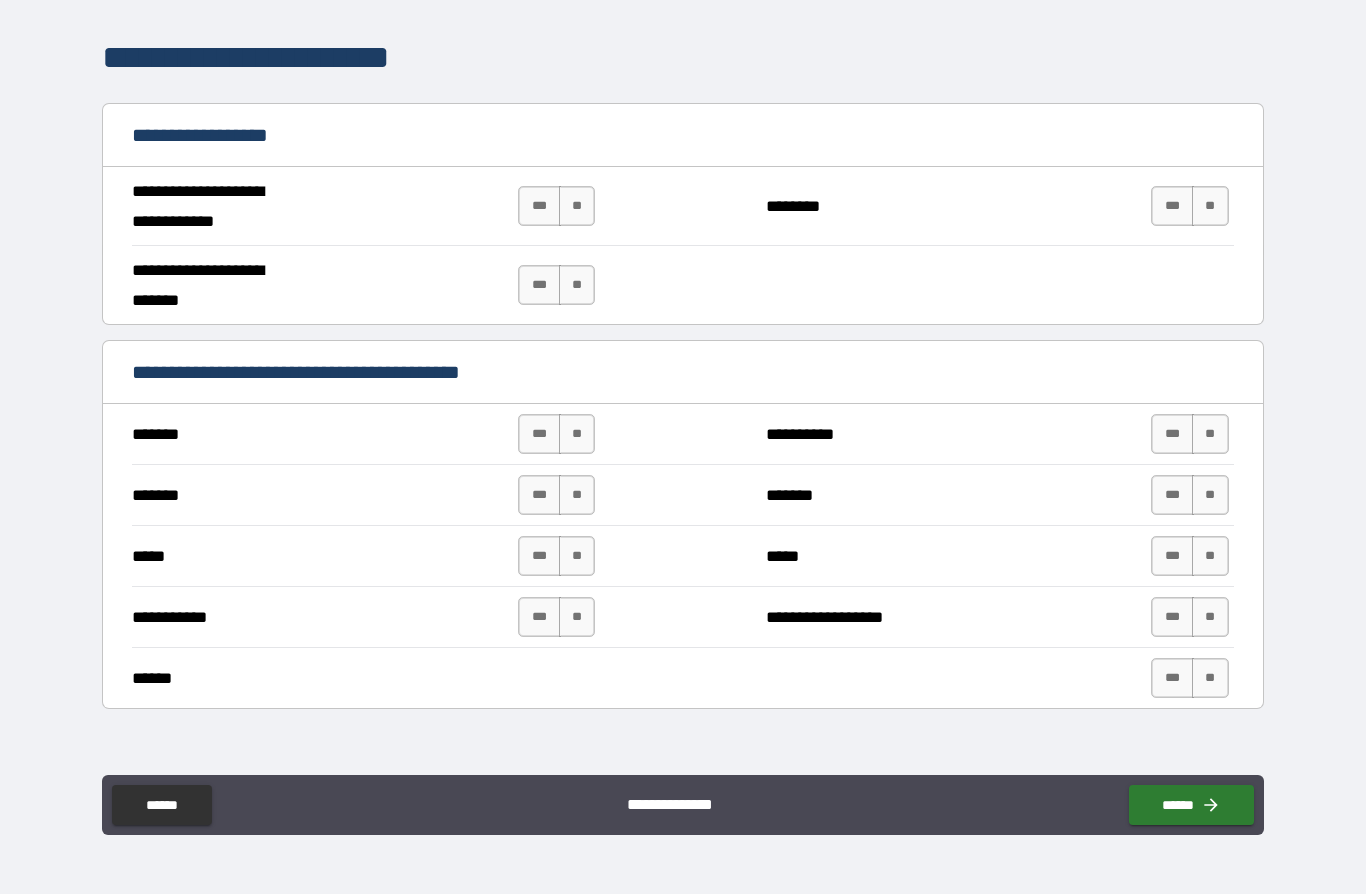 scroll, scrollTop: 1121, scrollLeft: 0, axis: vertical 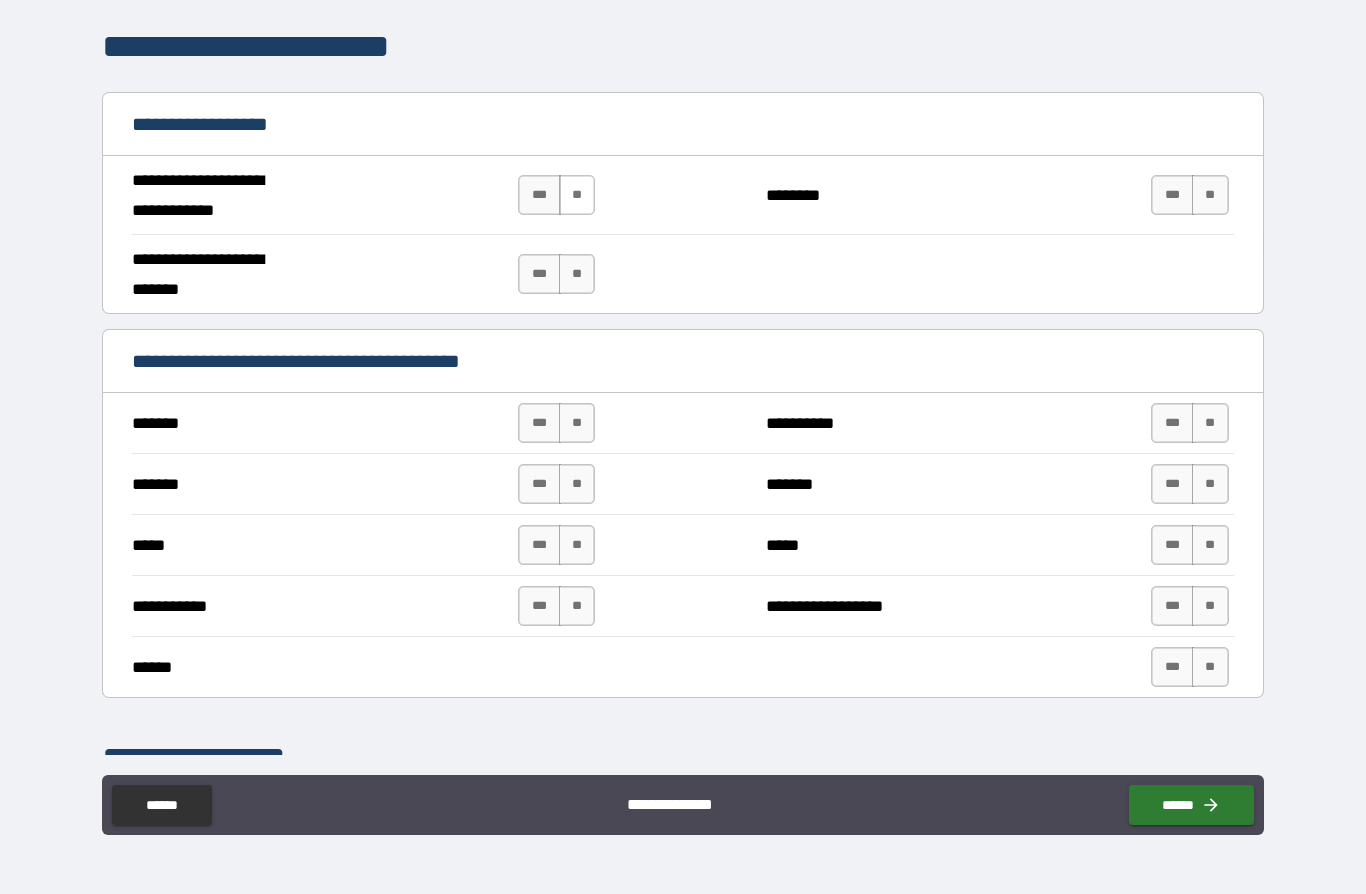 click on "**" at bounding box center (577, 195) 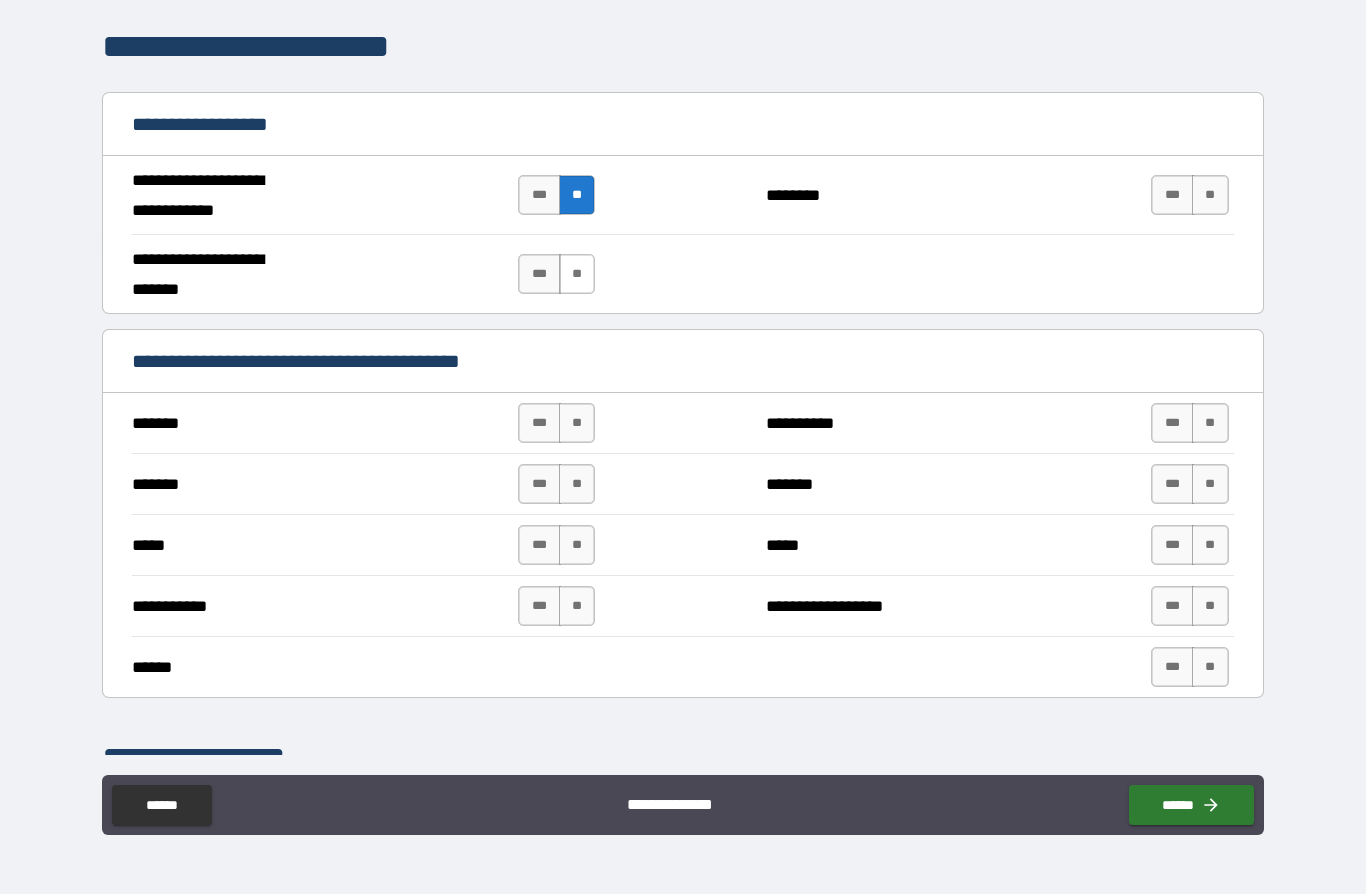 click on "**" at bounding box center [577, 274] 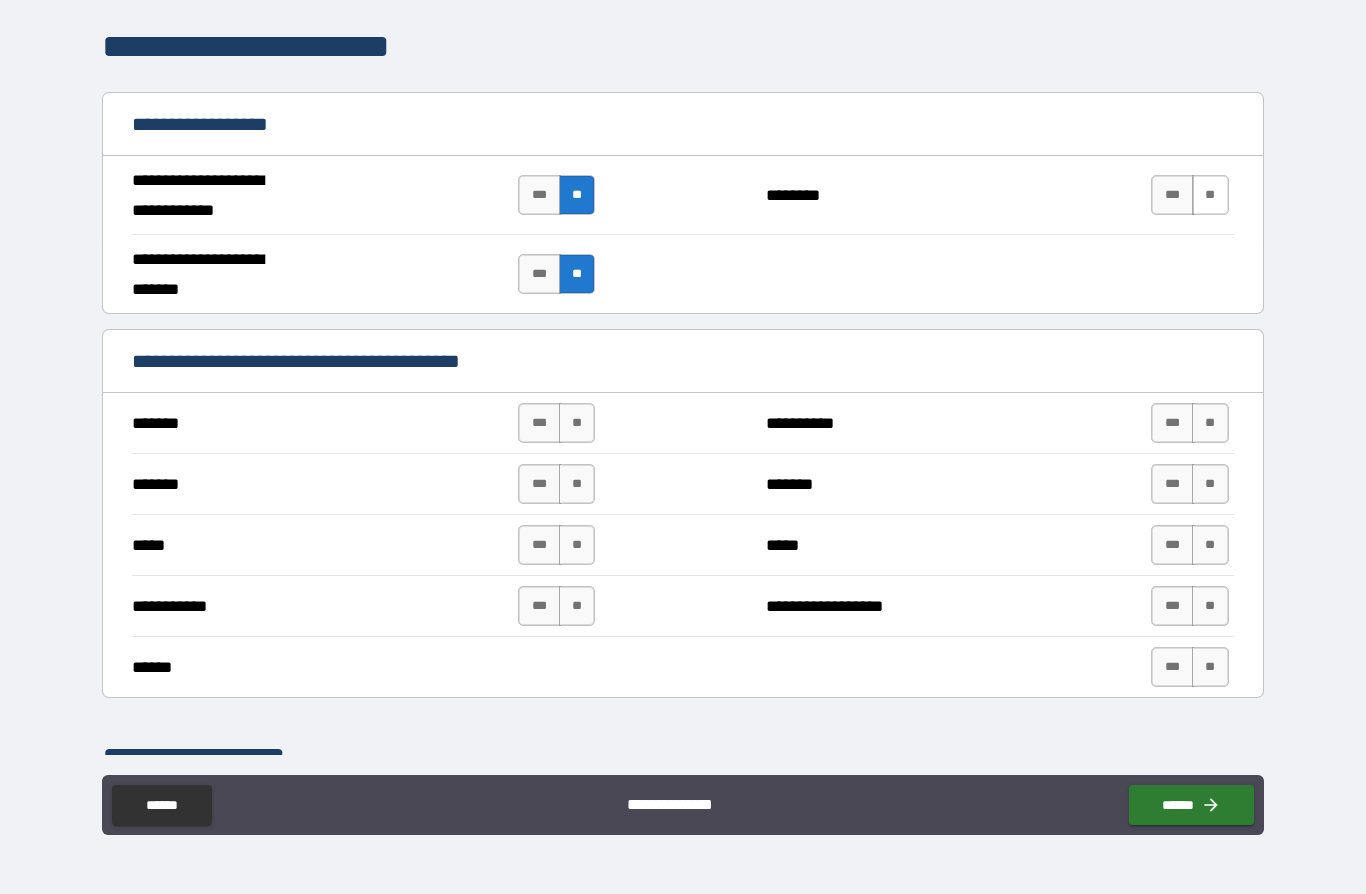 click on "**" at bounding box center (1210, 195) 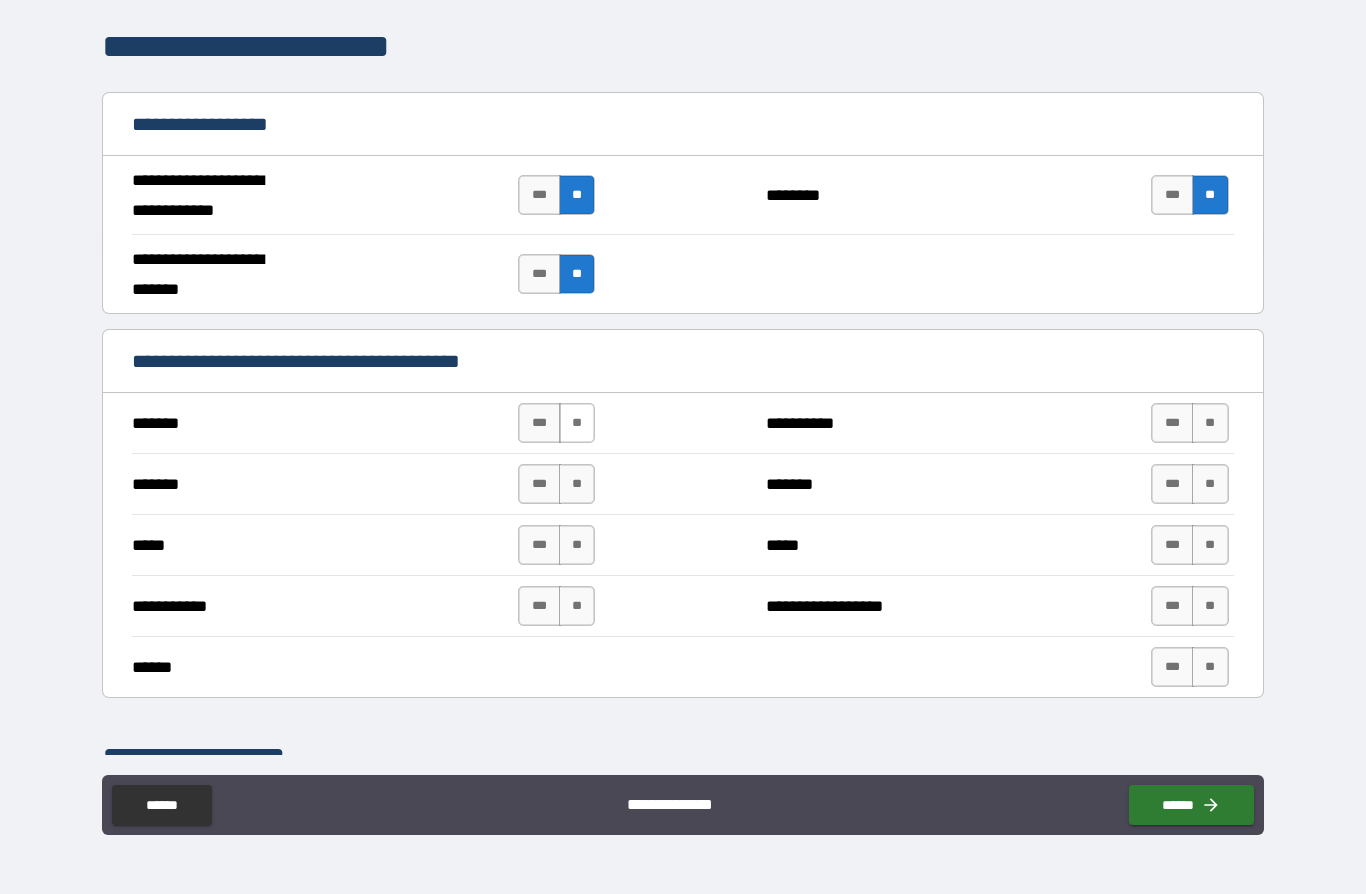 click on "**" at bounding box center [577, 423] 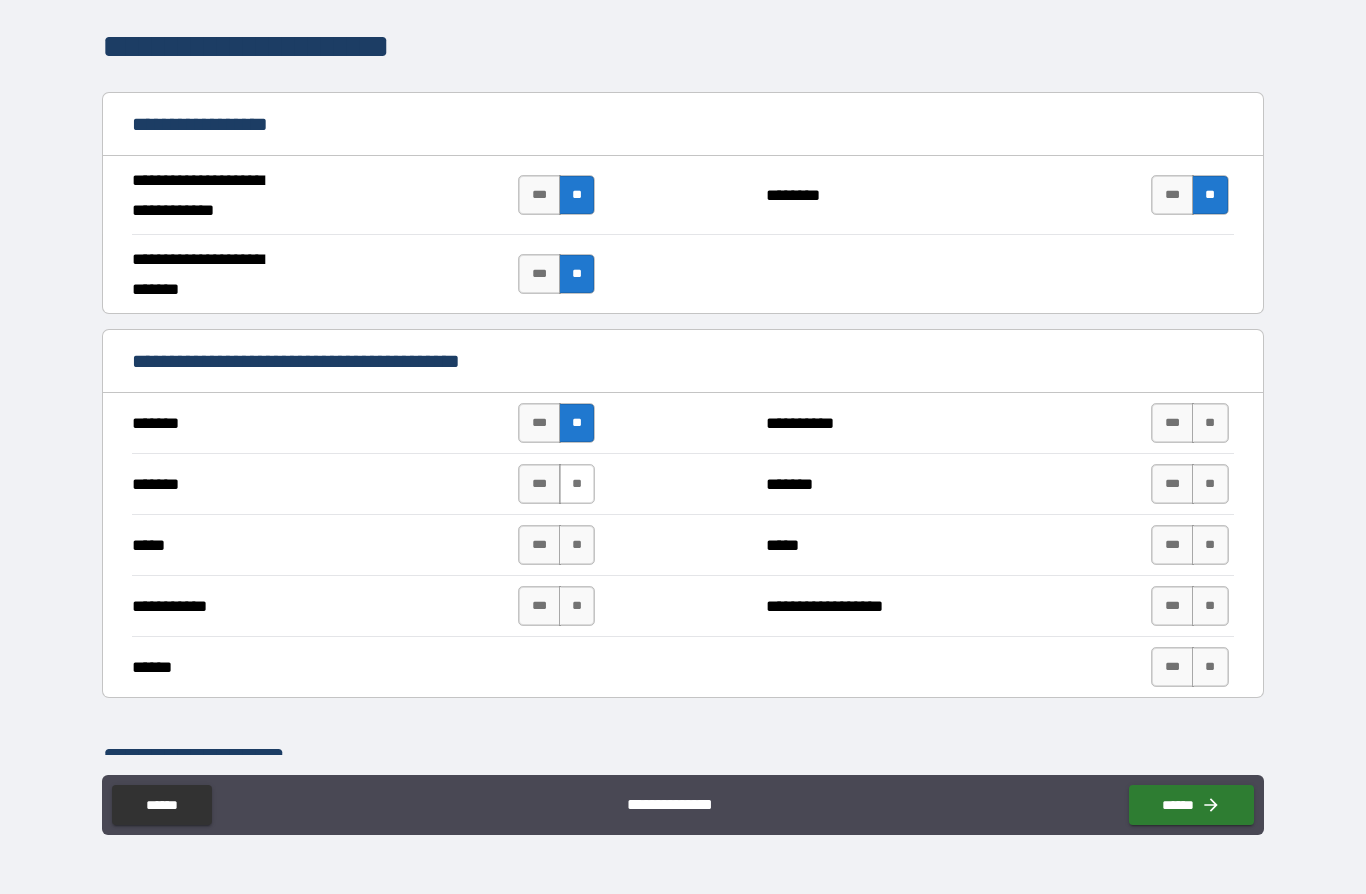 click on "**" at bounding box center (577, 484) 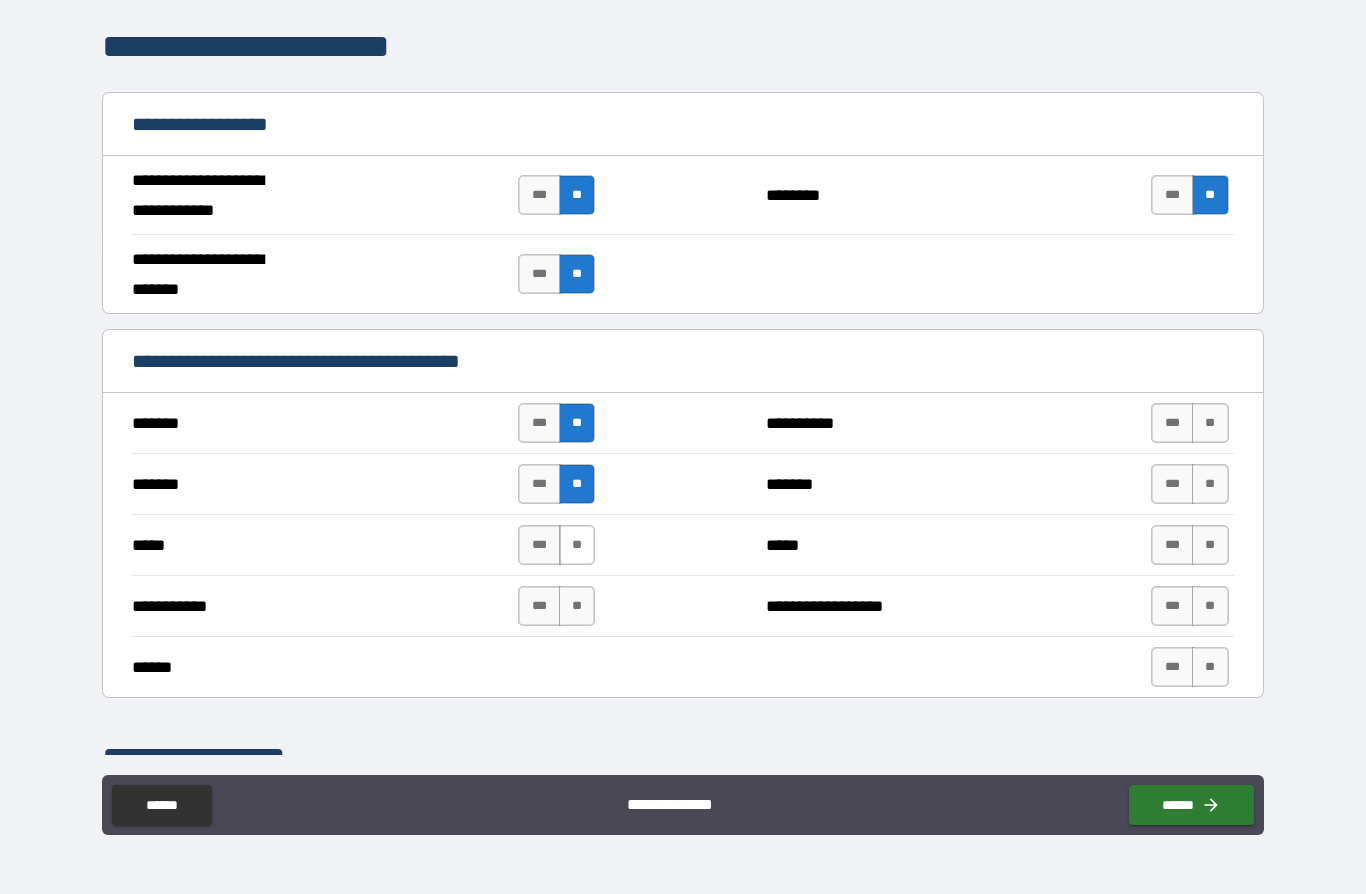 click on "**" at bounding box center [577, 545] 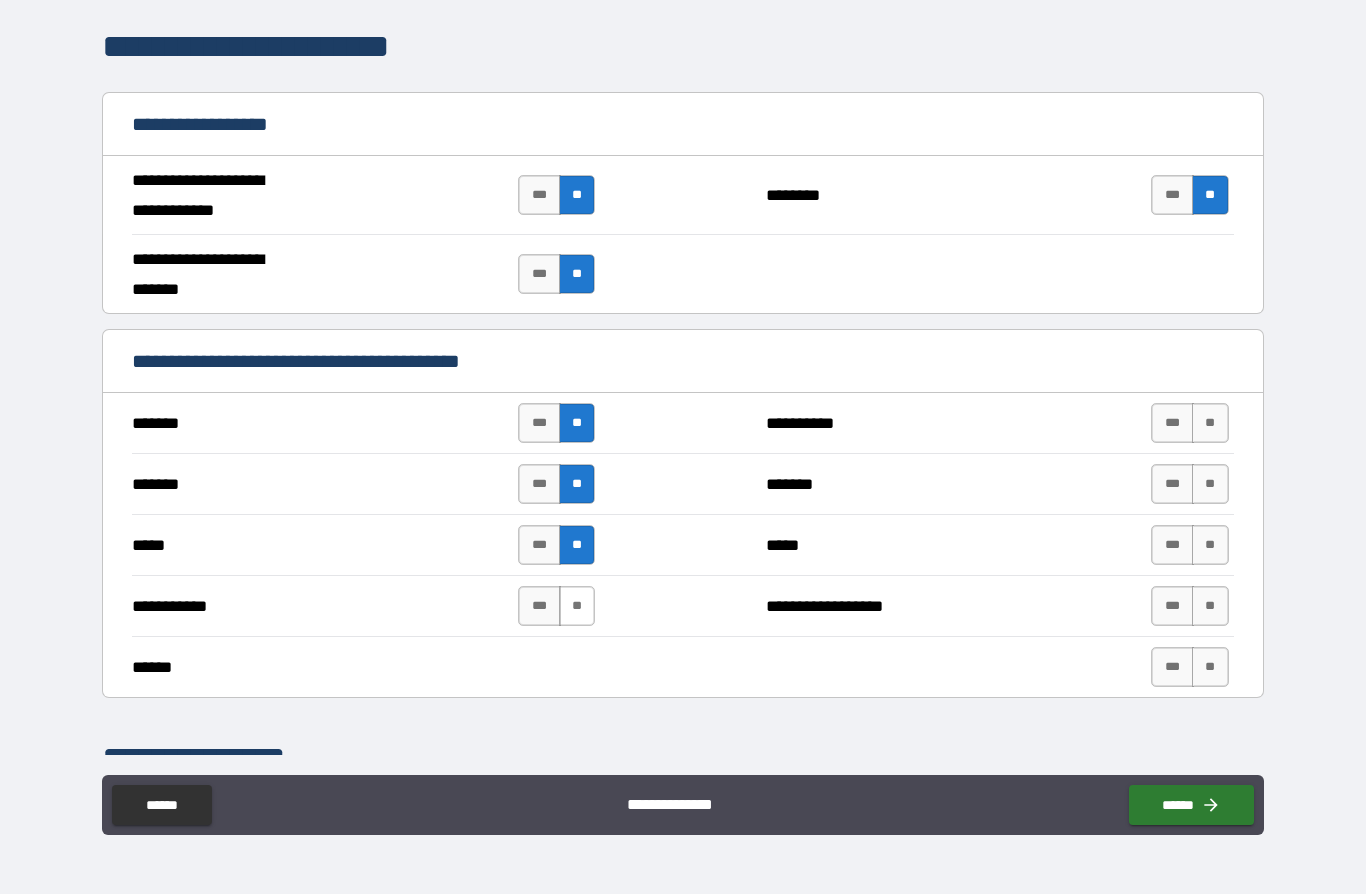 click on "**" at bounding box center (577, 606) 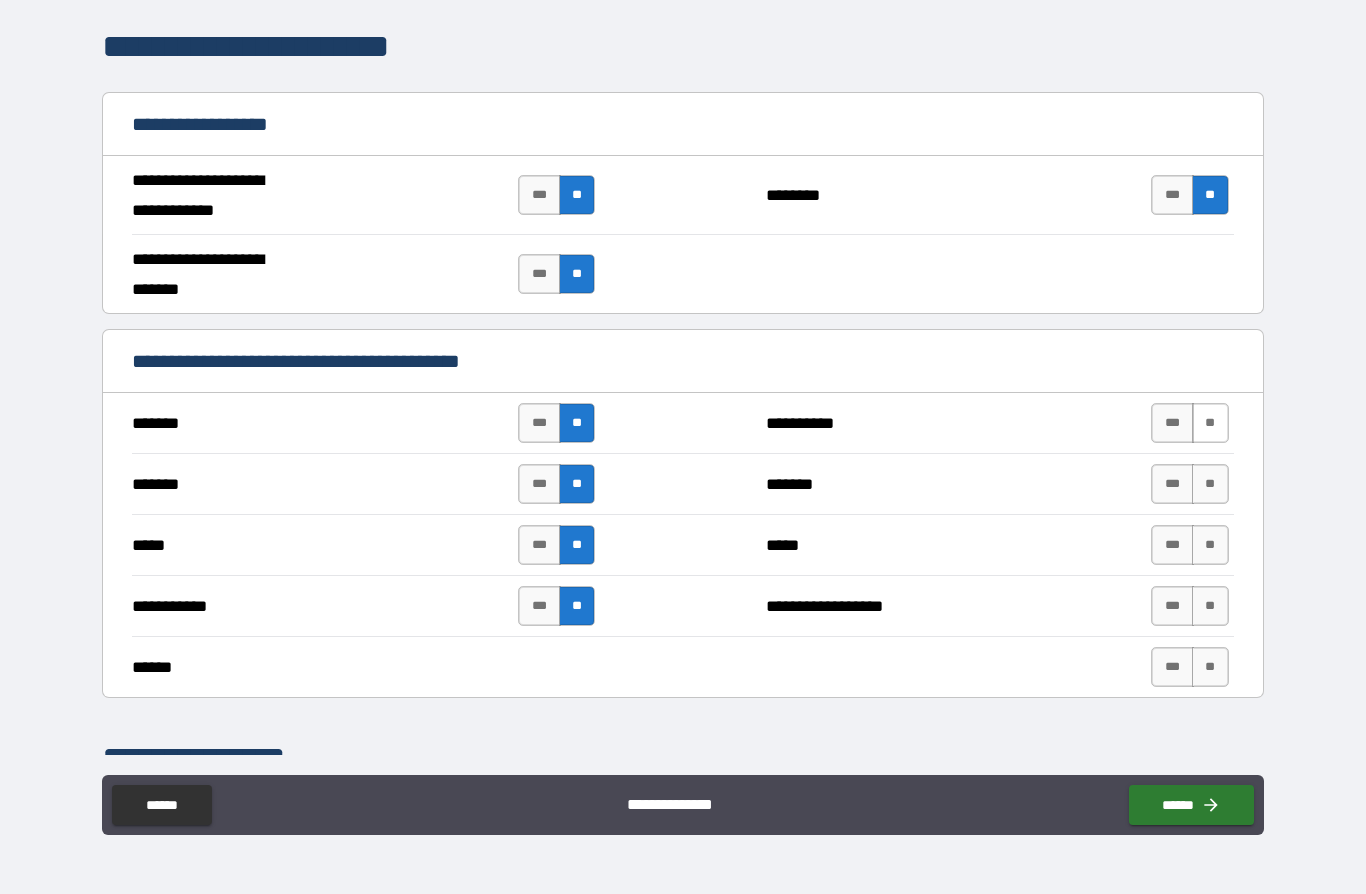click on "**" at bounding box center [1210, 423] 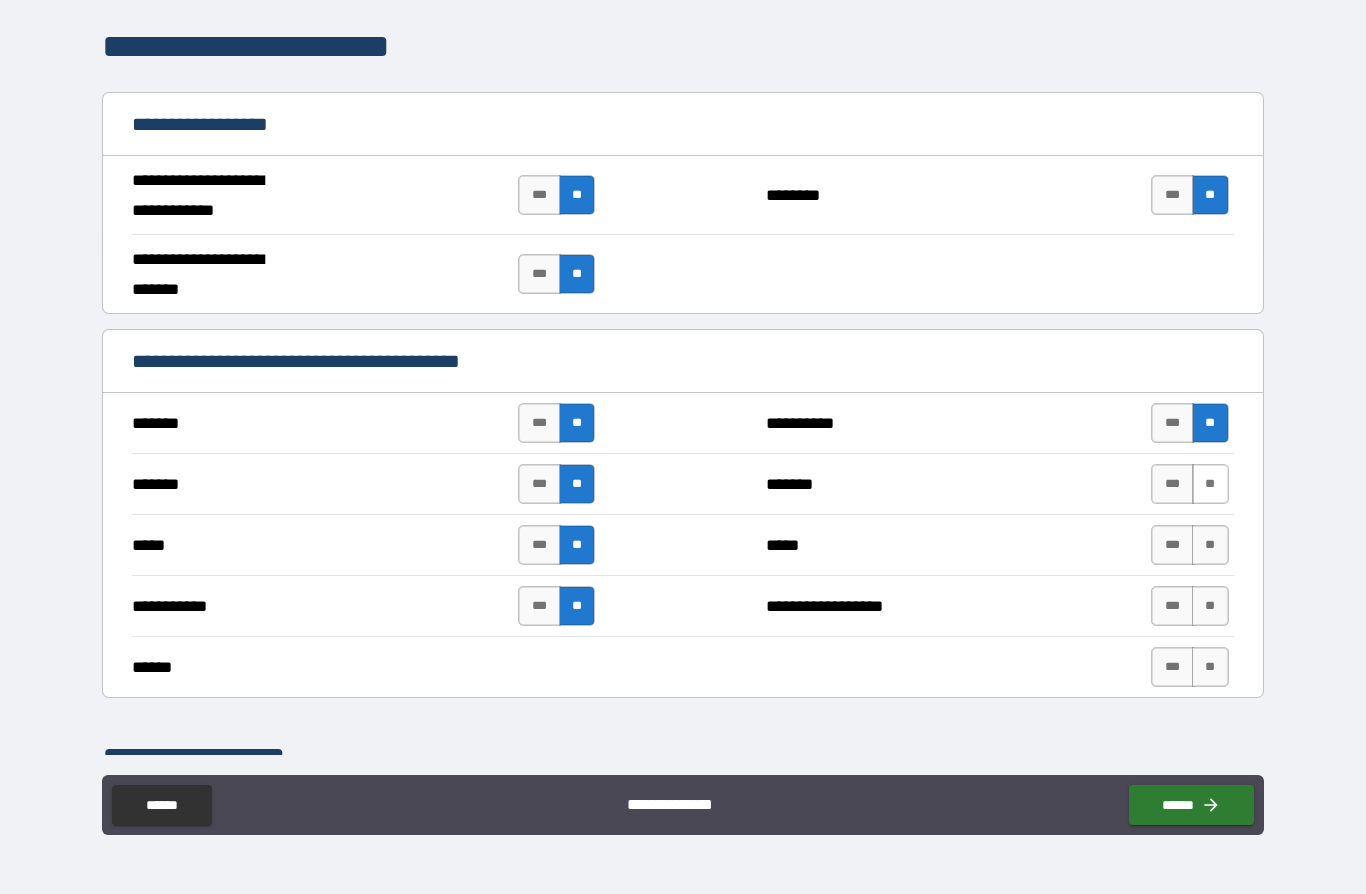 click on "**" at bounding box center (1210, 484) 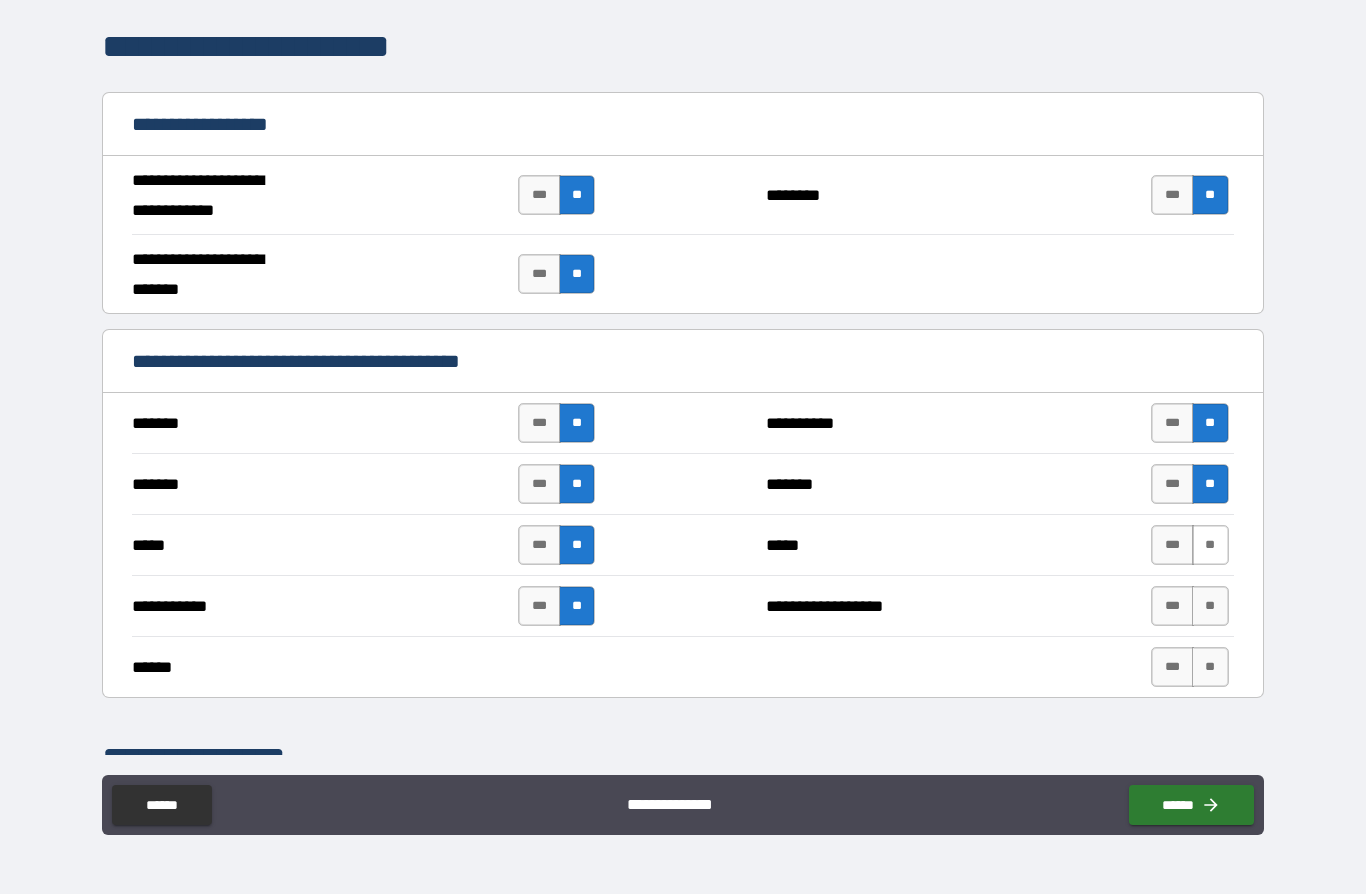 click on "**" at bounding box center [1210, 545] 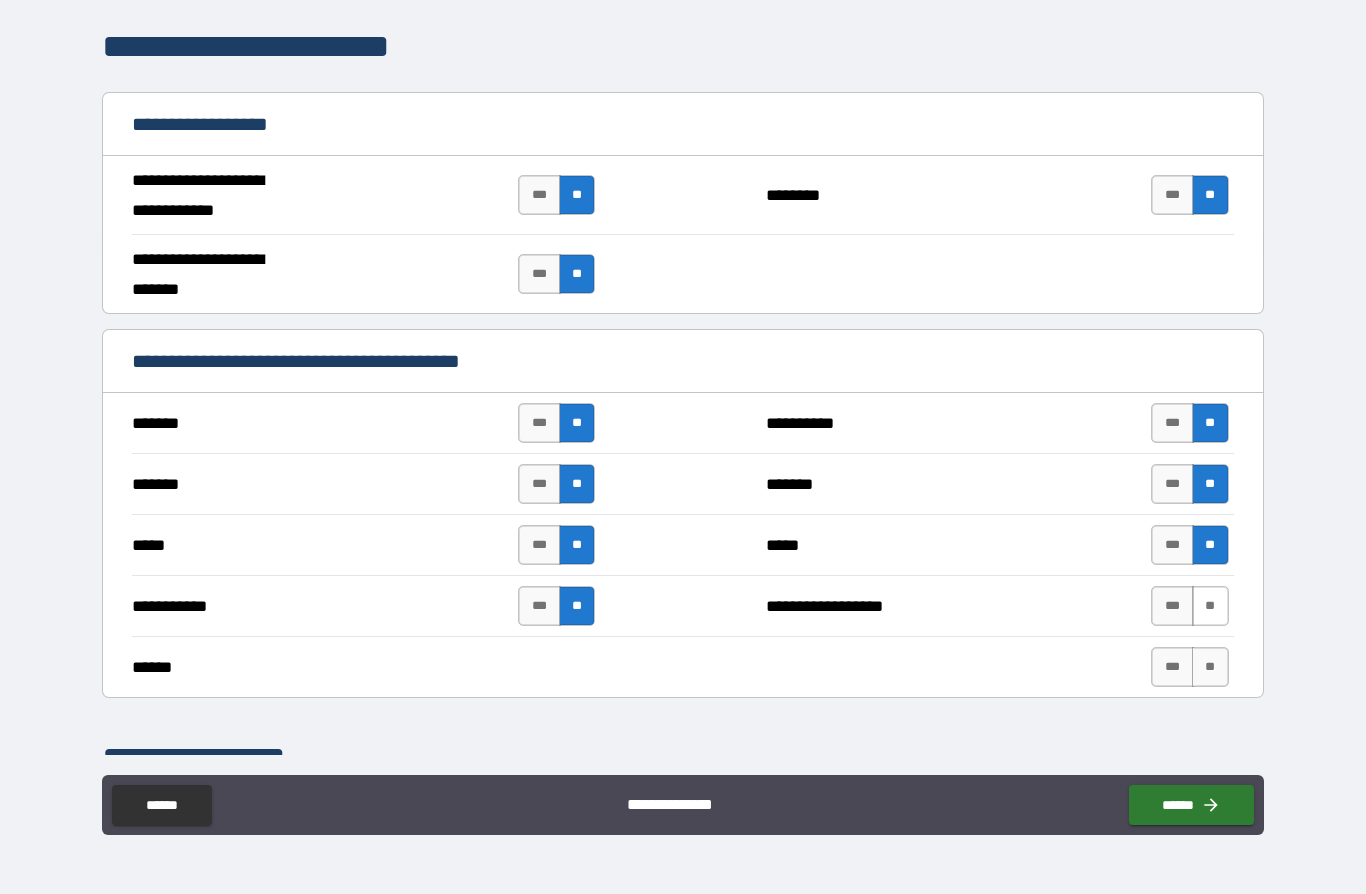 click on "**" at bounding box center (1210, 606) 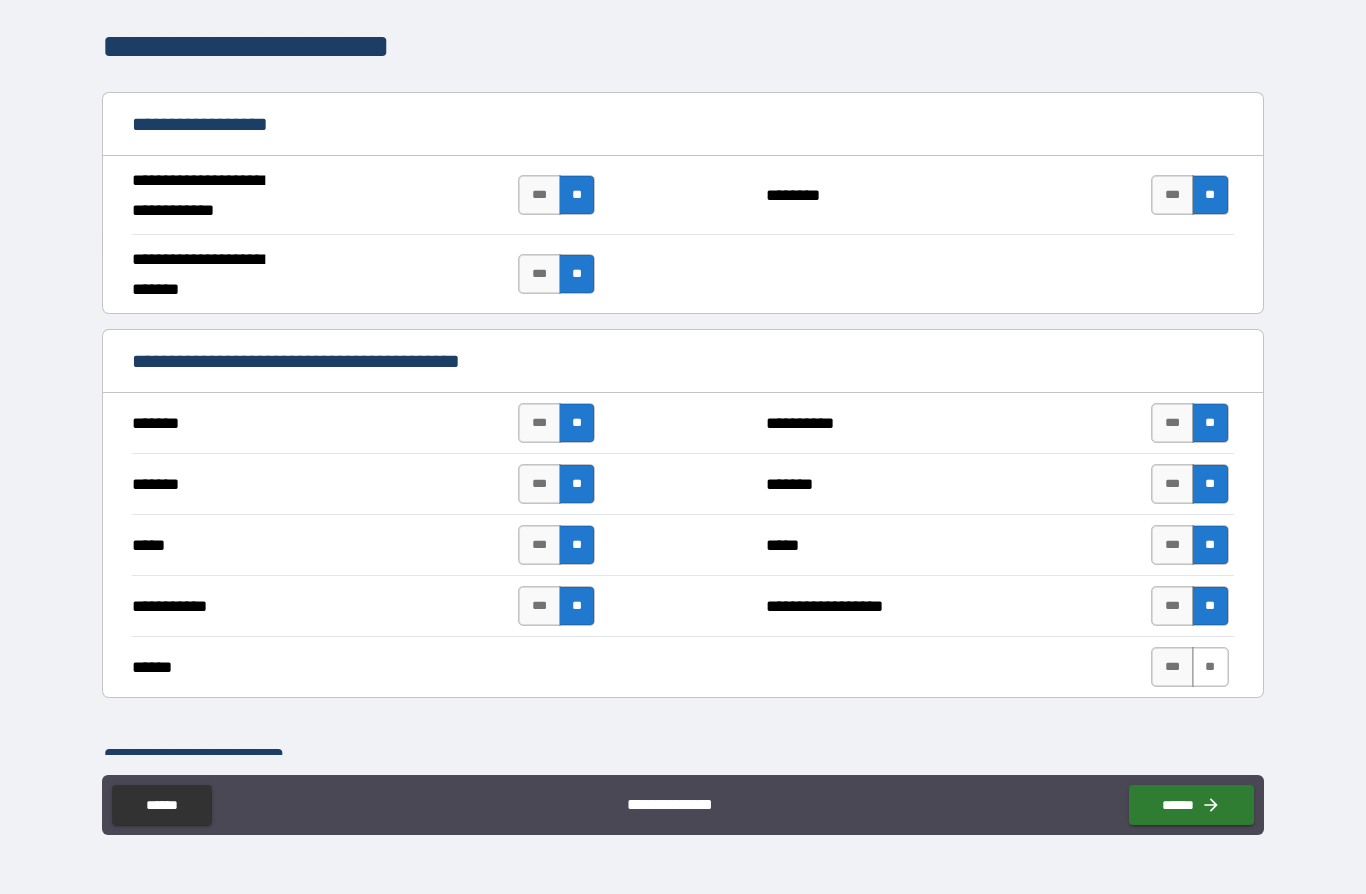 click on "**" at bounding box center (1210, 667) 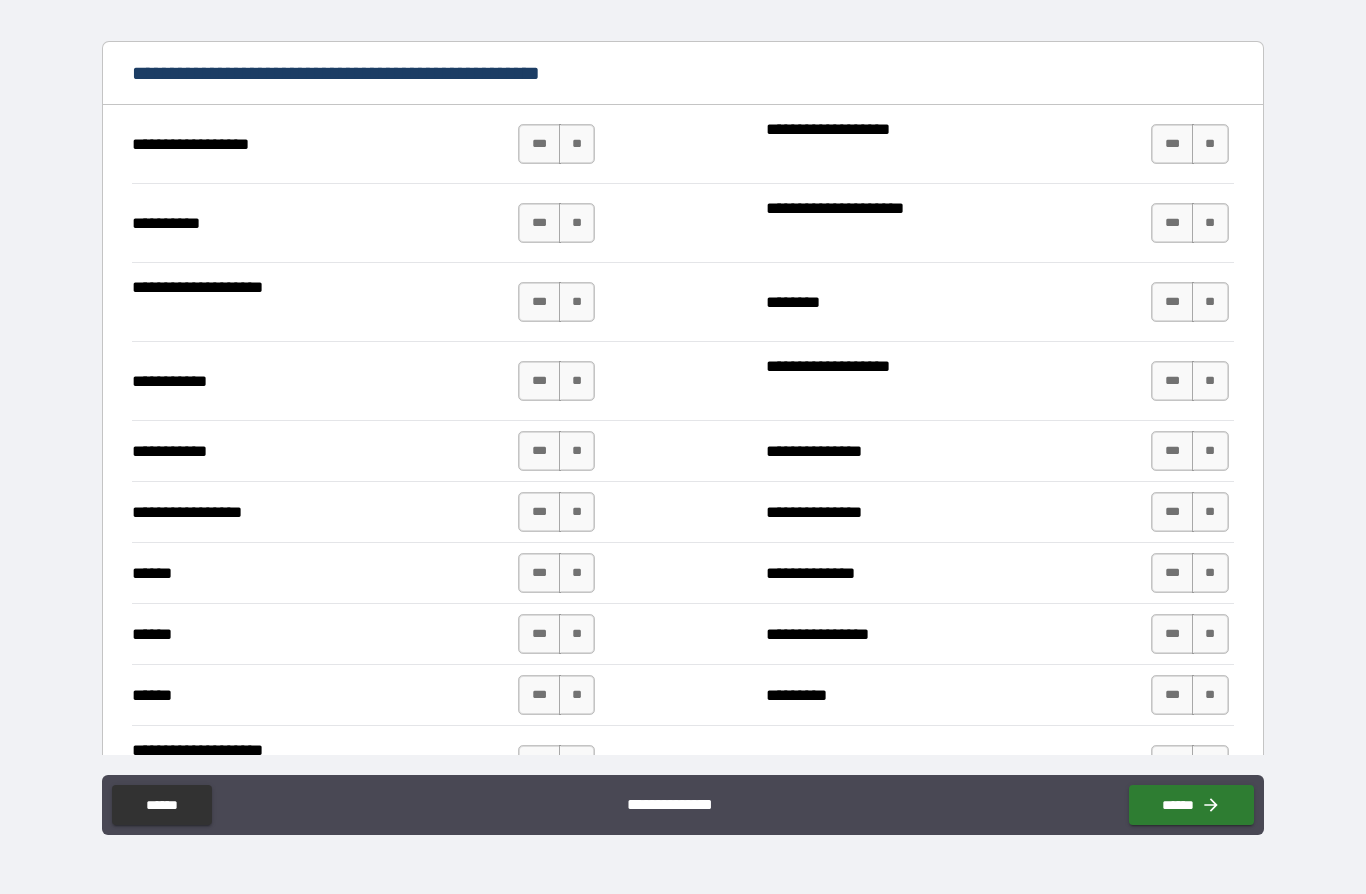 scroll, scrollTop: 1885, scrollLeft: 0, axis: vertical 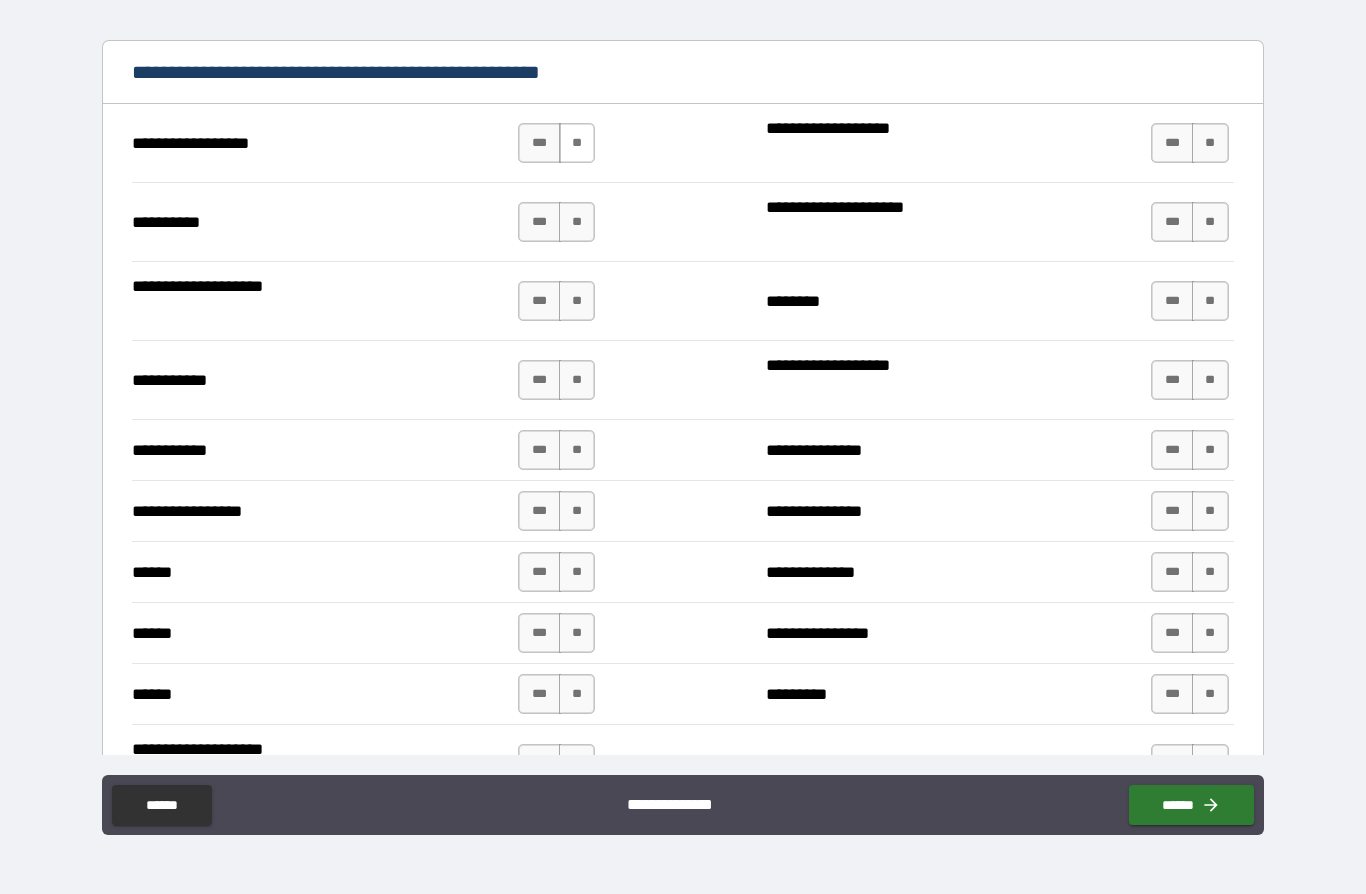 click on "**" at bounding box center [577, 143] 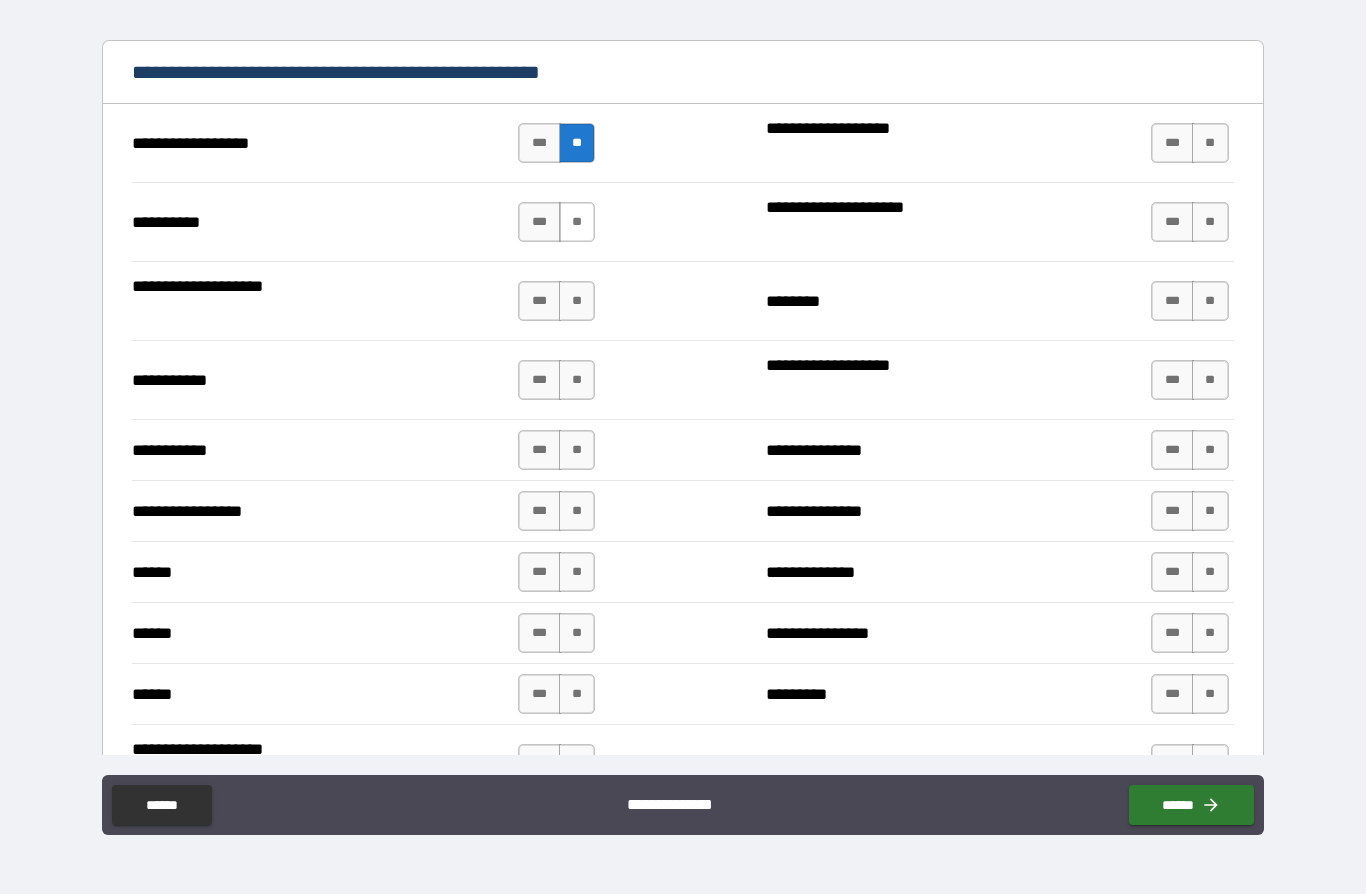 click on "**" at bounding box center (577, 222) 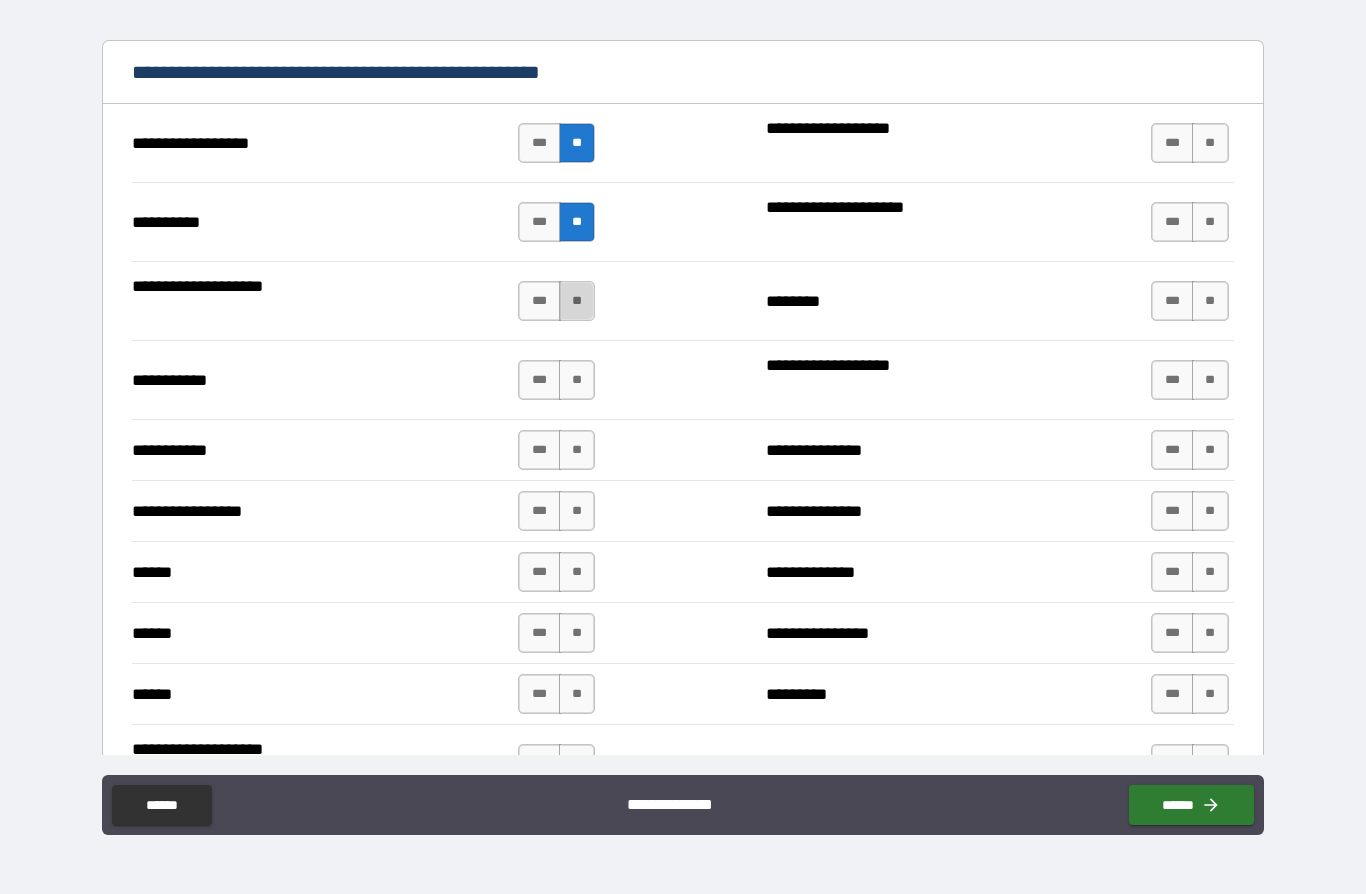 click on "**" at bounding box center (577, 301) 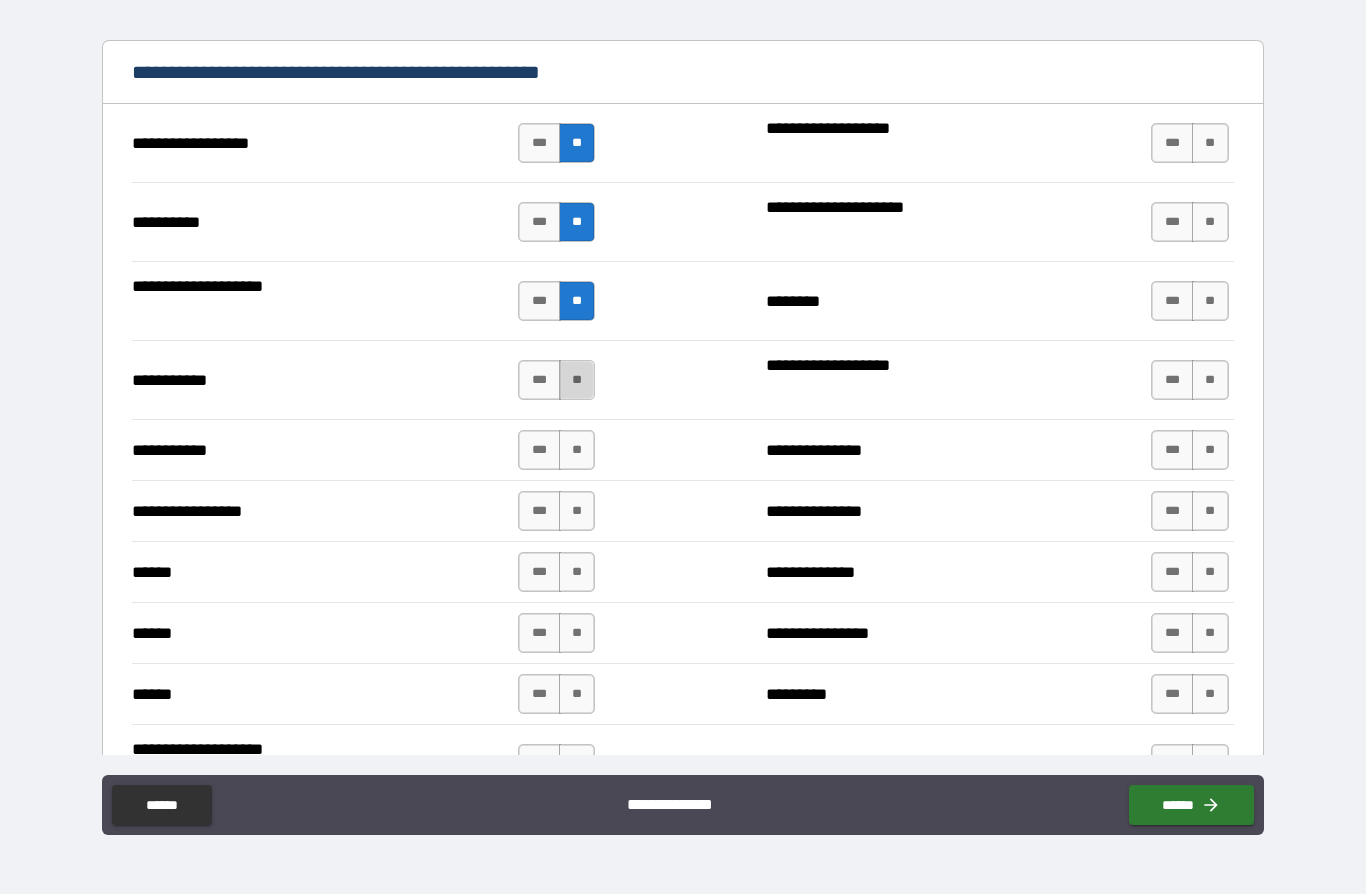 click on "**" at bounding box center [577, 380] 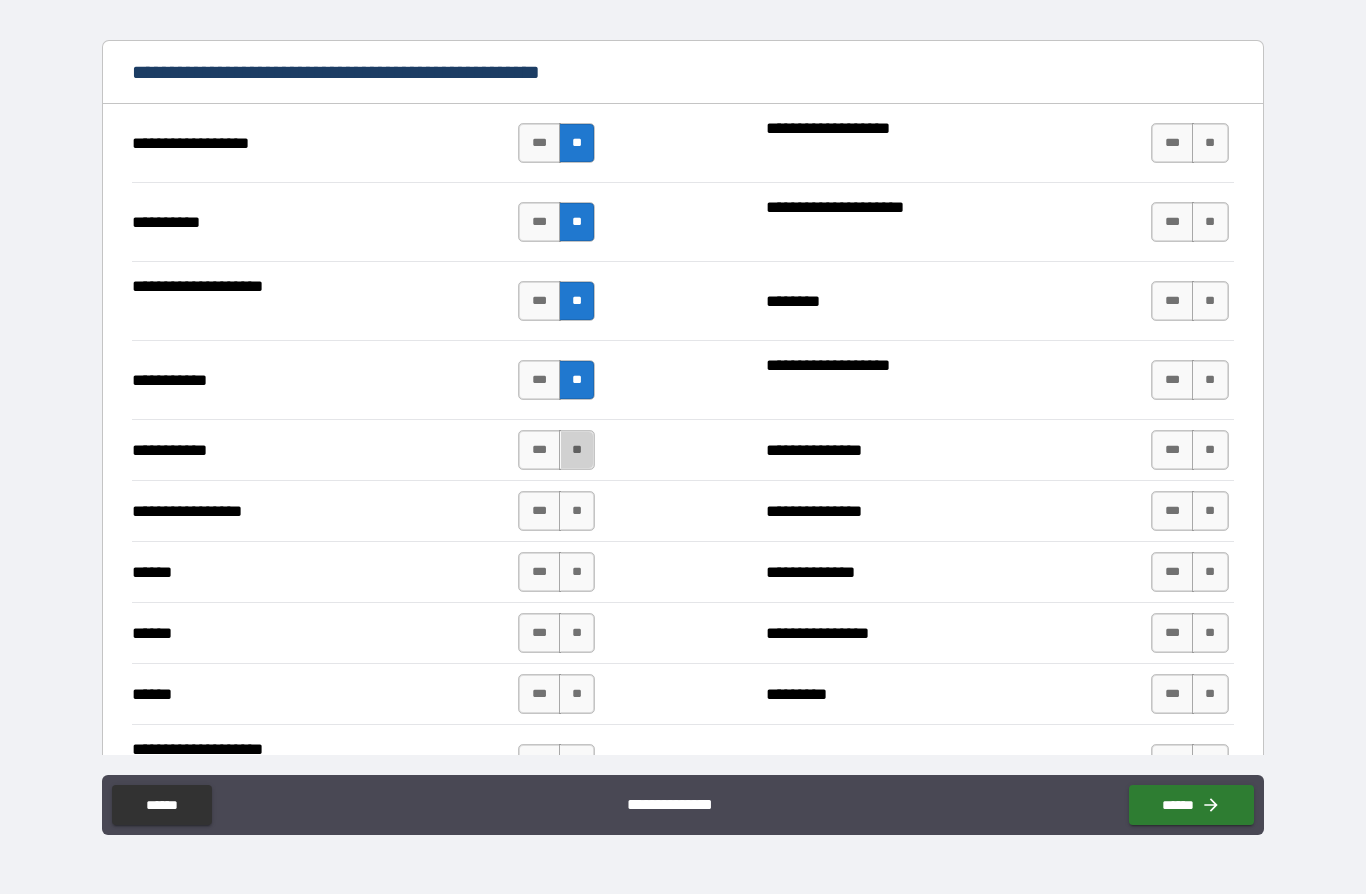 click on "**" at bounding box center [577, 450] 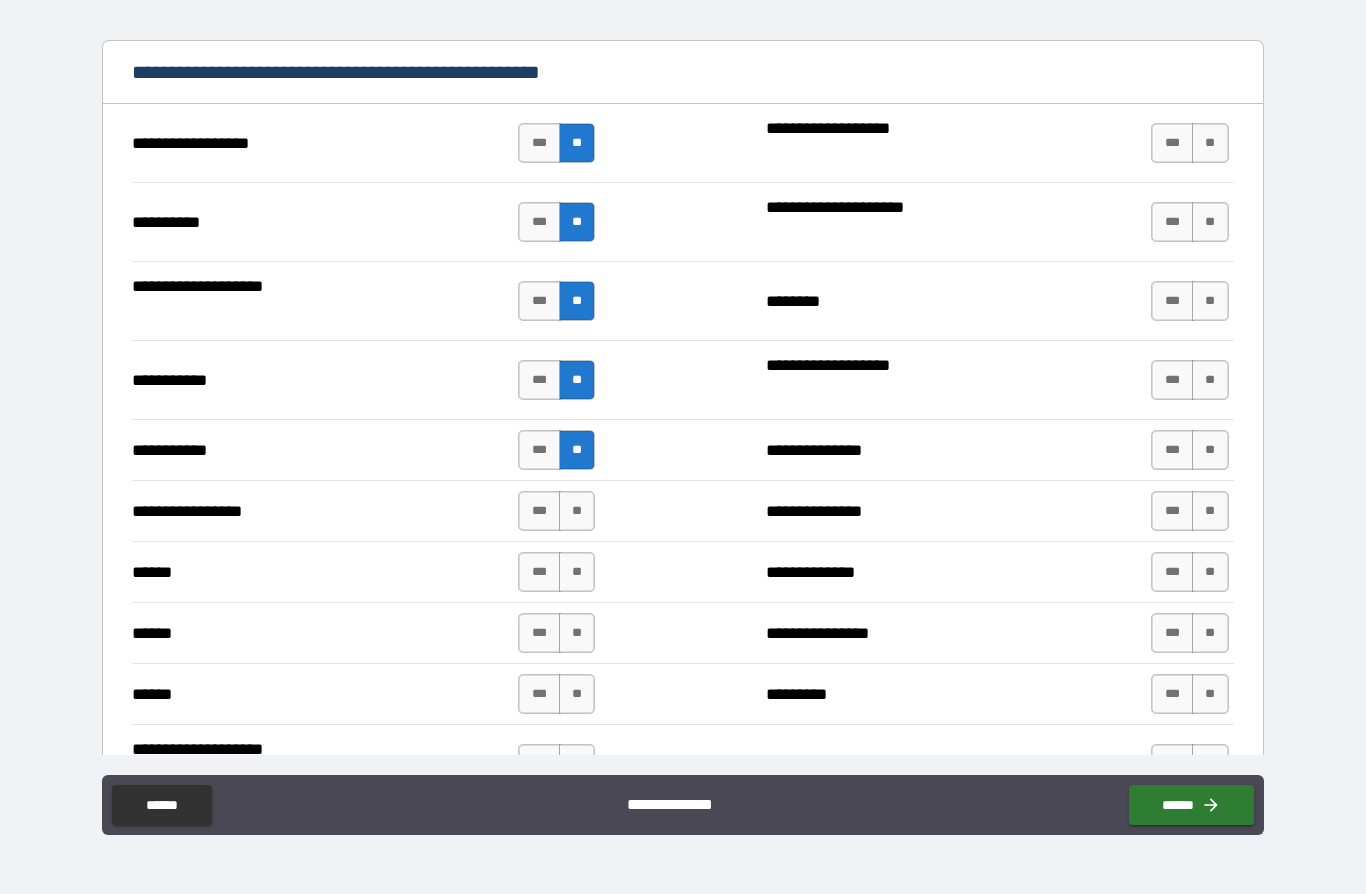 click on "**" at bounding box center [577, 511] 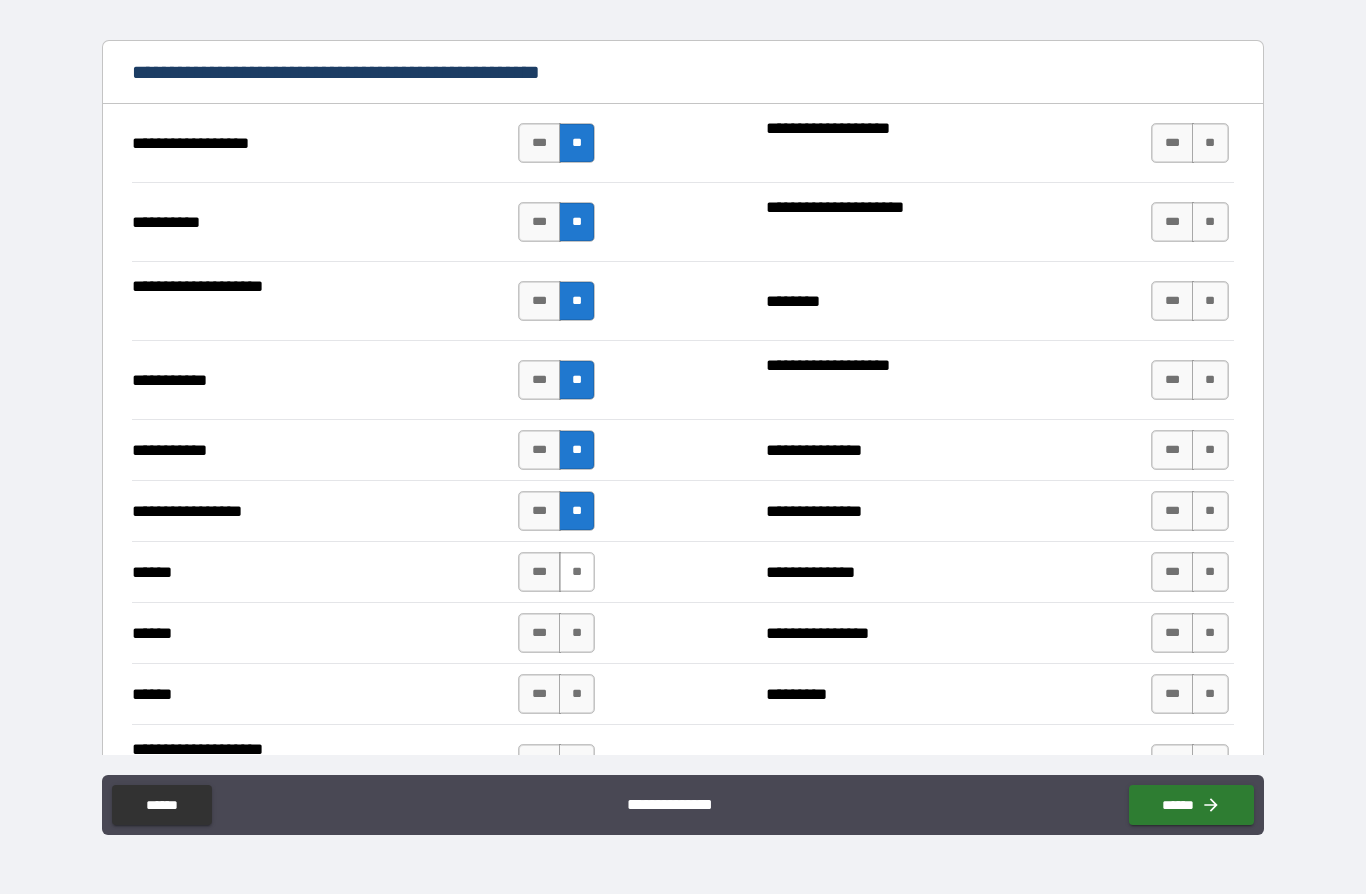 click on "**" at bounding box center (577, 572) 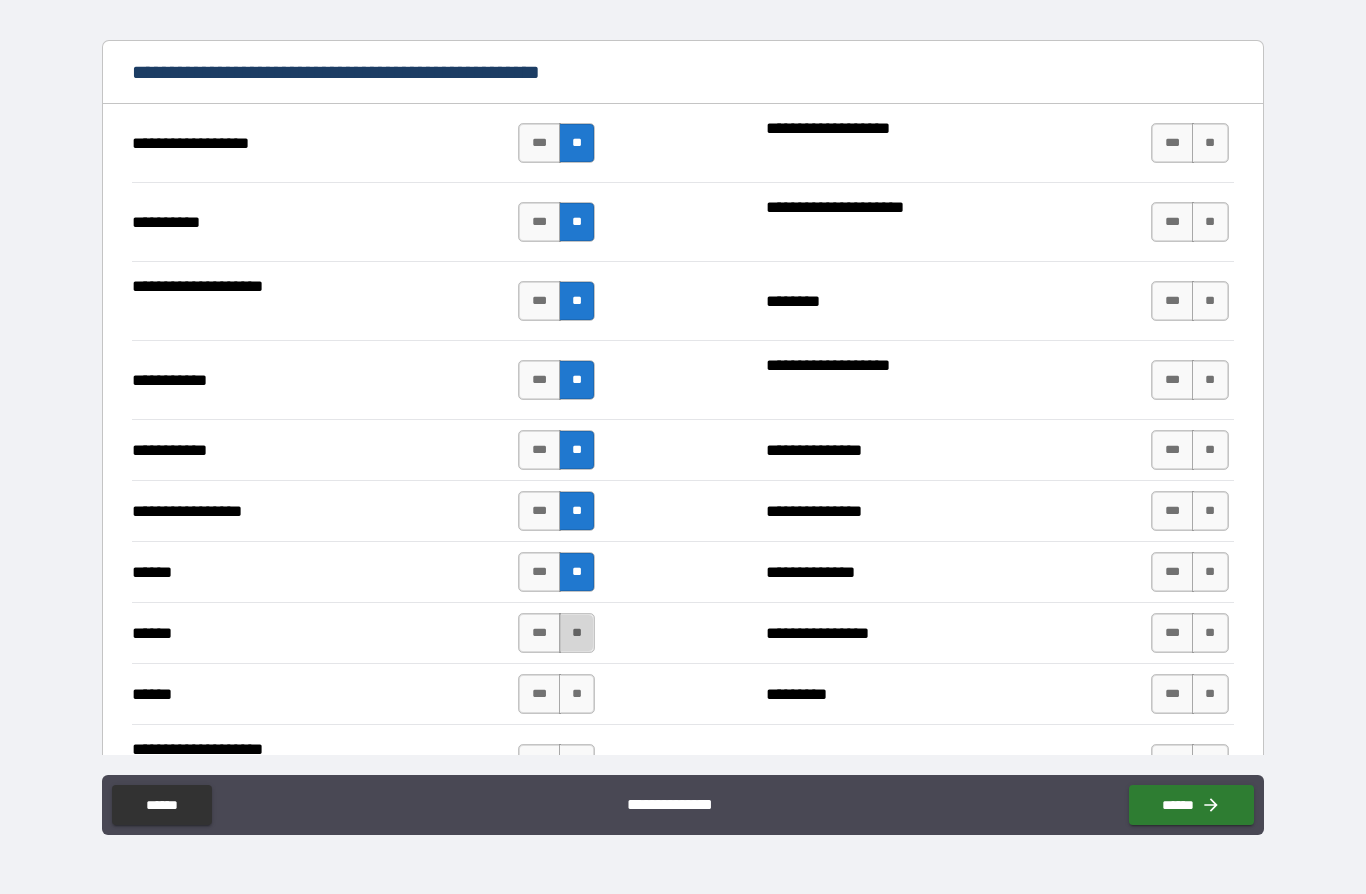 click on "**" at bounding box center [577, 633] 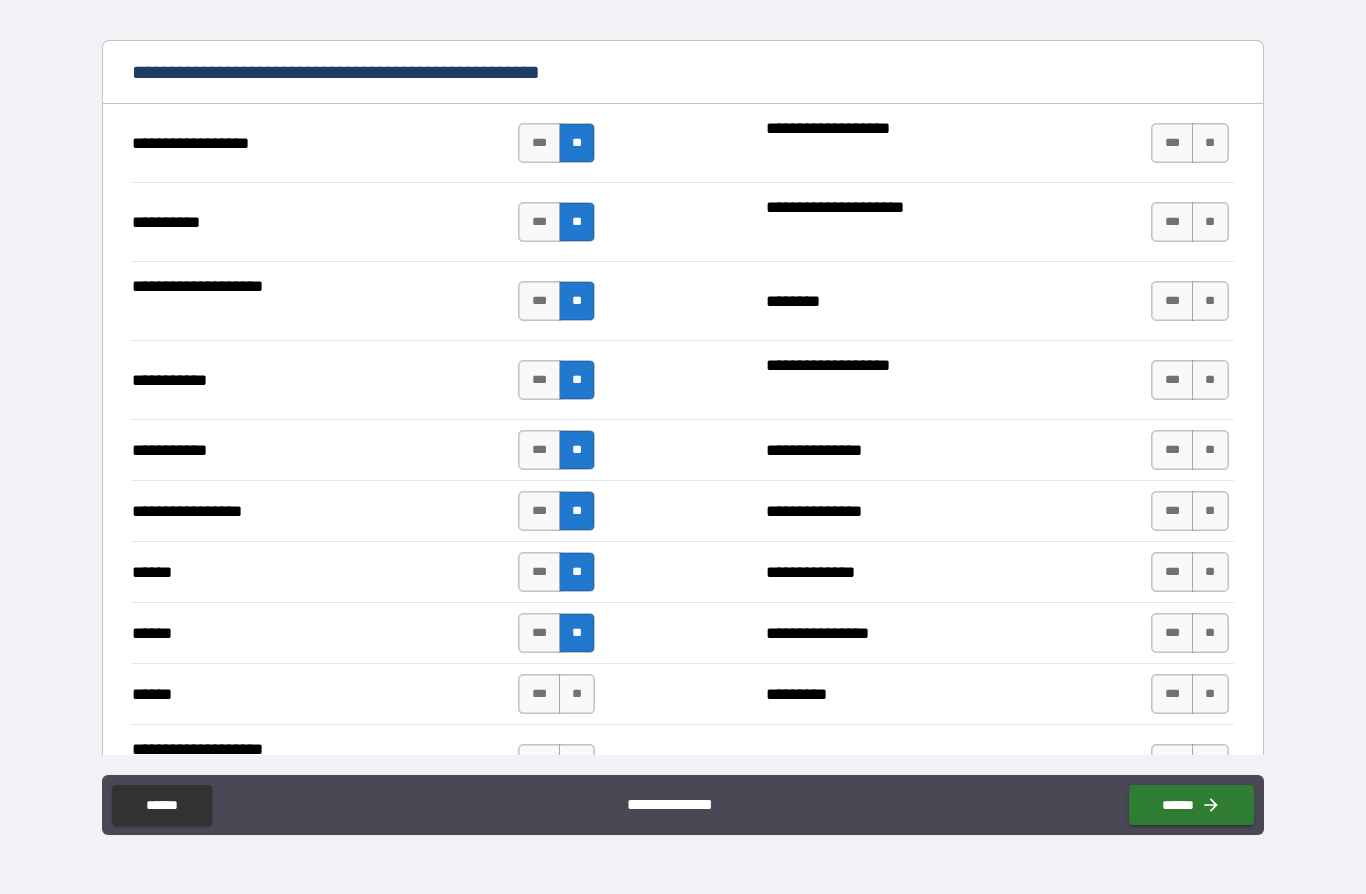 click on "**" at bounding box center [1210, 143] 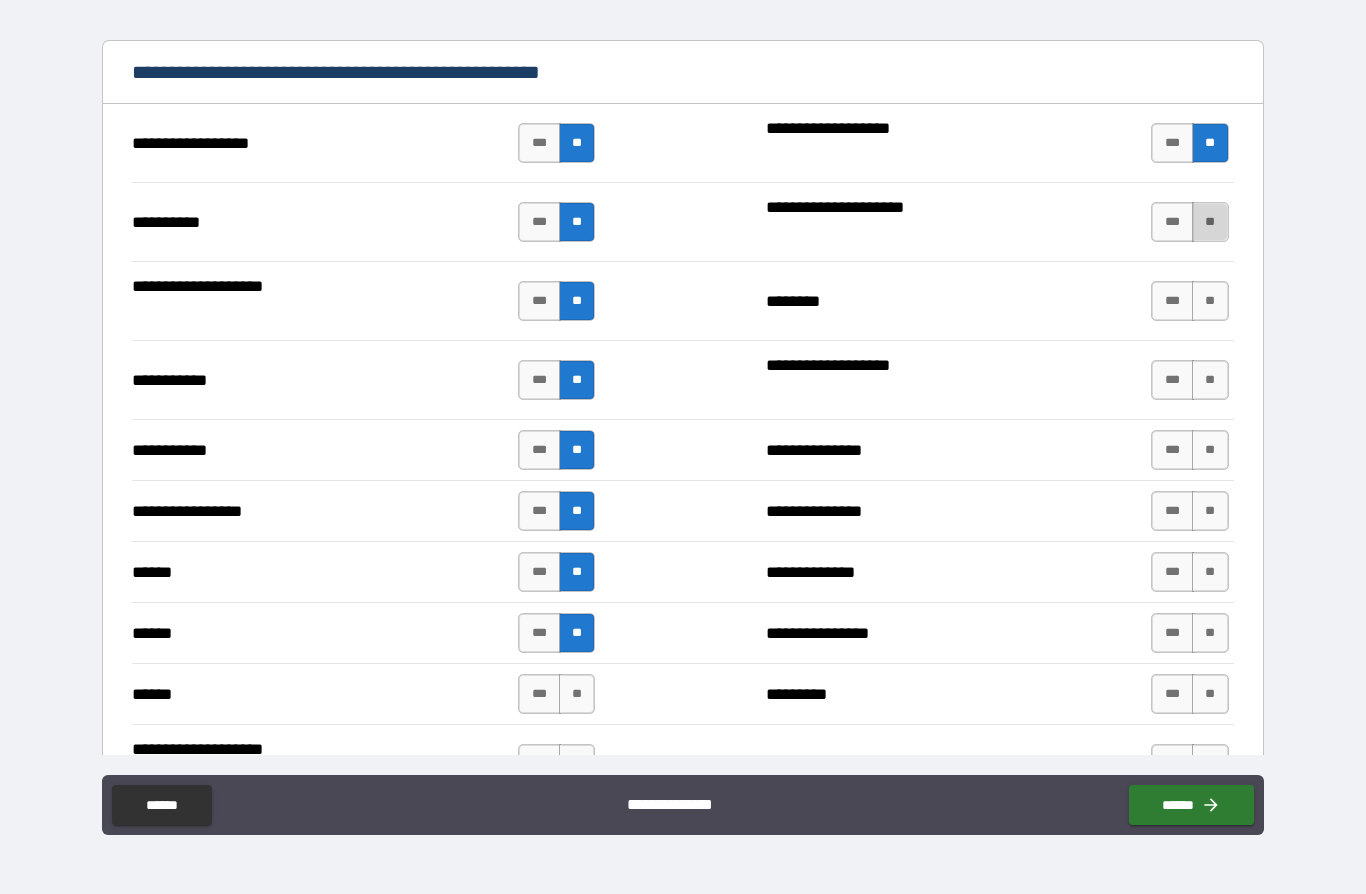 click on "**" at bounding box center (1210, 222) 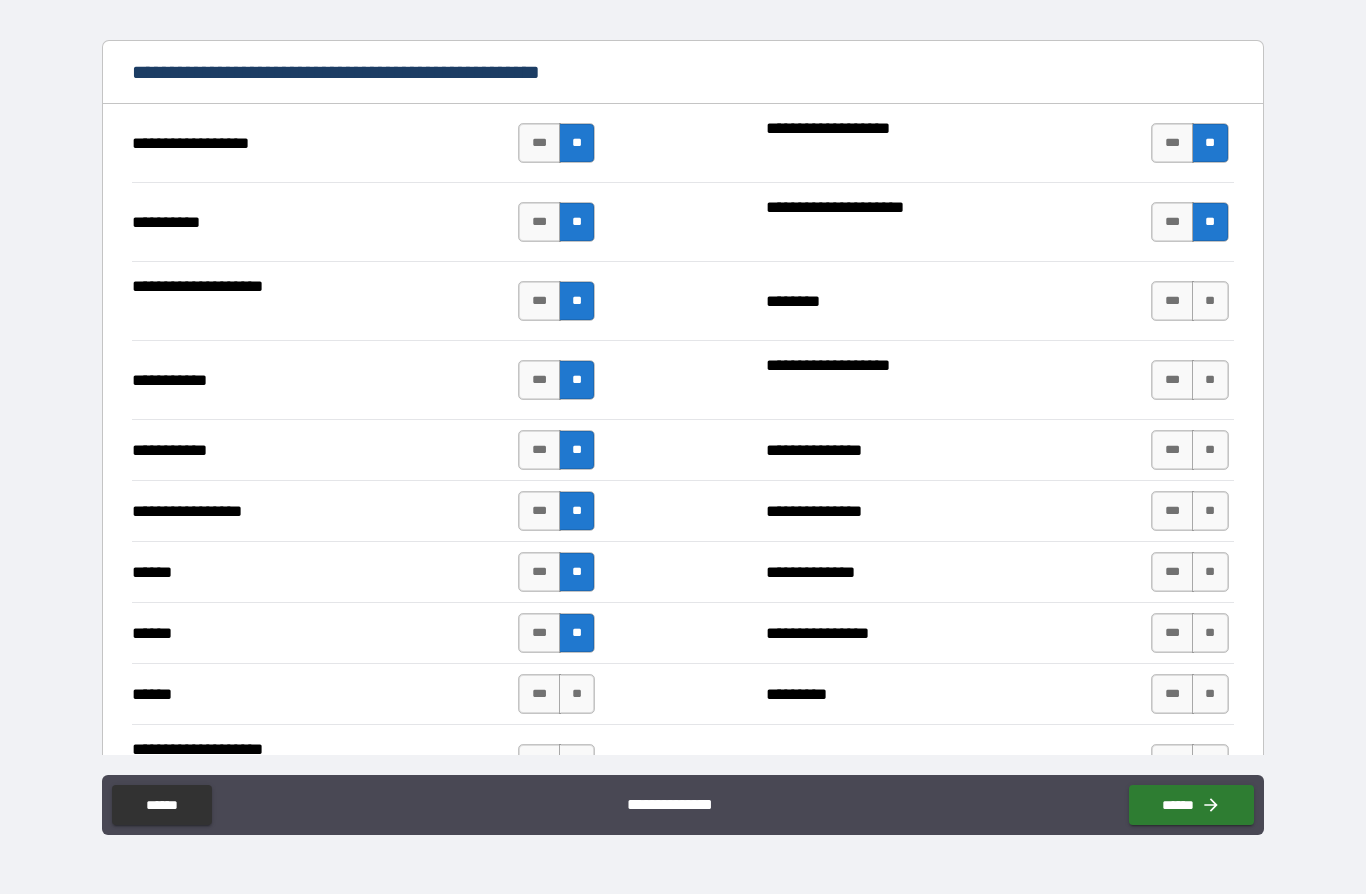 click on "***" at bounding box center (1172, 301) 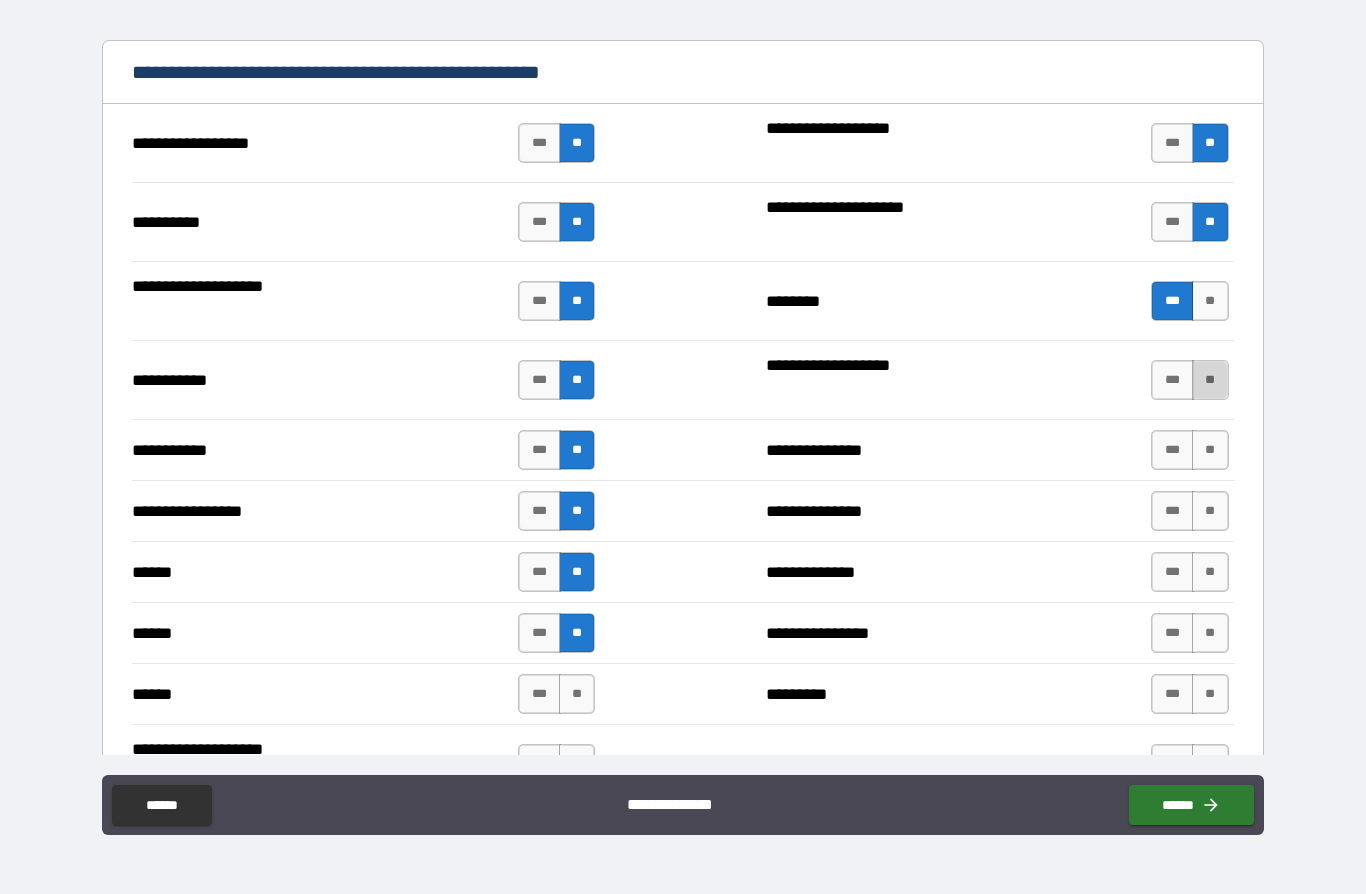 click on "**" at bounding box center [1210, 380] 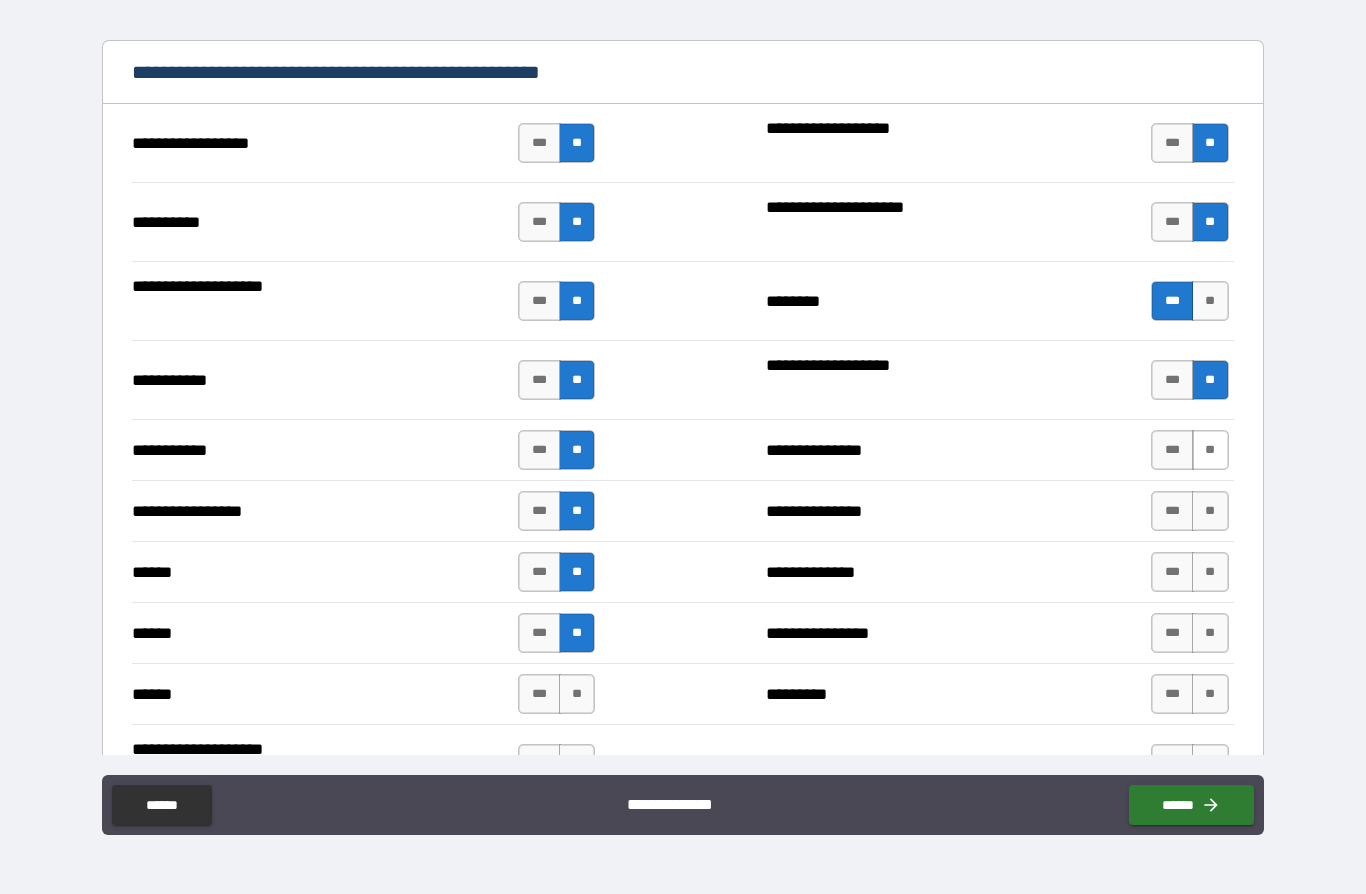 click on "**" at bounding box center (1210, 450) 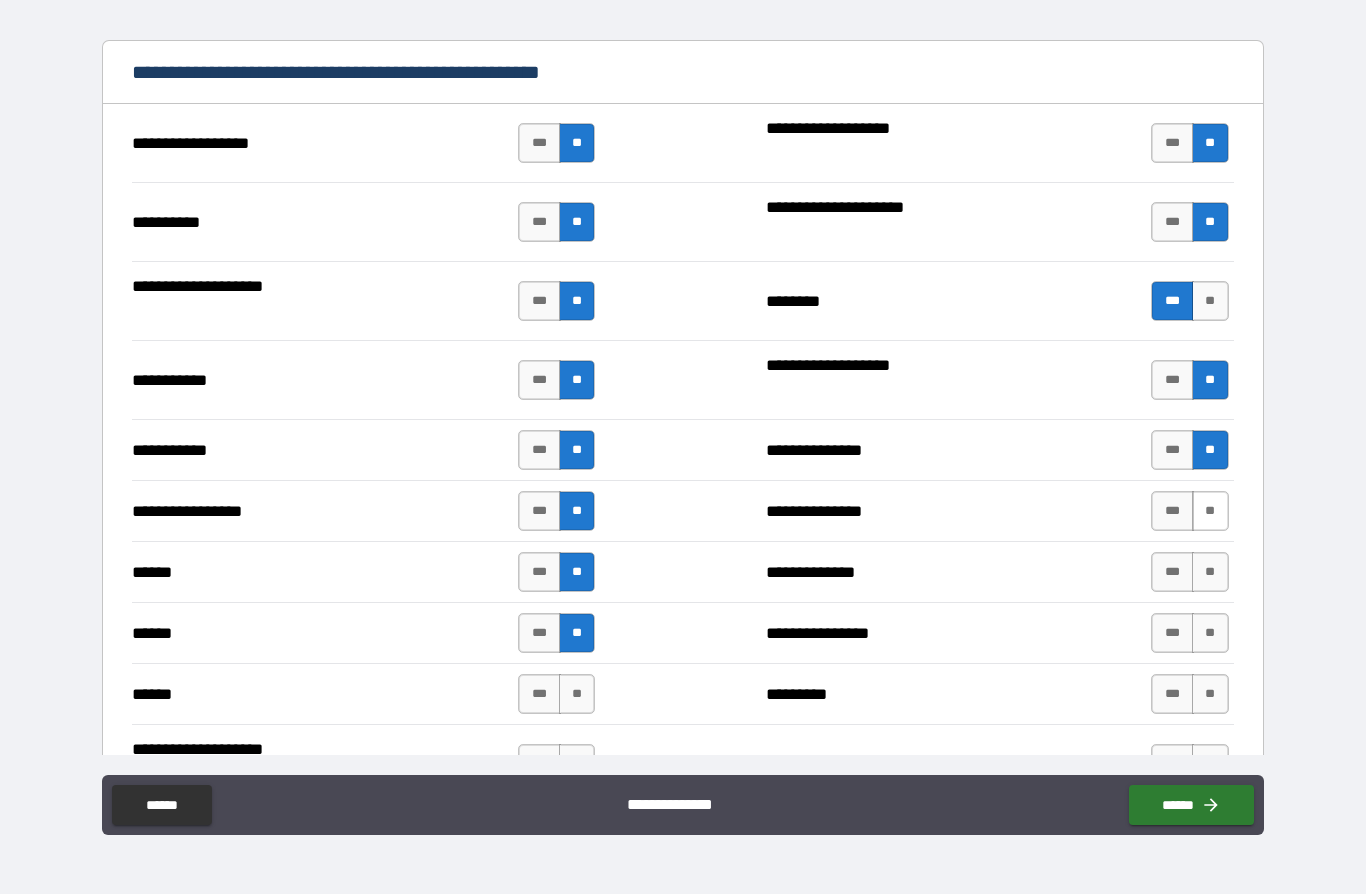 click on "**" at bounding box center (1210, 511) 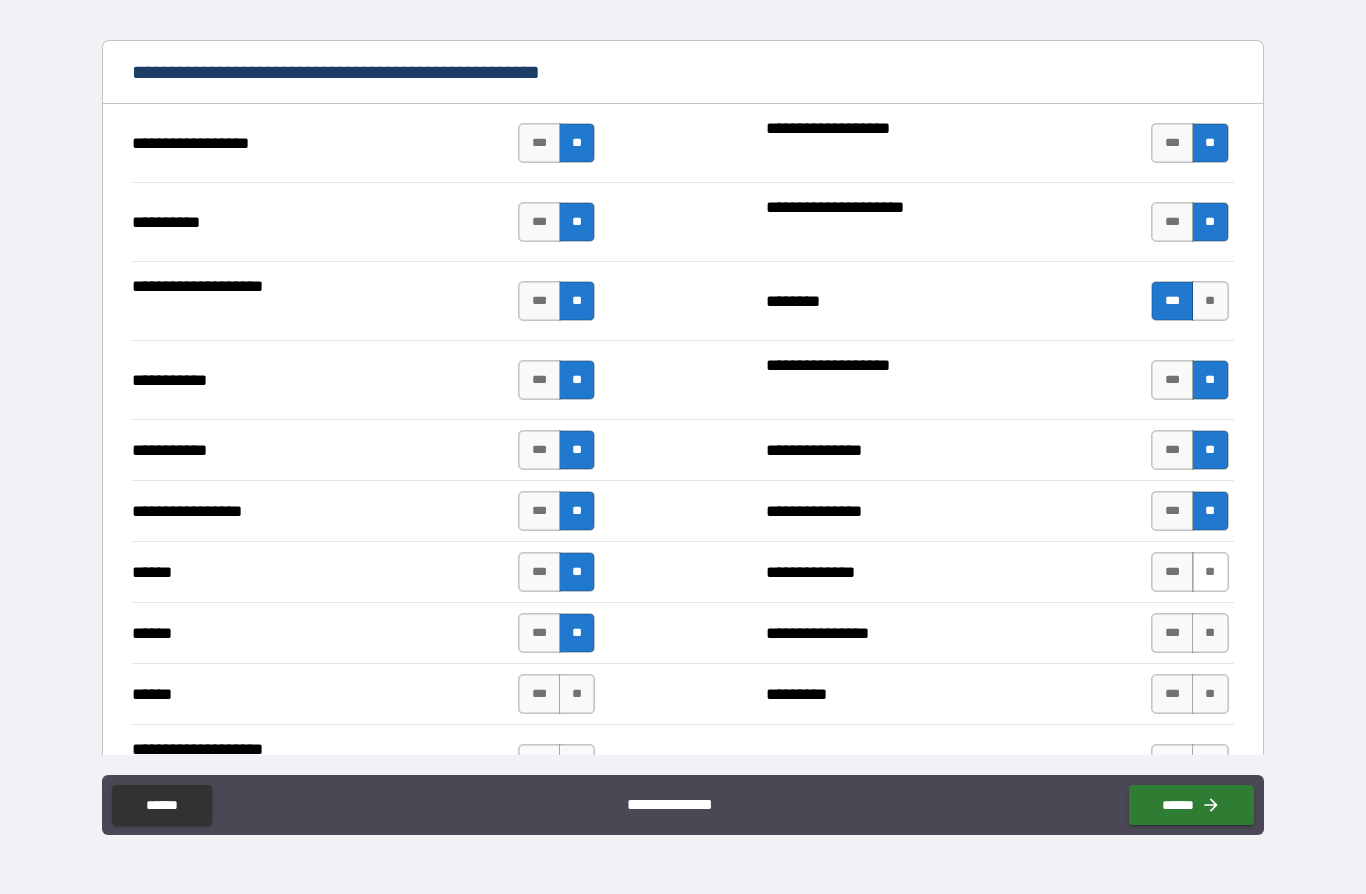 click on "**" at bounding box center (1210, 572) 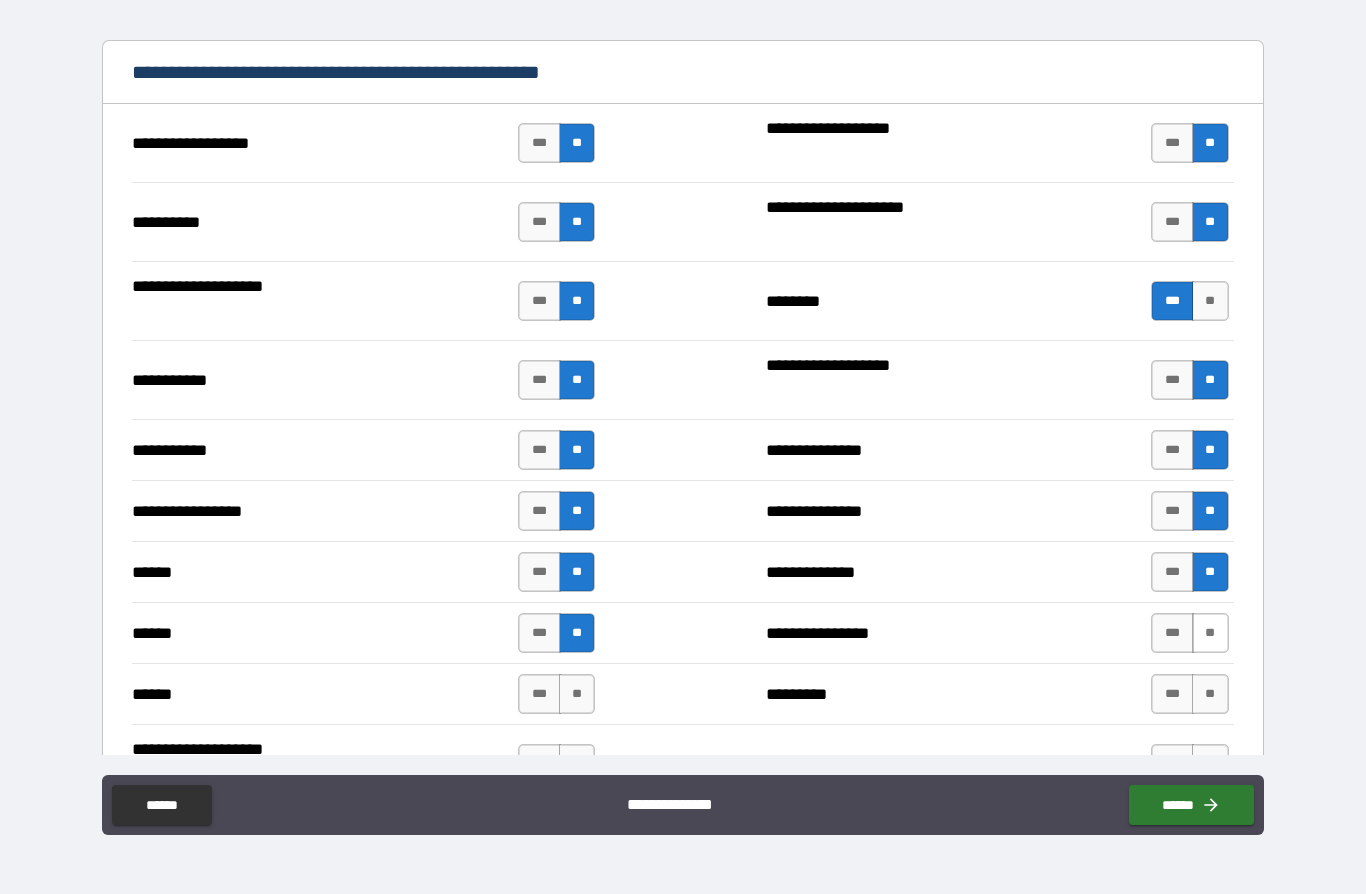 click on "**" at bounding box center (1210, 633) 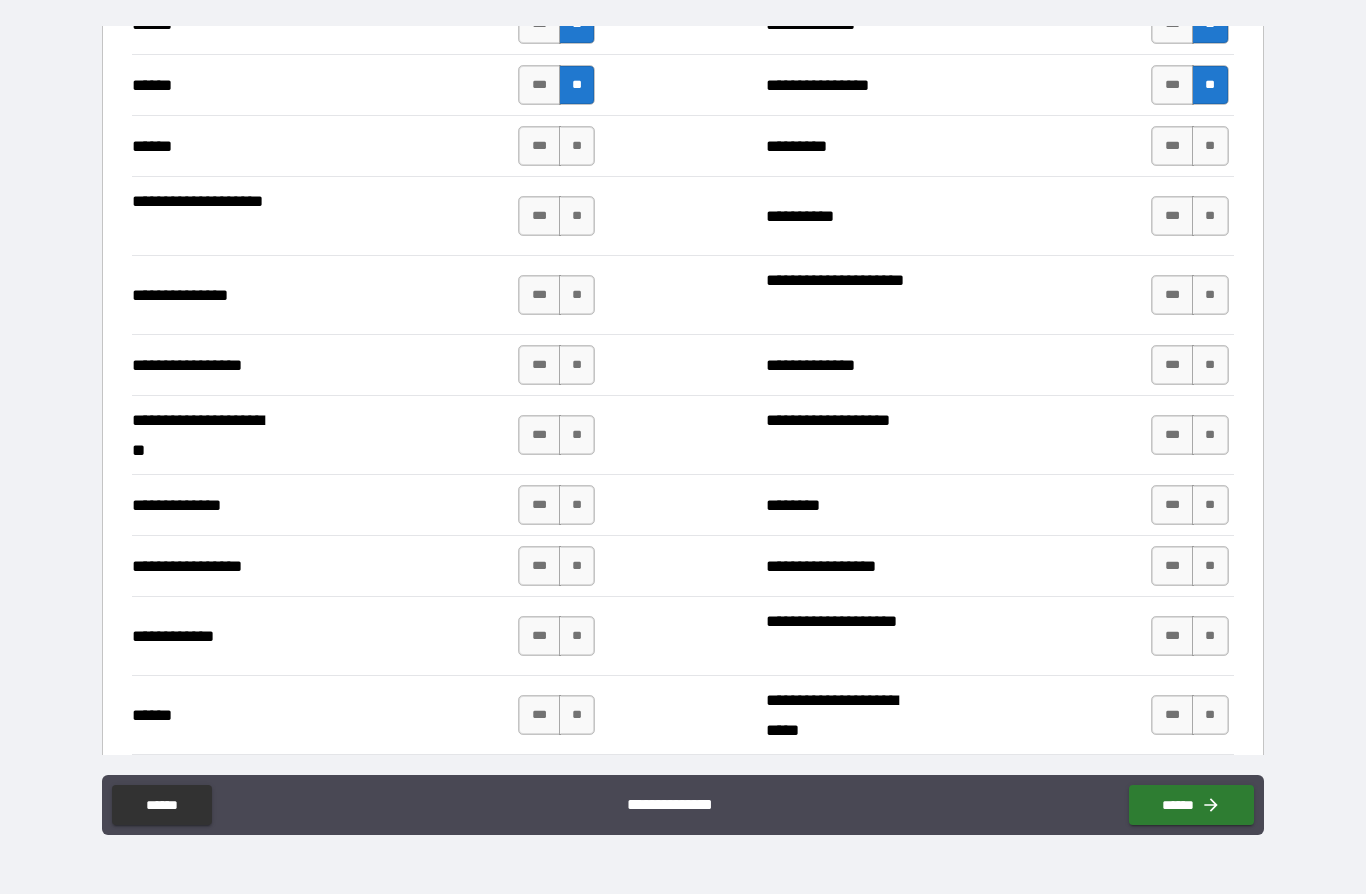scroll, scrollTop: 2438, scrollLeft: 0, axis: vertical 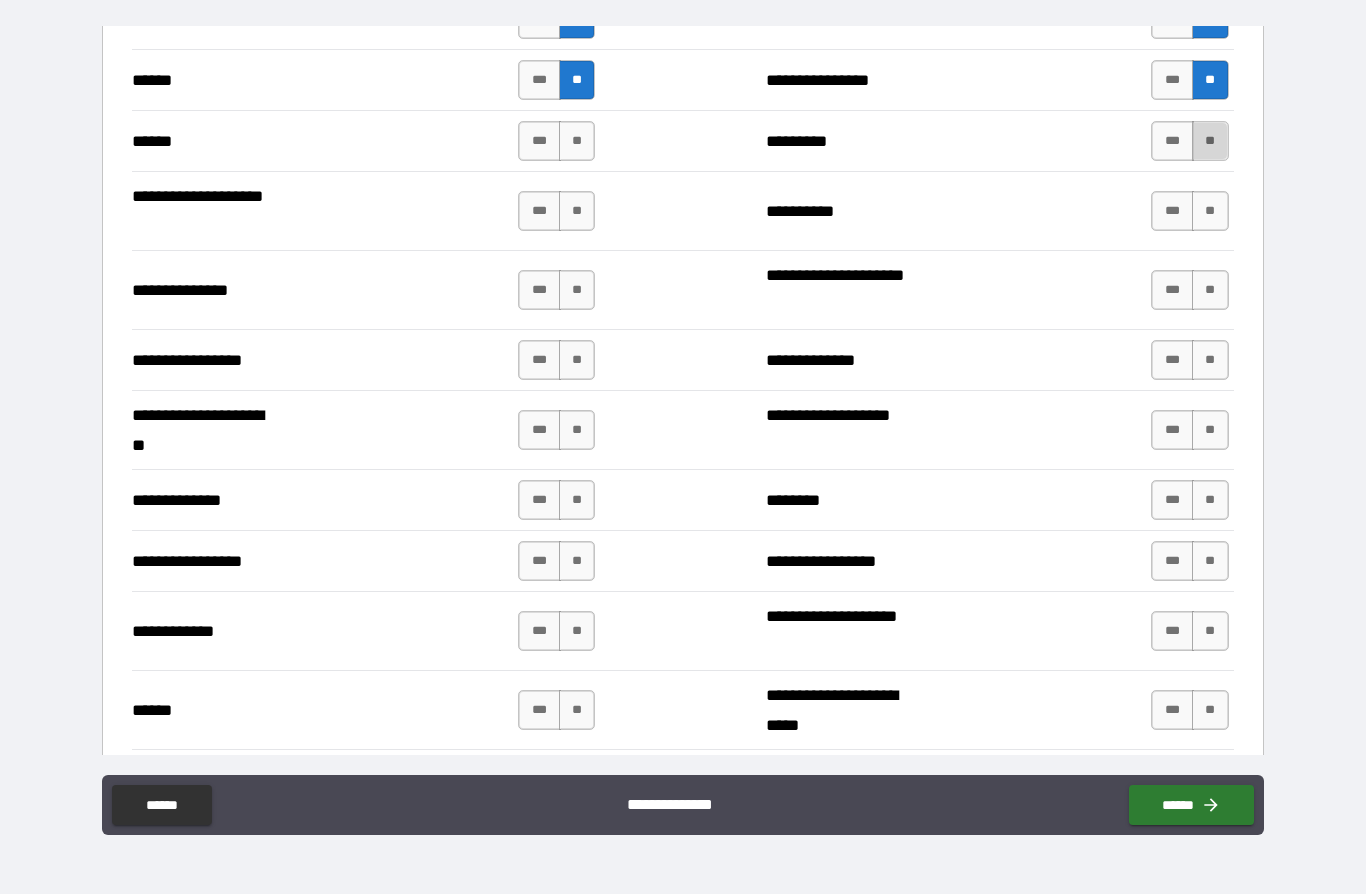 click on "**" at bounding box center (1210, 141) 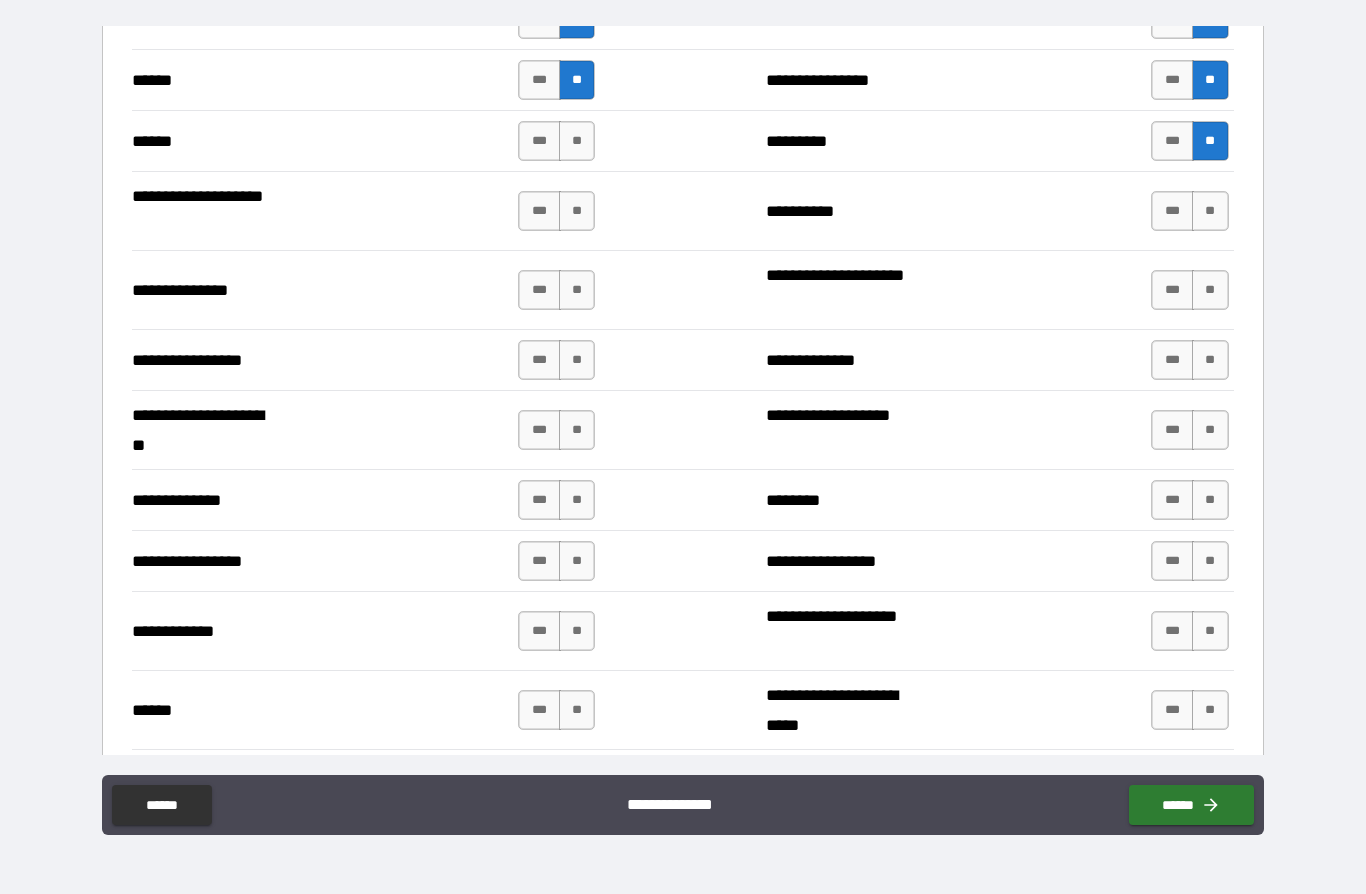 scroll, scrollTop: 2437, scrollLeft: 0, axis: vertical 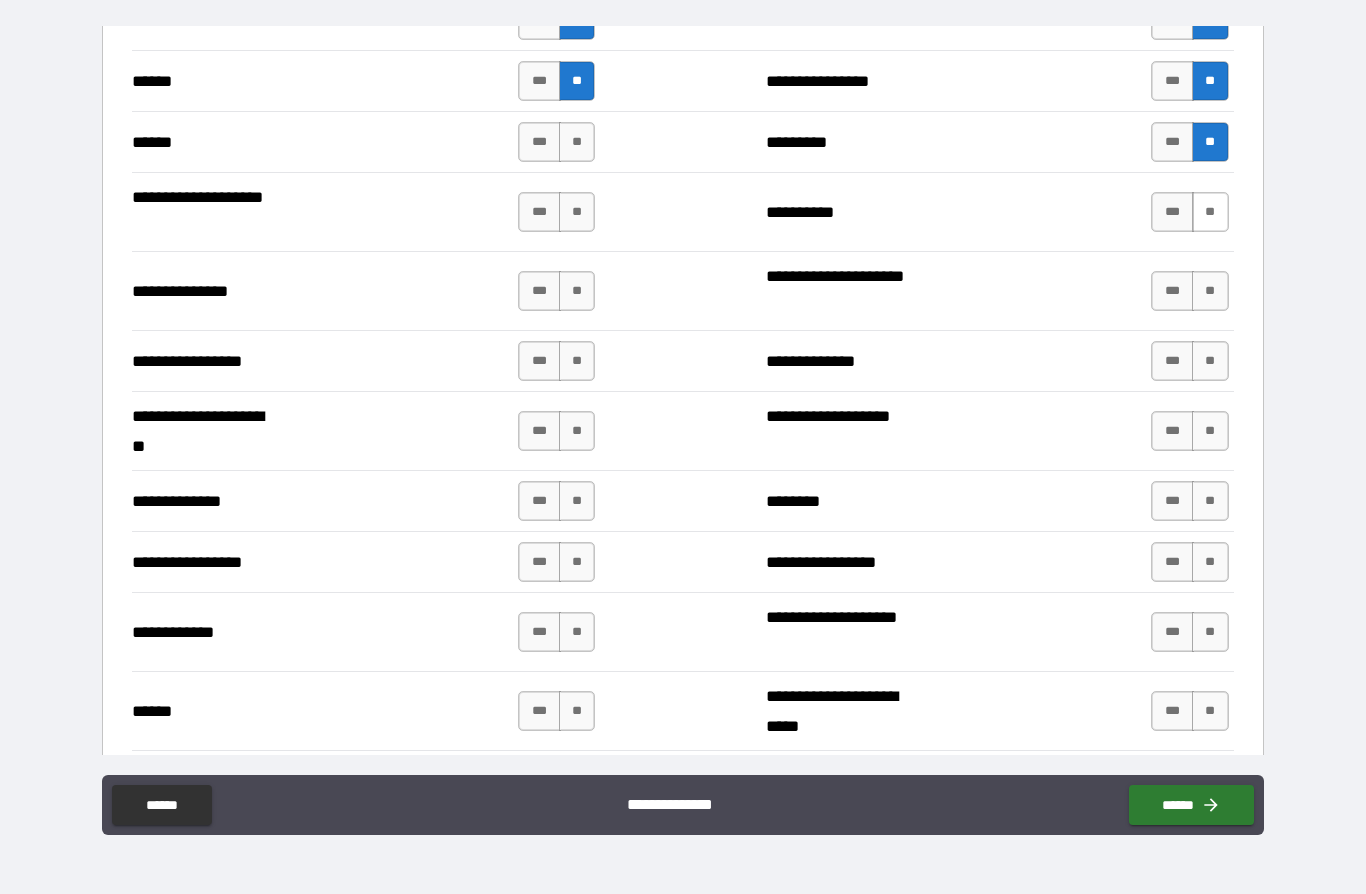 click on "**" at bounding box center (1210, 212) 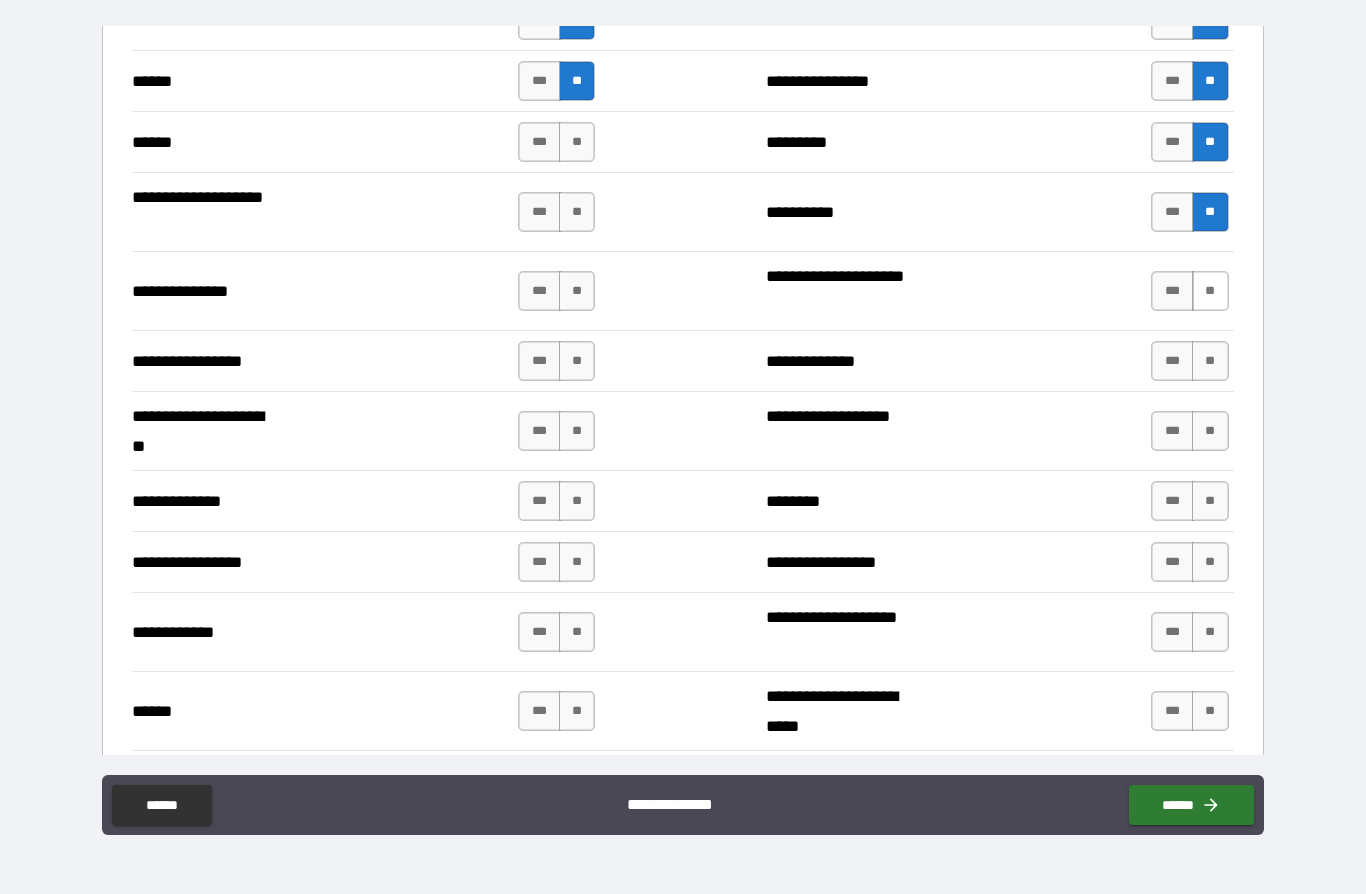 click on "**" at bounding box center [1210, 291] 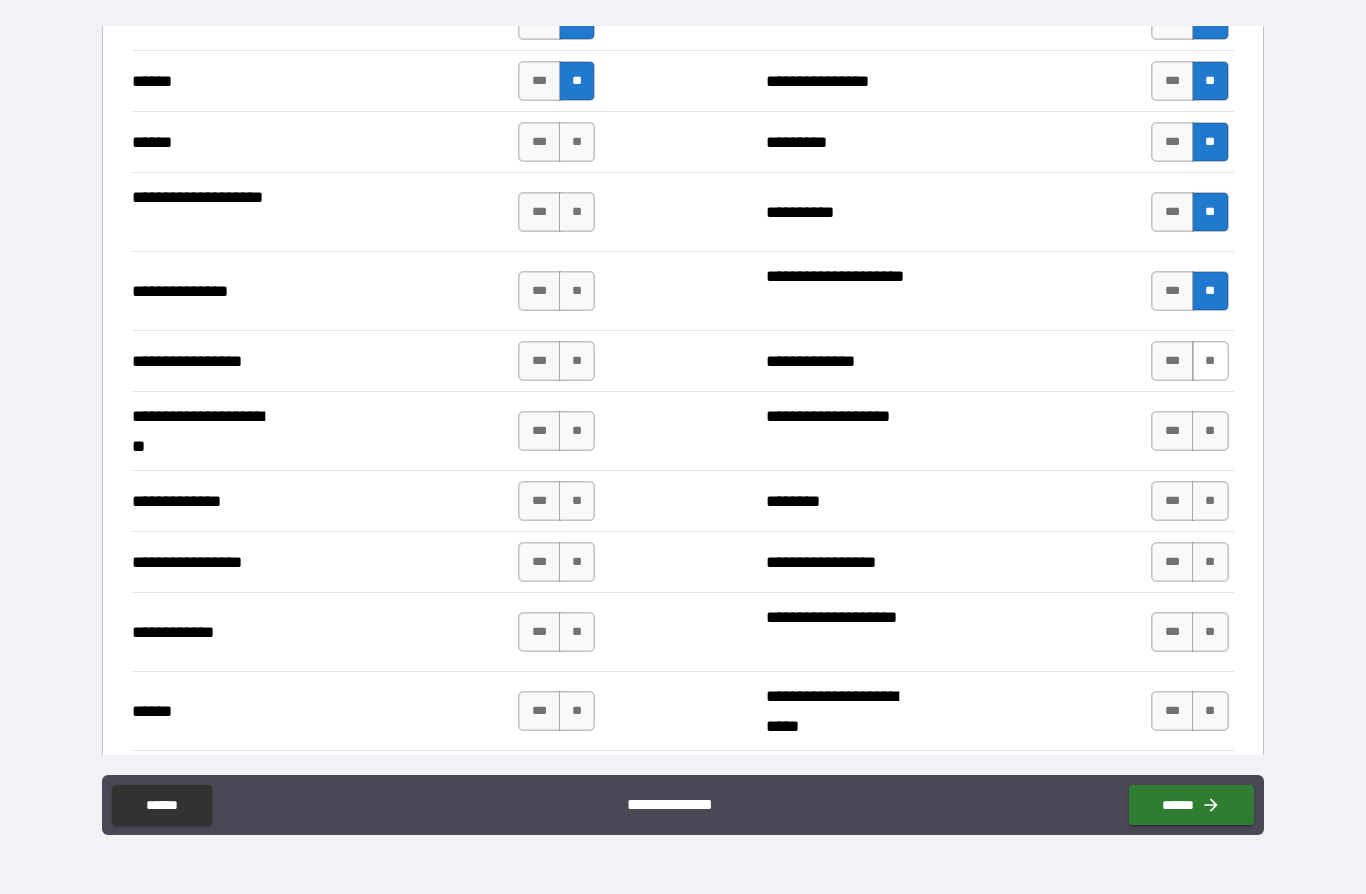 click on "**" at bounding box center [1210, 361] 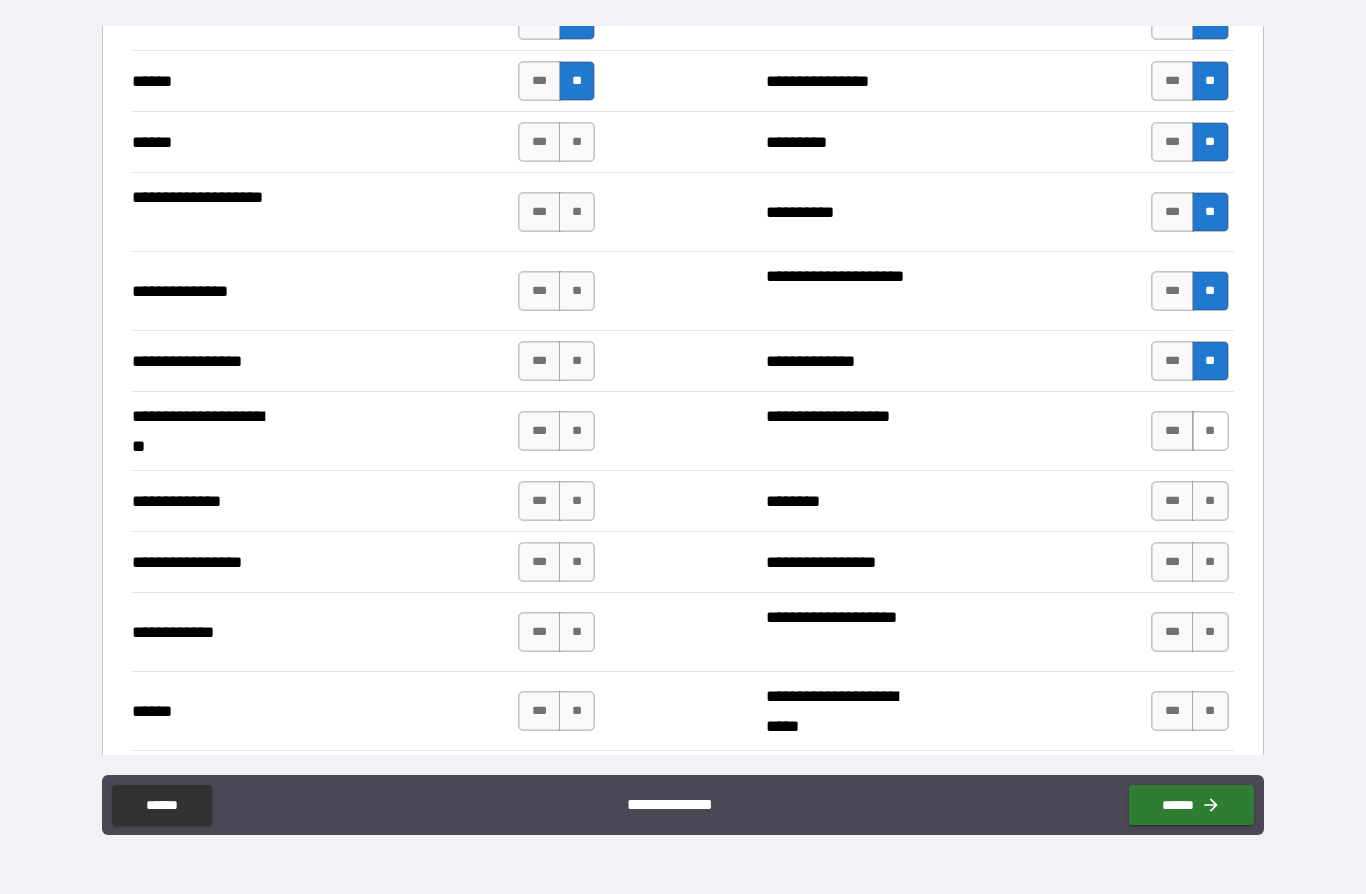 click on "**" at bounding box center (1210, 431) 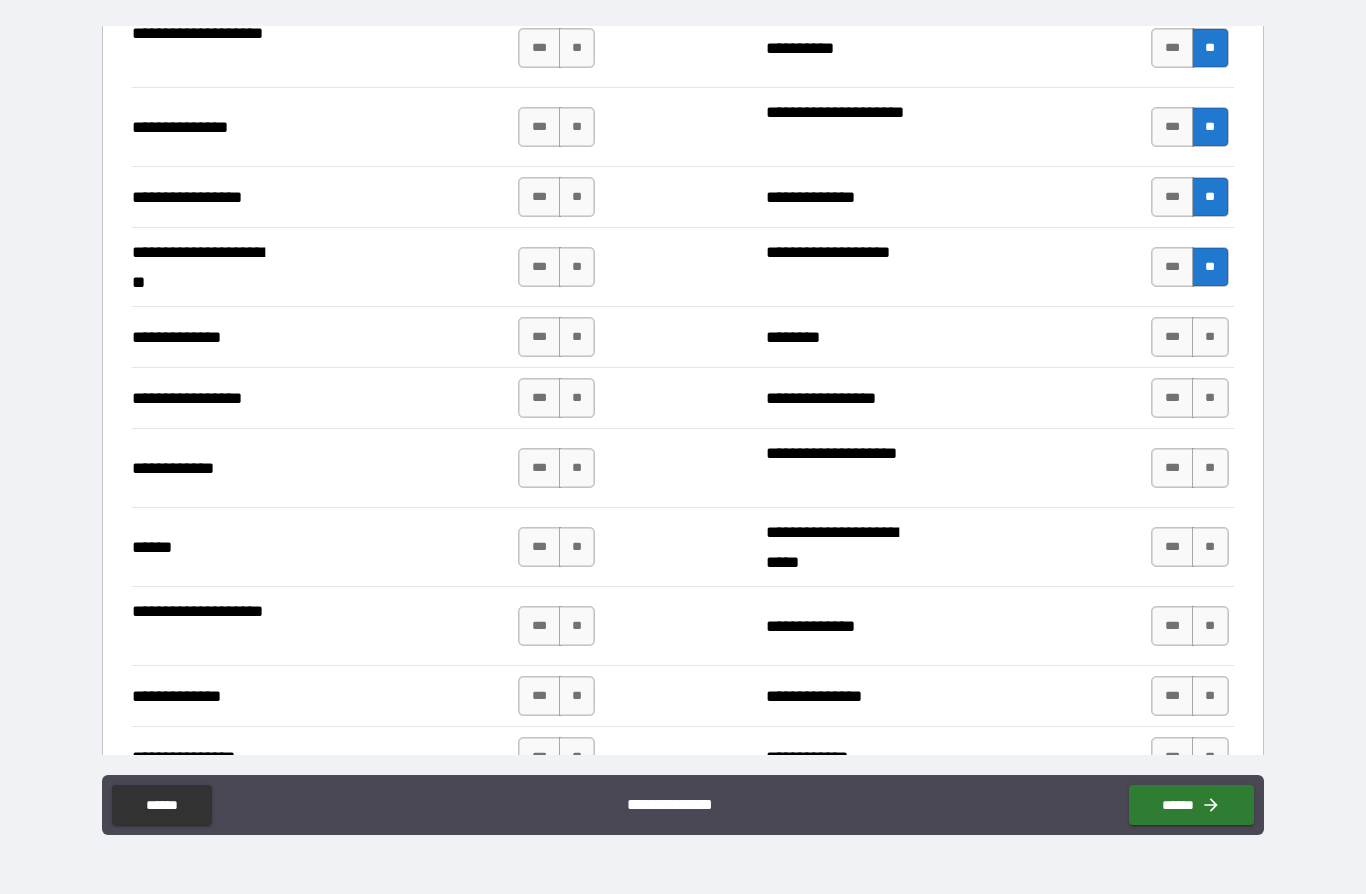 scroll, scrollTop: 2596, scrollLeft: 0, axis: vertical 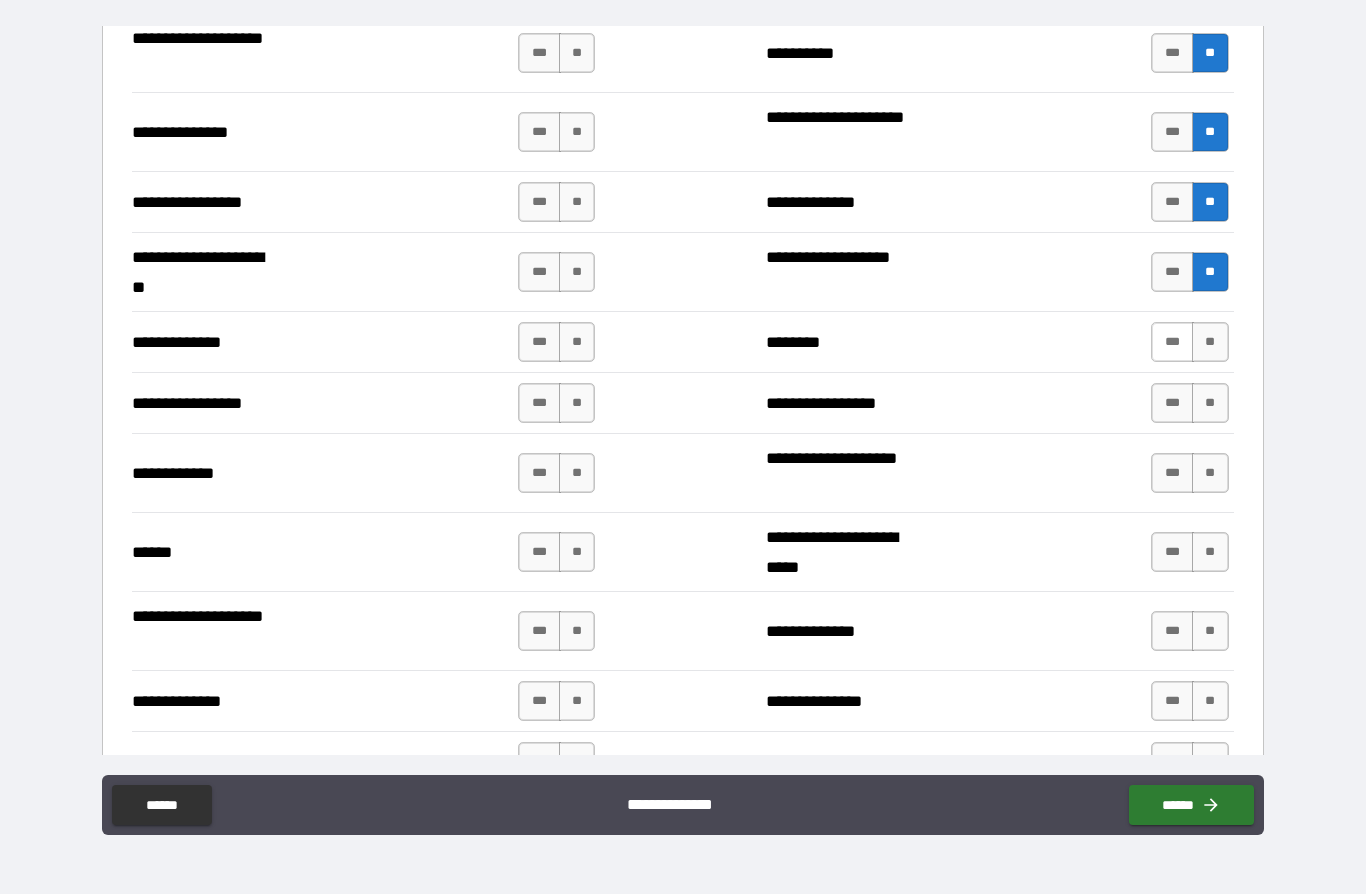 click on "***" at bounding box center (1172, 342) 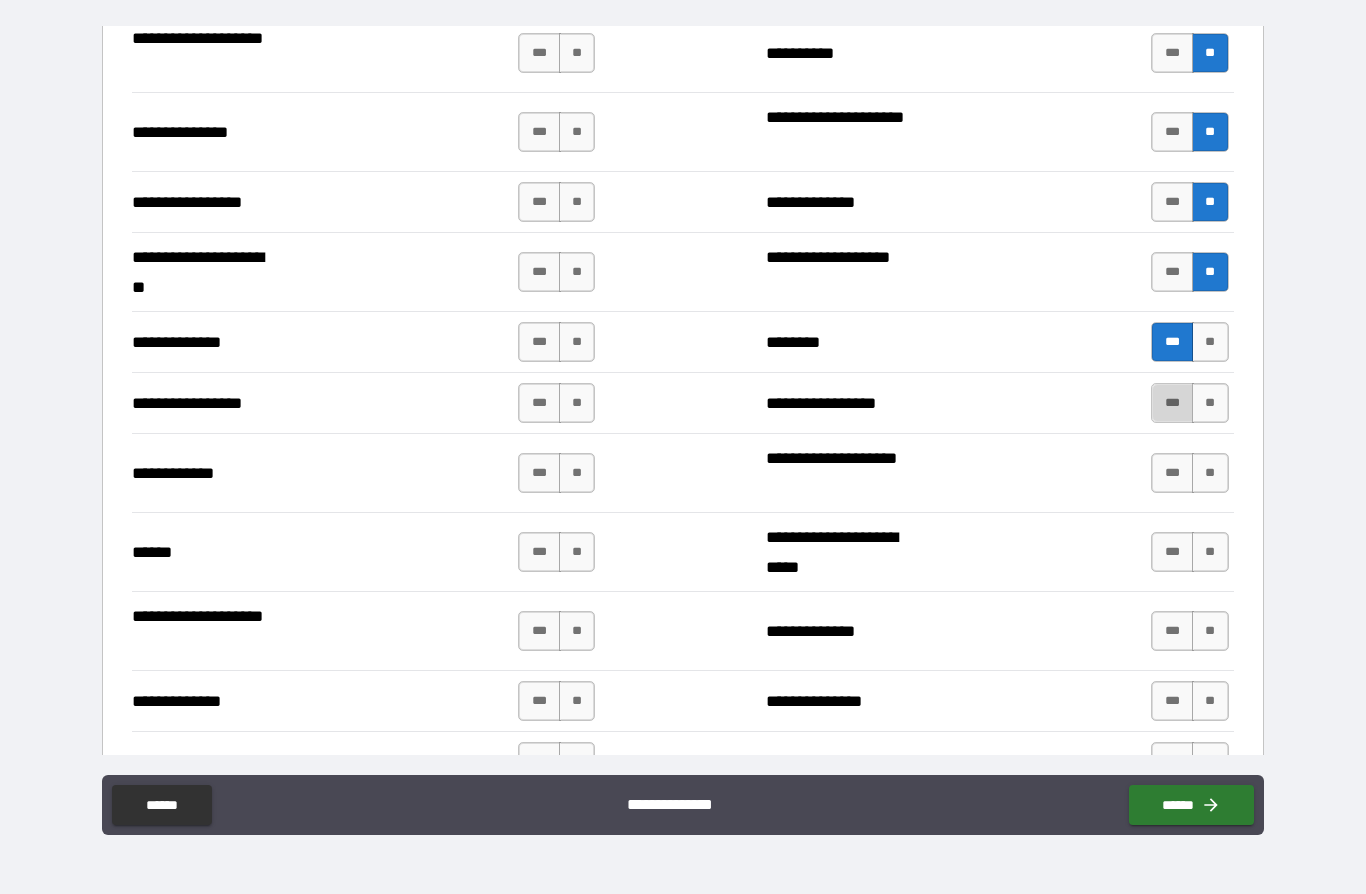 click on "***" at bounding box center (1172, 403) 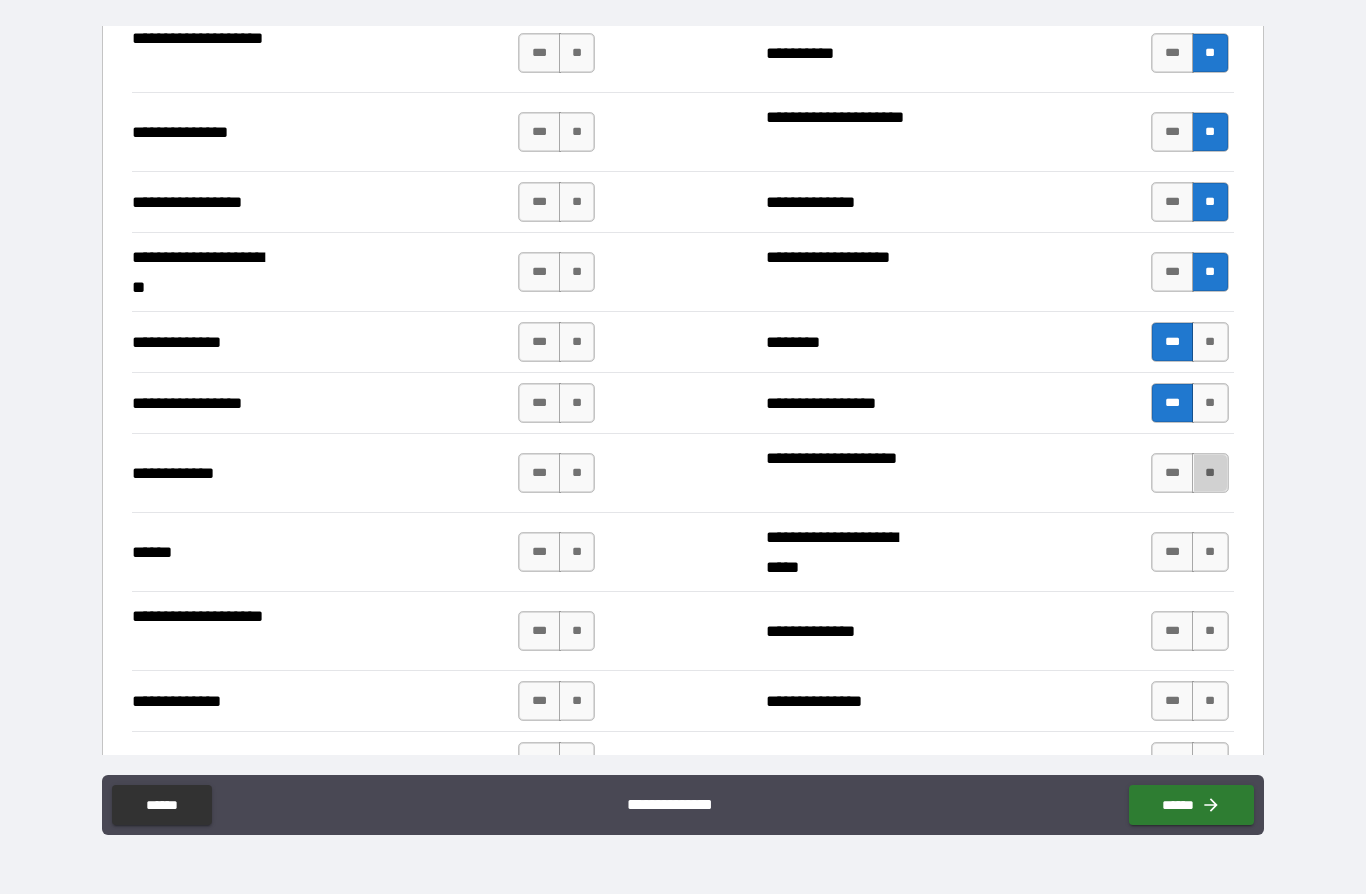 click on "**" at bounding box center [1210, 473] 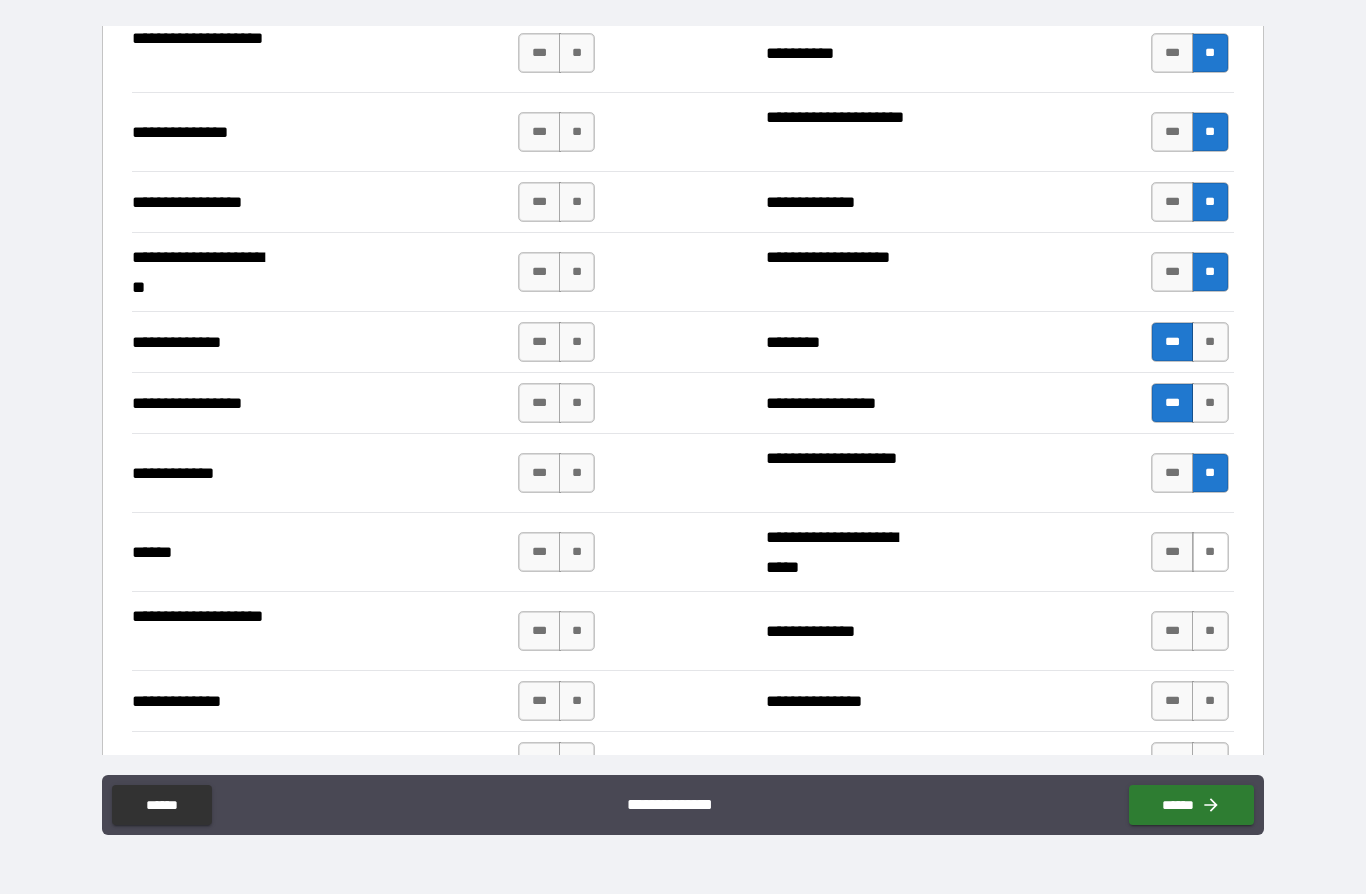 click on "**" at bounding box center (1210, 552) 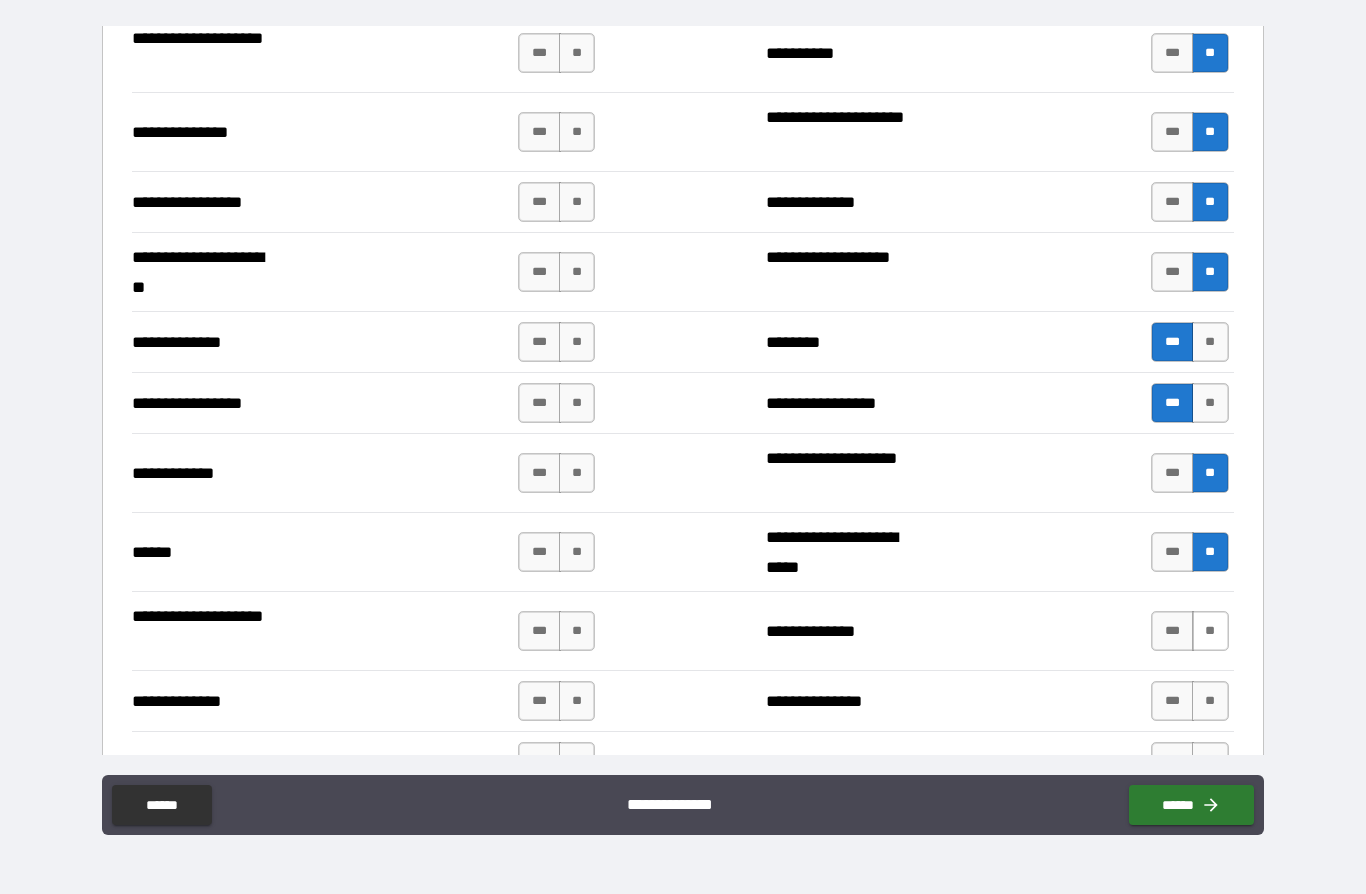 click on "**" at bounding box center [1210, 631] 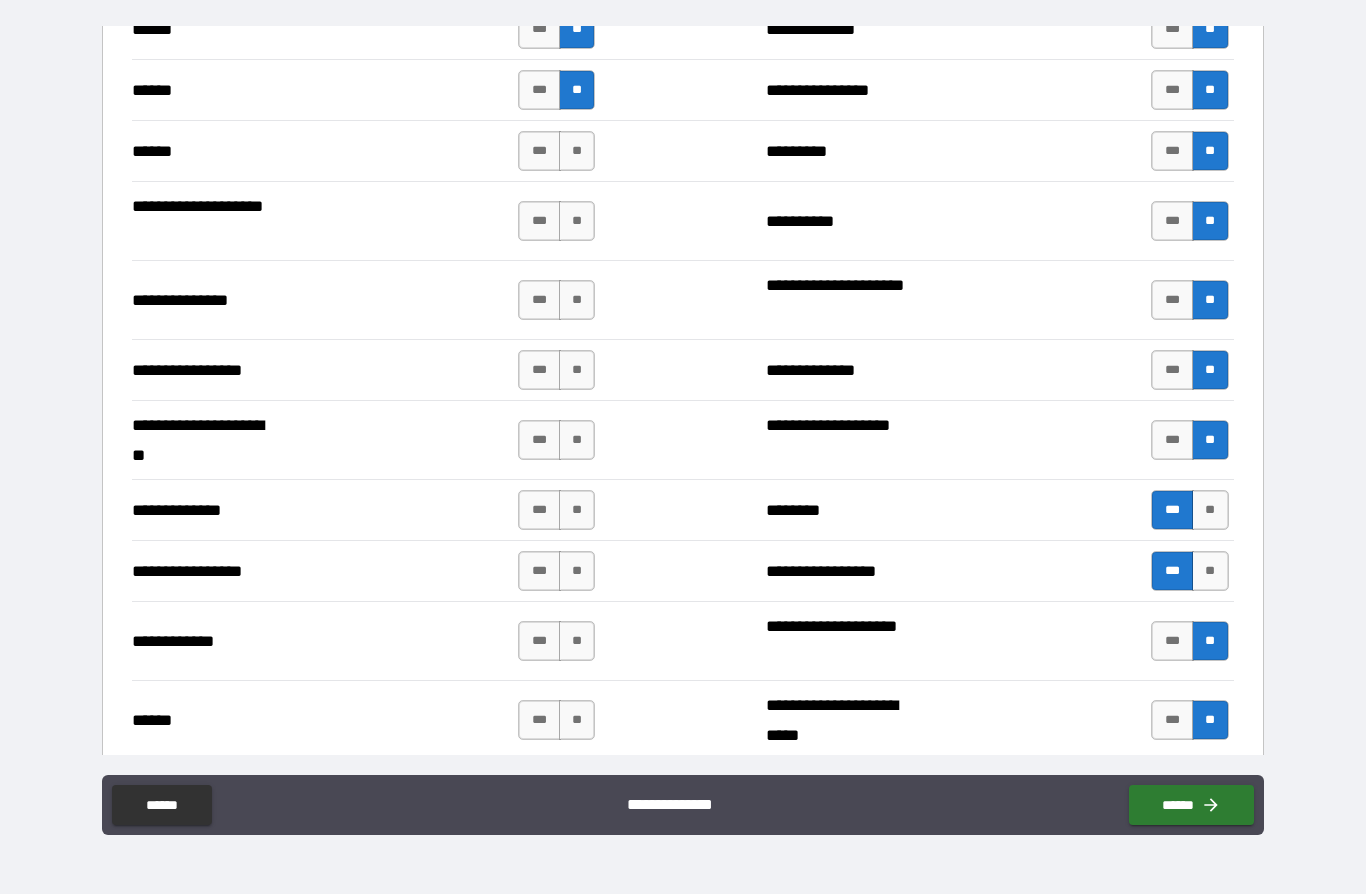 scroll, scrollTop: 2428, scrollLeft: 0, axis: vertical 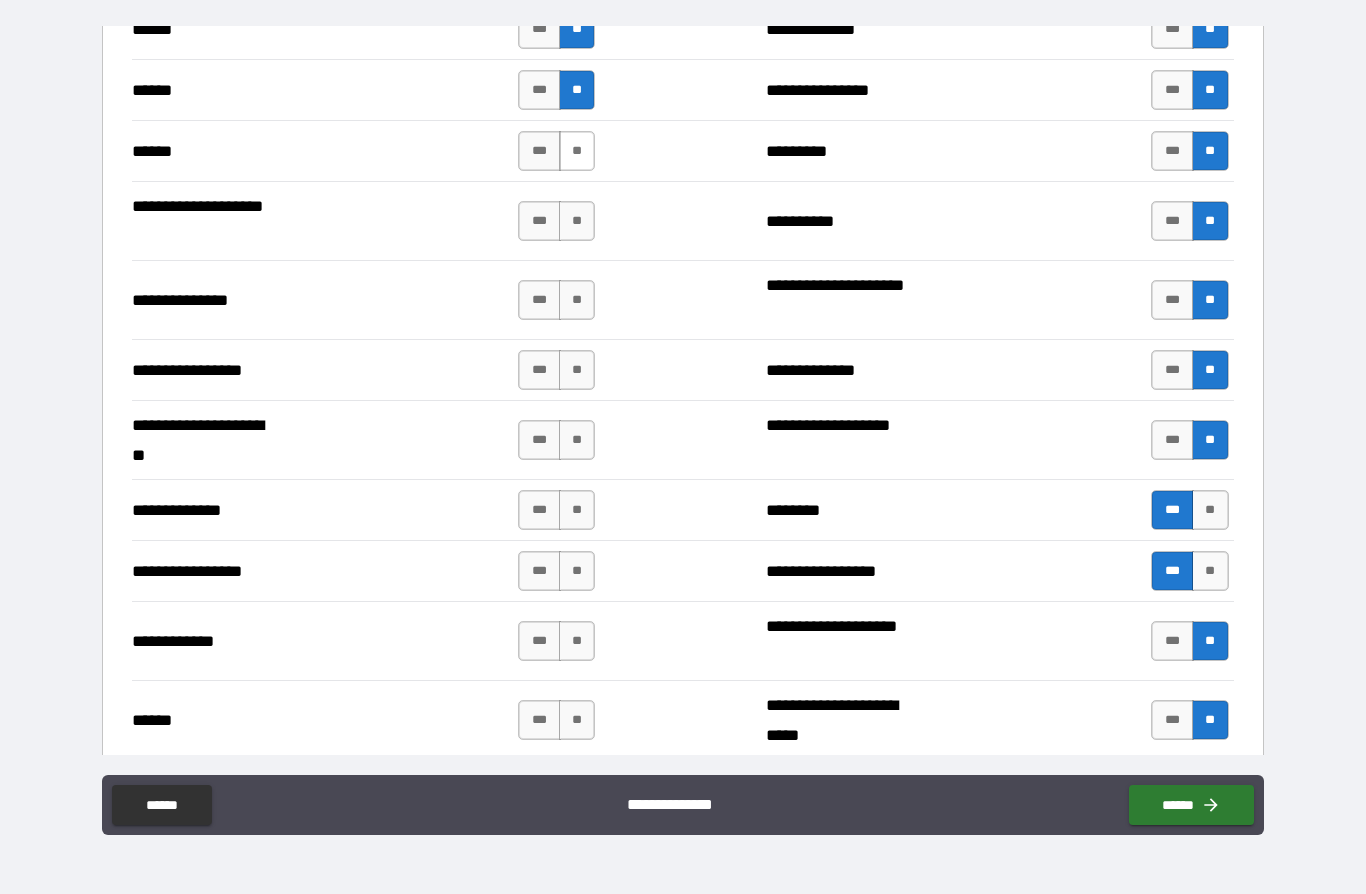 click on "**" at bounding box center (577, 151) 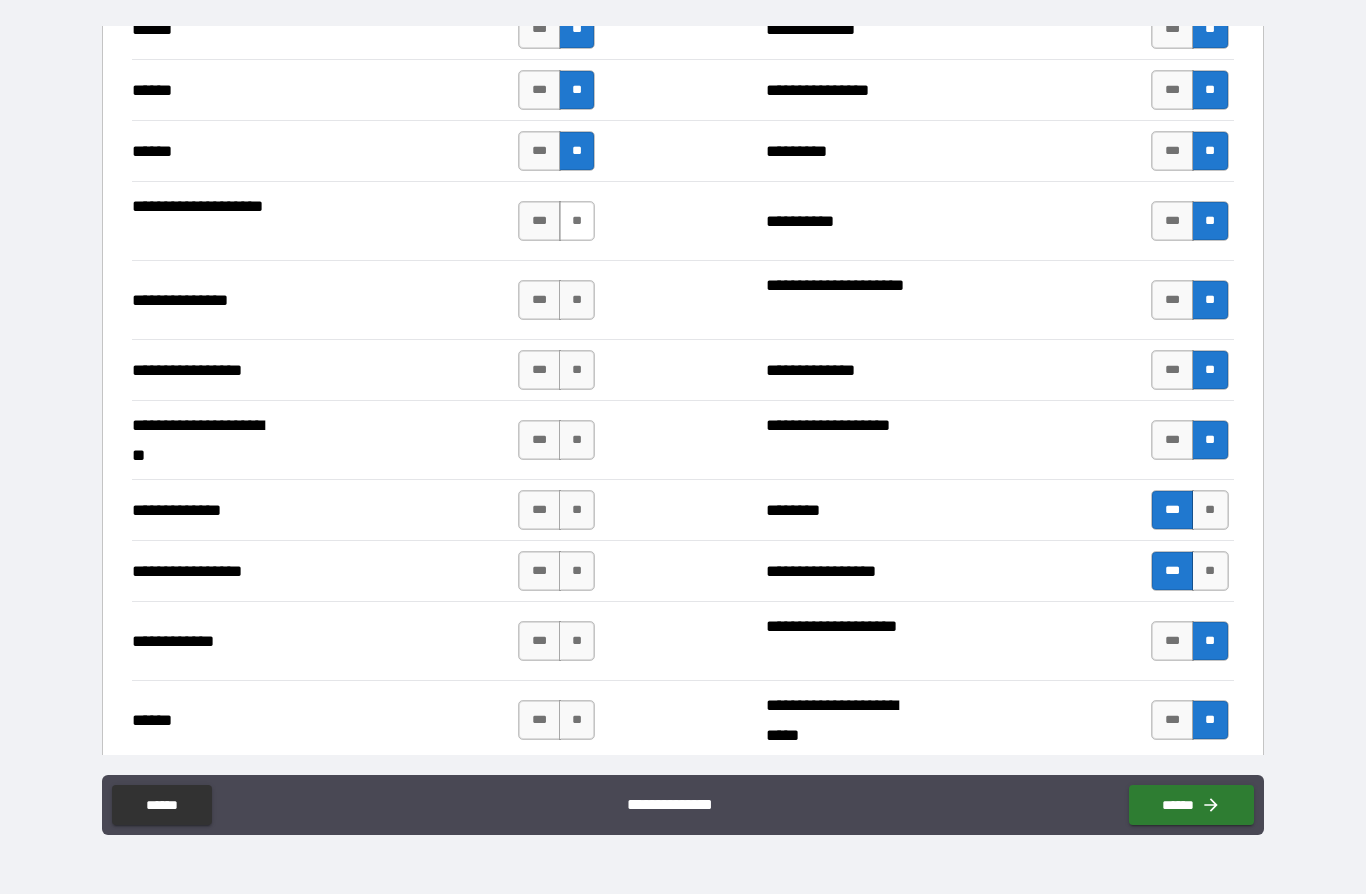 click on "**" at bounding box center [577, 221] 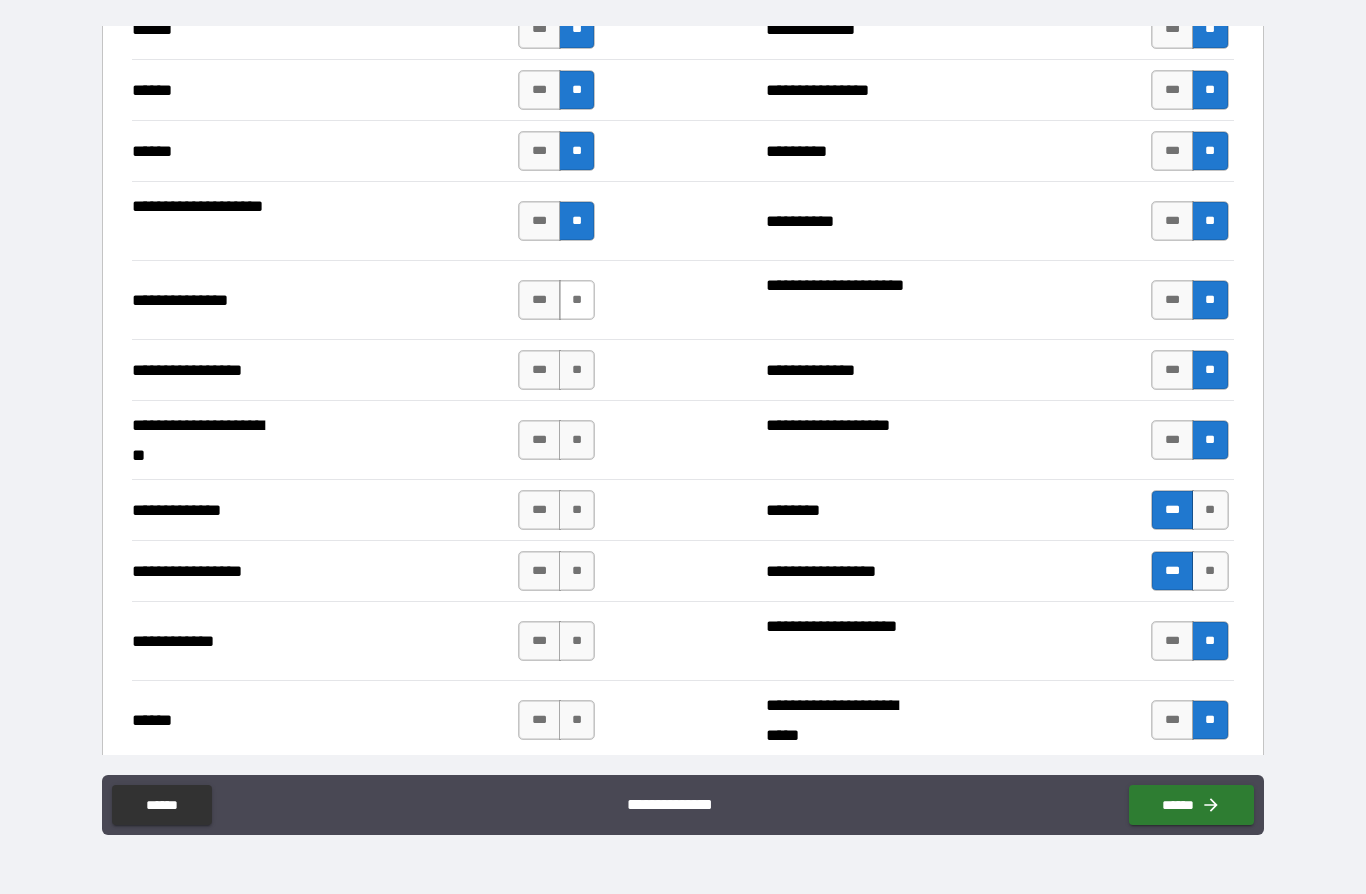 click on "**" at bounding box center (577, 300) 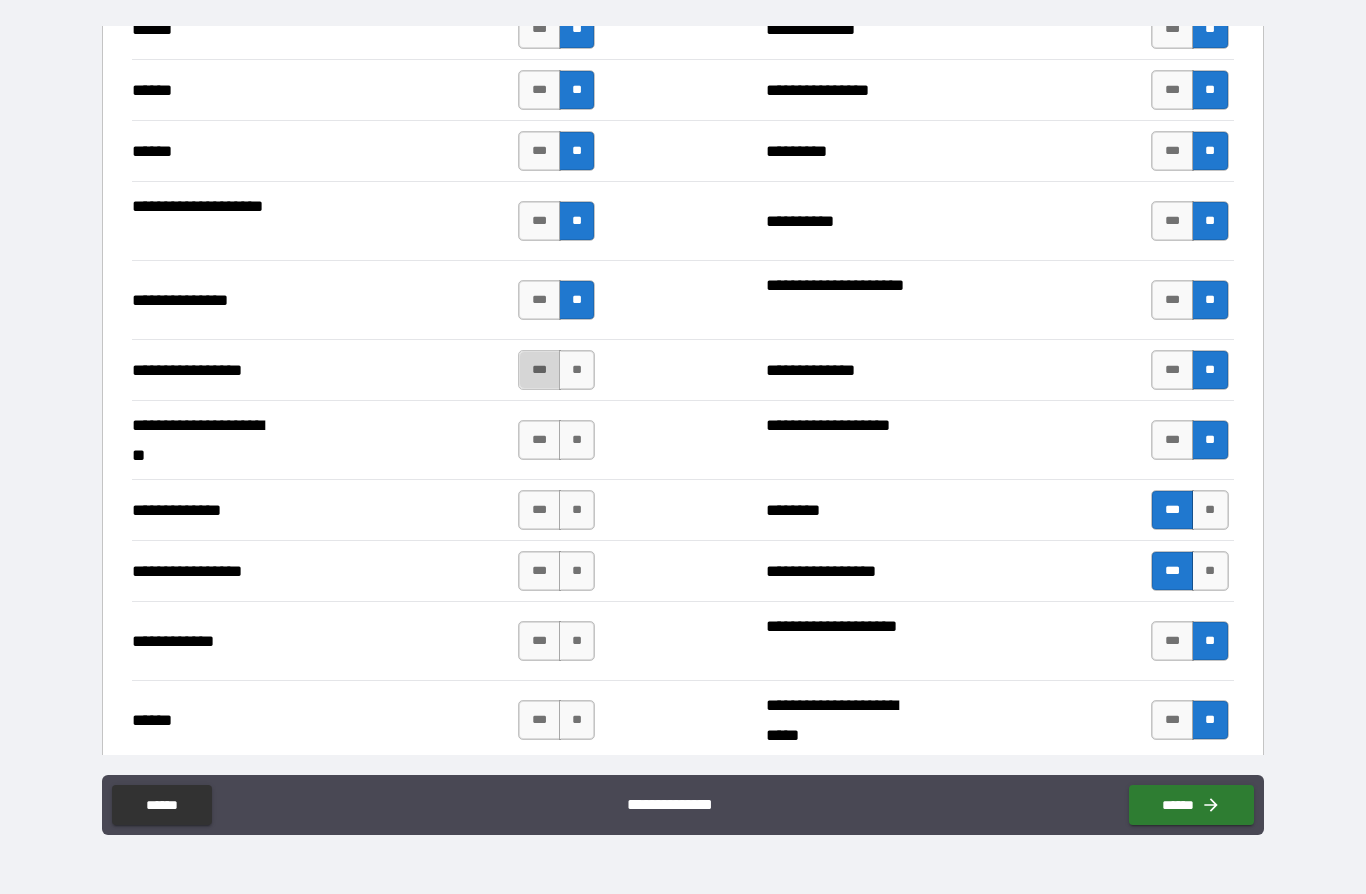 click on "***" at bounding box center (539, 370) 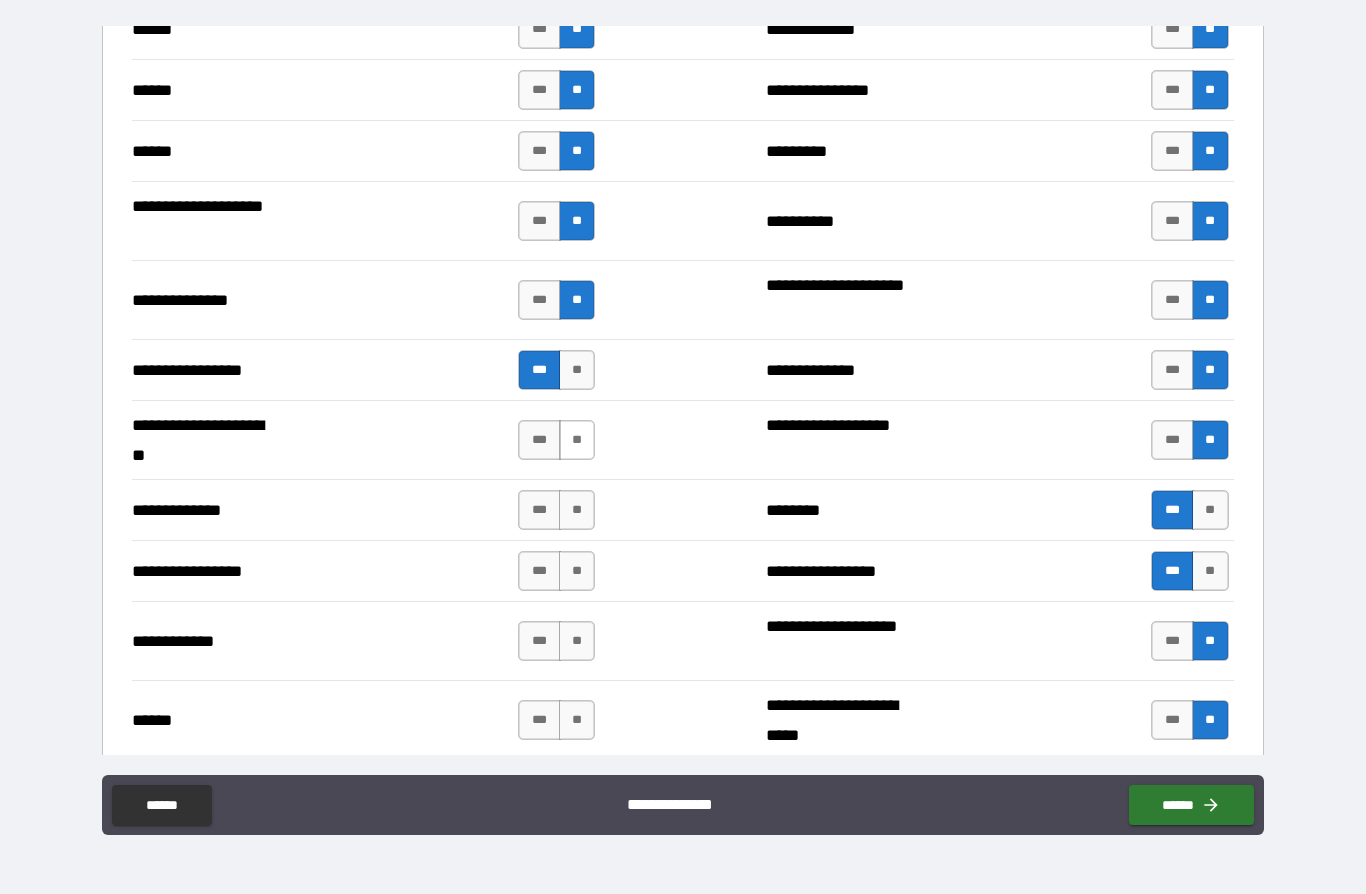 click on "**" at bounding box center [577, 440] 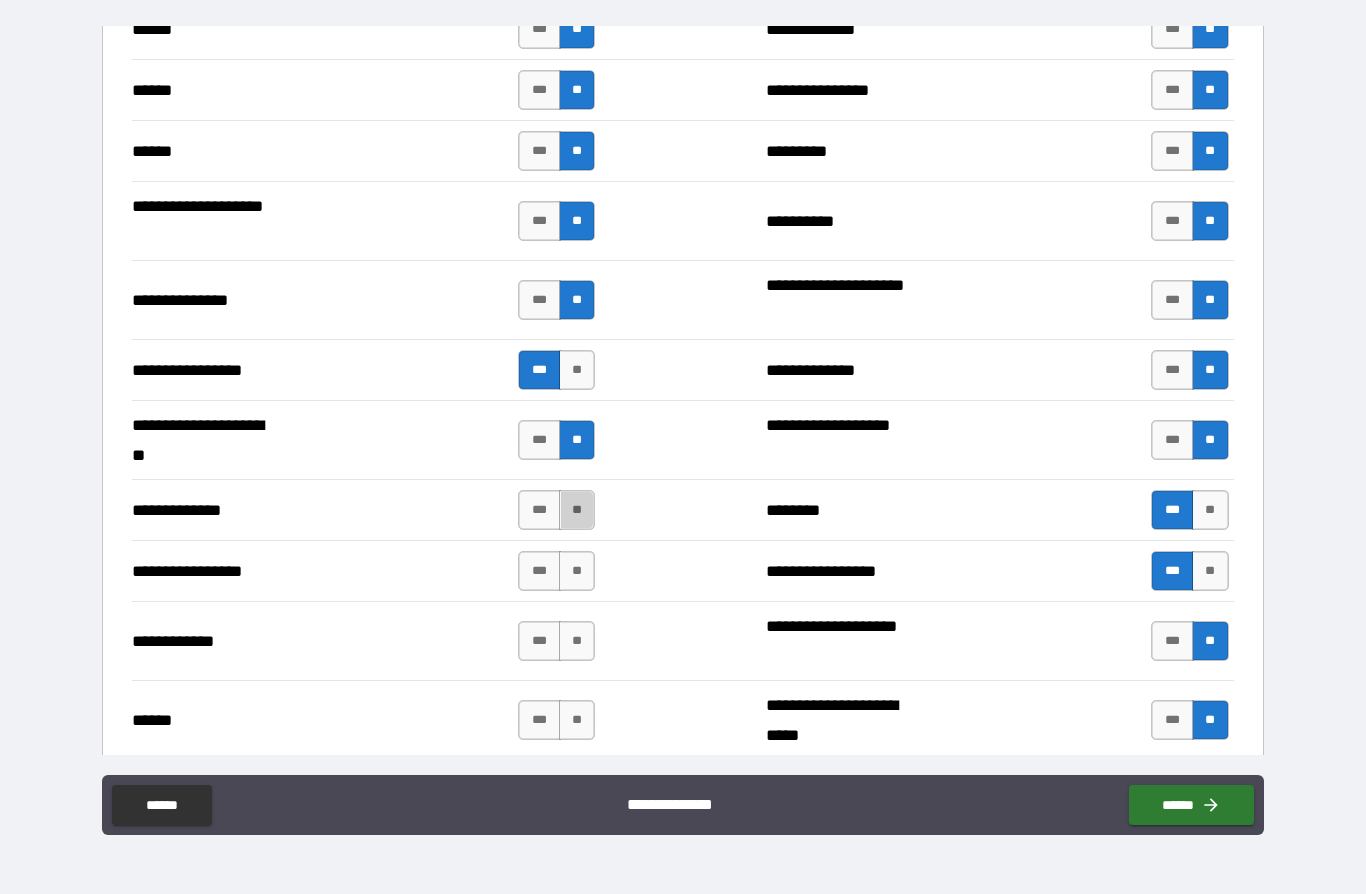 click on "**" at bounding box center (577, 510) 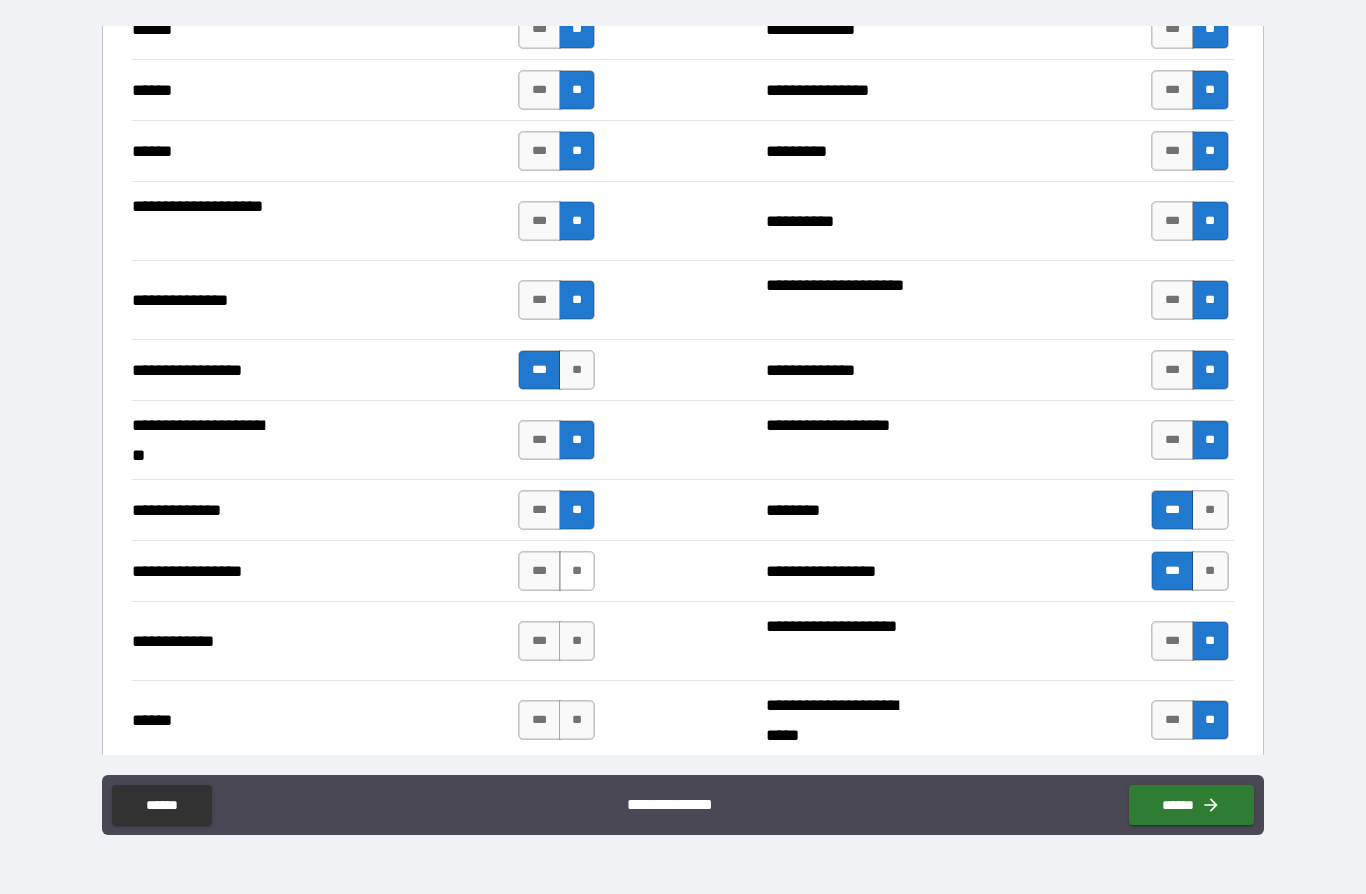 click on "**" at bounding box center (577, 571) 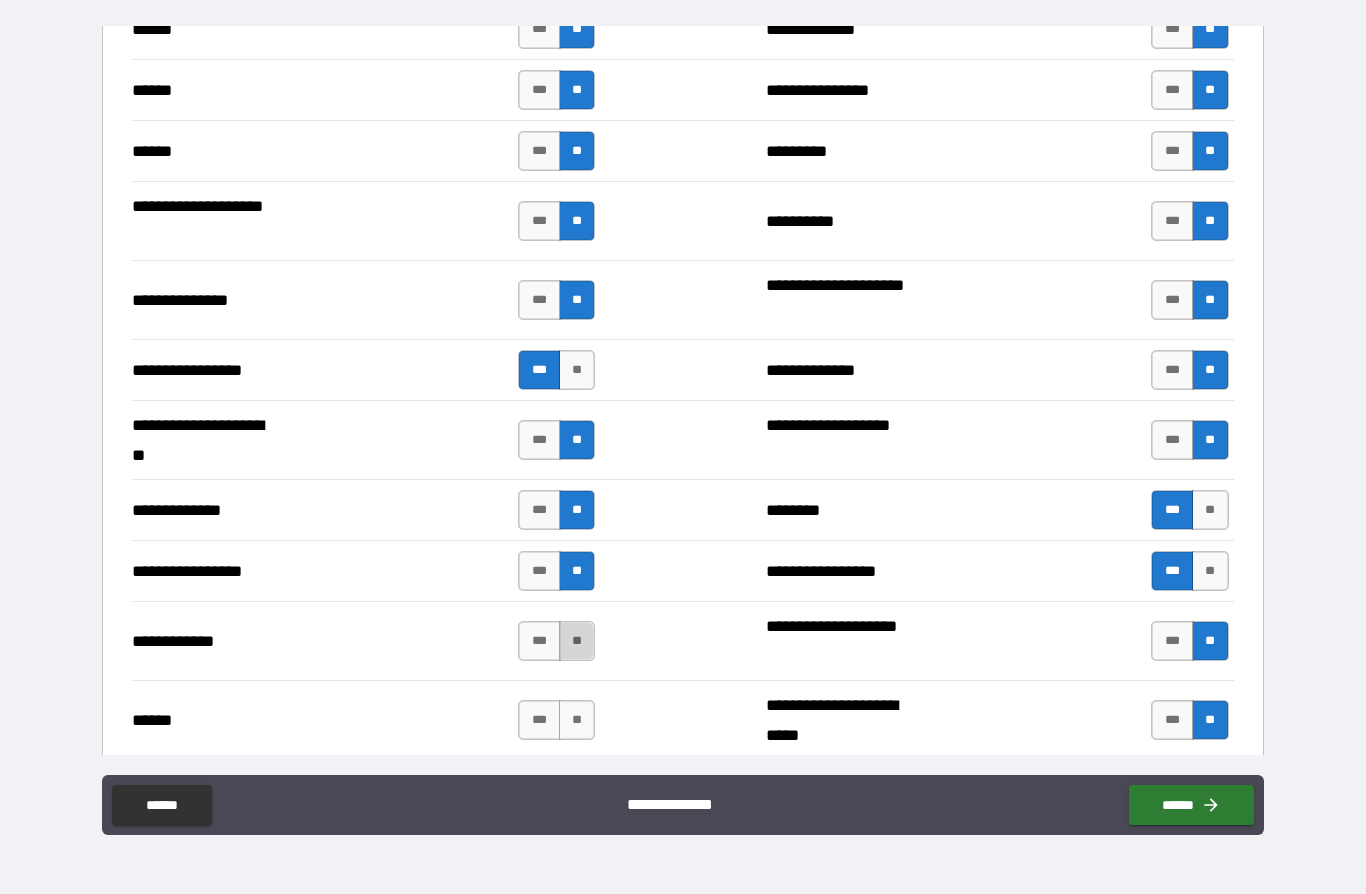 click on "**" at bounding box center (577, 641) 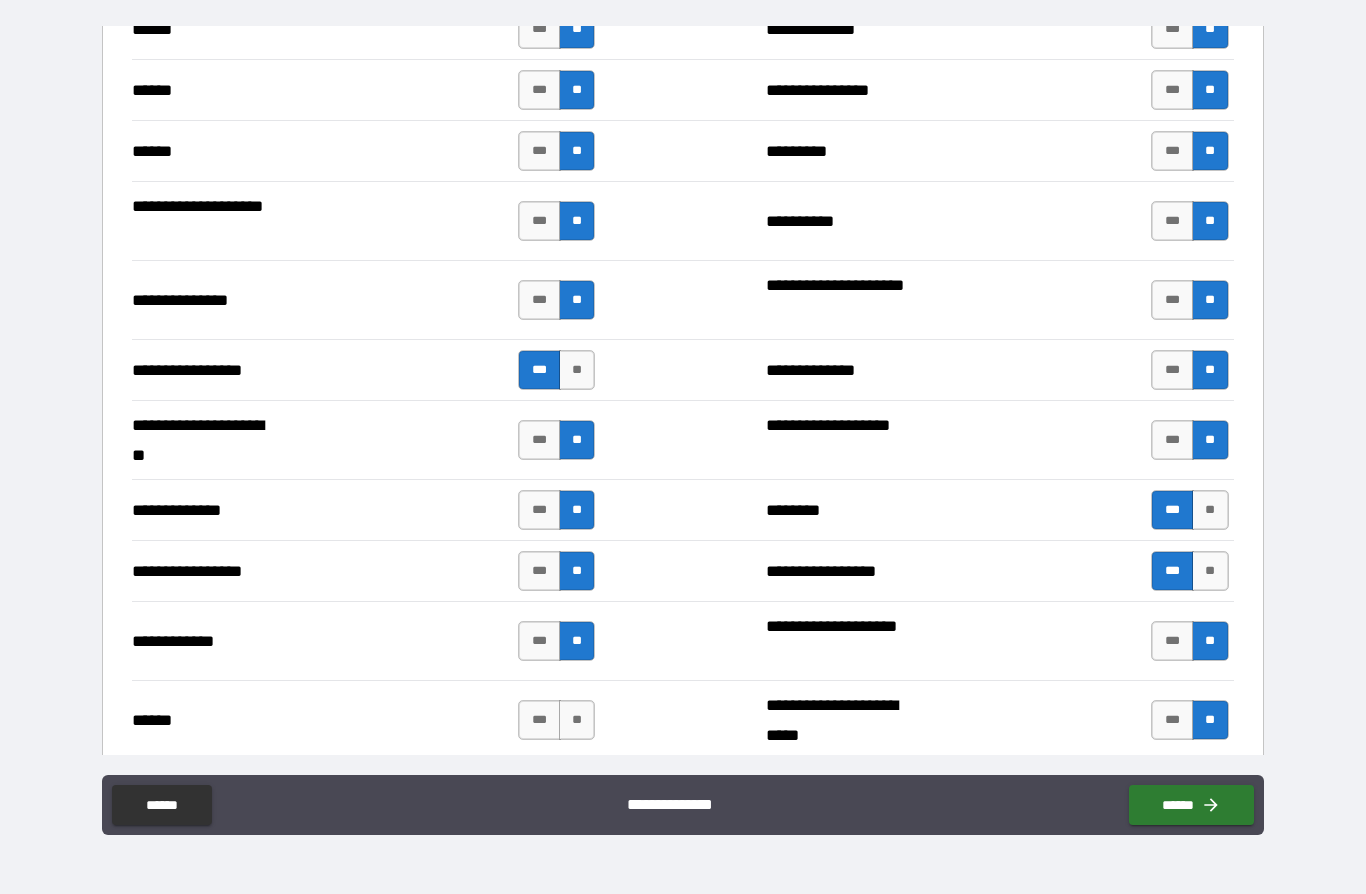 click on "**" at bounding box center [577, 720] 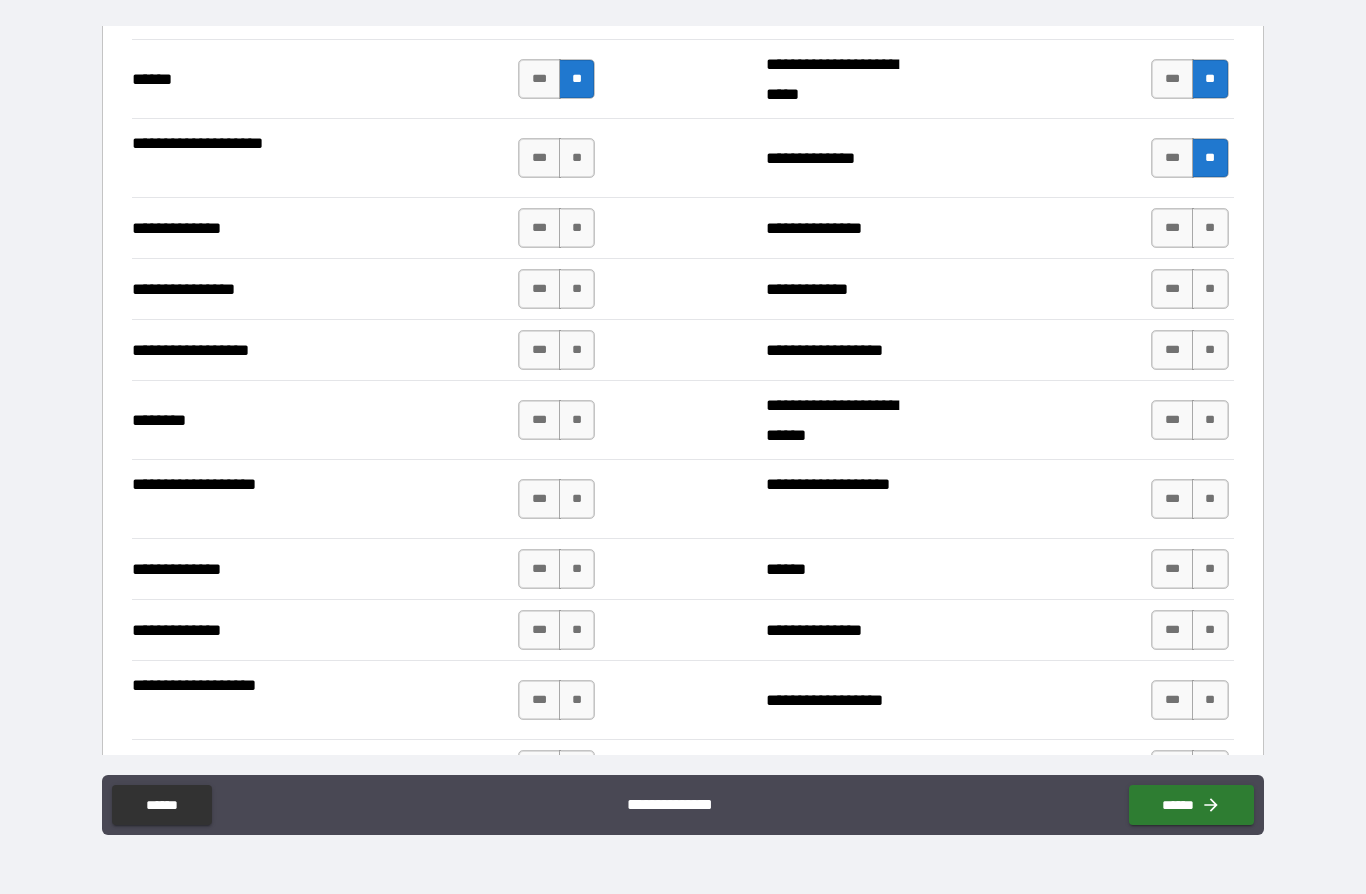 scroll, scrollTop: 3080, scrollLeft: 0, axis: vertical 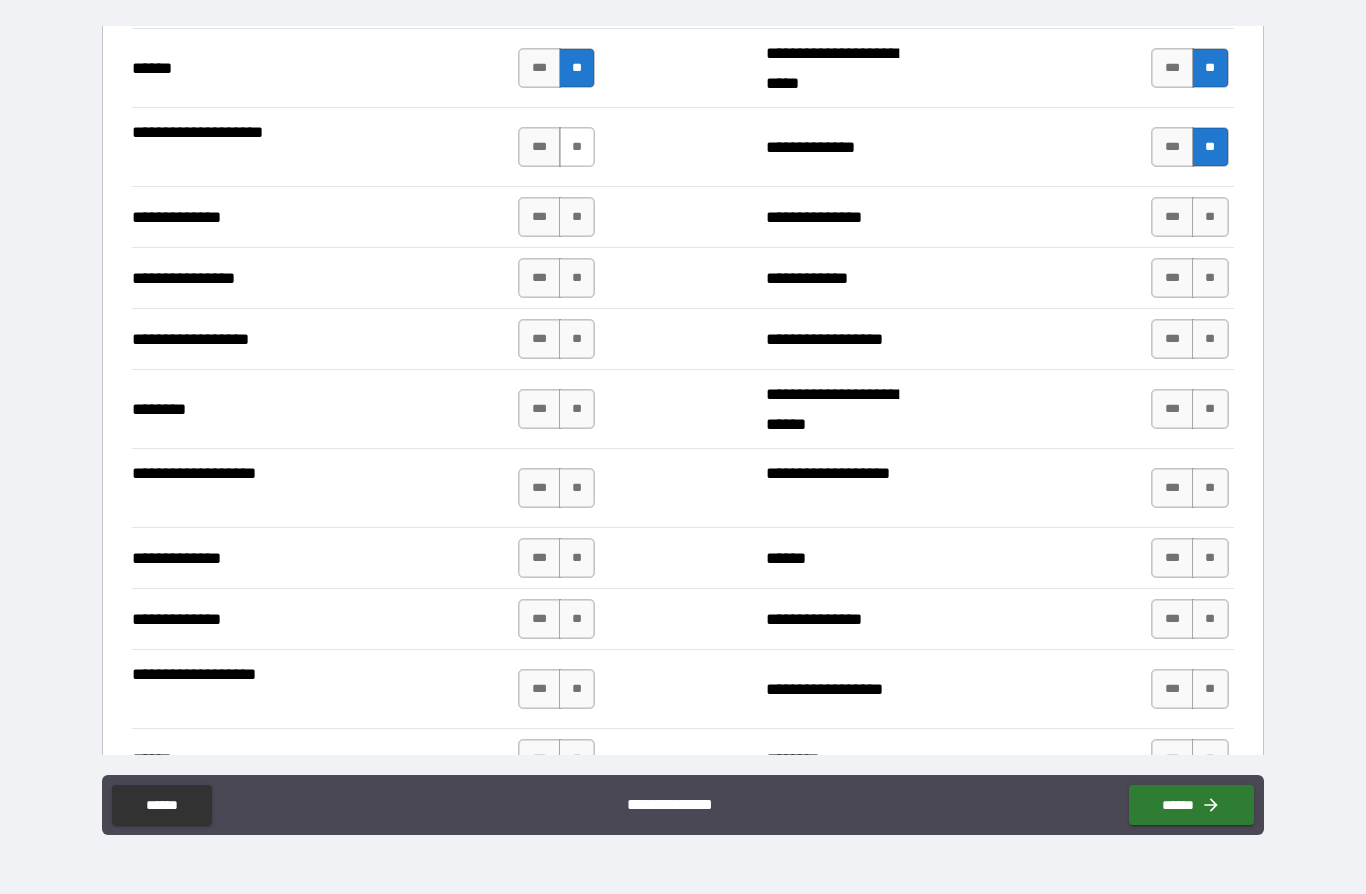 click on "**" at bounding box center [577, 147] 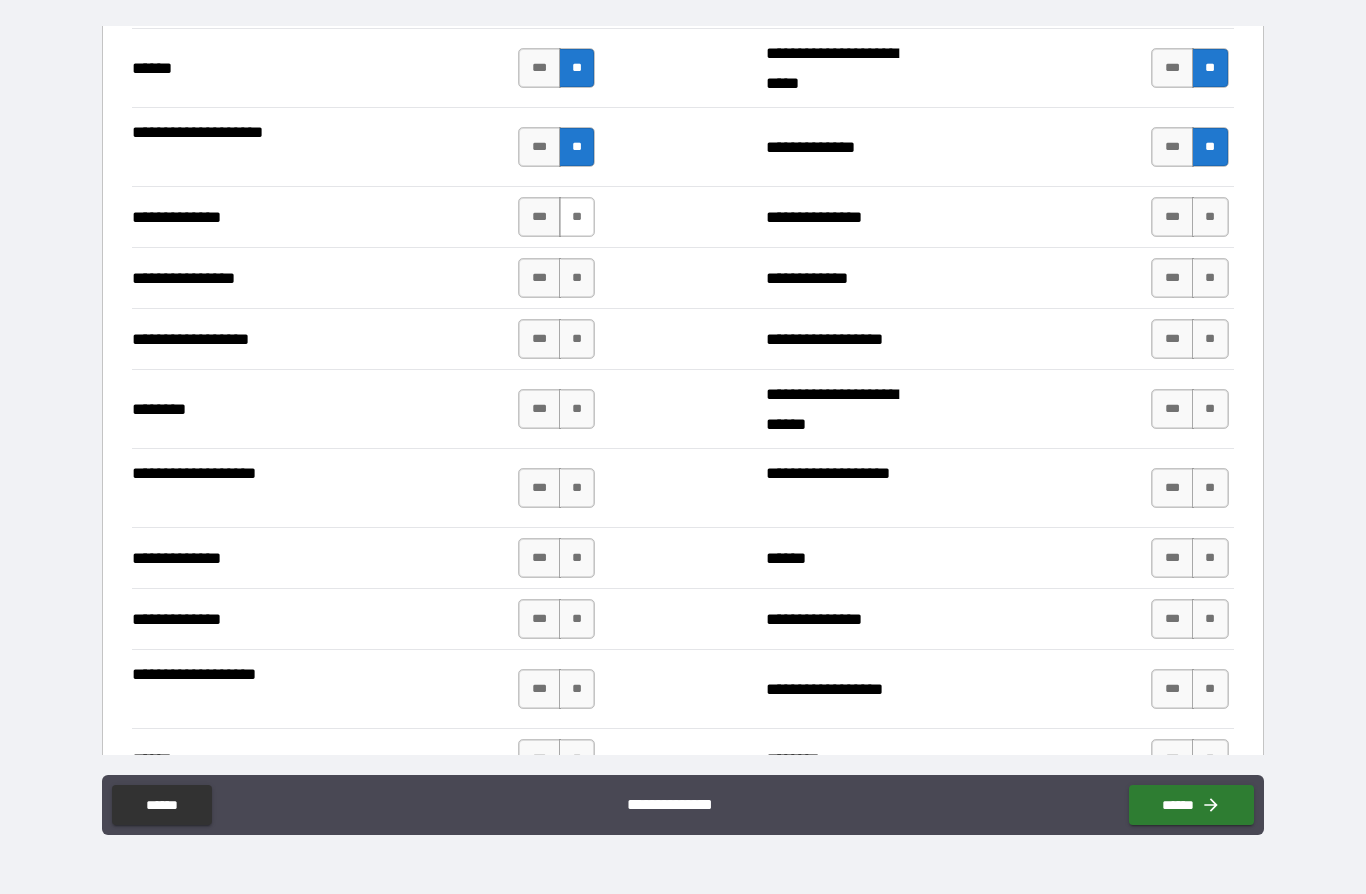click on "**" at bounding box center (577, 217) 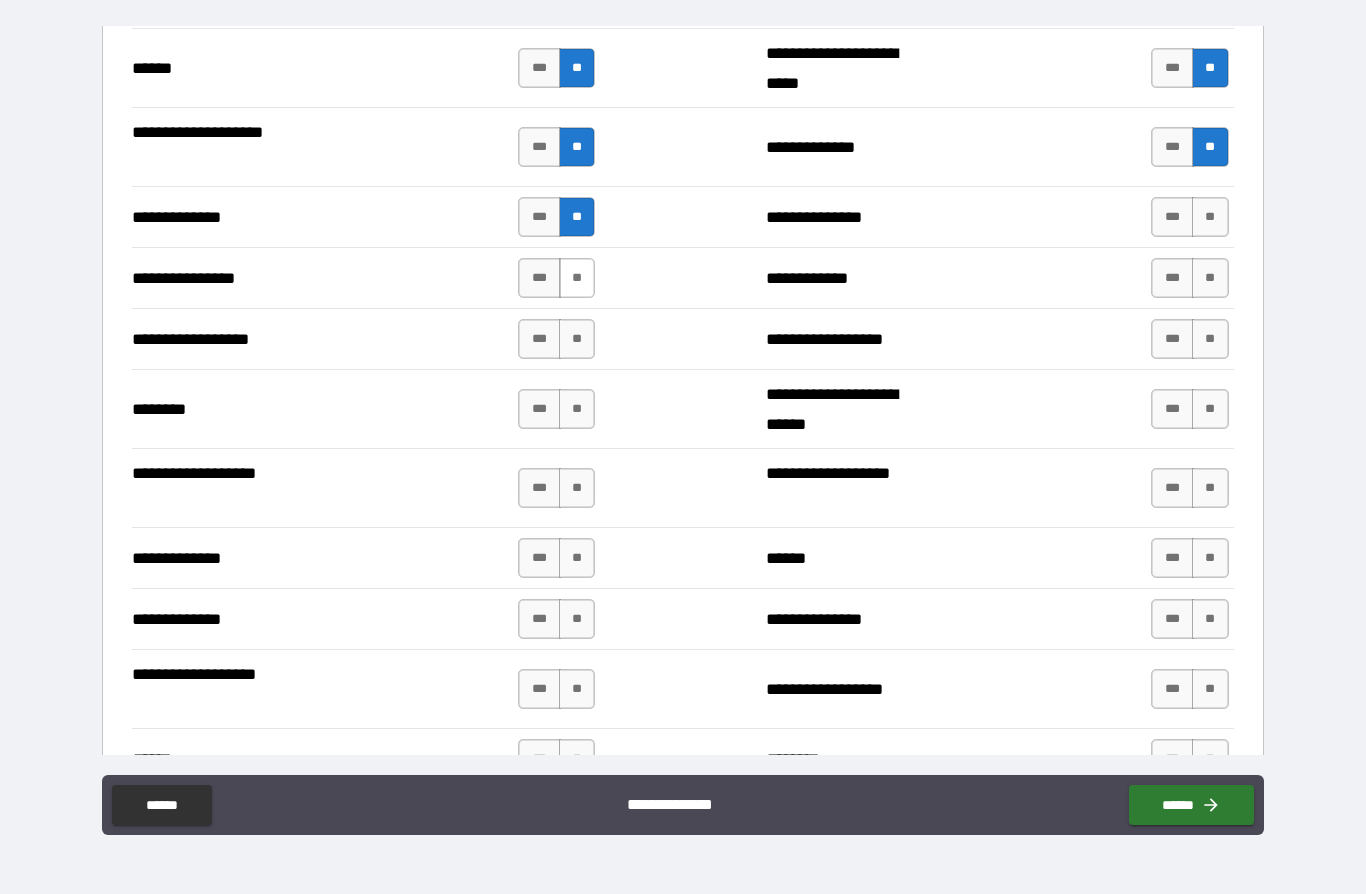 click on "**" at bounding box center [577, 278] 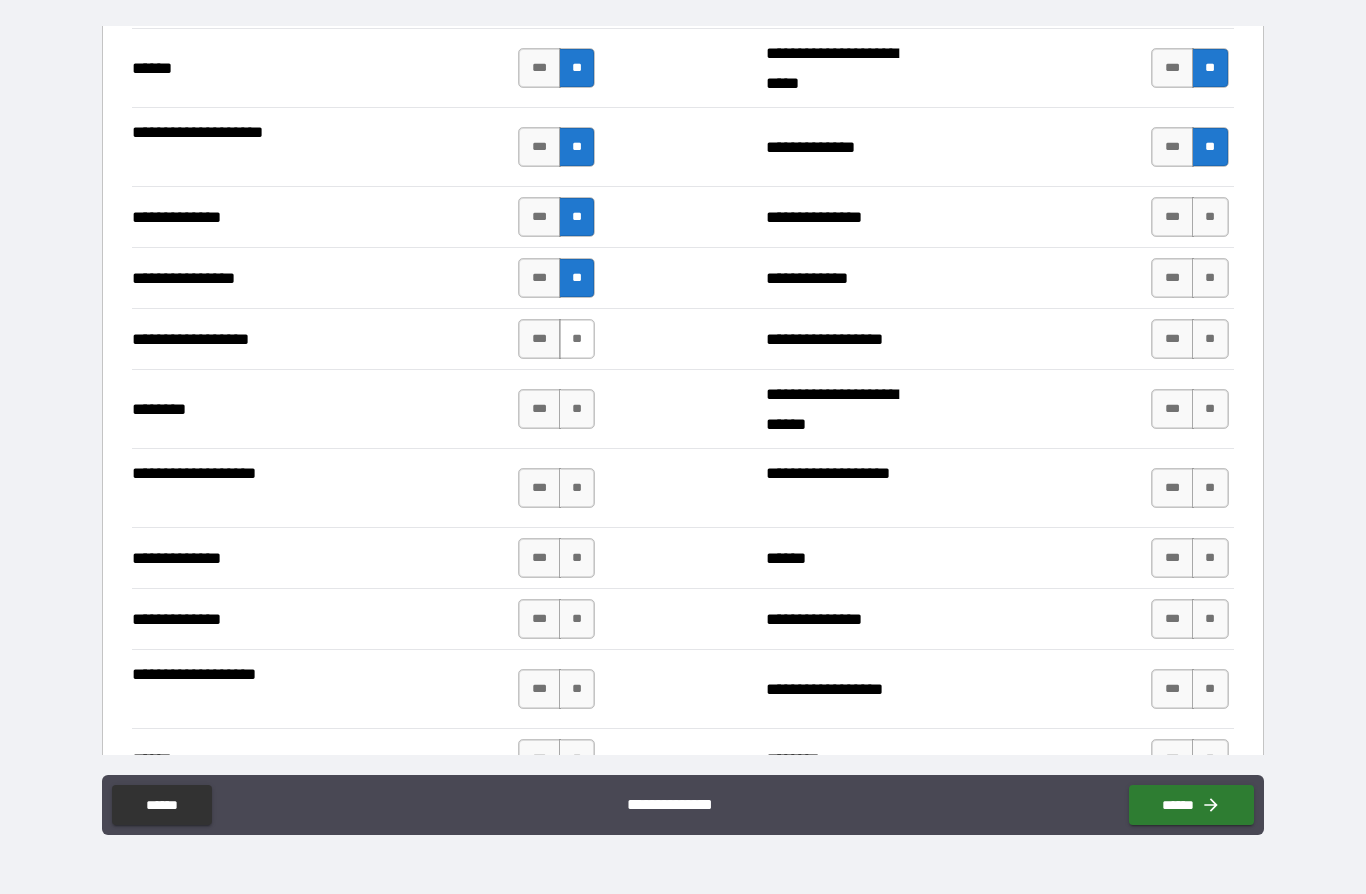 click on "**" at bounding box center (577, 339) 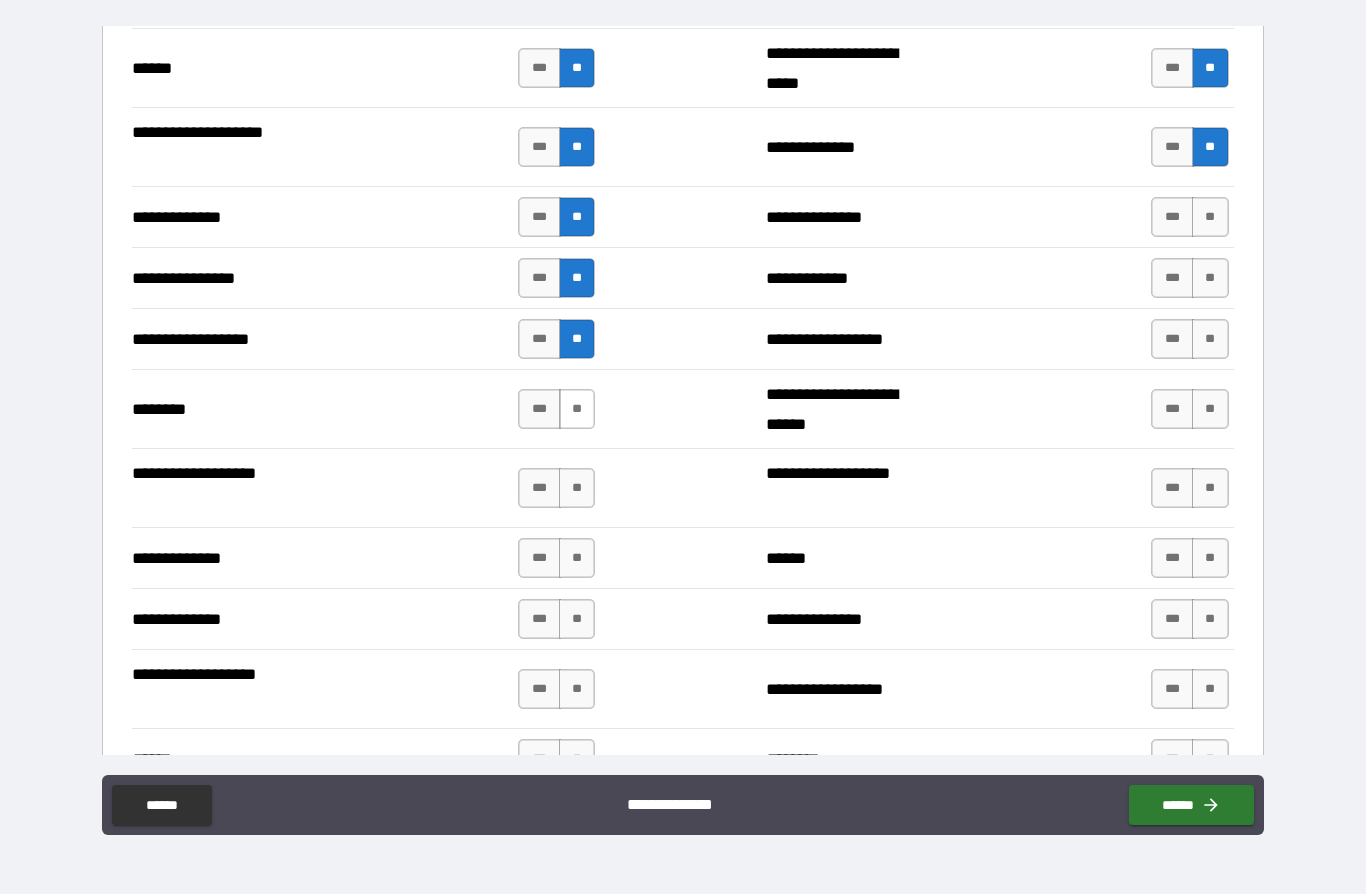 click on "**" at bounding box center (577, 409) 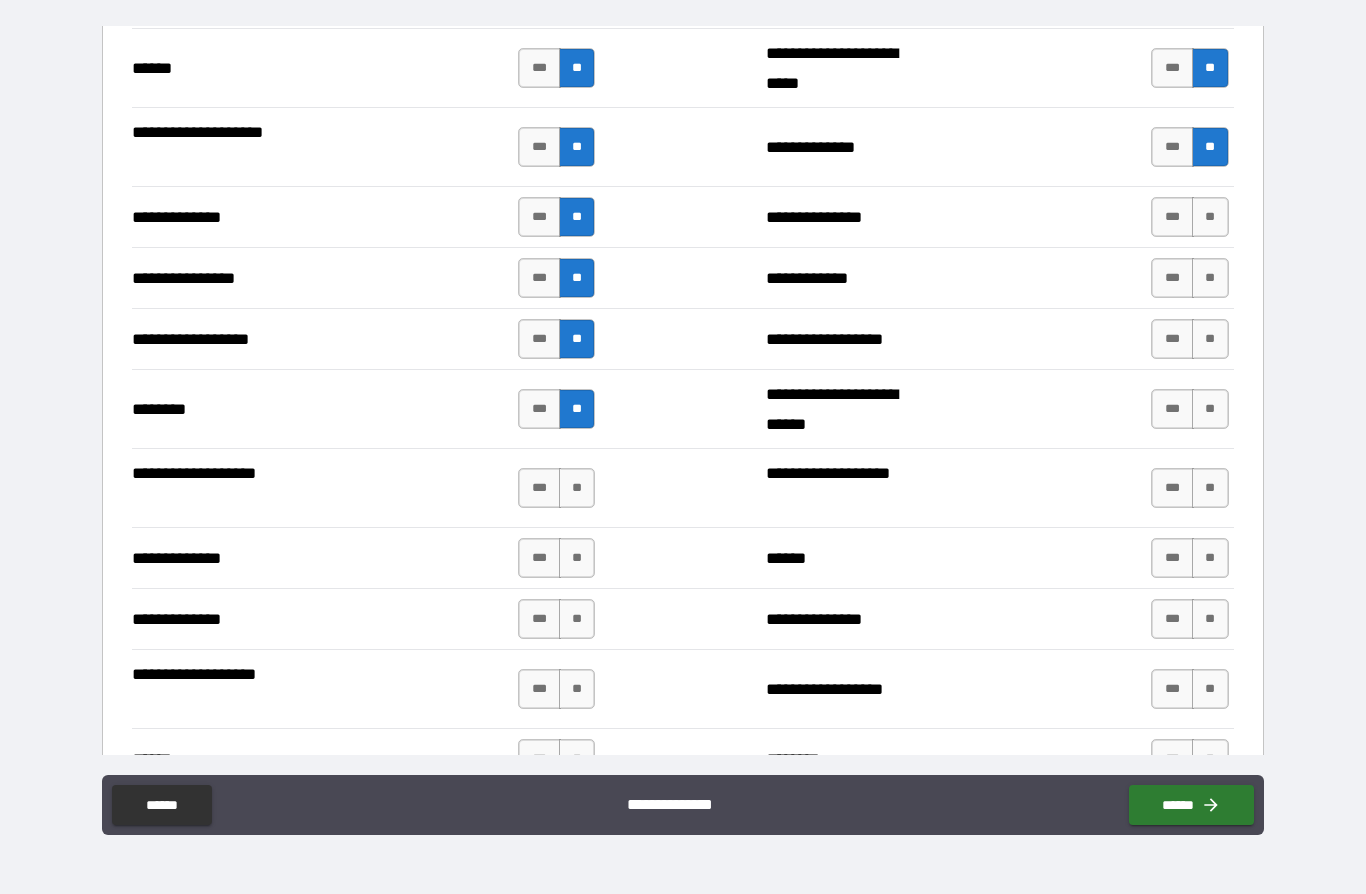 click on "**" at bounding box center [577, 488] 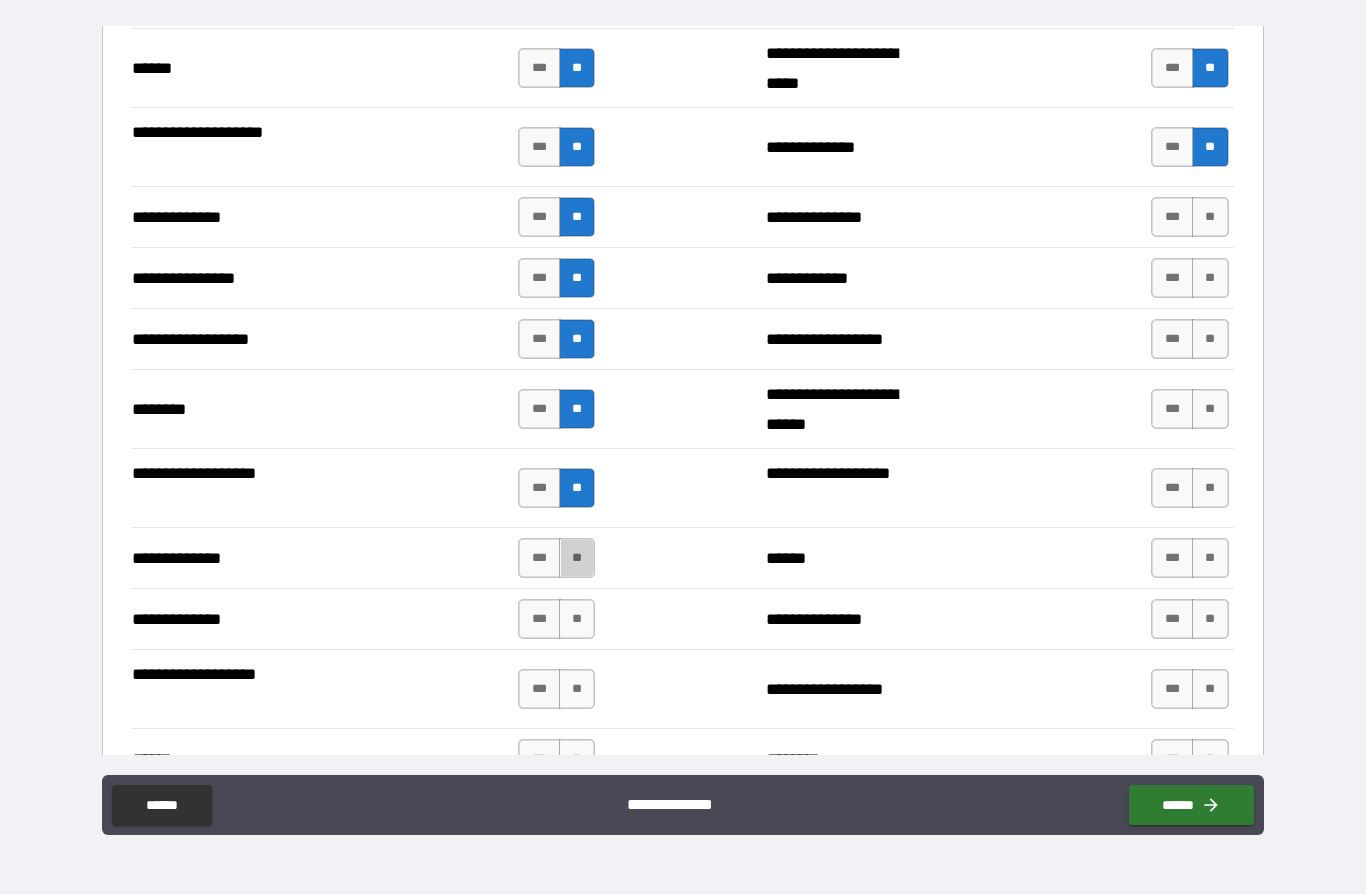 click on "**" at bounding box center (577, 558) 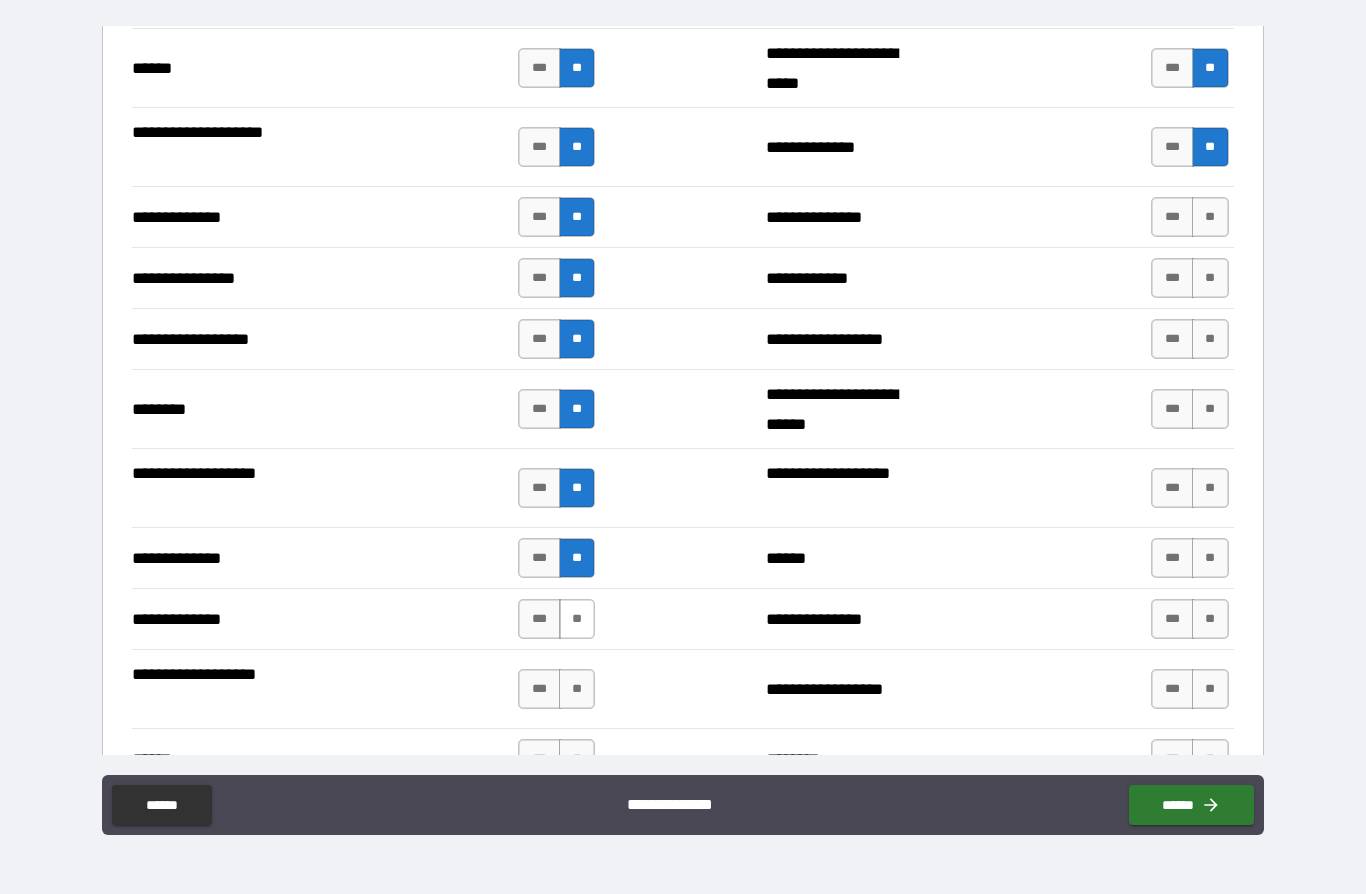 click on "**" at bounding box center [577, 619] 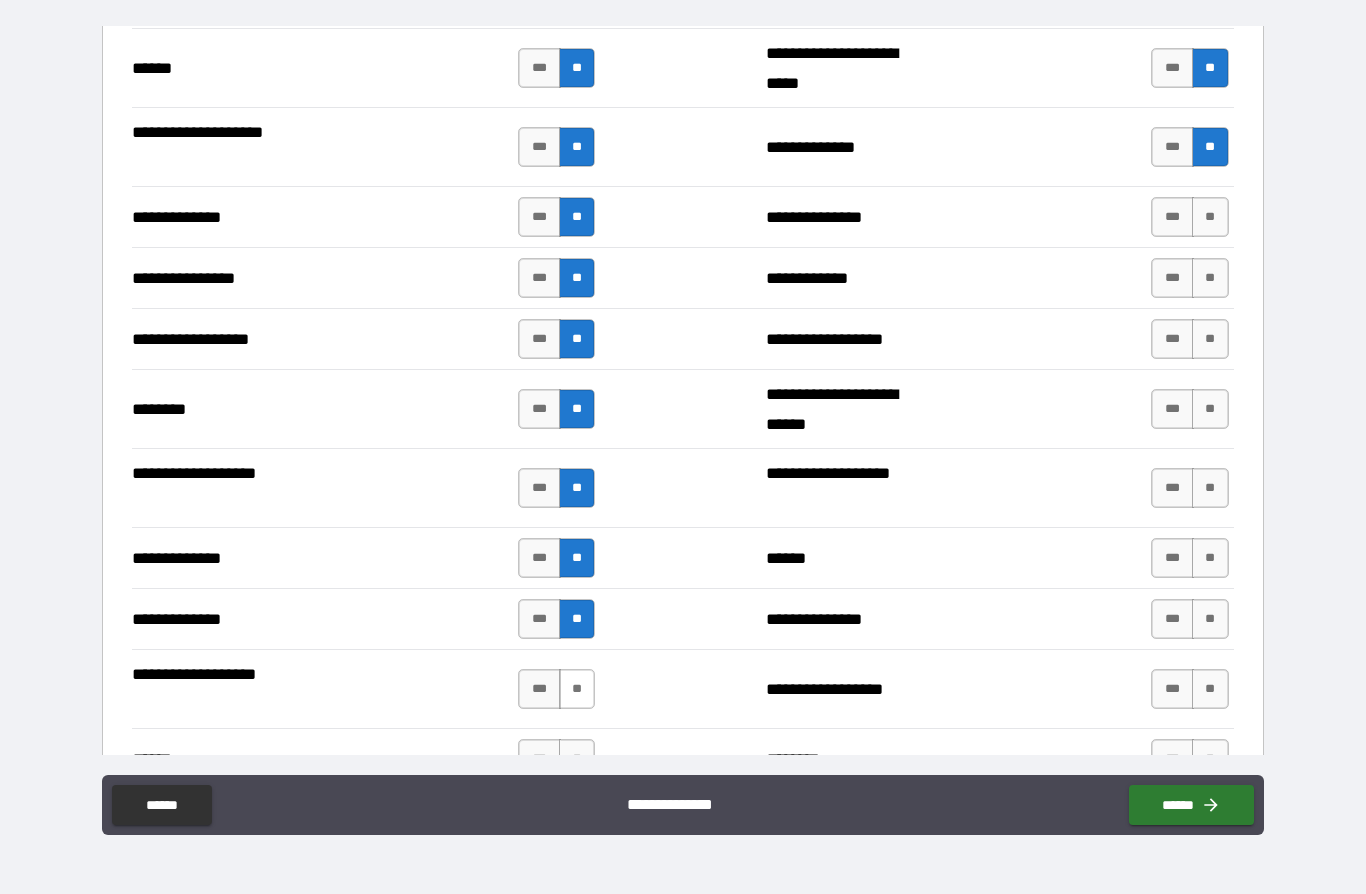 click on "**" at bounding box center (577, 689) 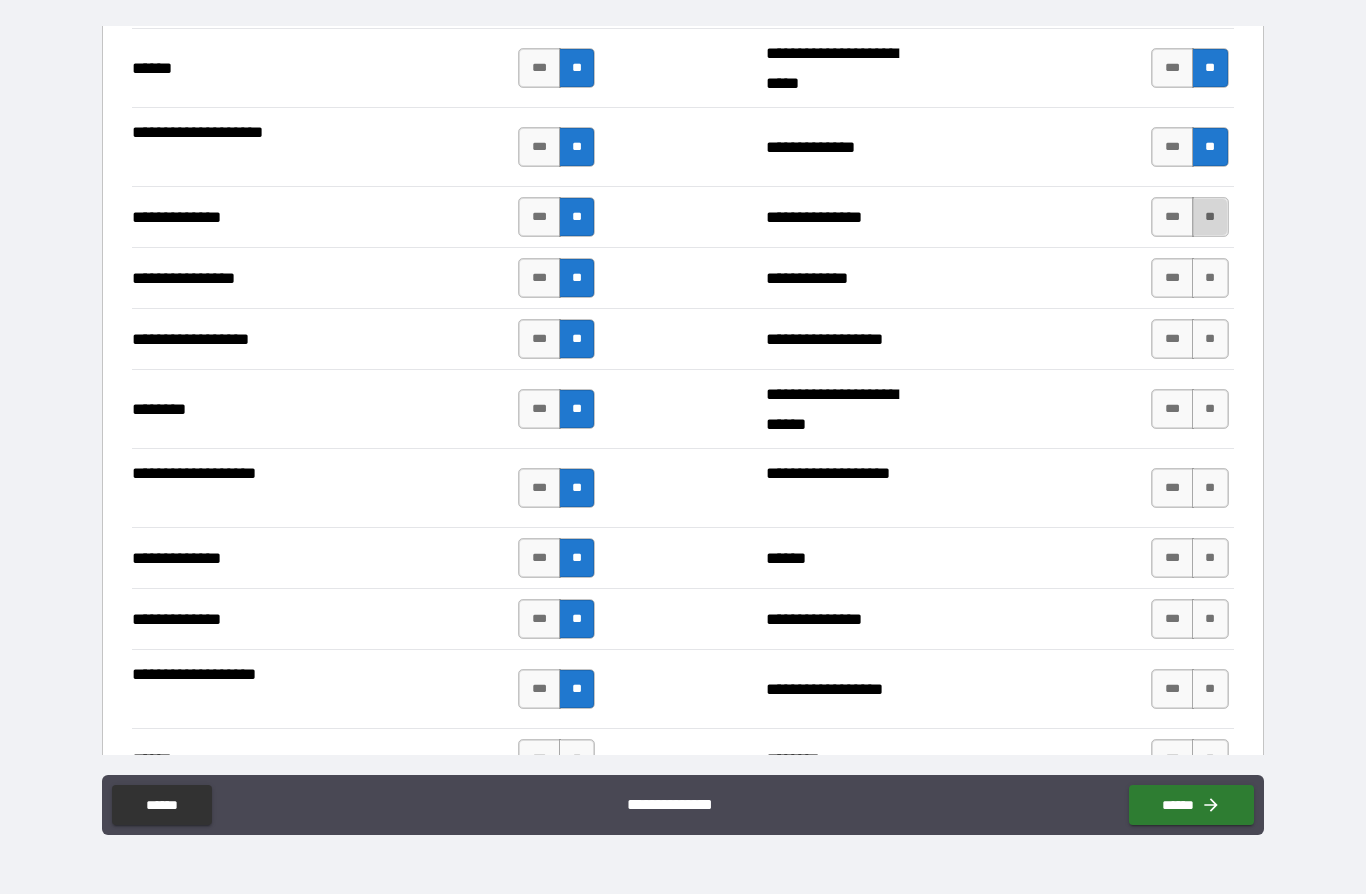 click on "**" at bounding box center [1210, 217] 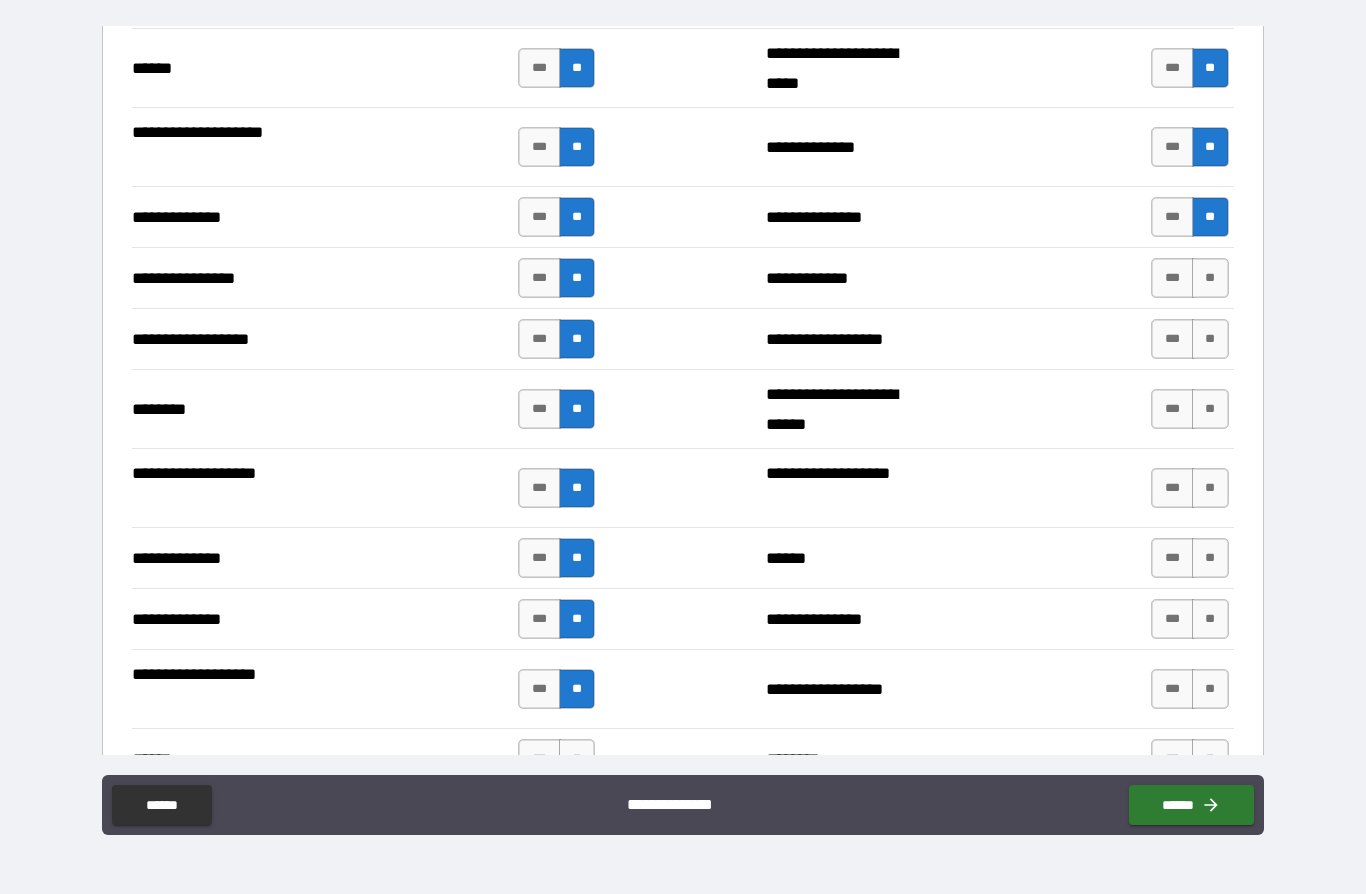 click on "**" at bounding box center [1210, 278] 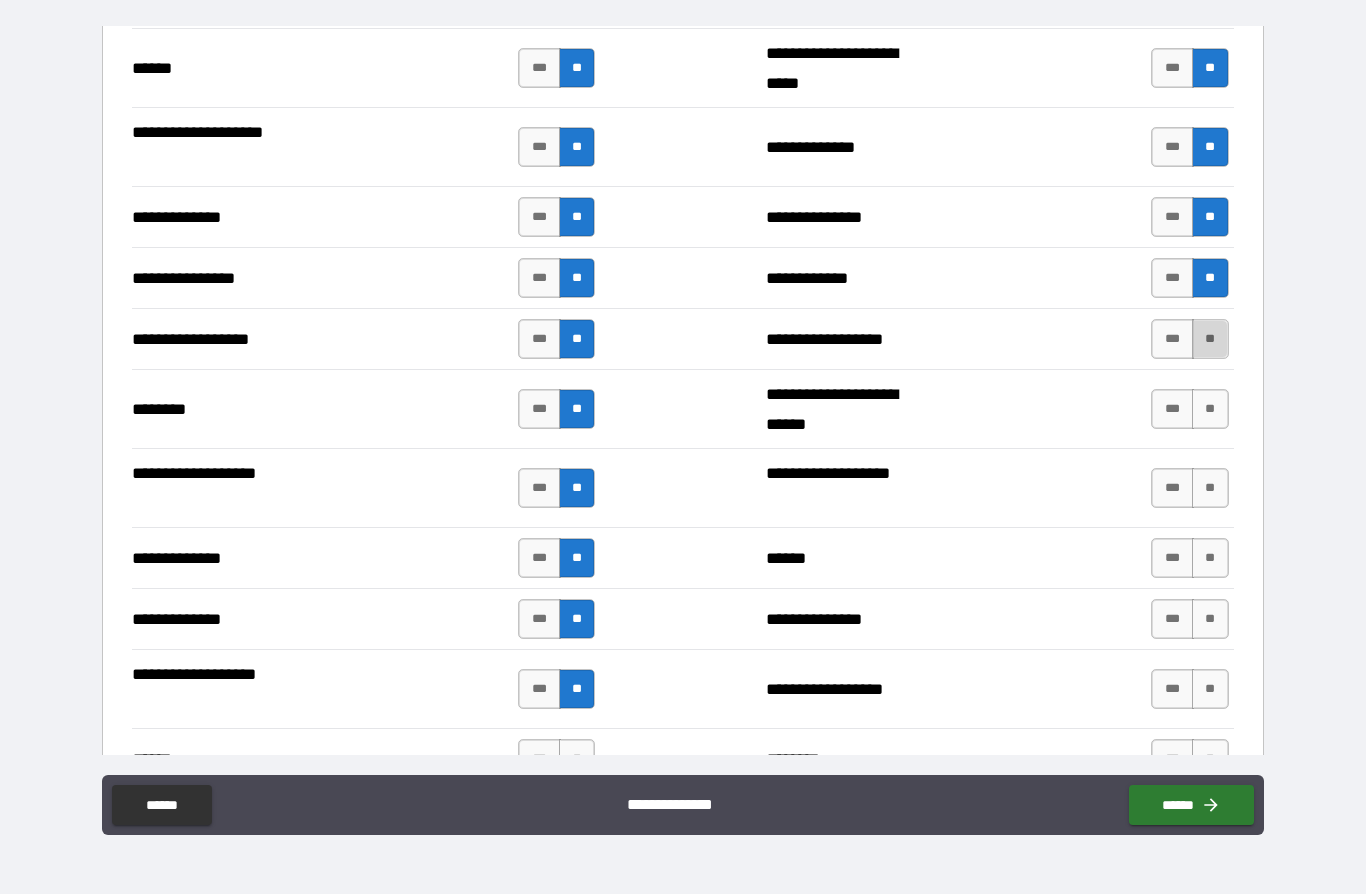 click on "**" at bounding box center (1210, 339) 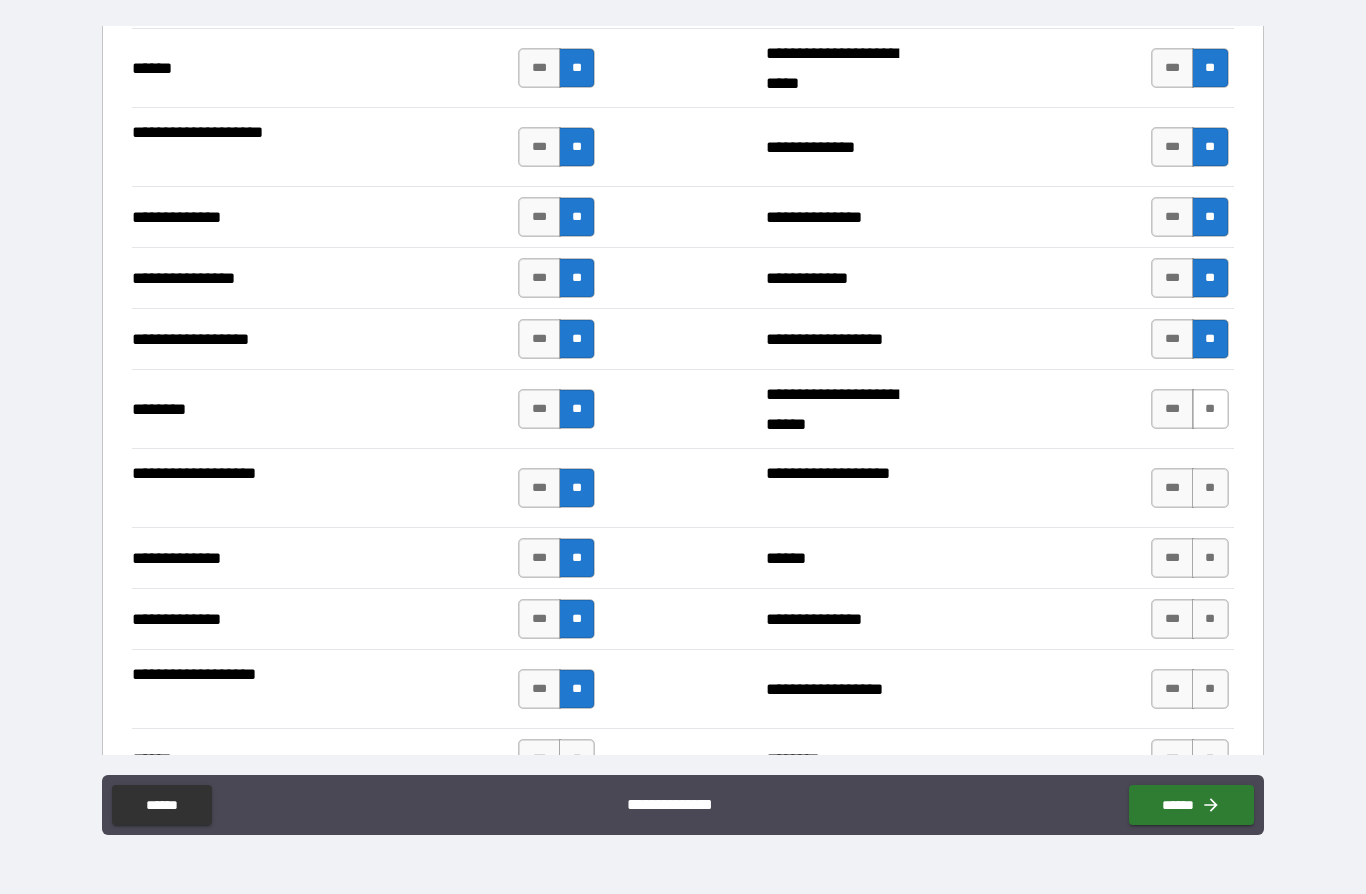 click on "**" at bounding box center [1210, 409] 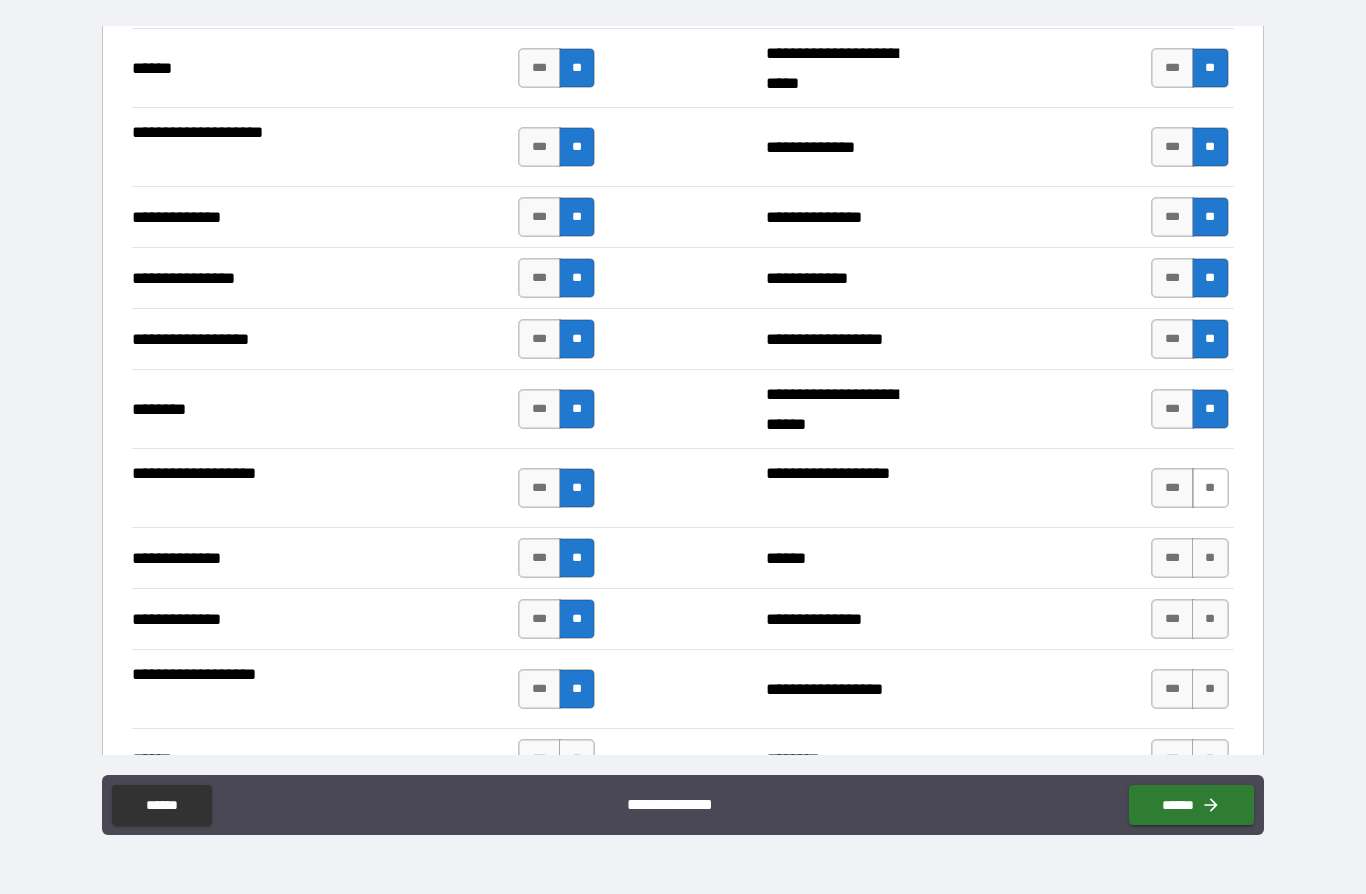 click on "**" at bounding box center [1210, 488] 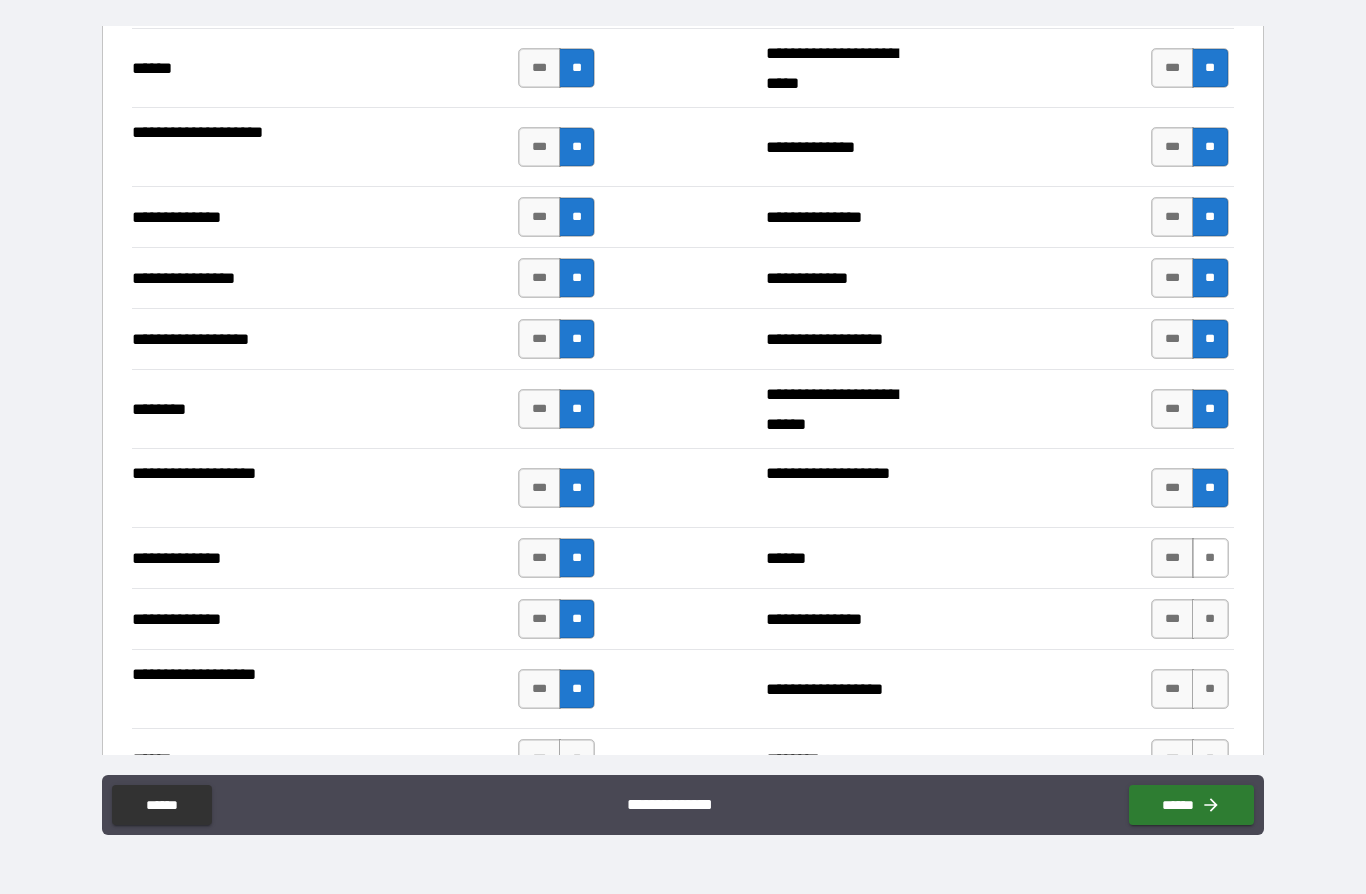 click on "**" at bounding box center (1210, 558) 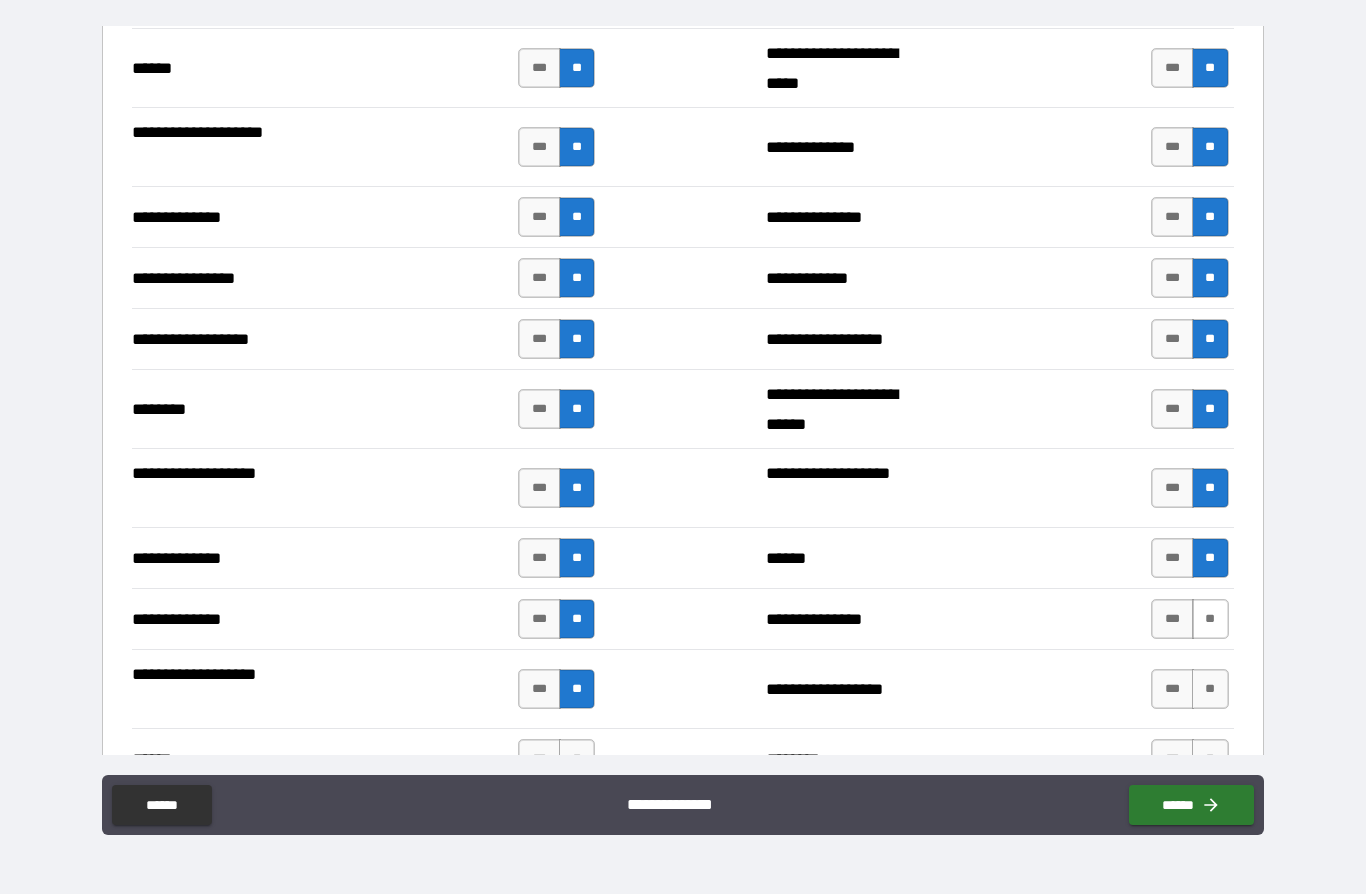 click on "**" at bounding box center [1210, 619] 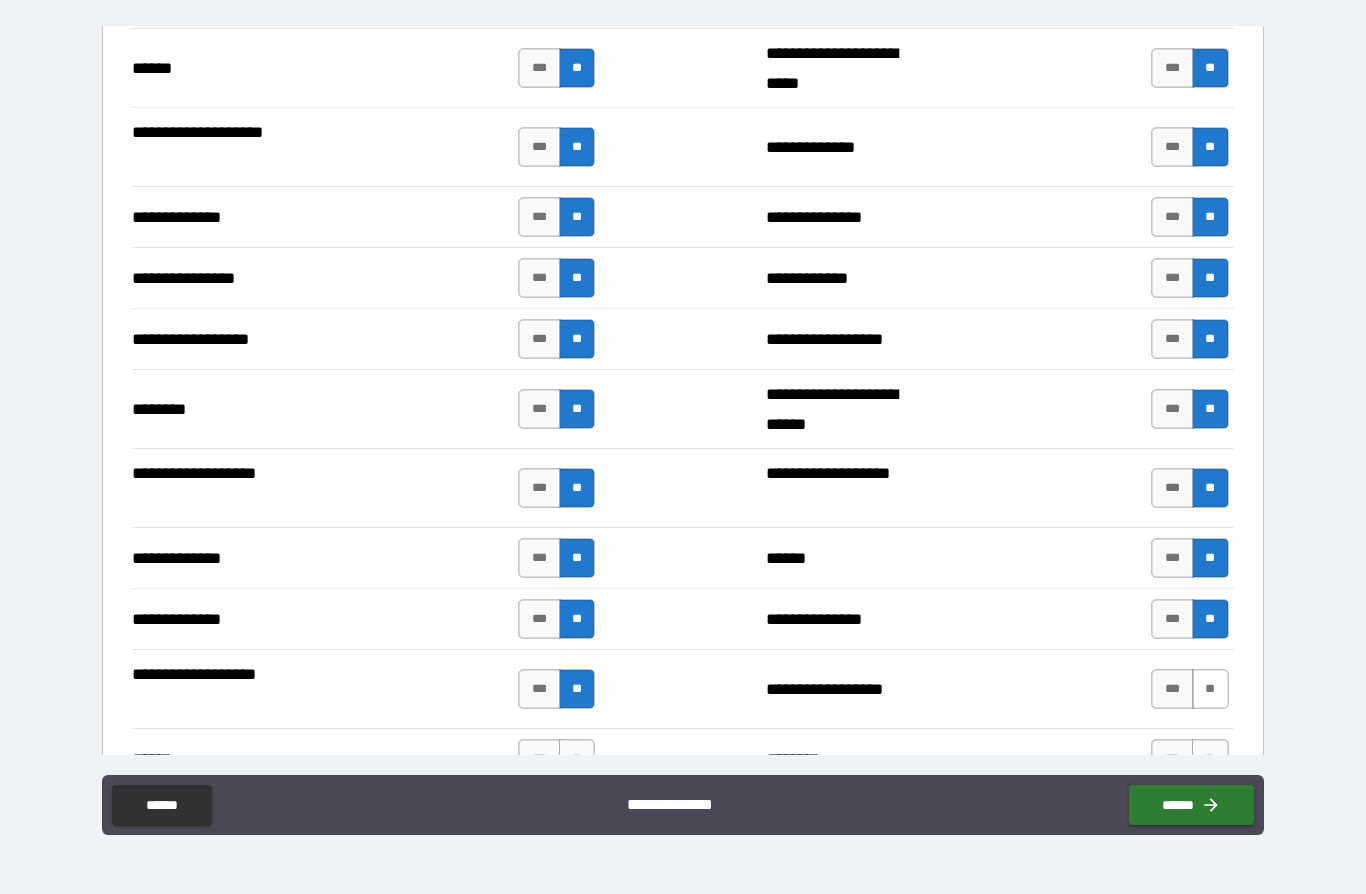 click on "**" at bounding box center [1210, 689] 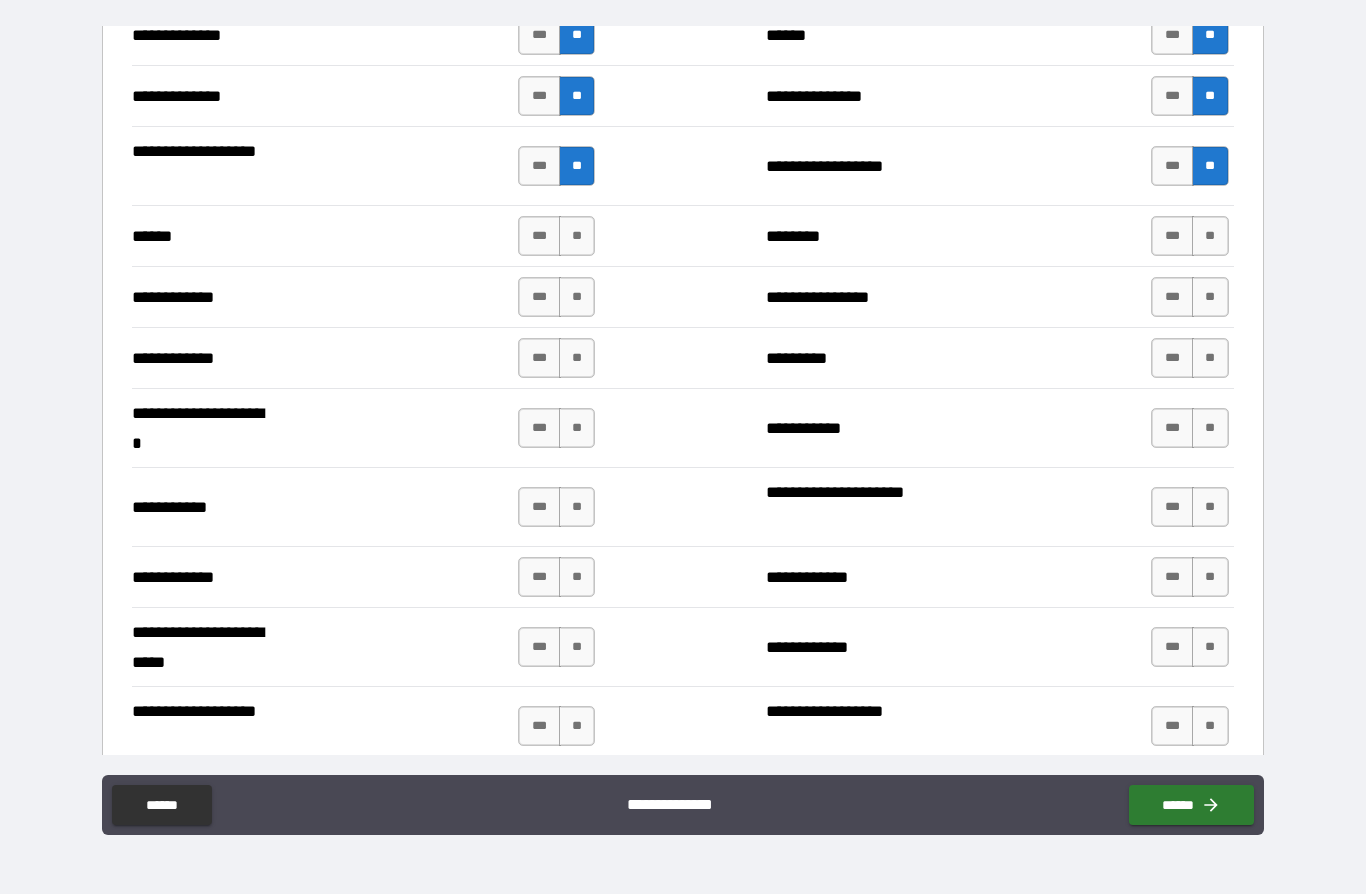 scroll, scrollTop: 3606, scrollLeft: 0, axis: vertical 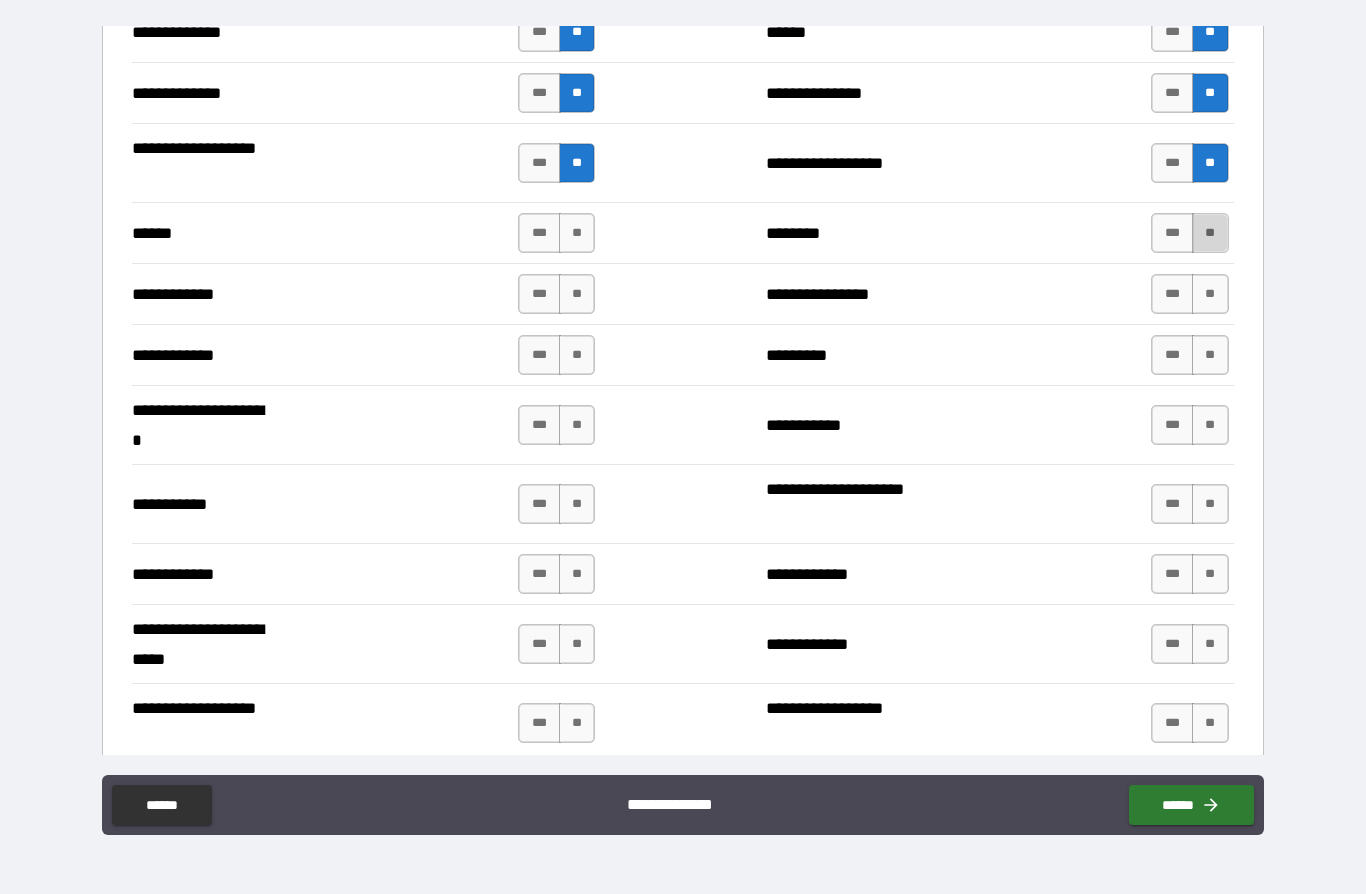 click on "**" at bounding box center (1210, 233) 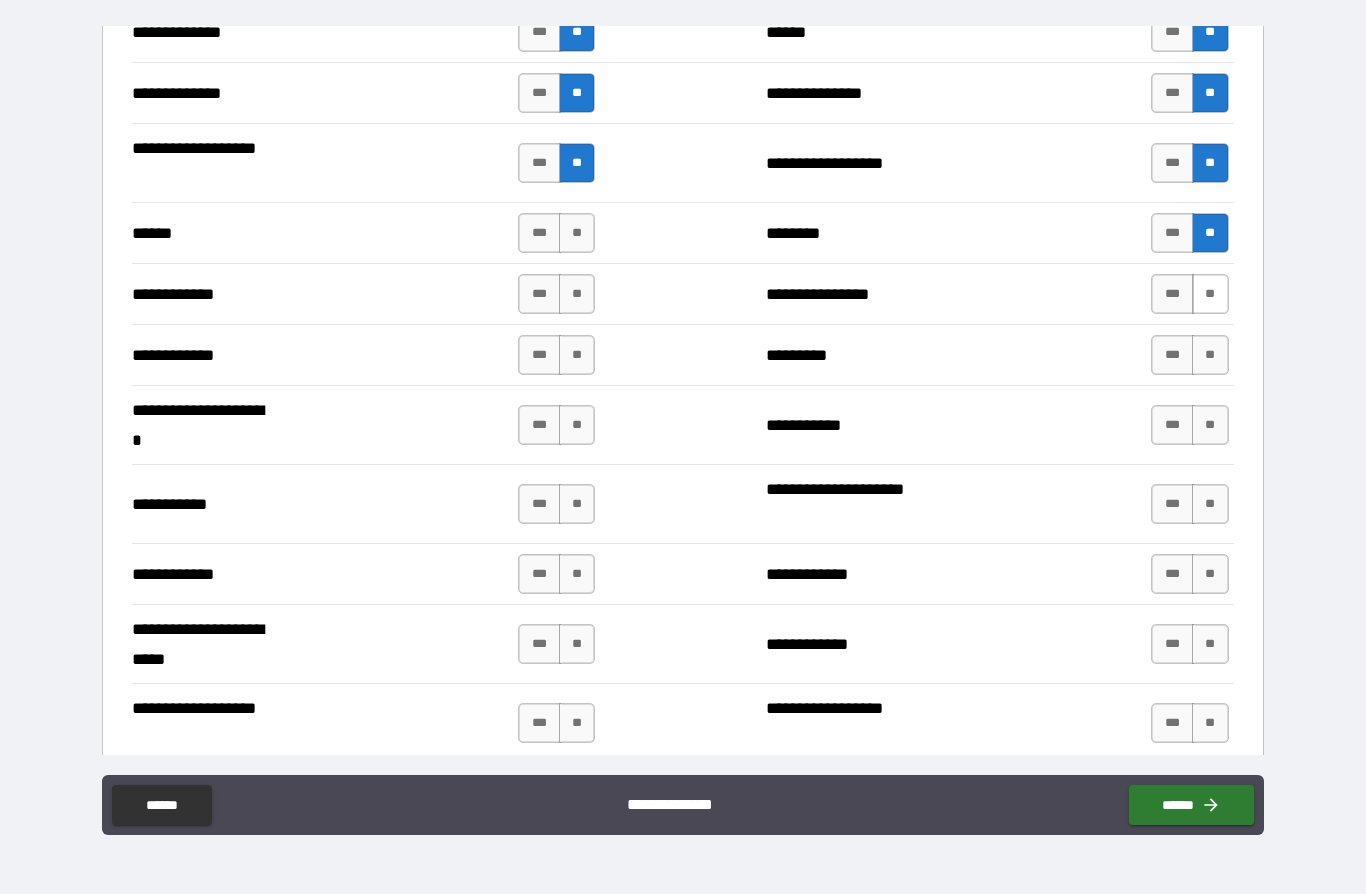 click on "**" at bounding box center [1210, 294] 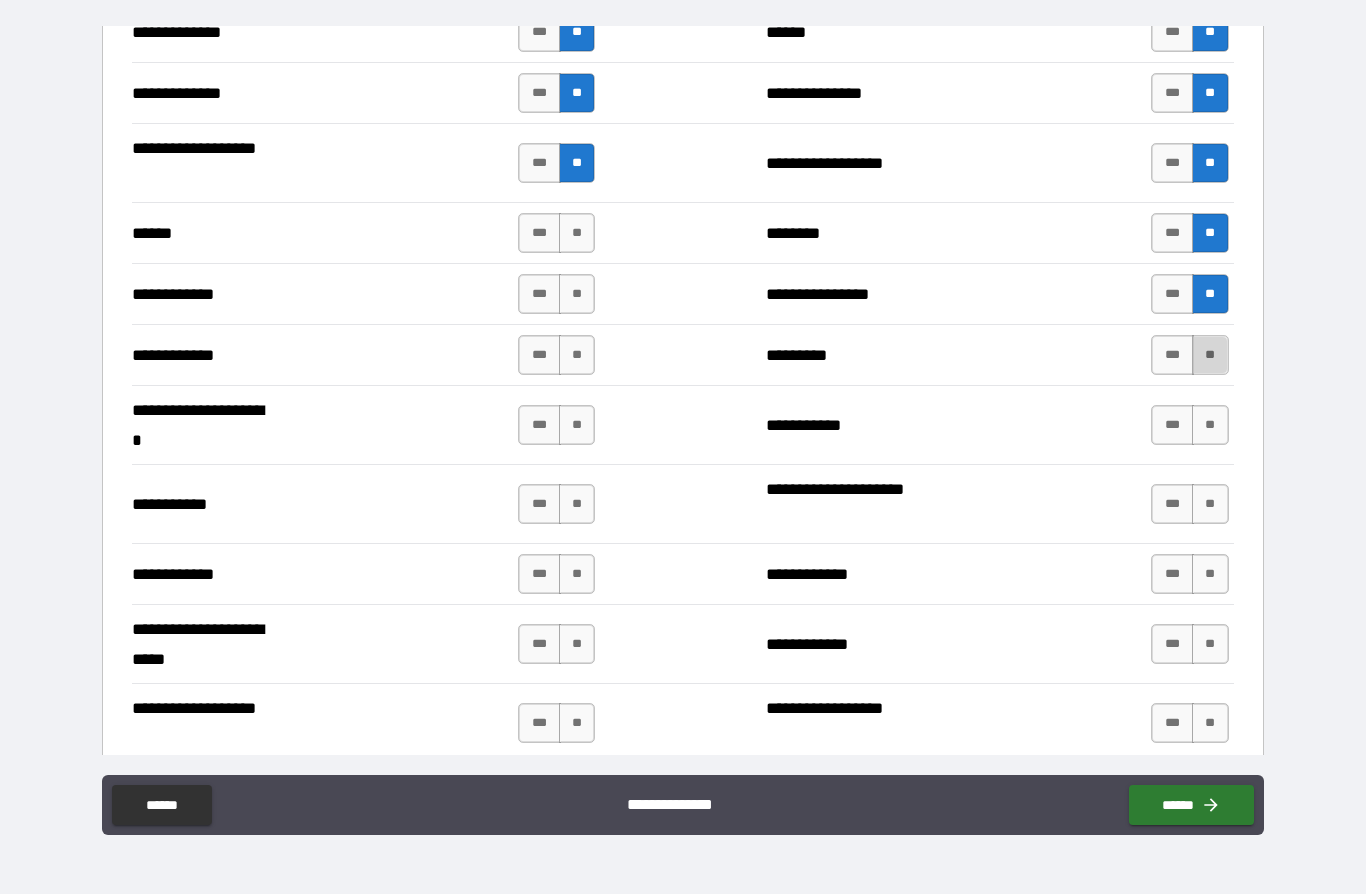 click on "**" at bounding box center (1210, 355) 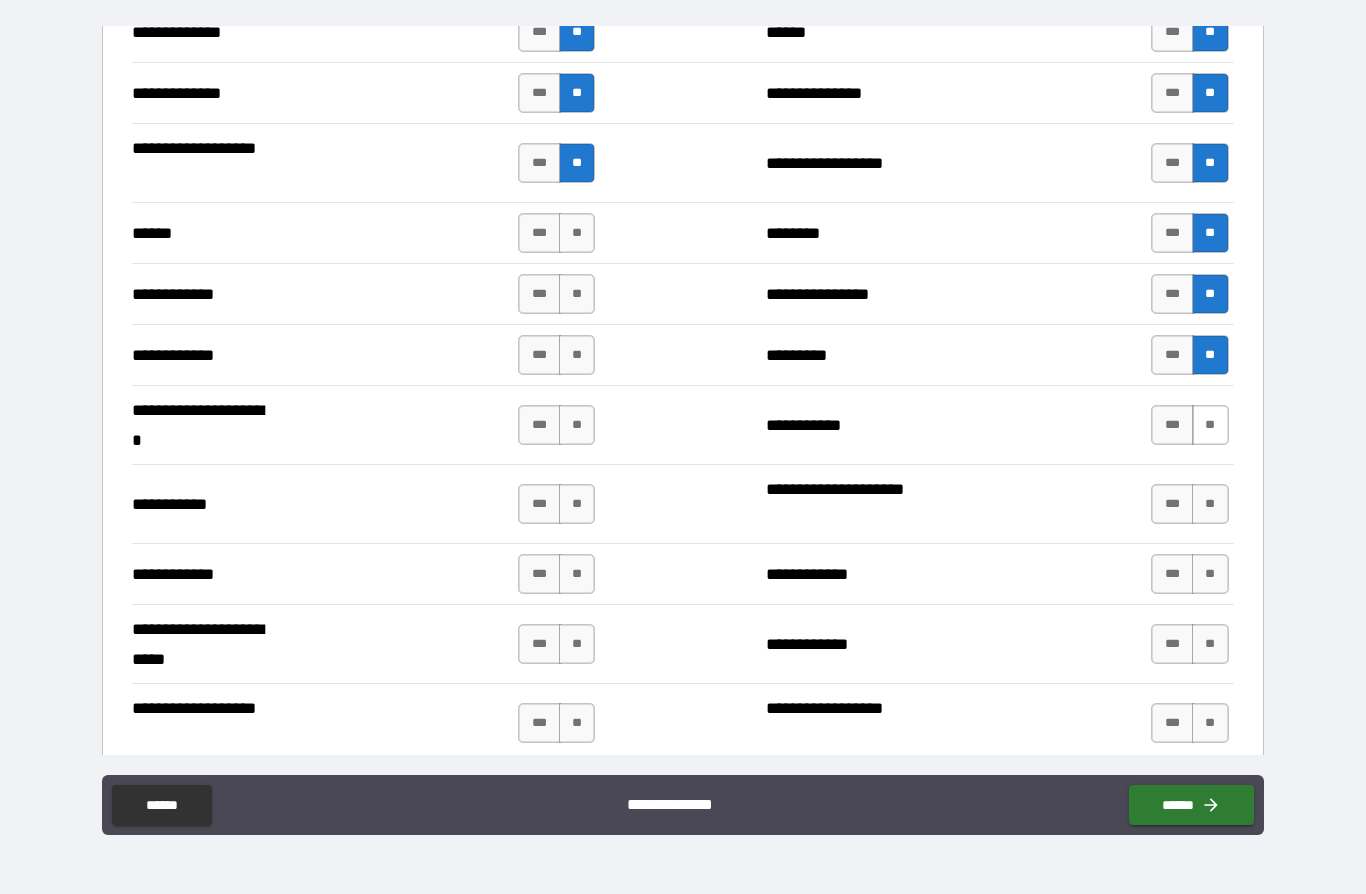 click on "**" at bounding box center [1210, 425] 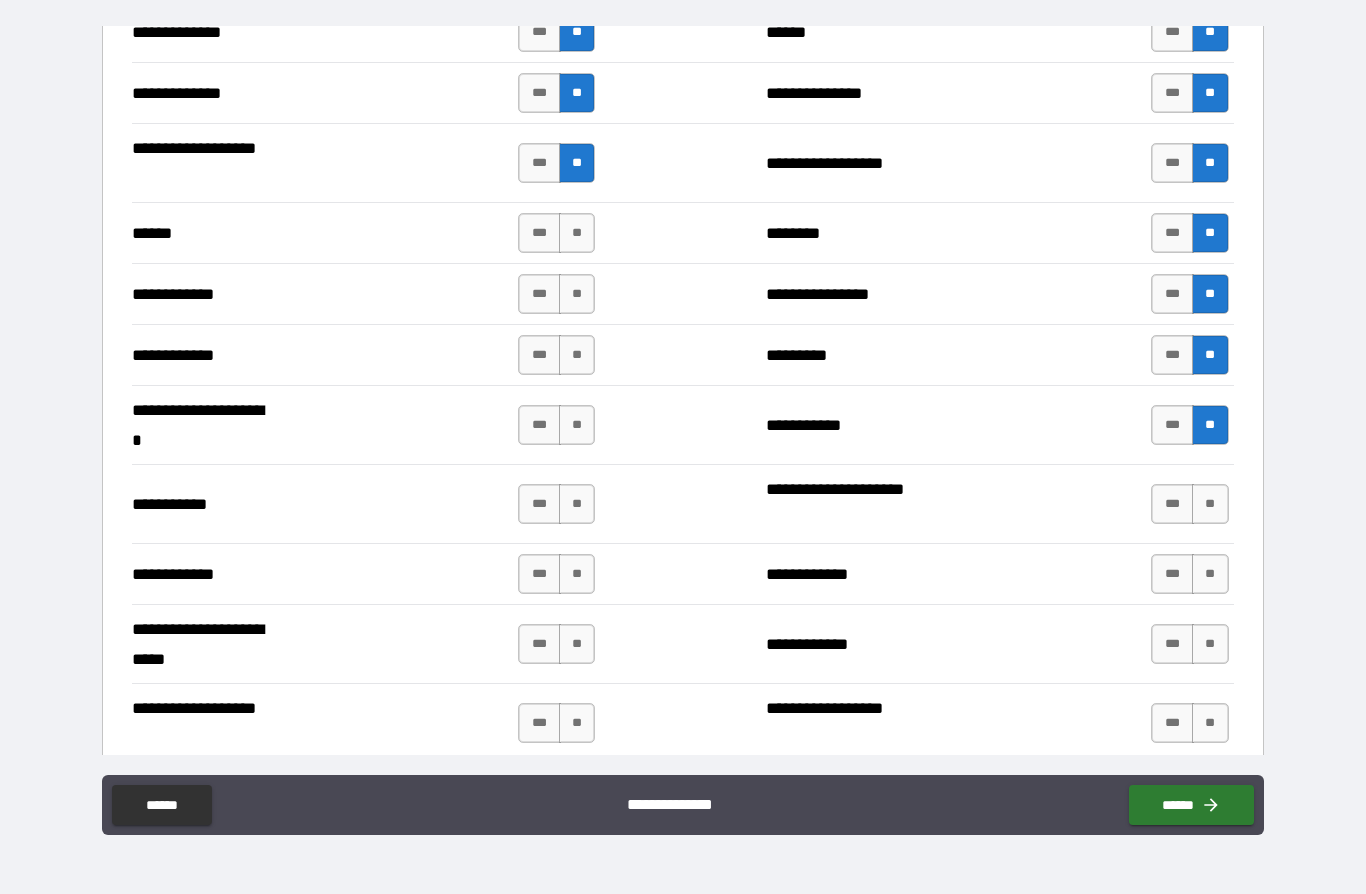 click on "**" at bounding box center [577, 233] 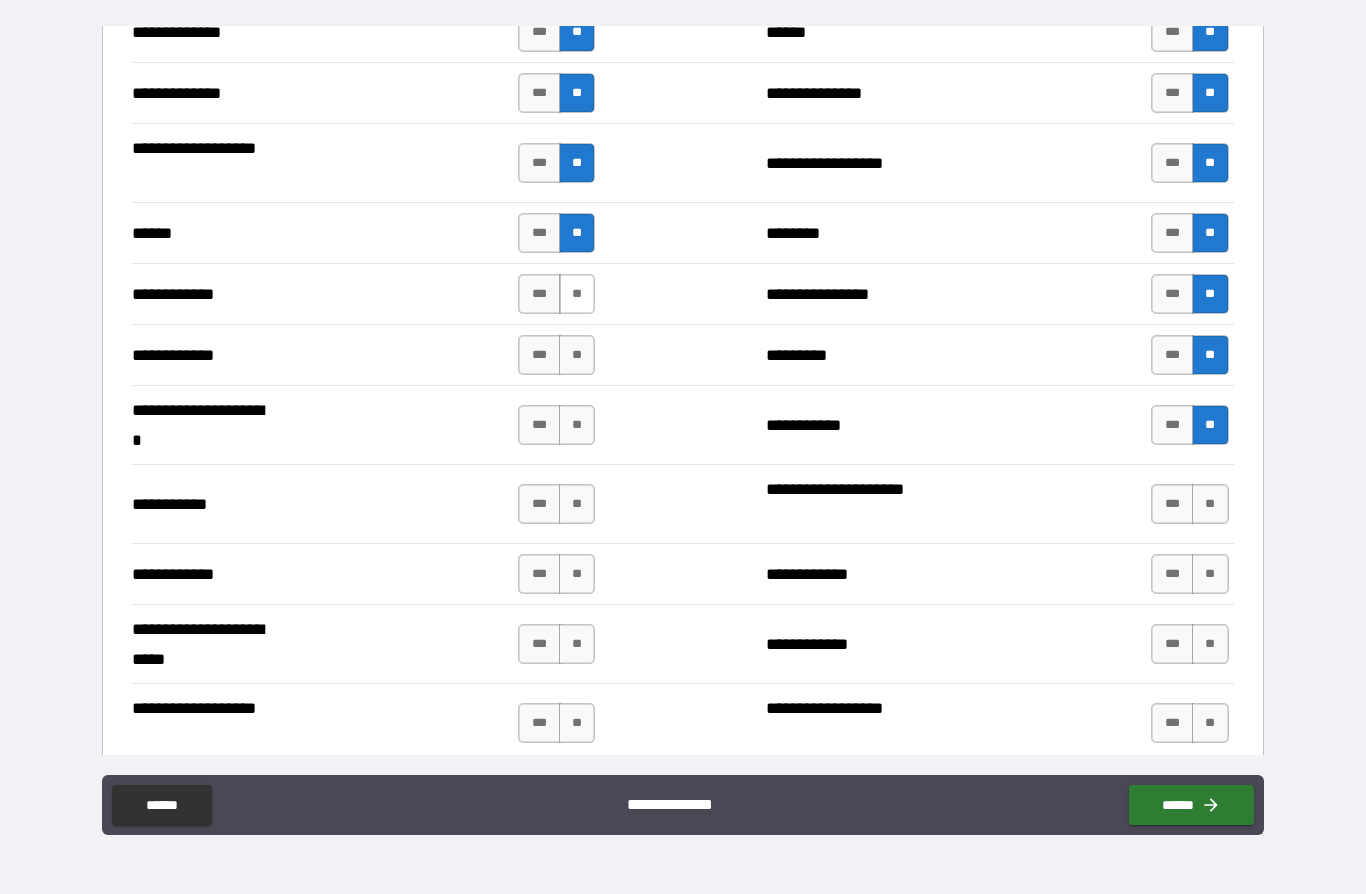 click on "**" at bounding box center [577, 294] 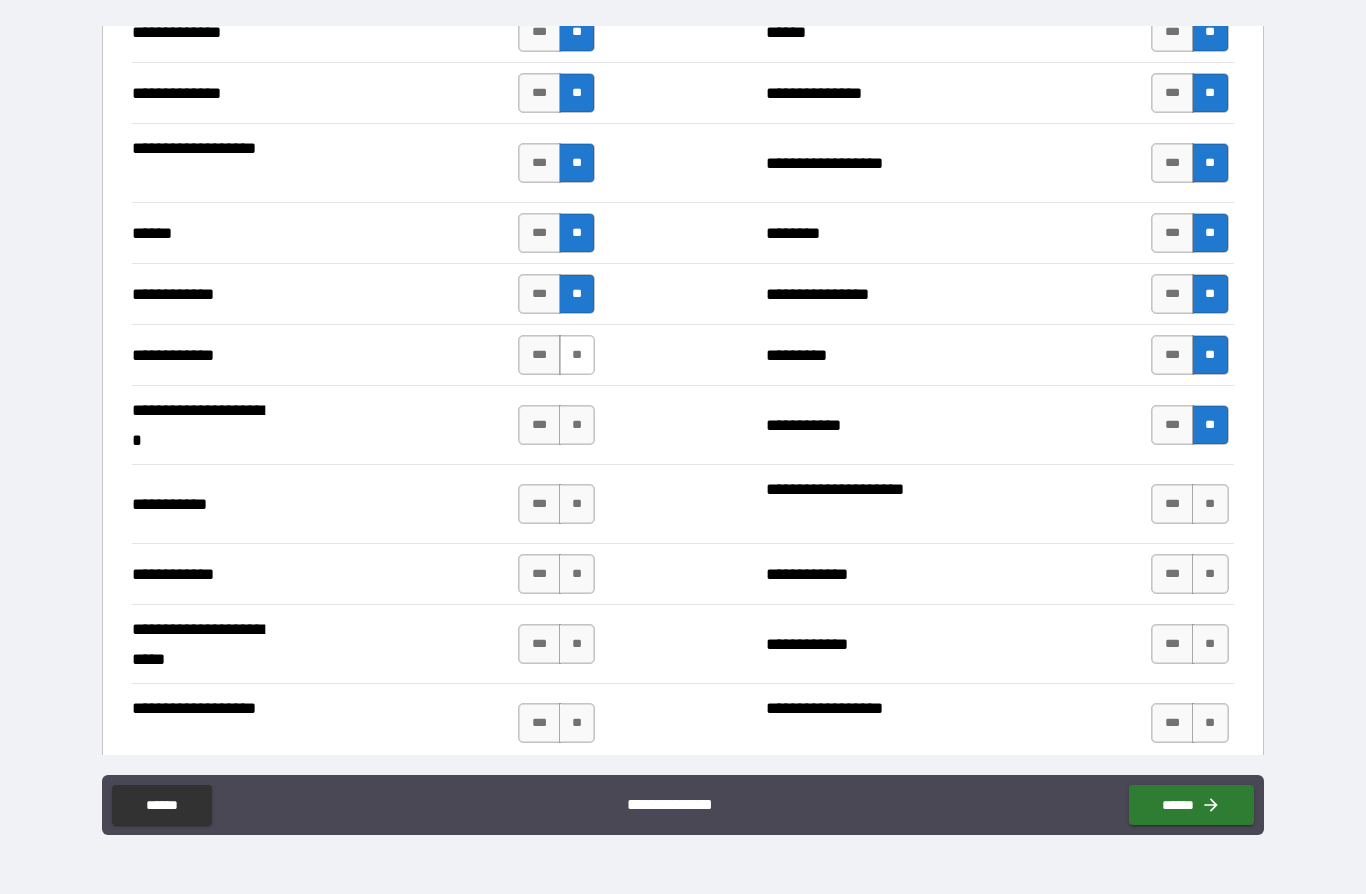 click on "**" at bounding box center [577, 355] 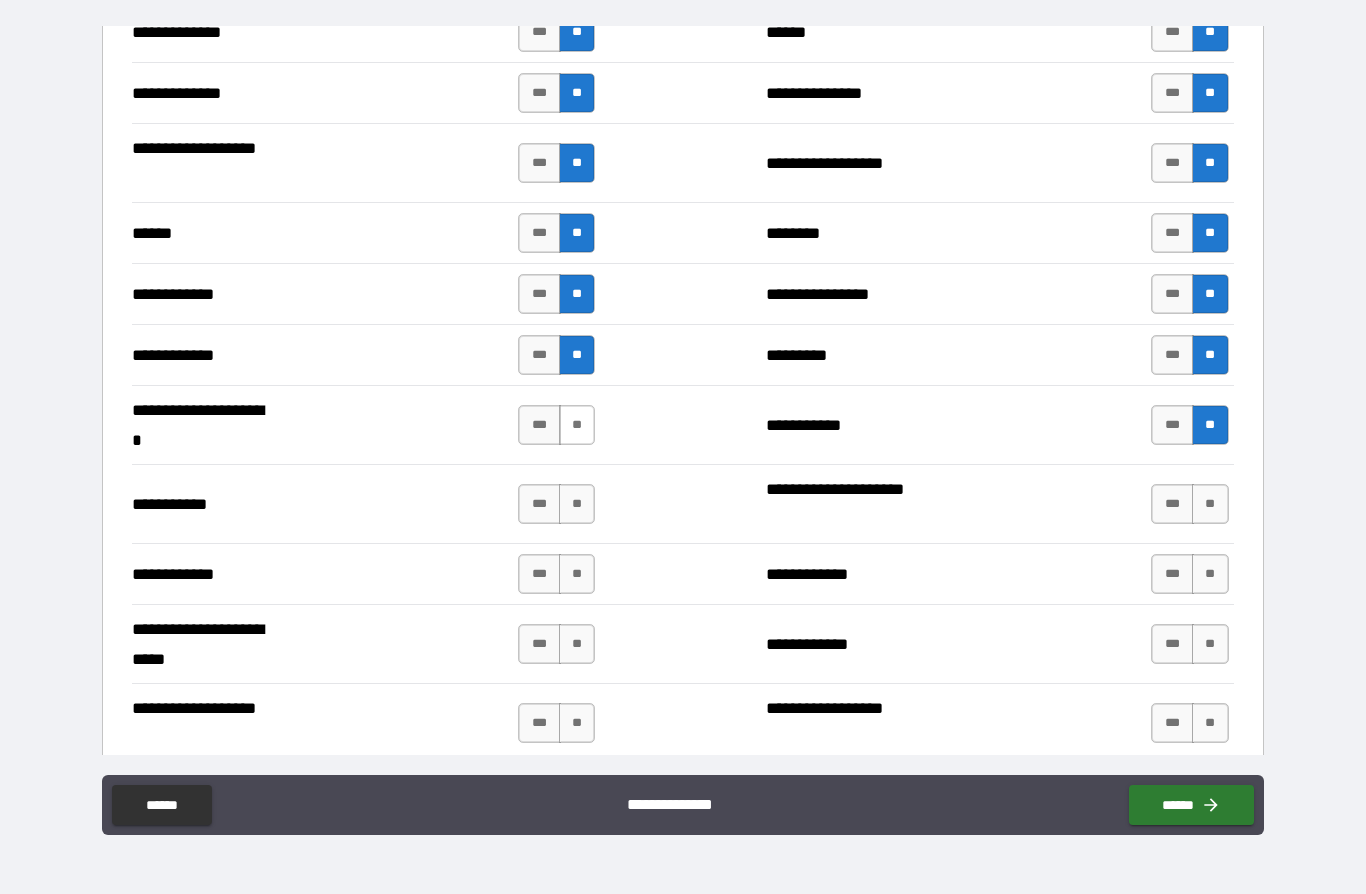 click on "**" at bounding box center (577, 425) 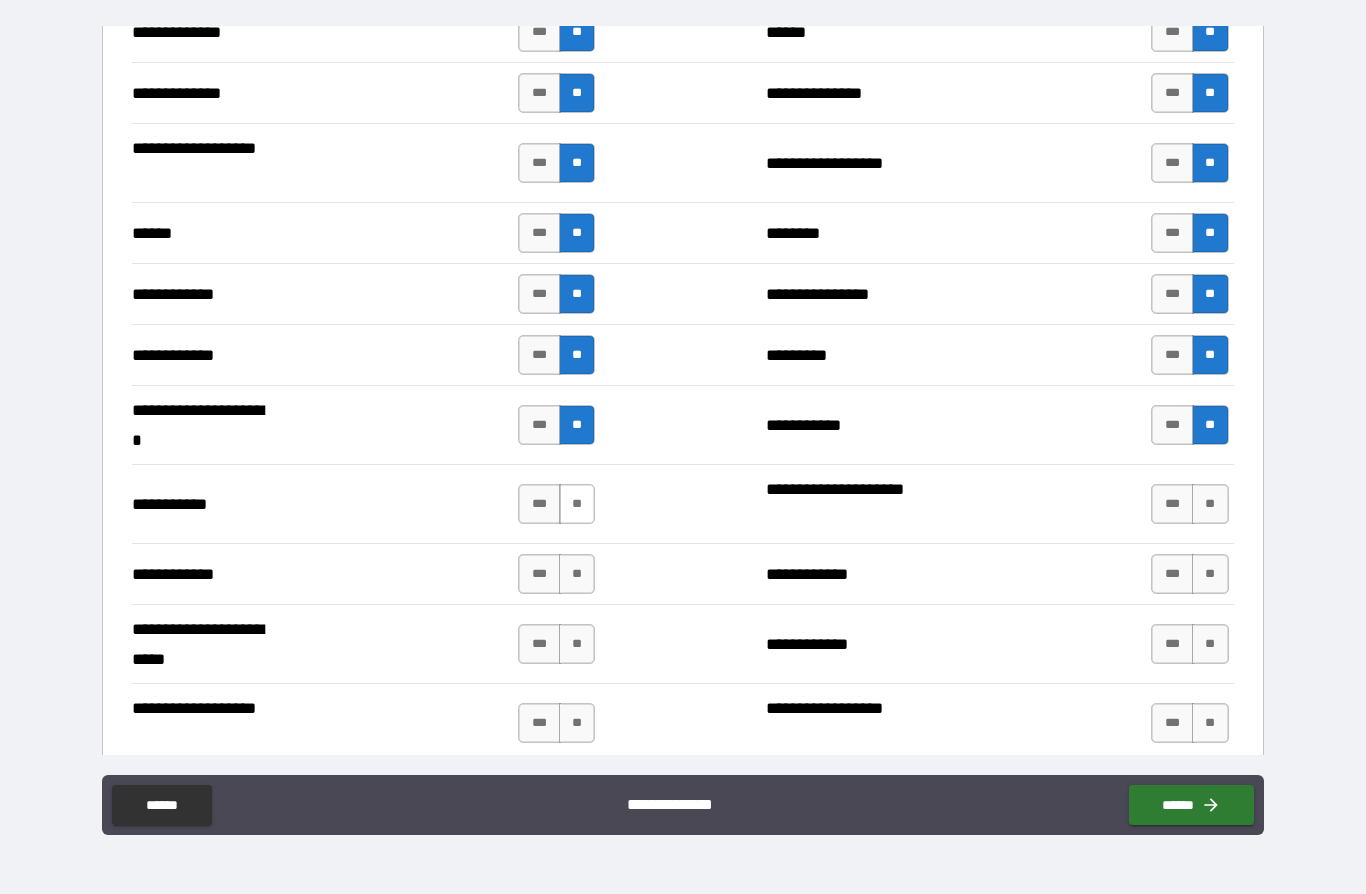 click on "**" at bounding box center (577, 504) 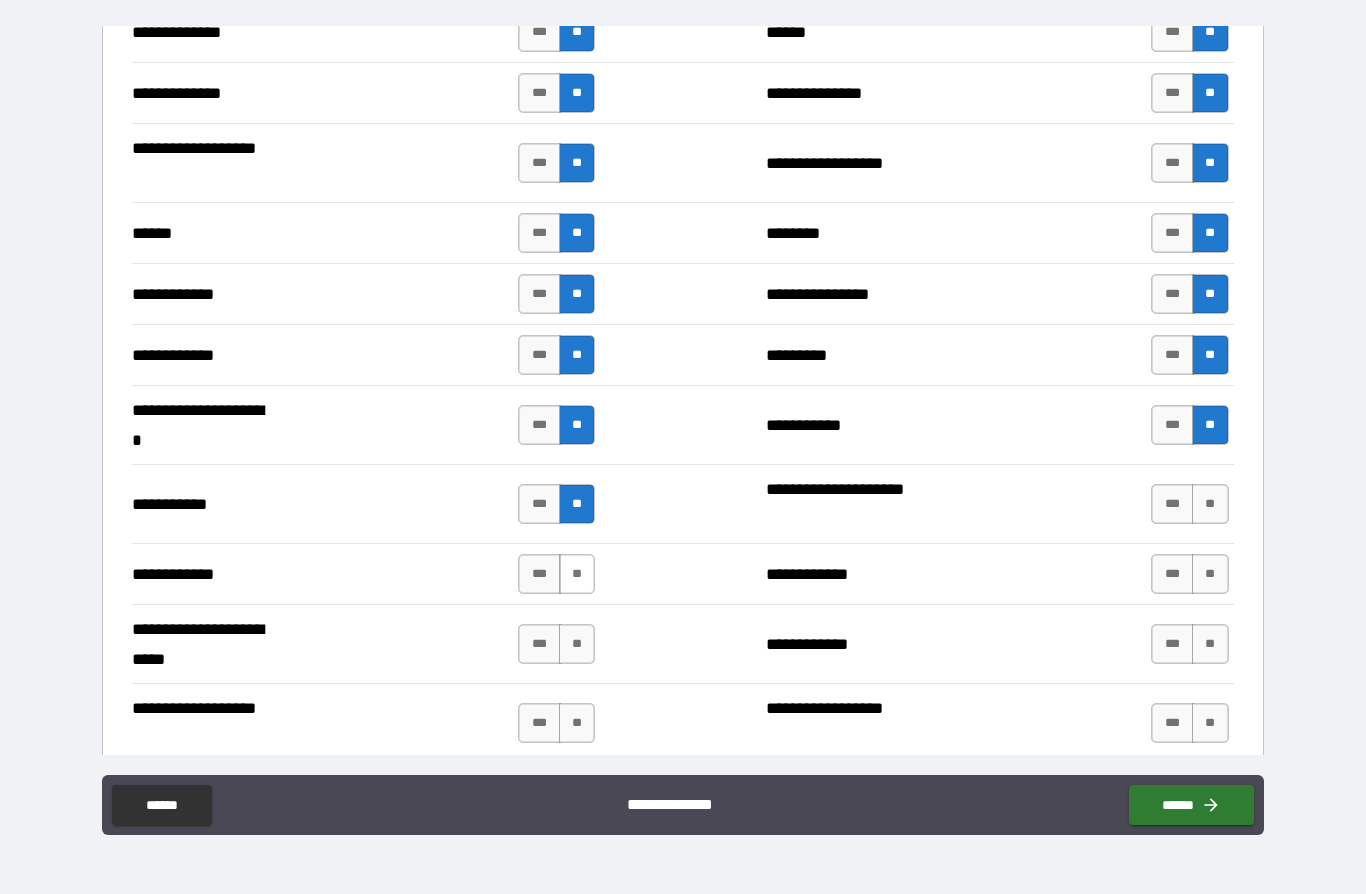 click on "**" at bounding box center (577, 574) 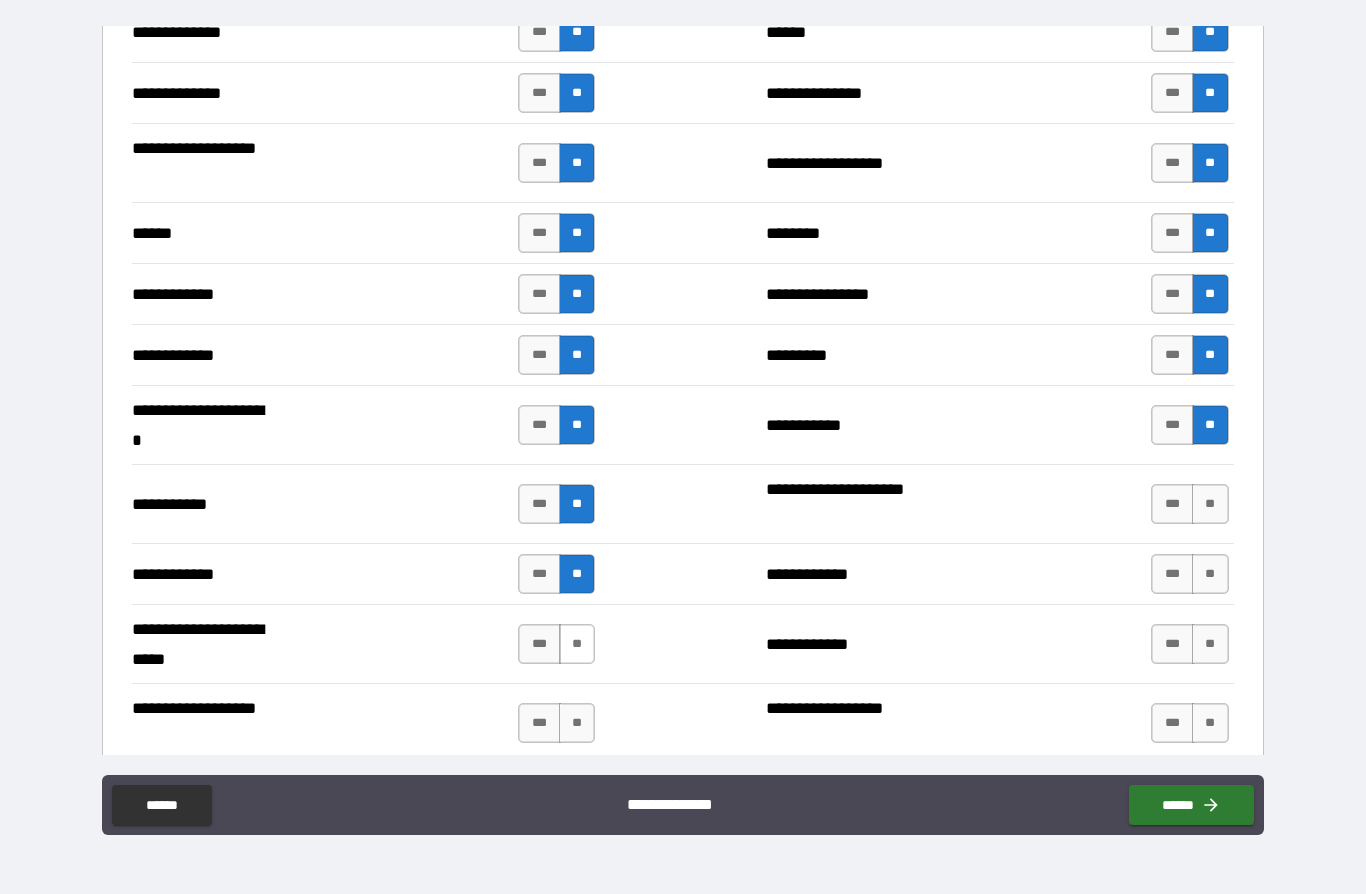 click on "**" at bounding box center (577, 644) 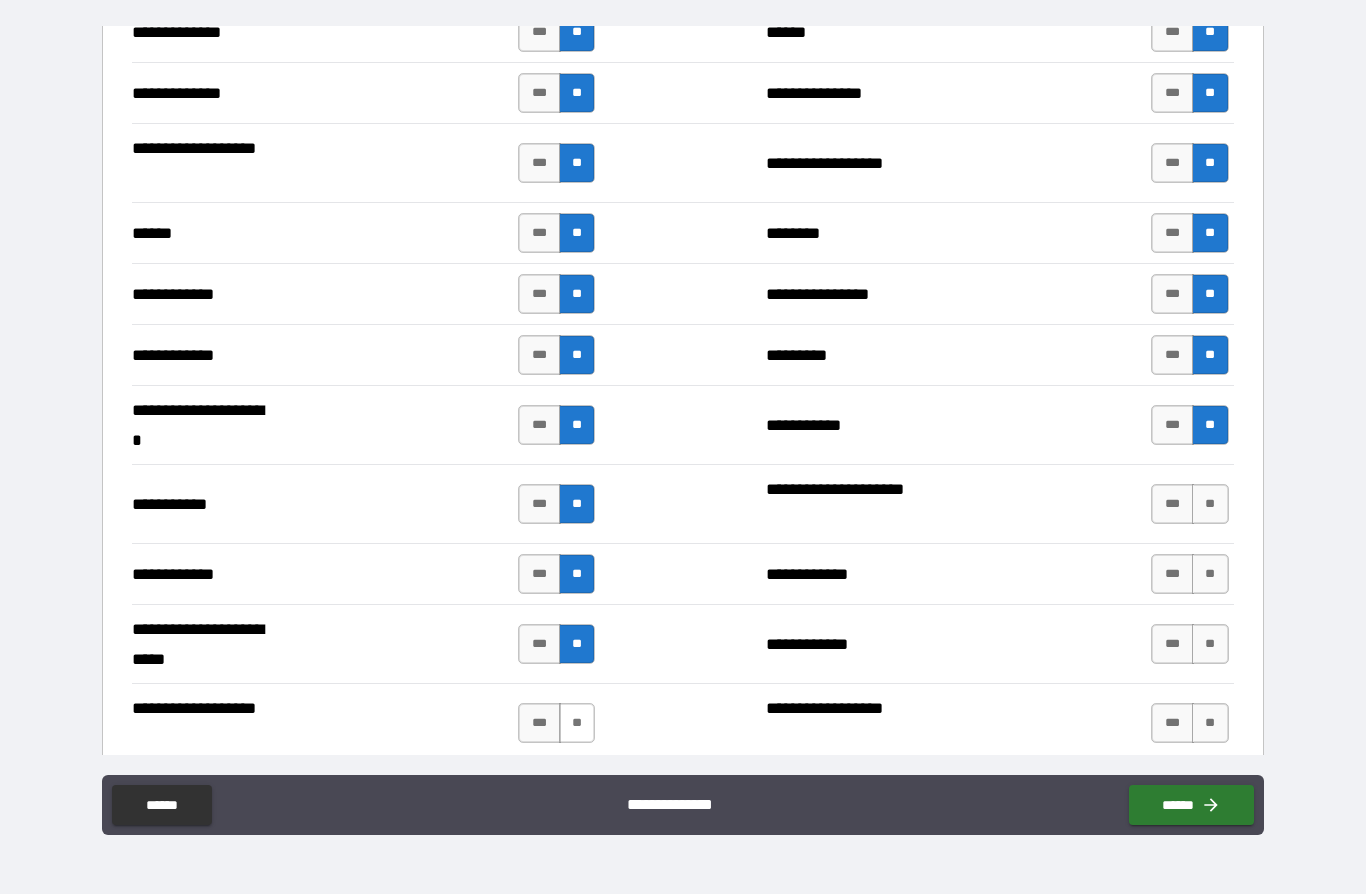 click on "**" at bounding box center (577, 723) 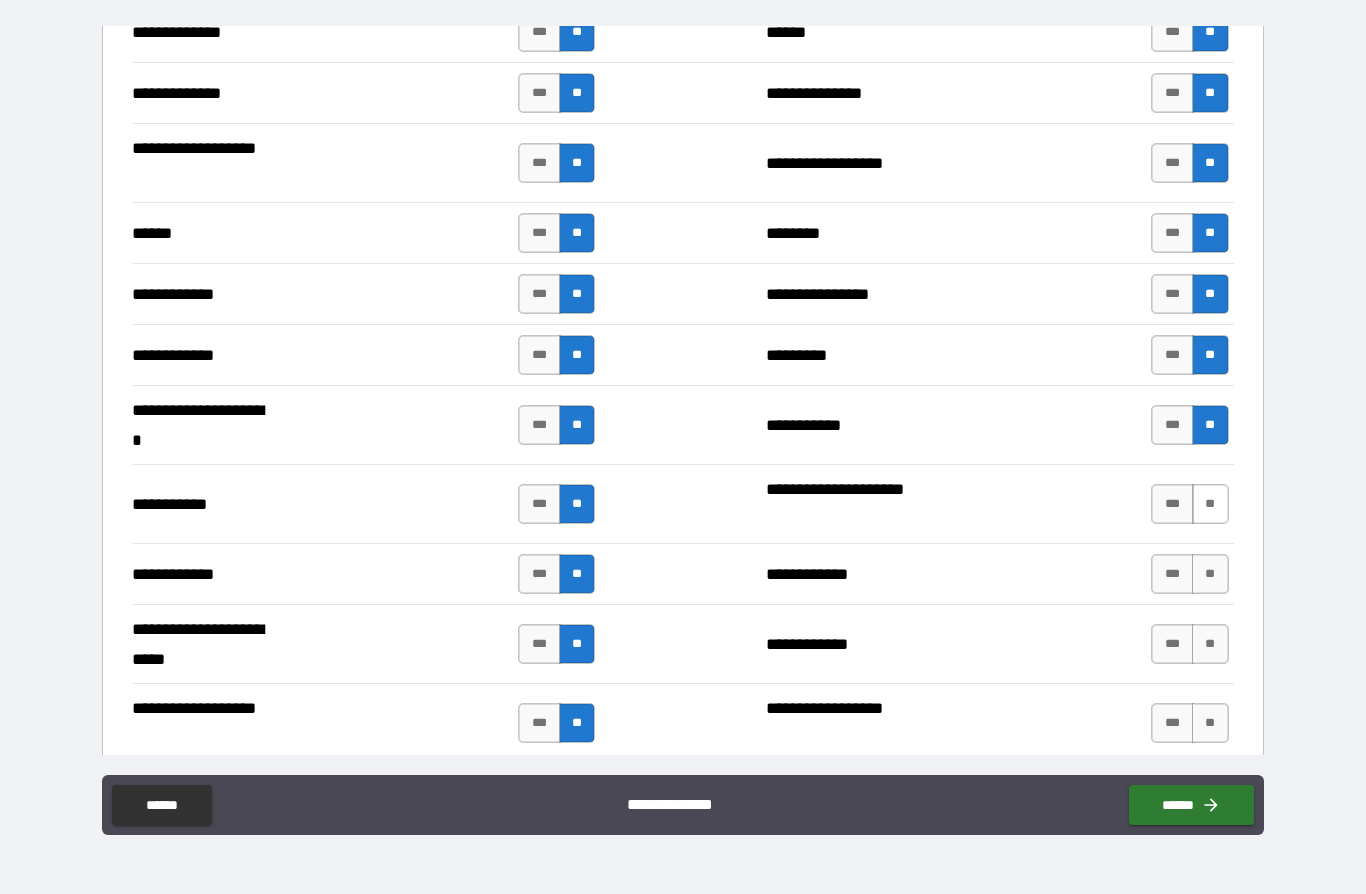 click on "**" at bounding box center [1210, 504] 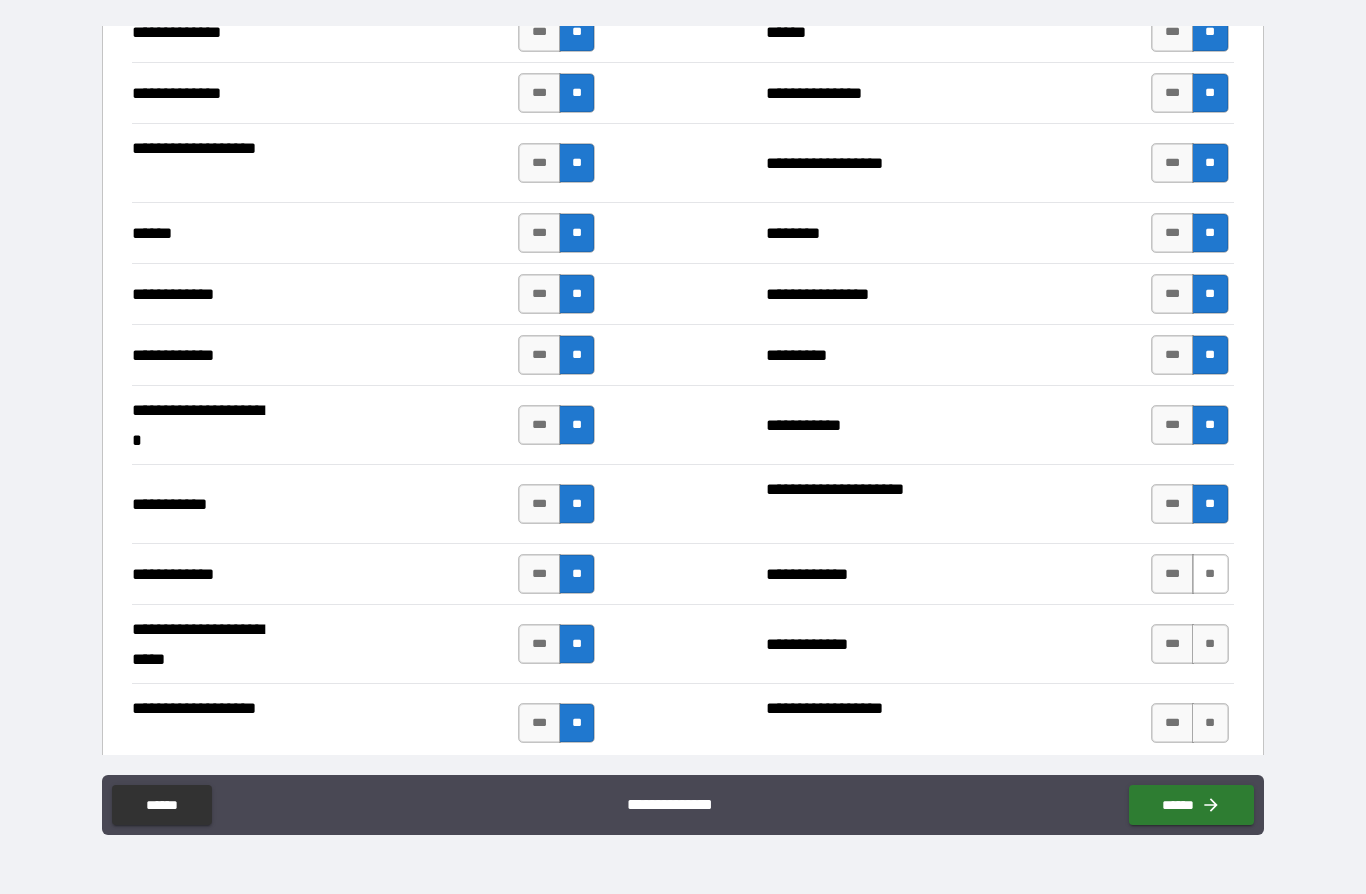 click on "**" at bounding box center [1210, 574] 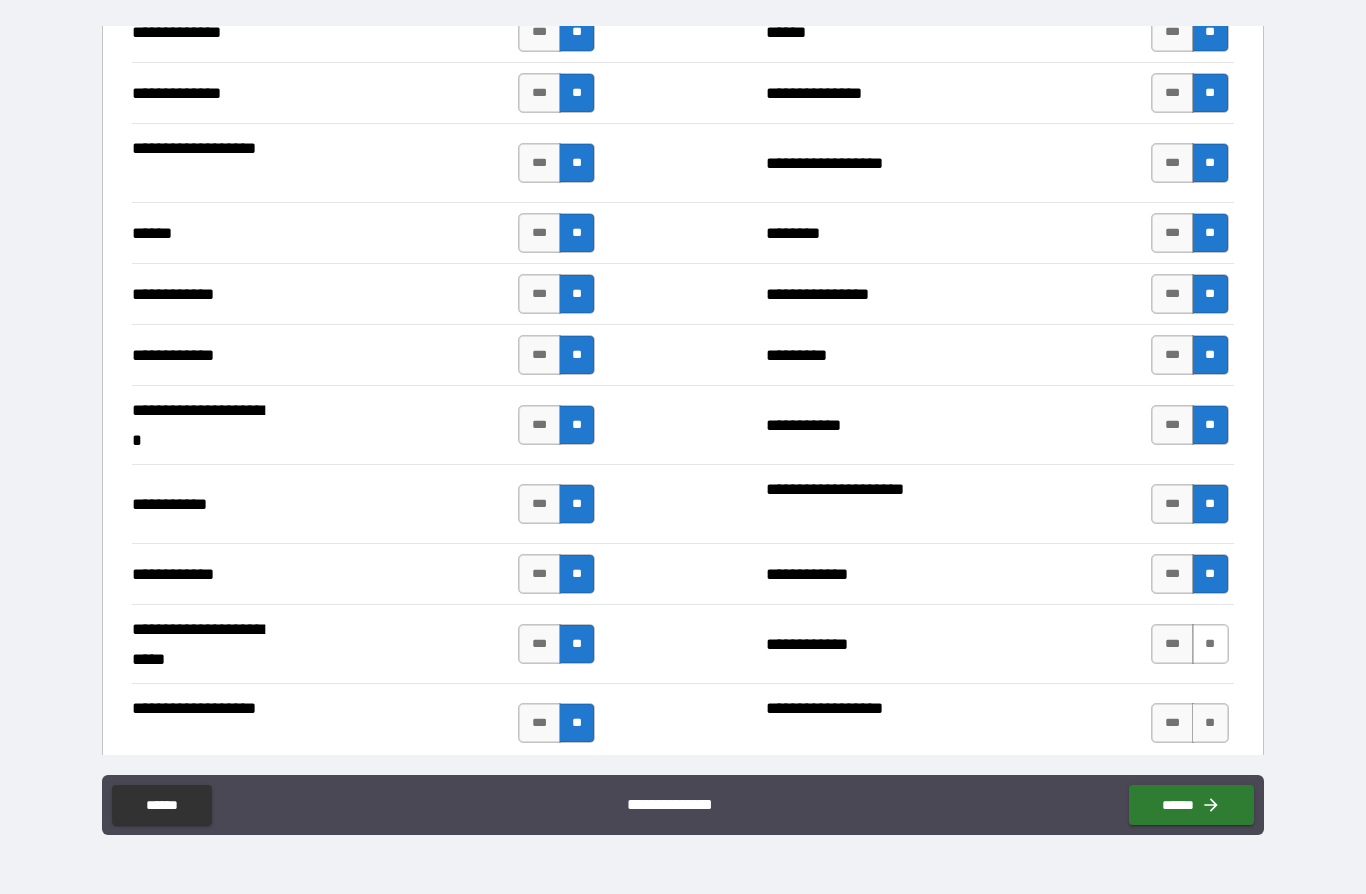 click on "**" at bounding box center [1210, 644] 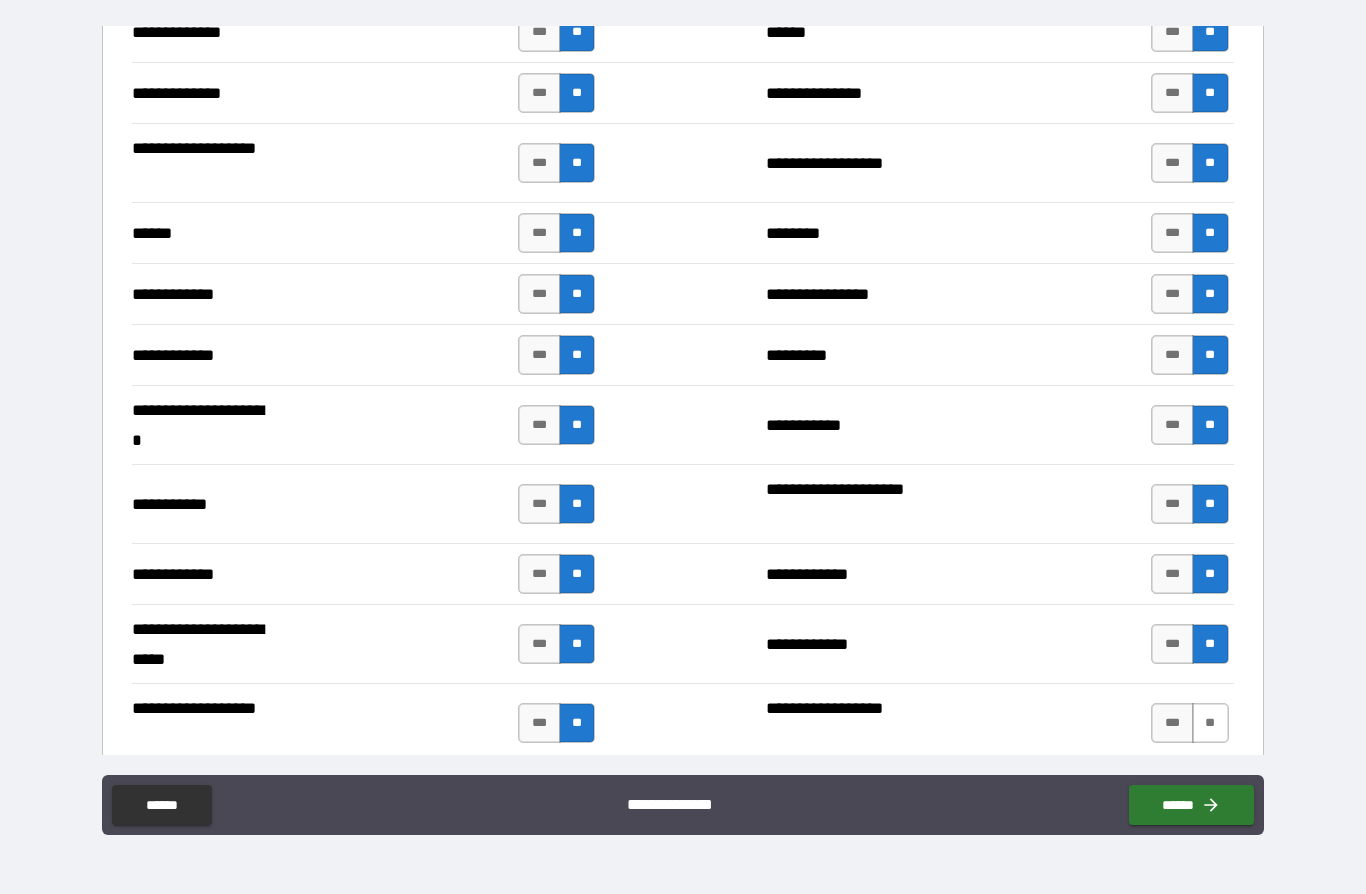click on "**" at bounding box center [1210, 723] 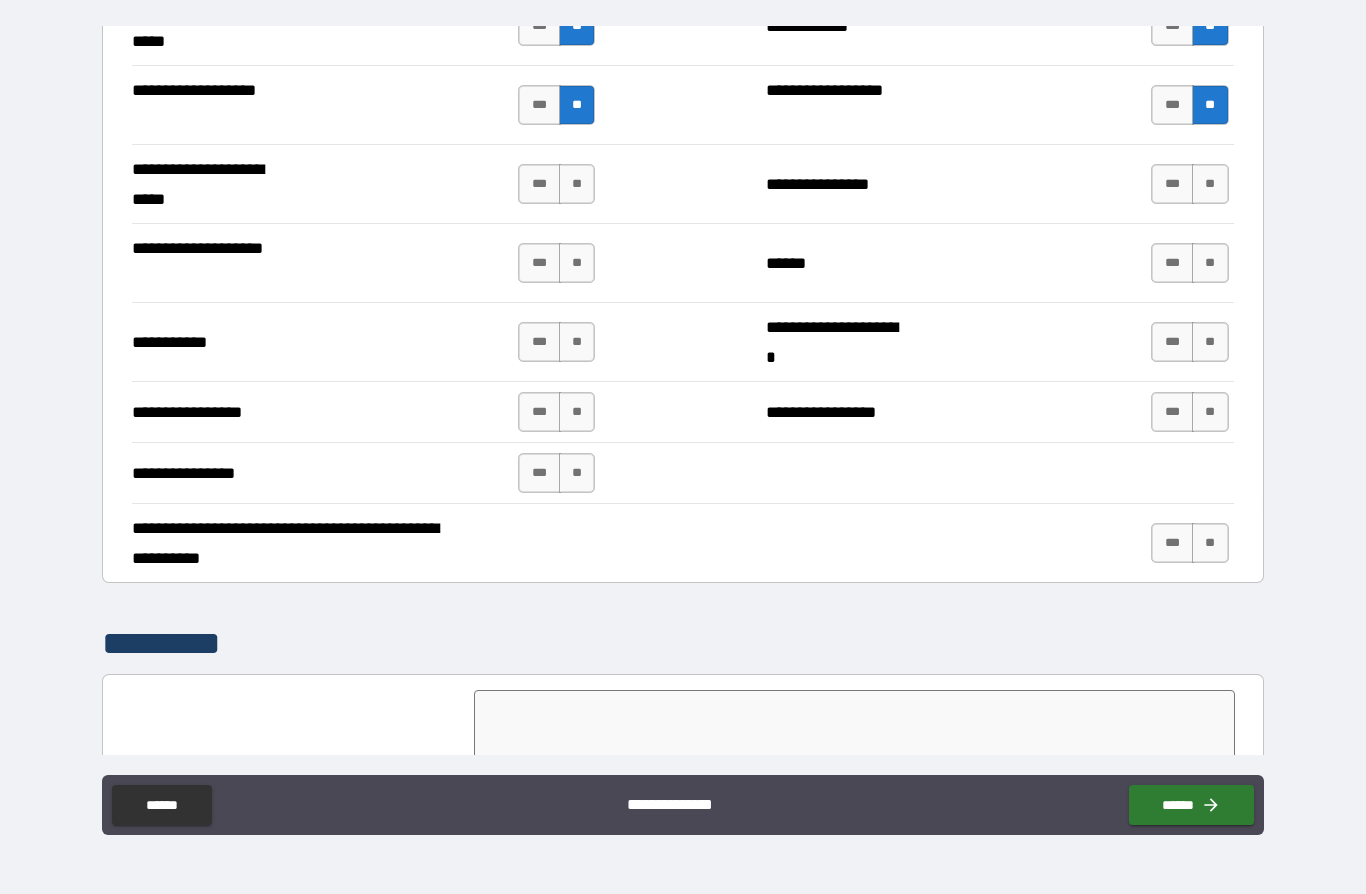 scroll, scrollTop: 4225, scrollLeft: 0, axis: vertical 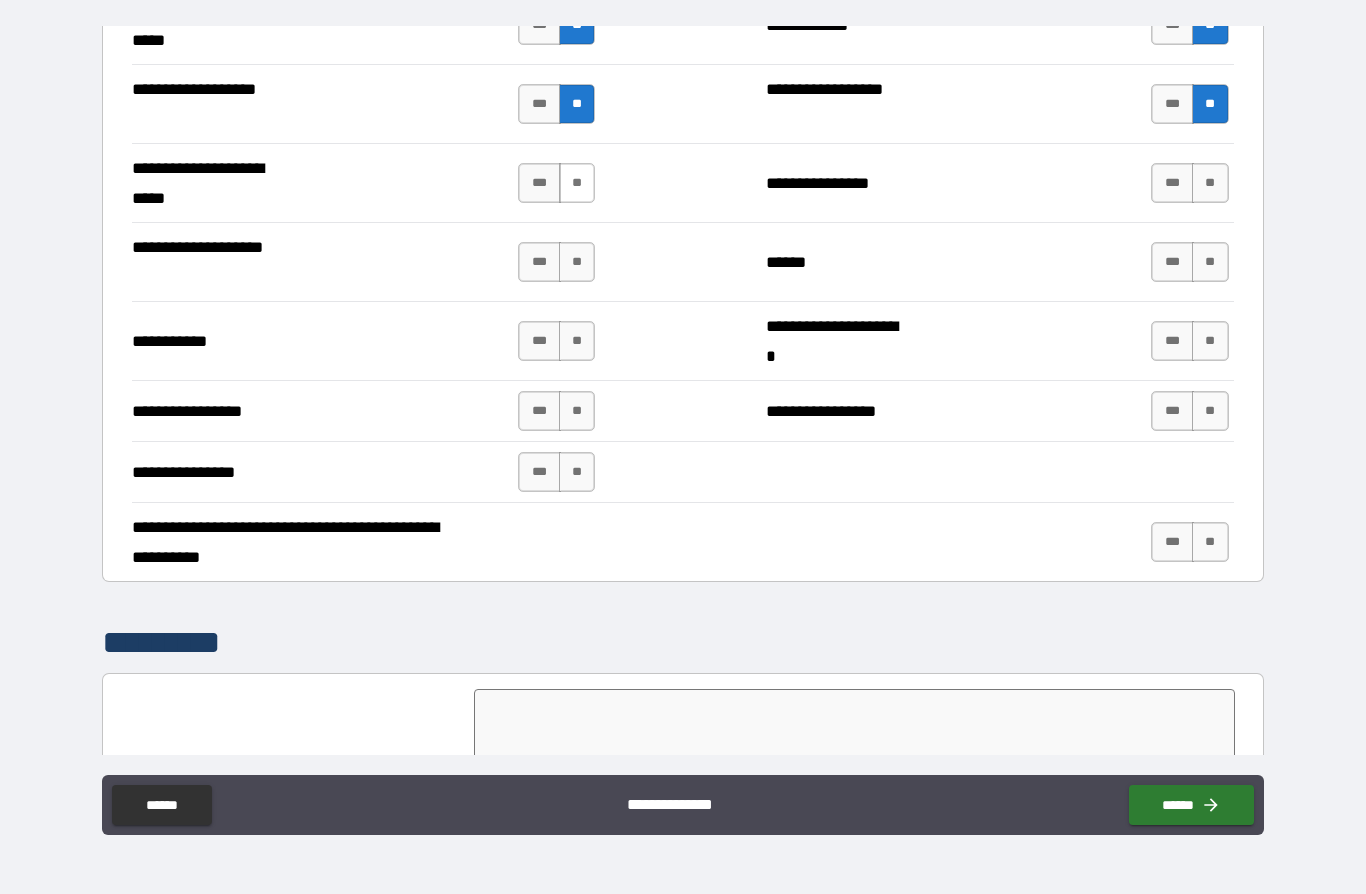 click on "**" at bounding box center [577, 183] 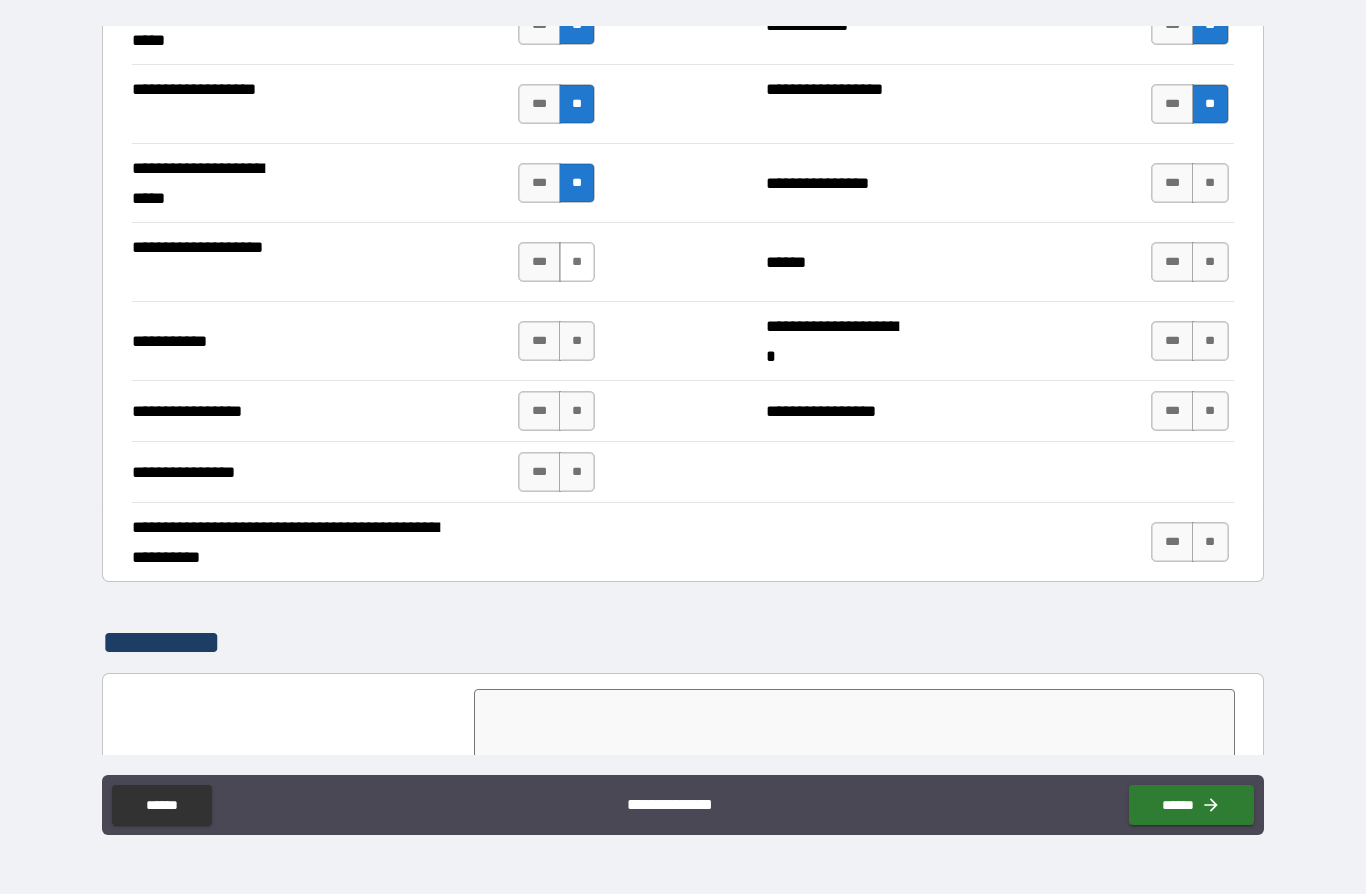 click on "**" at bounding box center (577, 262) 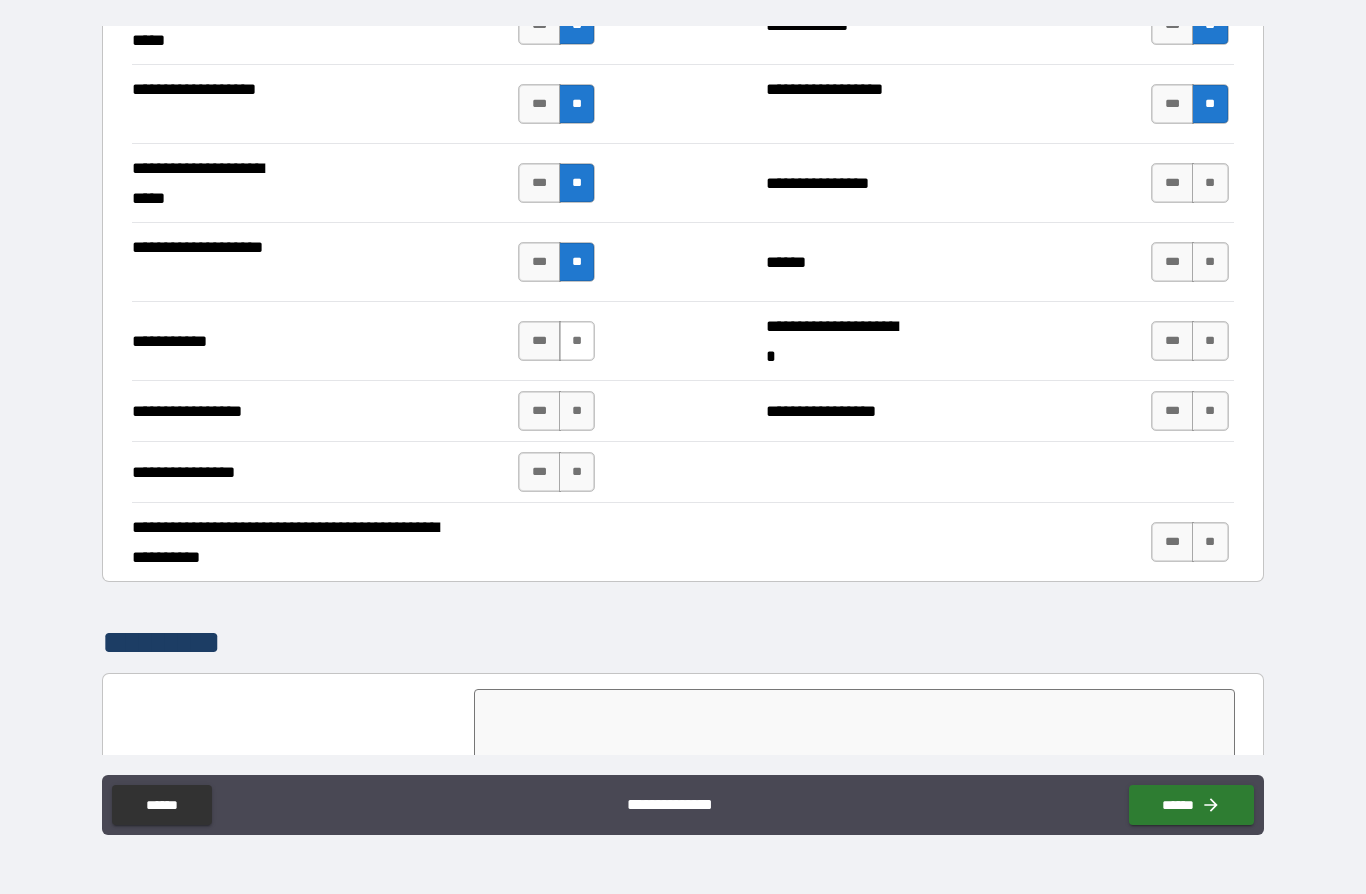 click on "**" at bounding box center [577, 341] 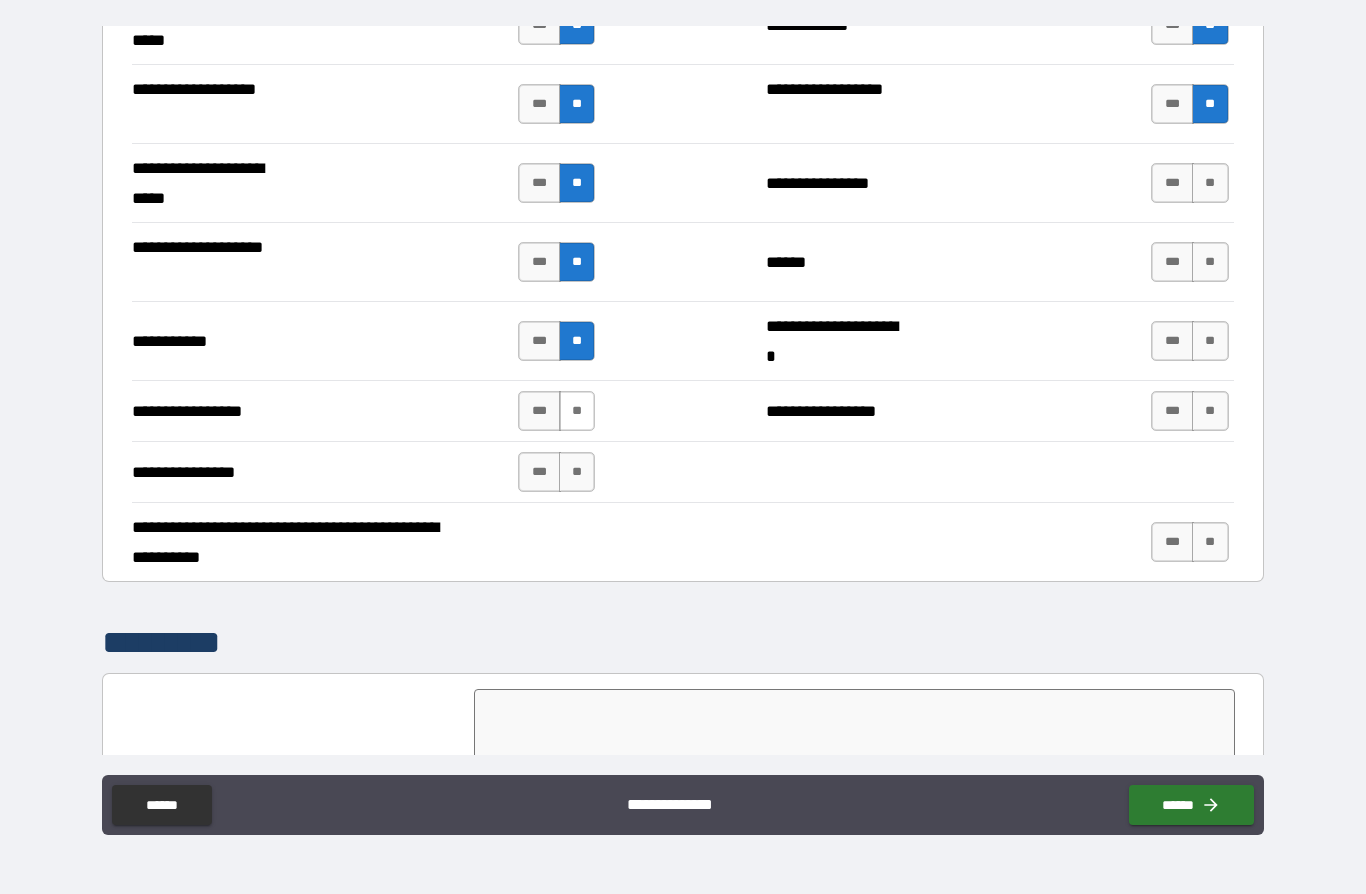 click on "**" at bounding box center [577, 411] 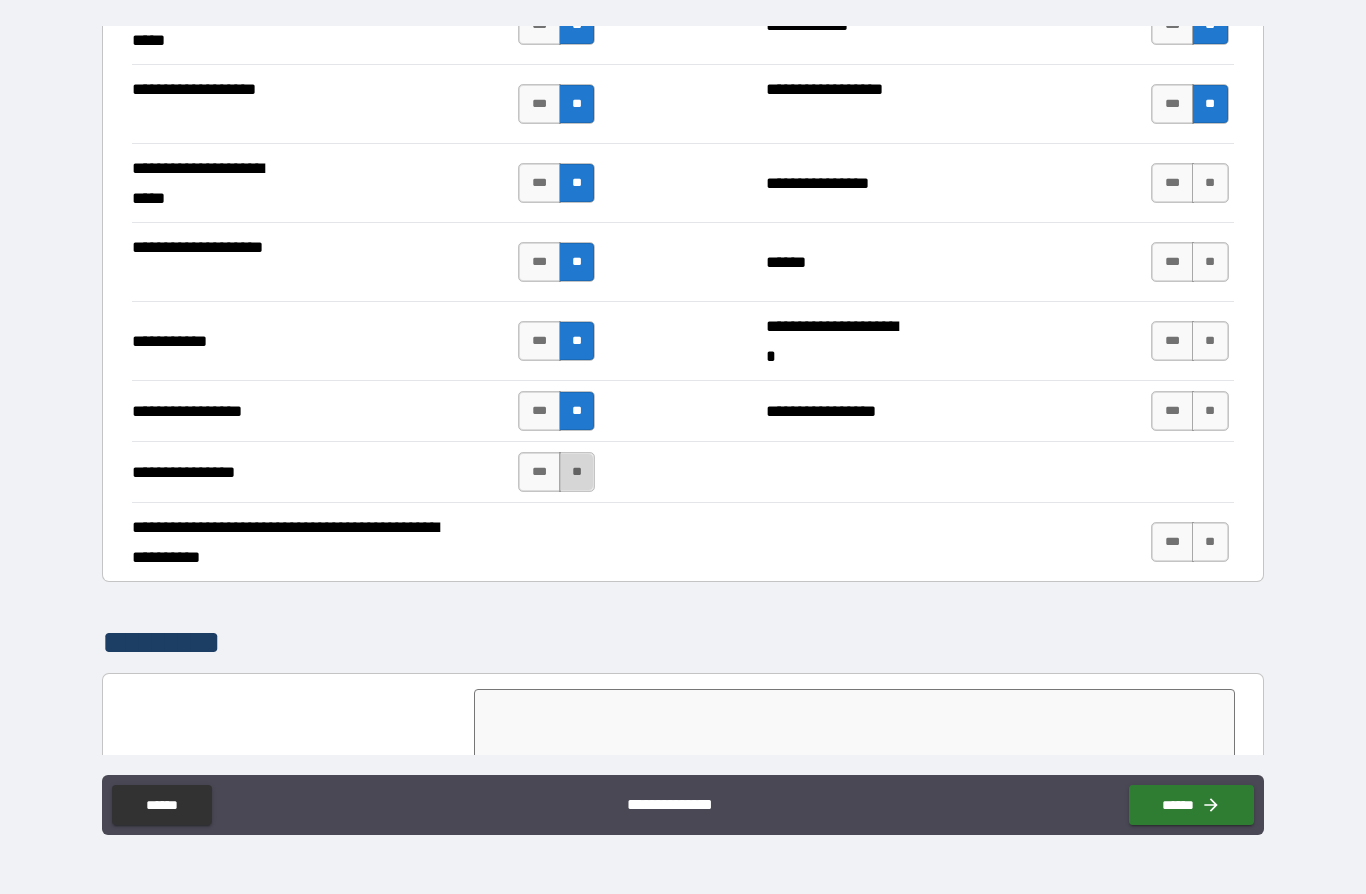 click on "**" at bounding box center (577, 472) 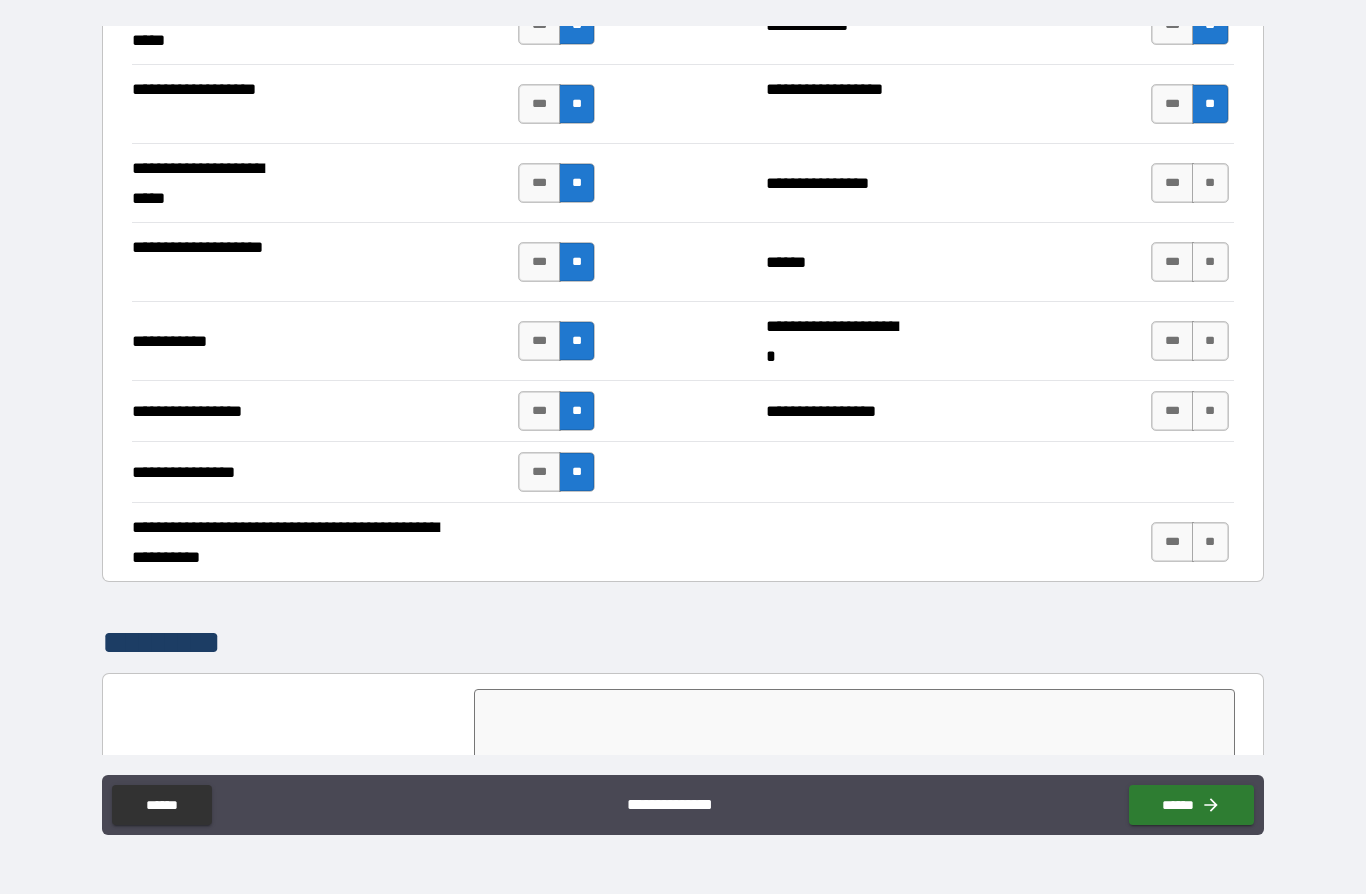 click on "**" at bounding box center (1210, 183) 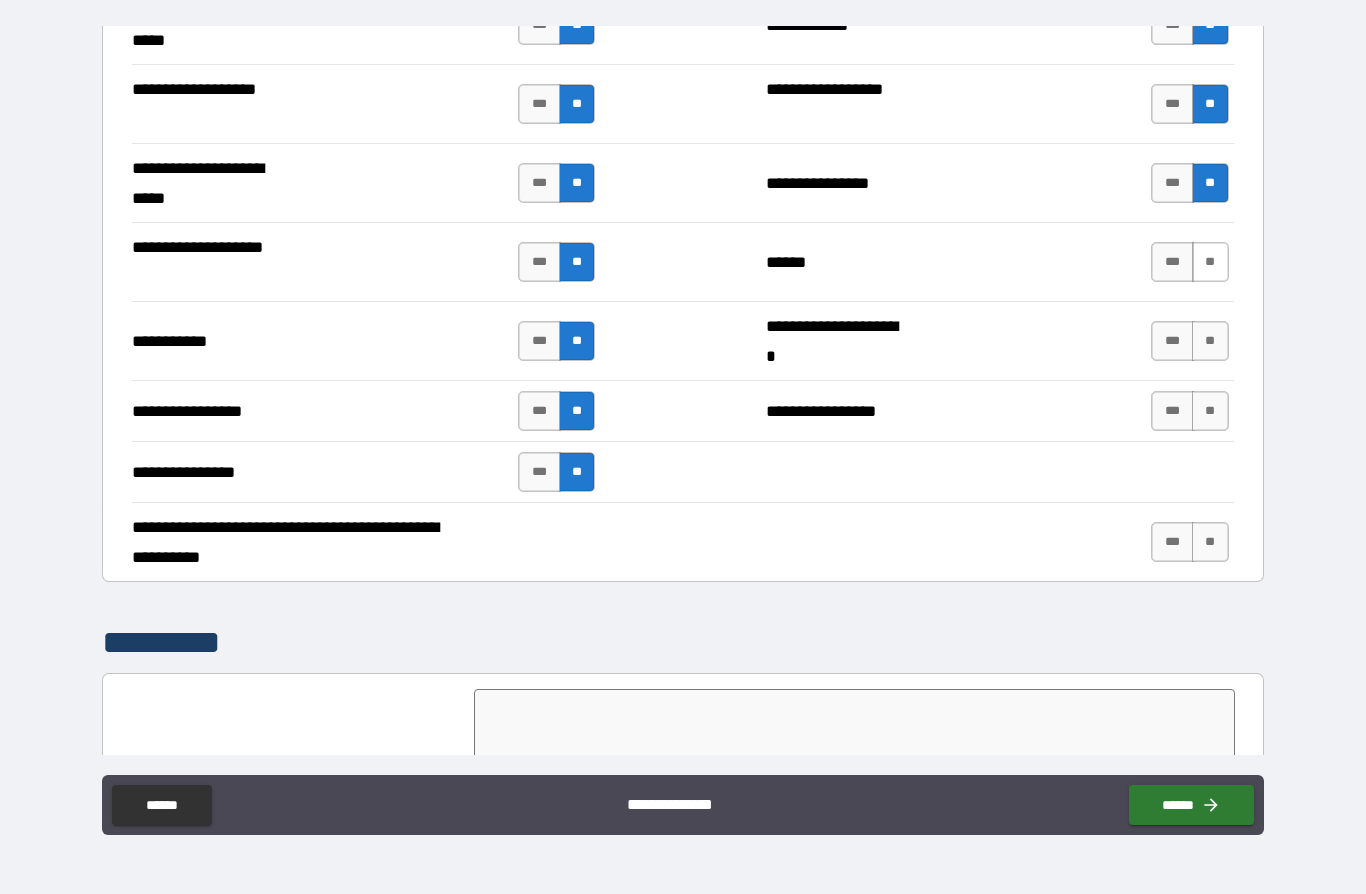 click on "**" at bounding box center (1210, 262) 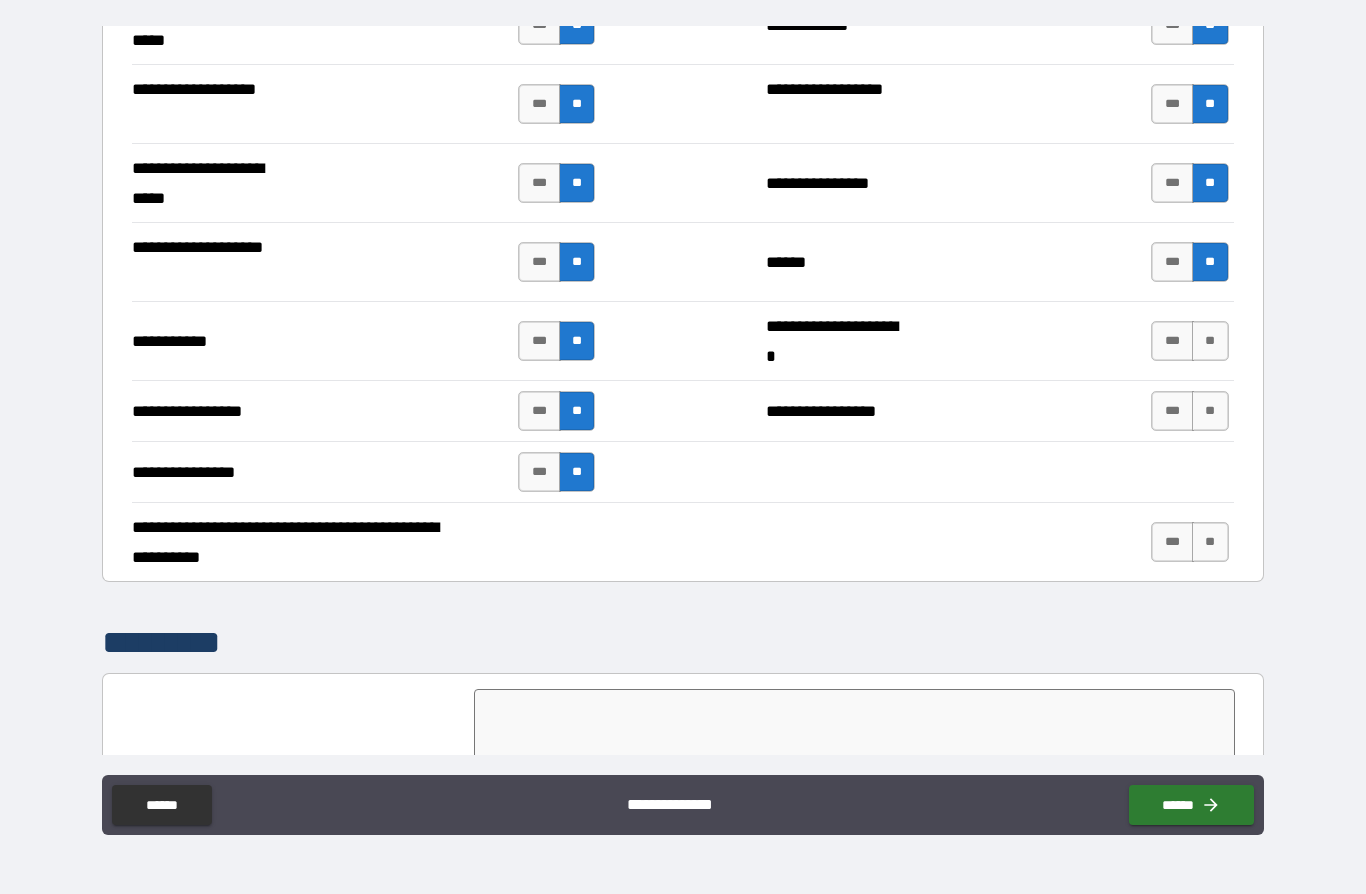 click on "**" at bounding box center [1210, 341] 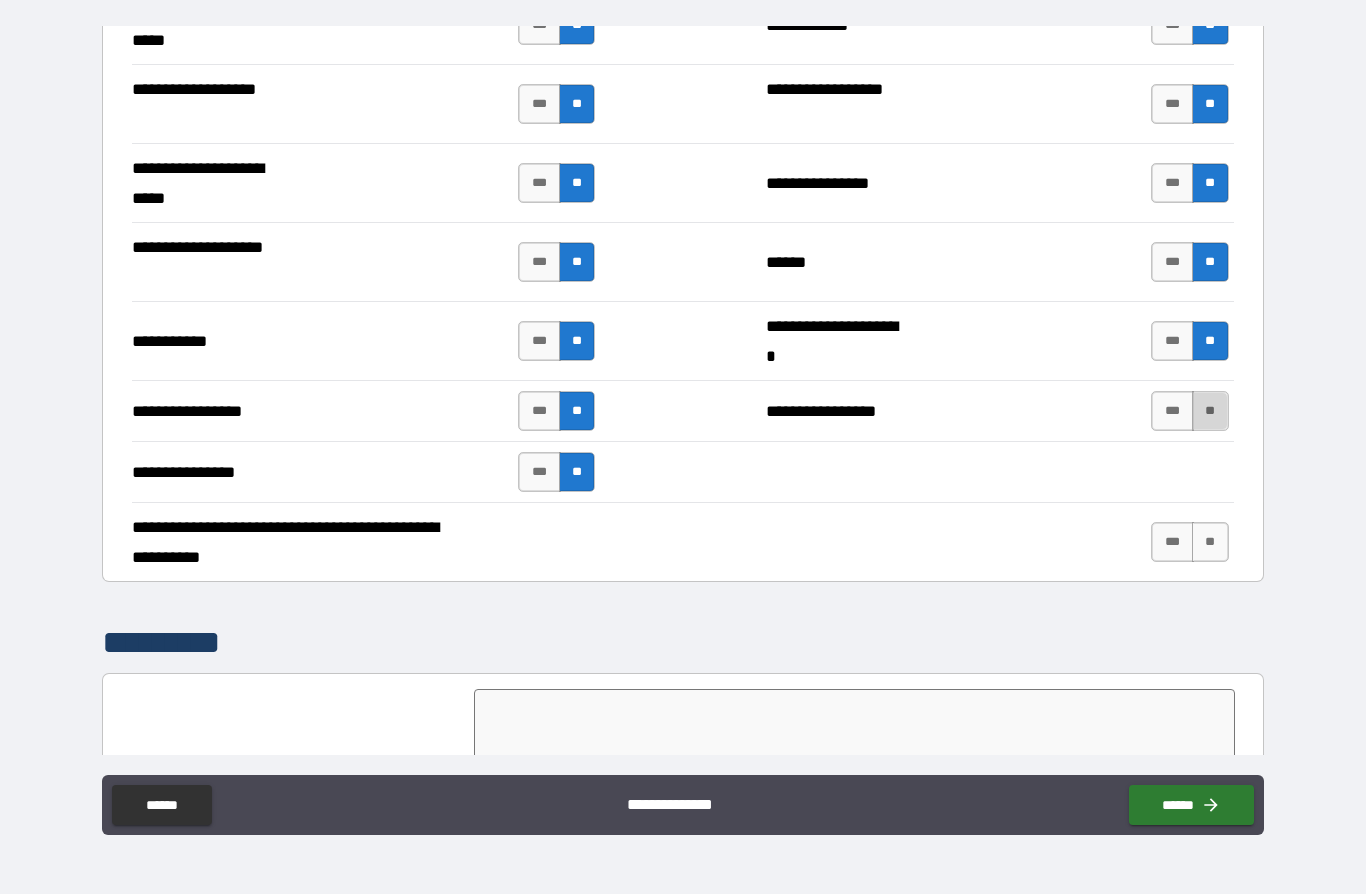 click on "**" at bounding box center (1210, 411) 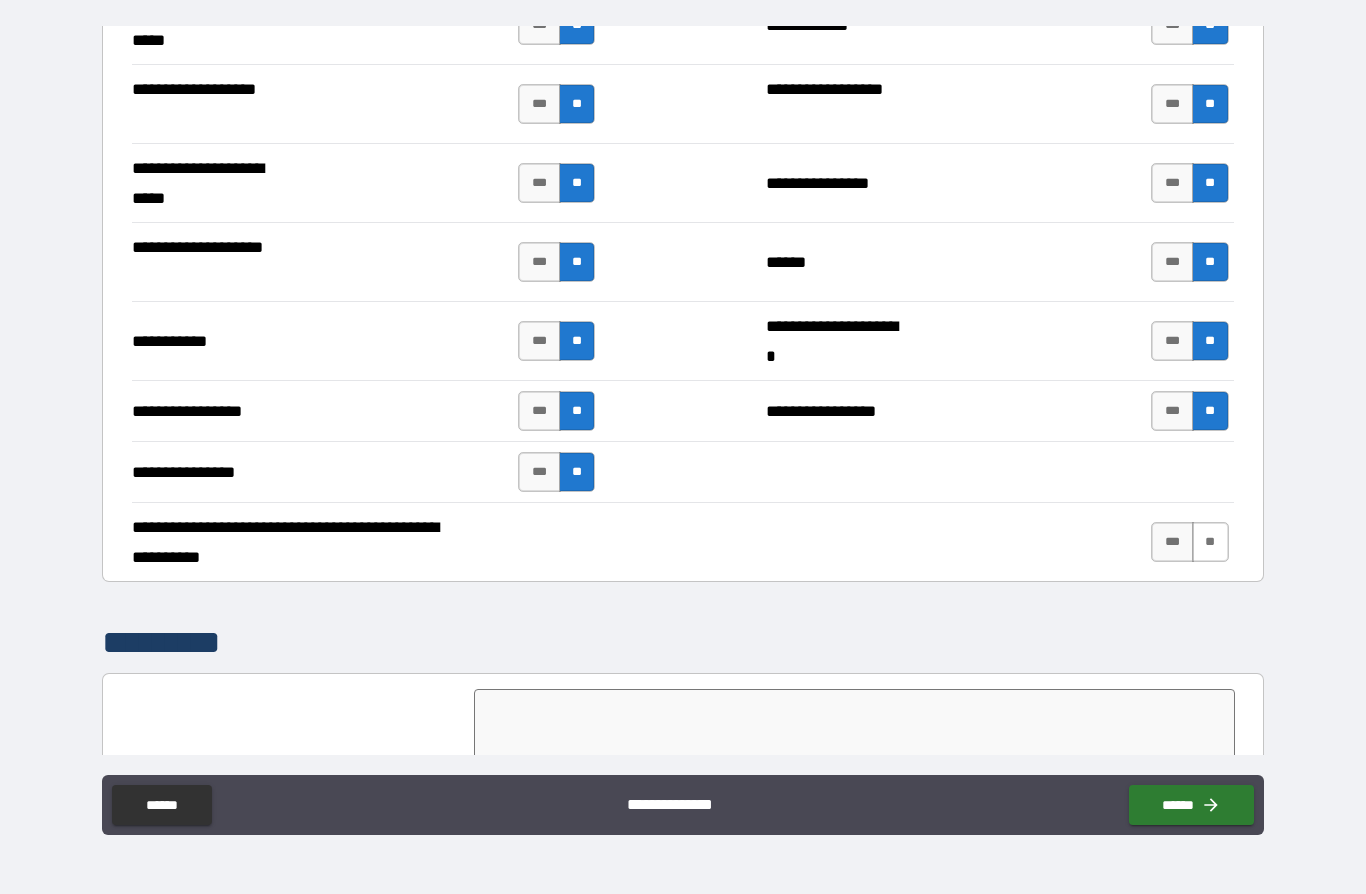 click on "**" at bounding box center [1210, 542] 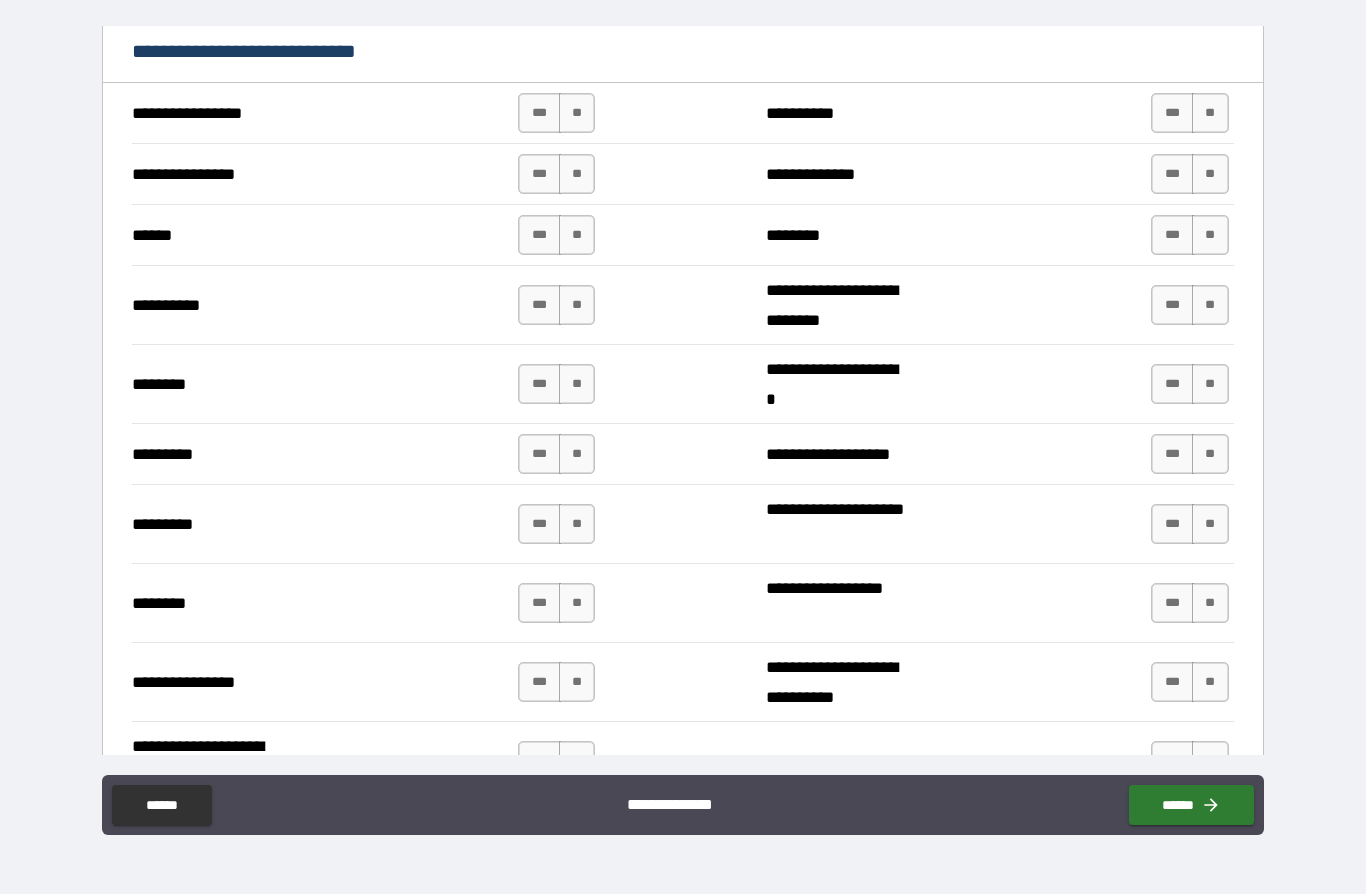scroll, scrollTop: 5093, scrollLeft: 0, axis: vertical 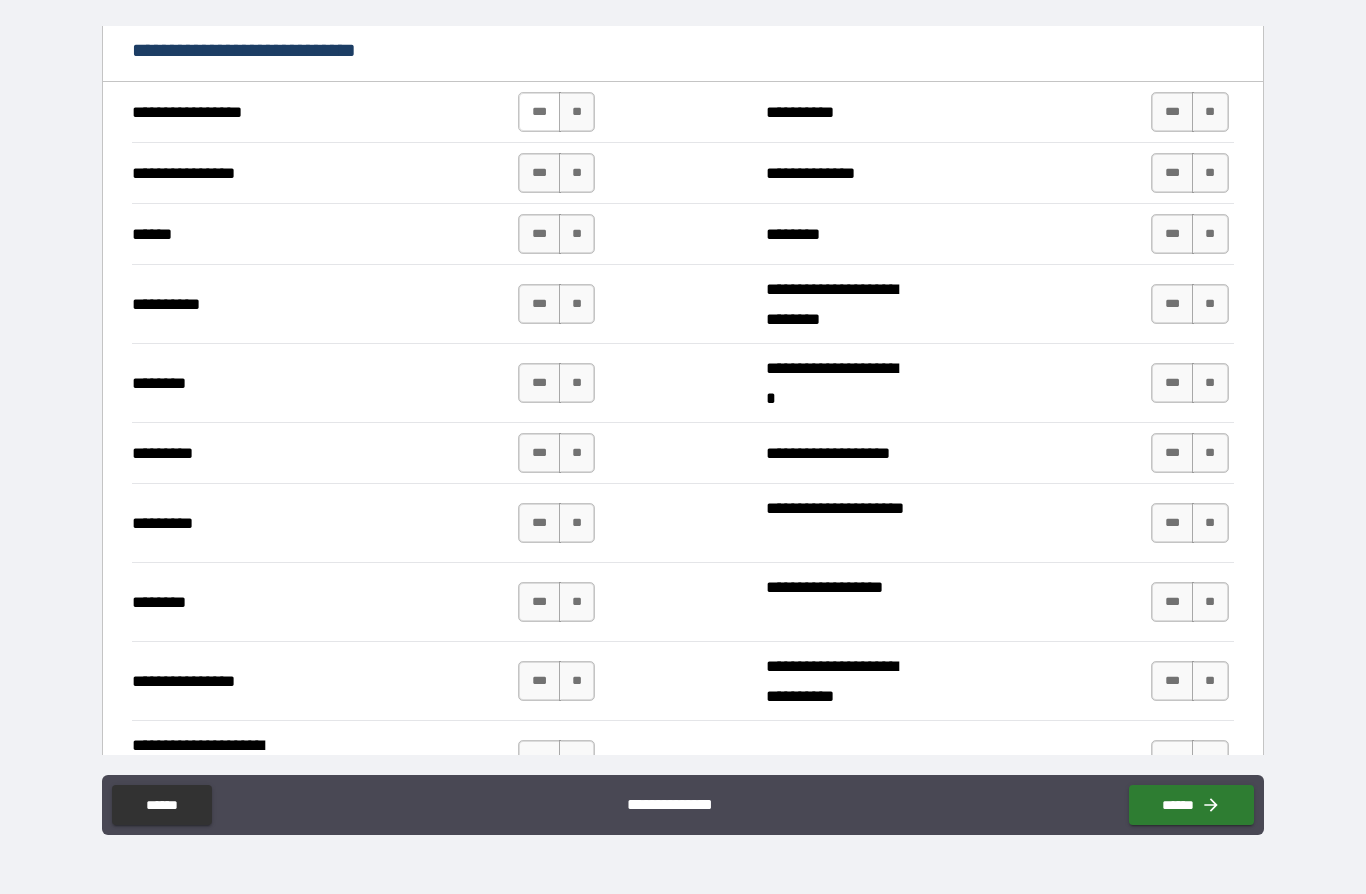 click on "***" at bounding box center (539, 112) 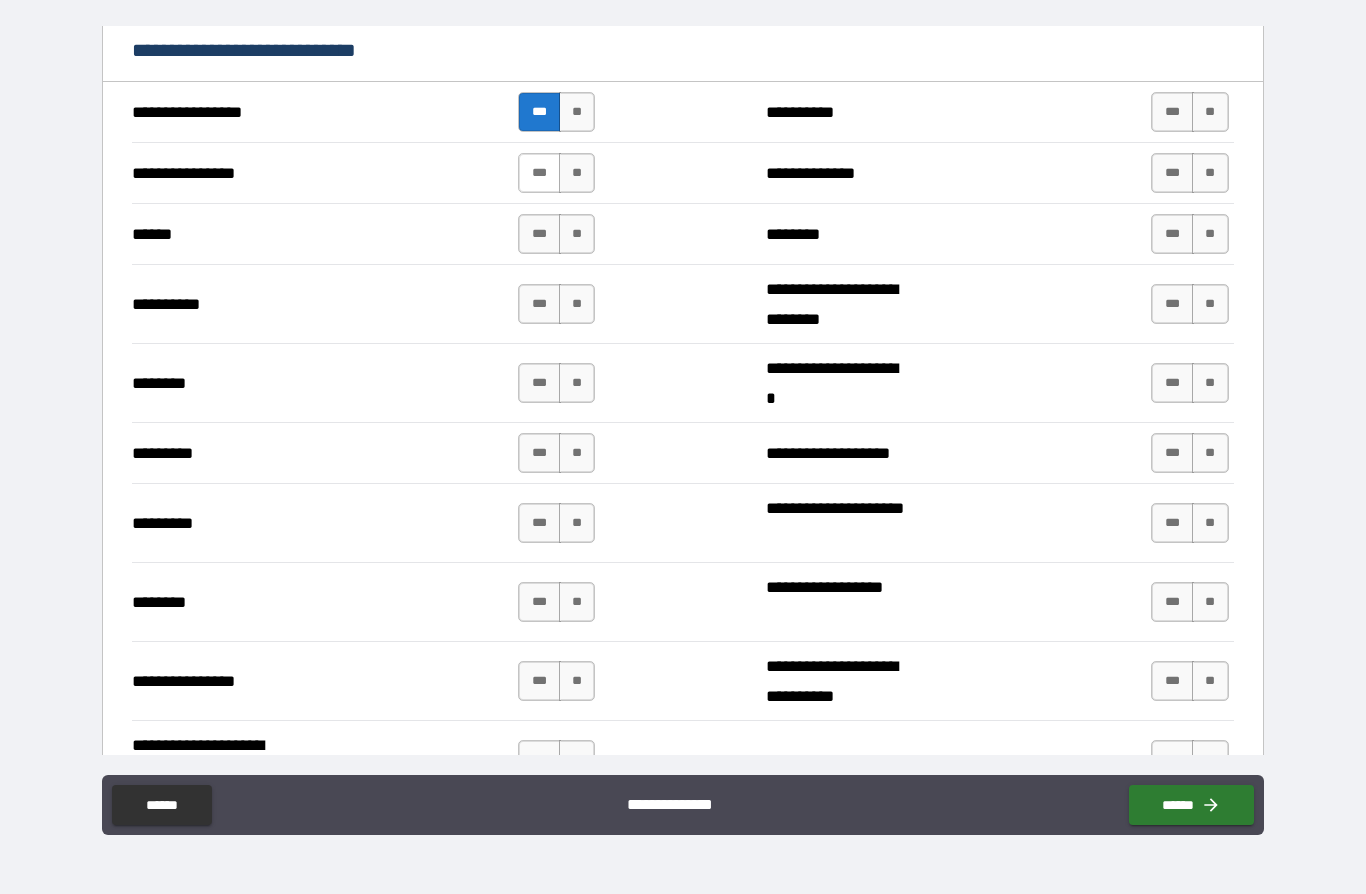 click on "***" at bounding box center (539, 173) 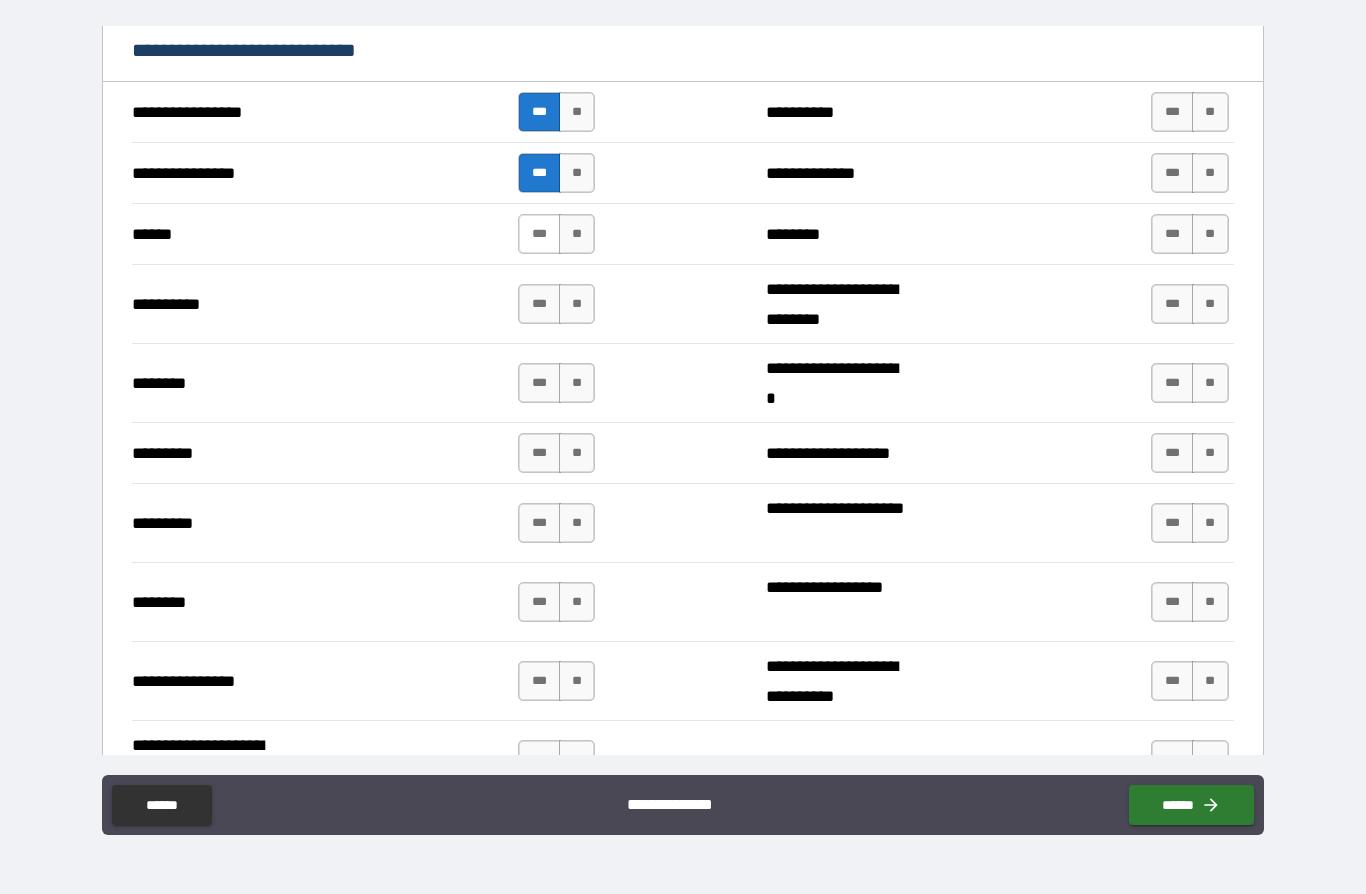 click on "***" at bounding box center [539, 234] 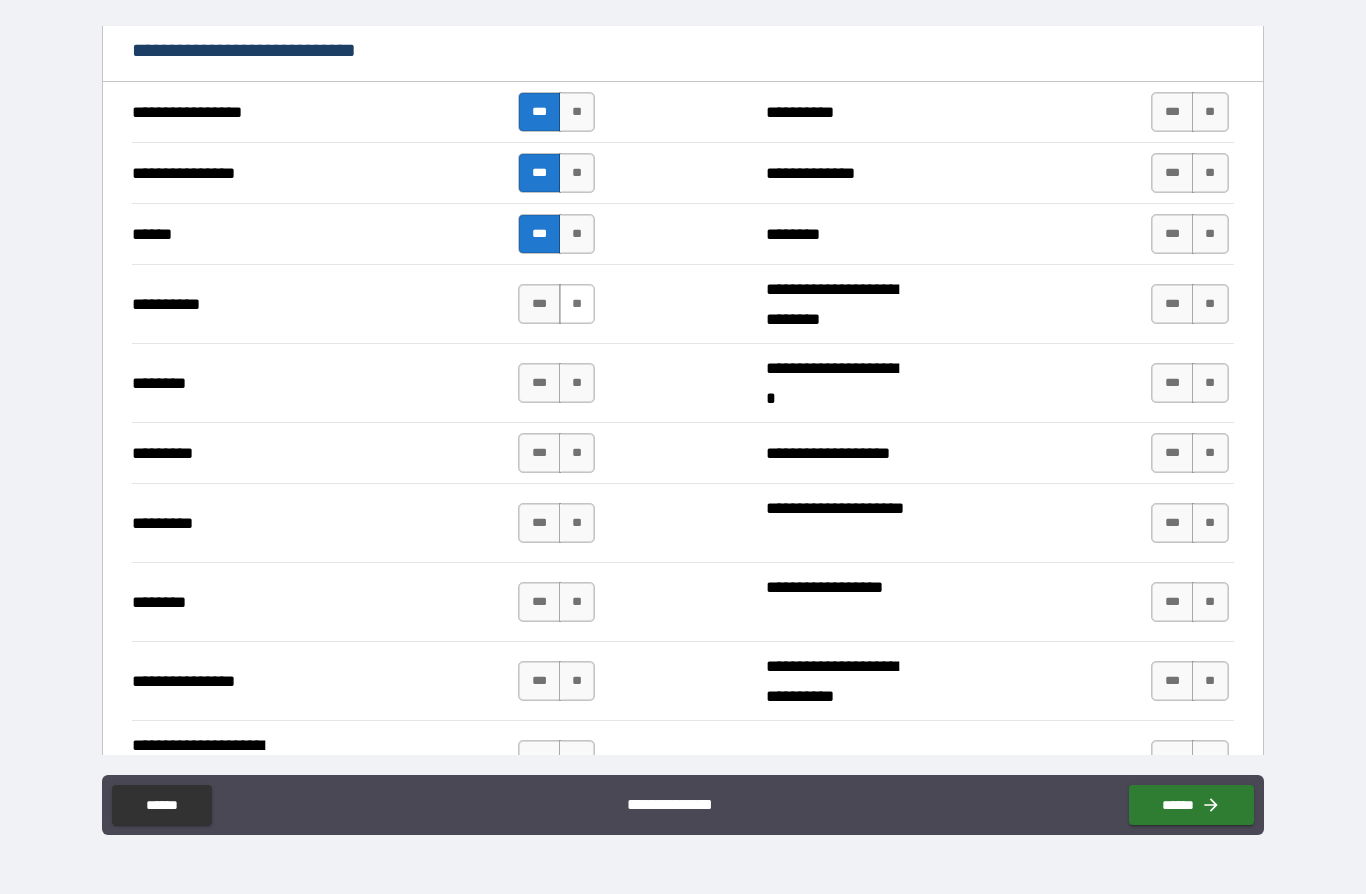 click on "**" at bounding box center [577, 304] 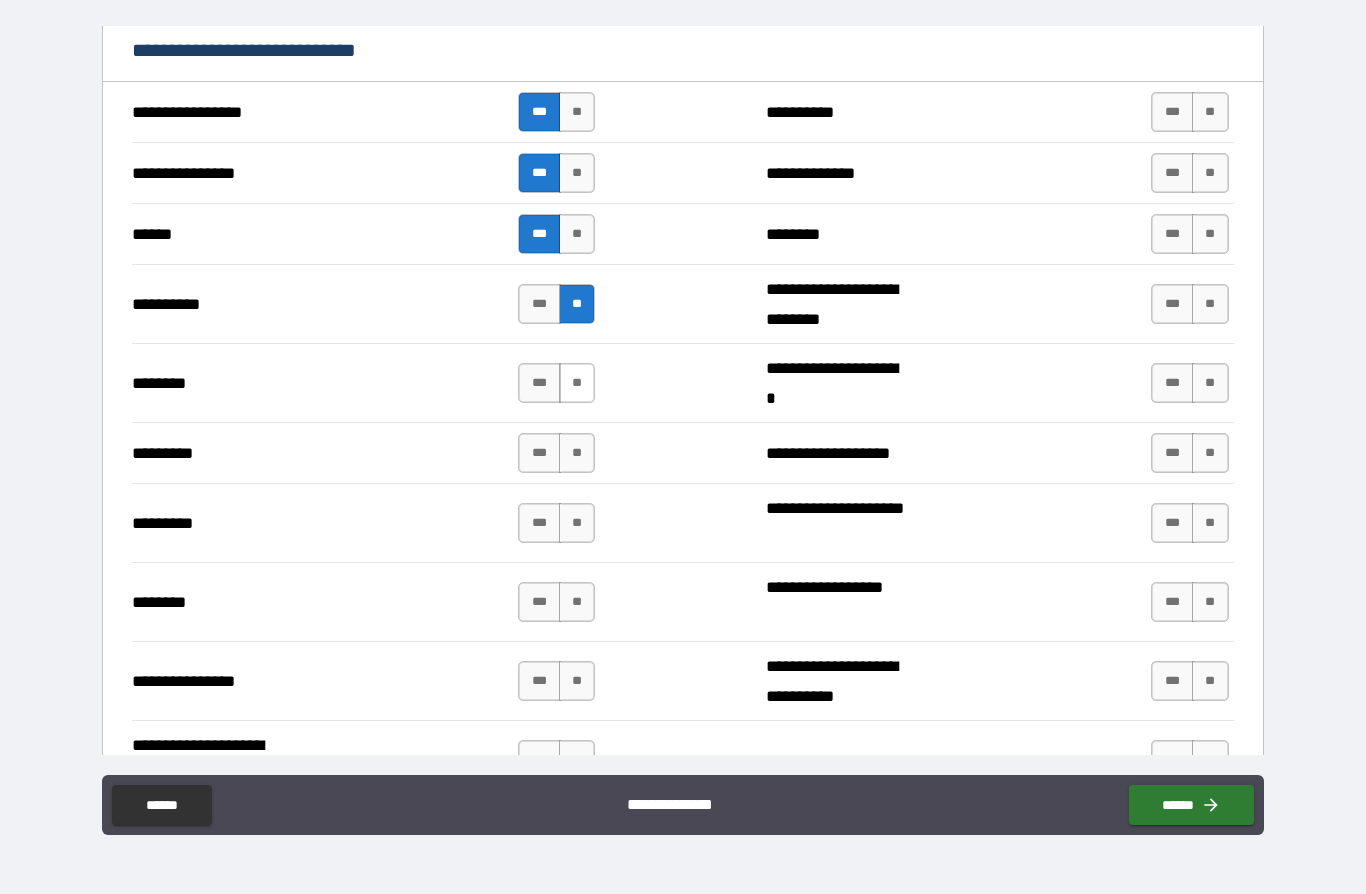 click on "**" at bounding box center (577, 383) 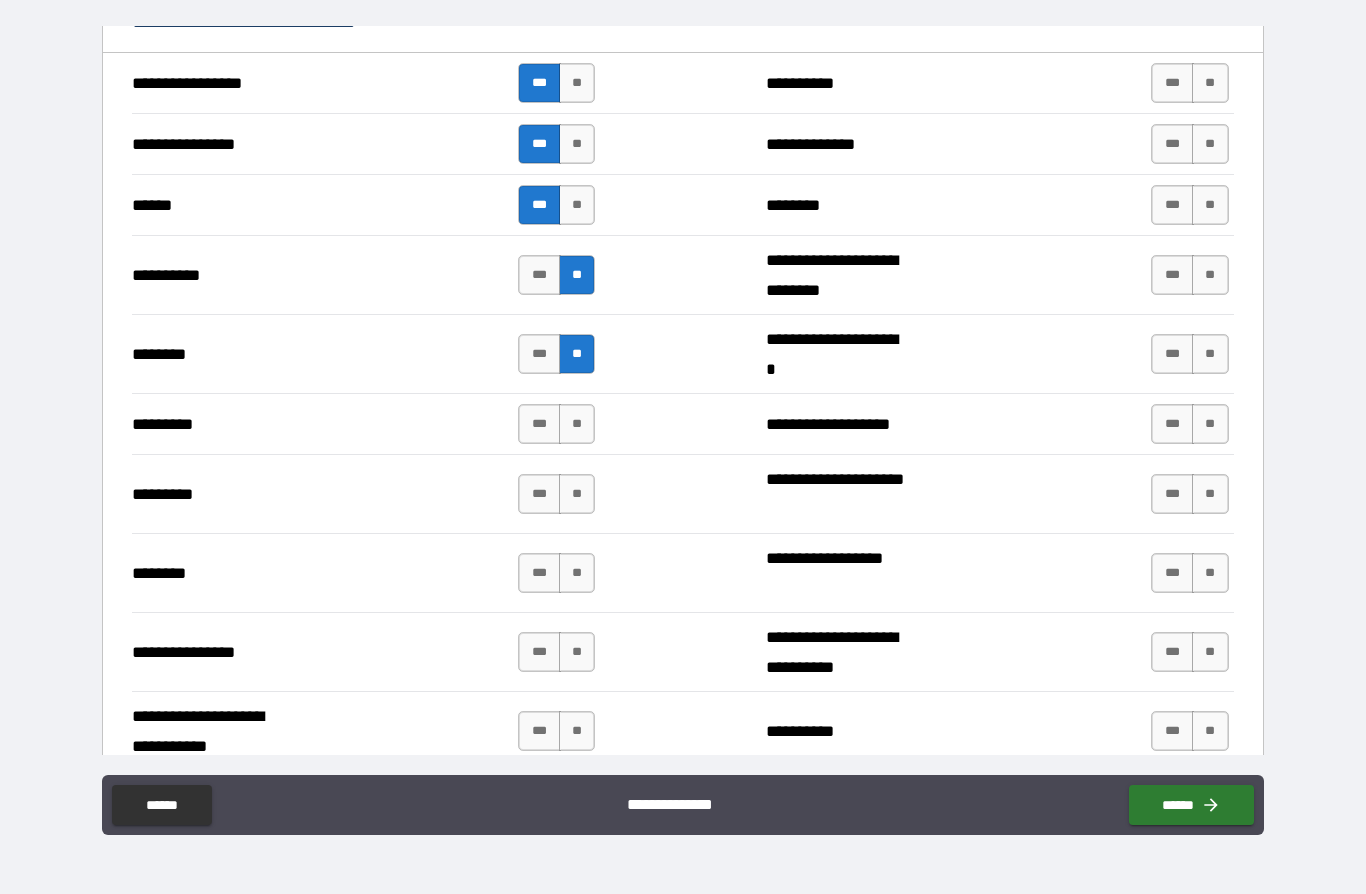 scroll, scrollTop: 5139, scrollLeft: 0, axis: vertical 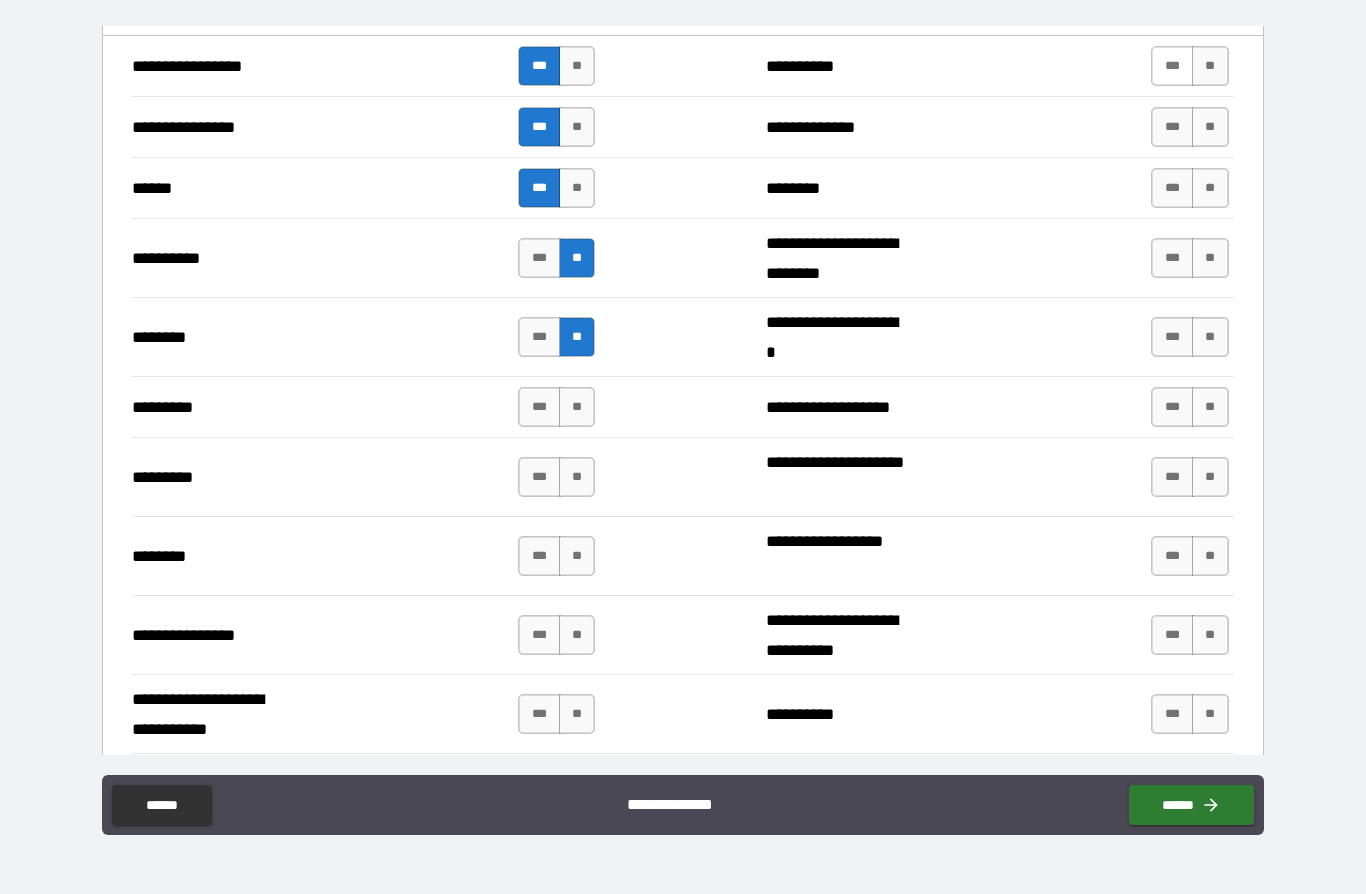 click on "***" at bounding box center (1172, 66) 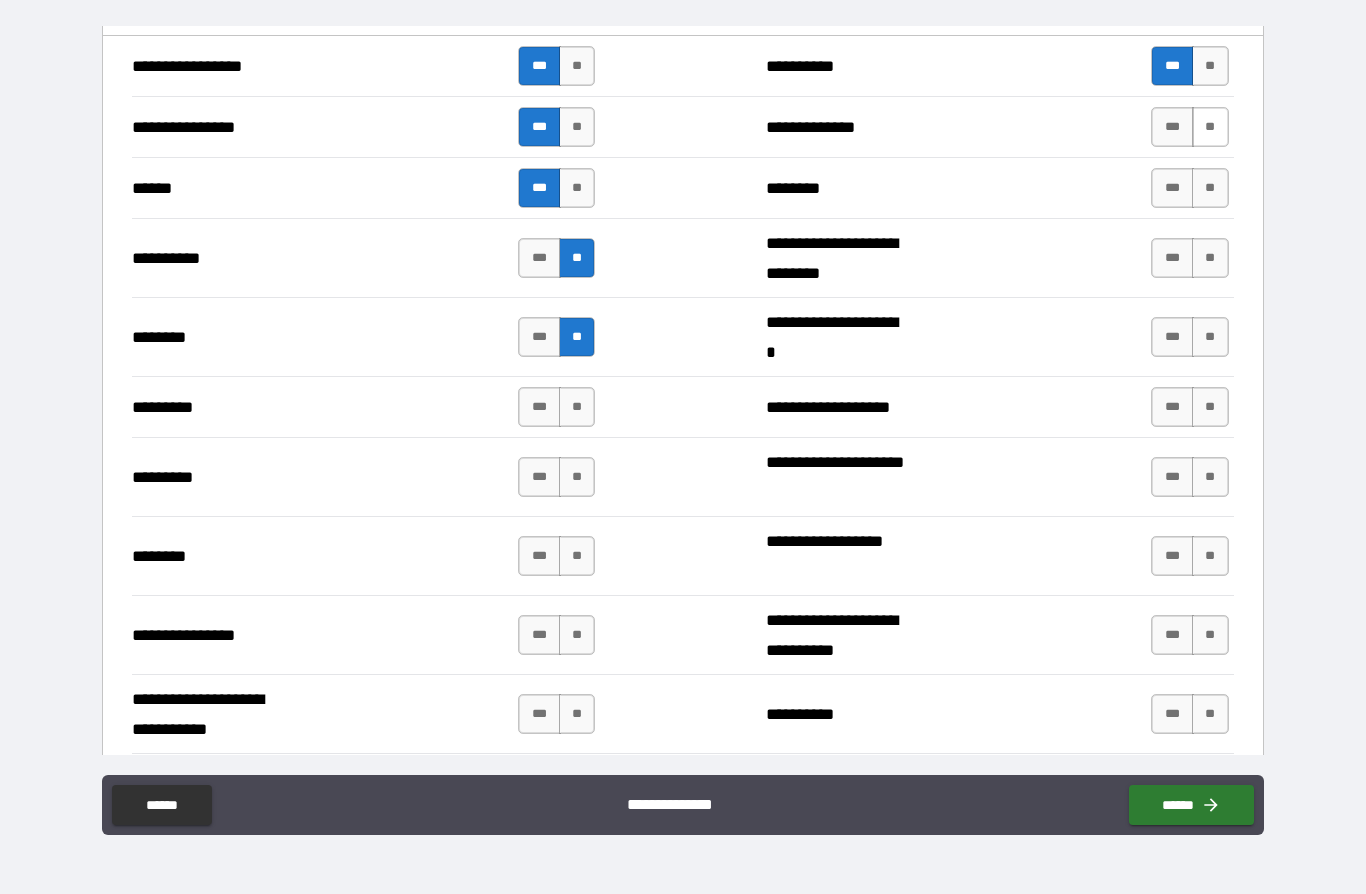 click on "**" at bounding box center [1210, 127] 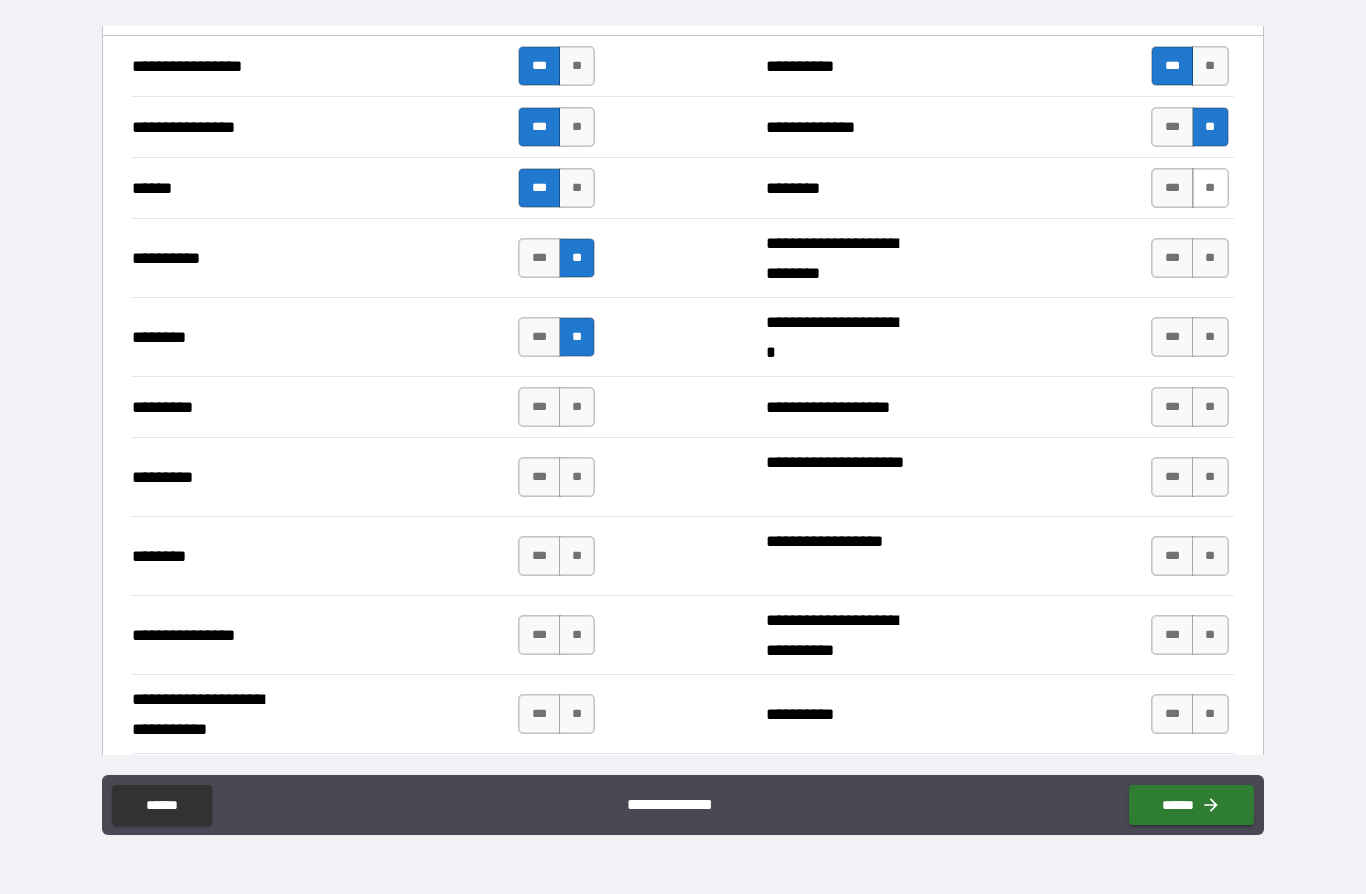 click on "**" at bounding box center (1210, 188) 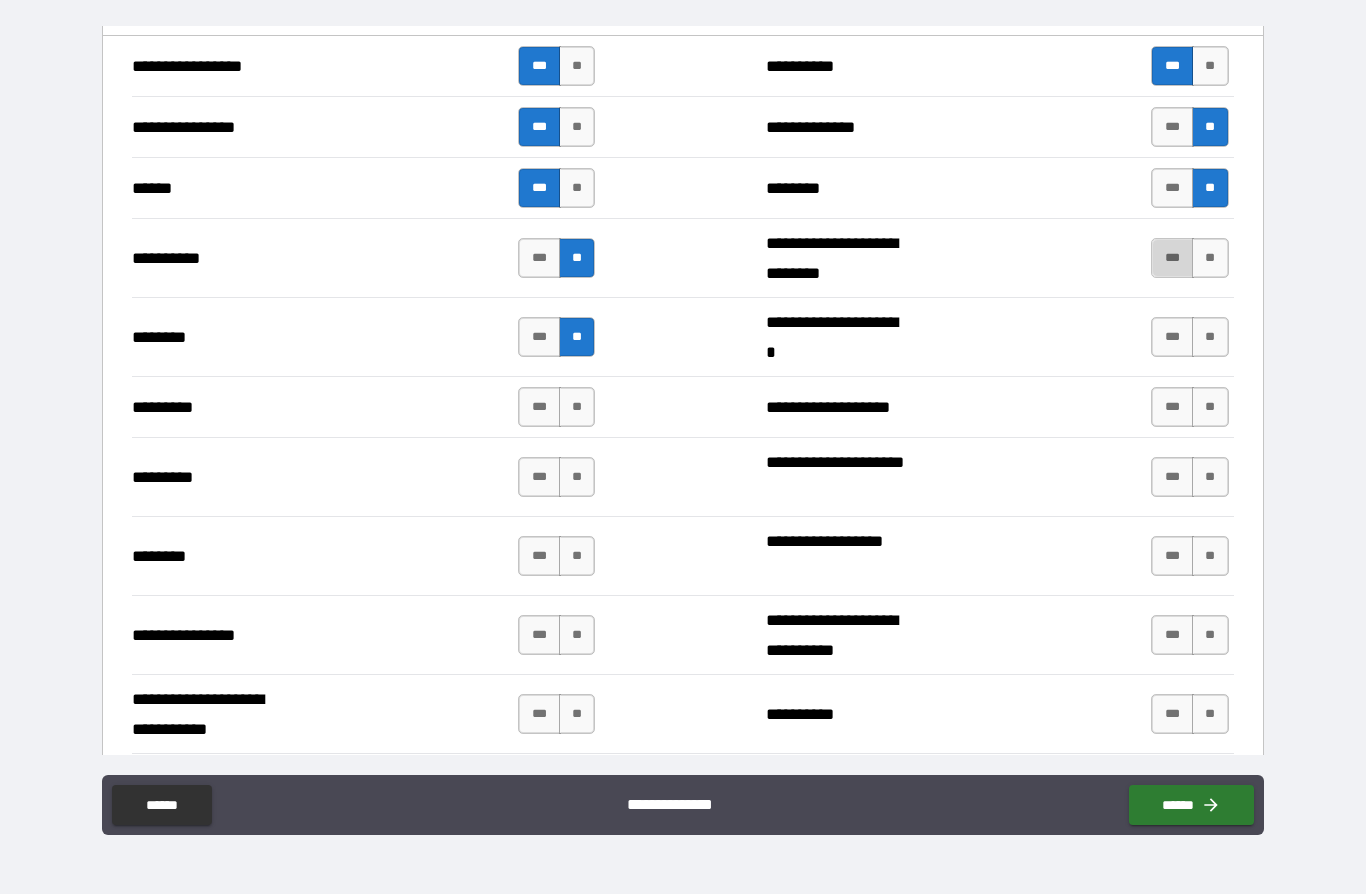 click on "***" at bounding box center (1172, 258) 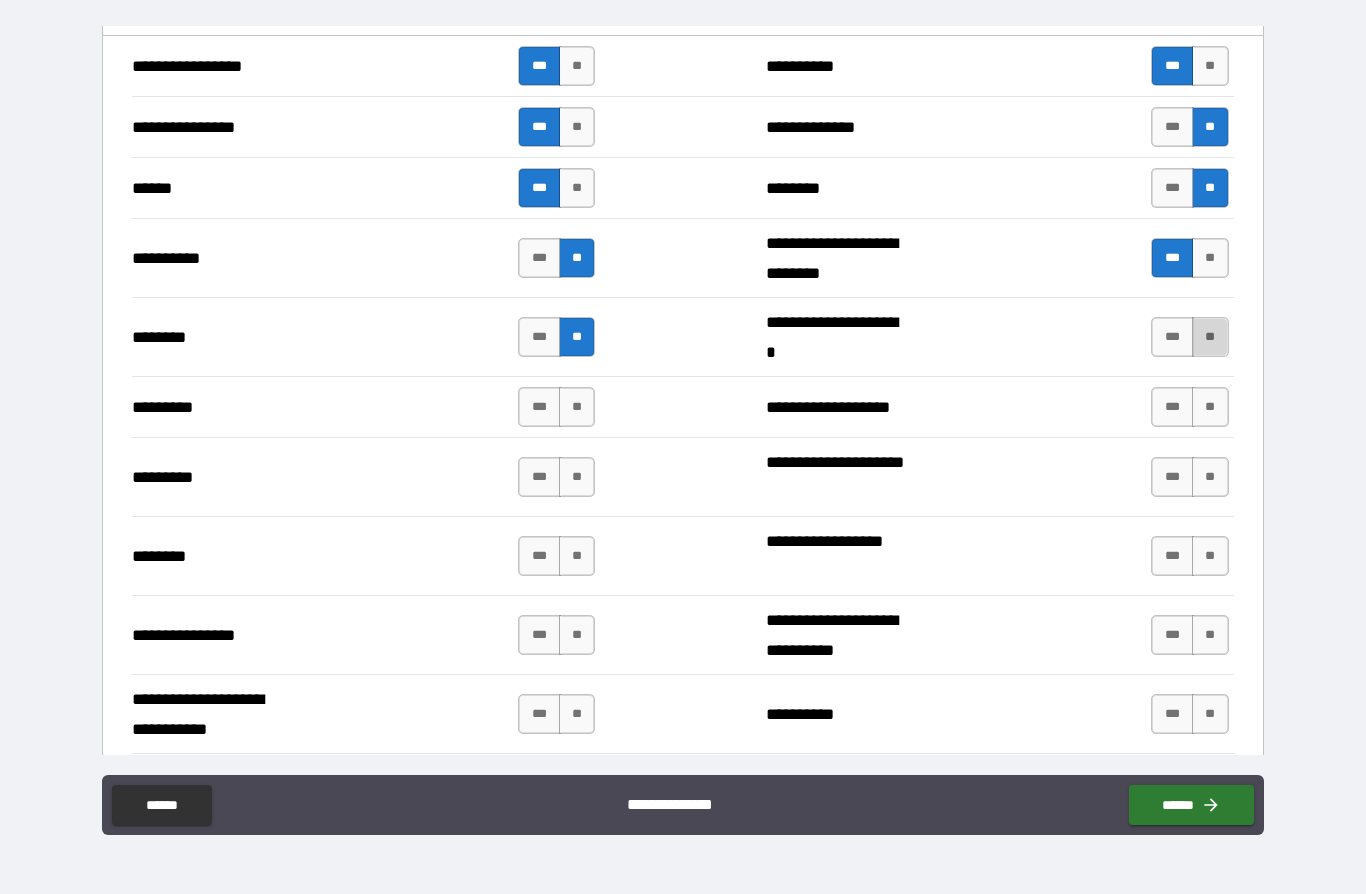 click on "**" at bounding box center [1210, 337] 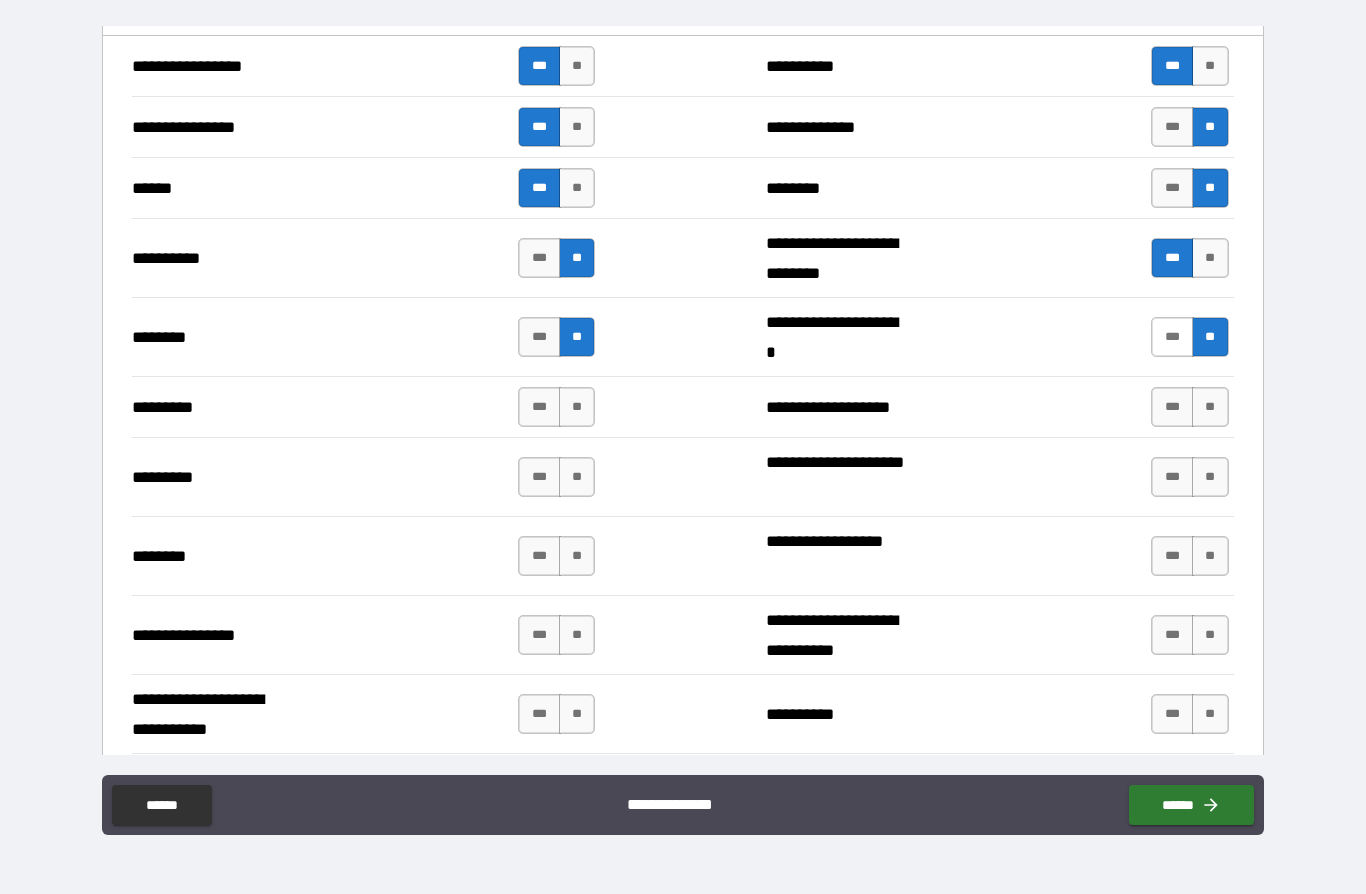 click on "***" at bounding box center (1172, 337) 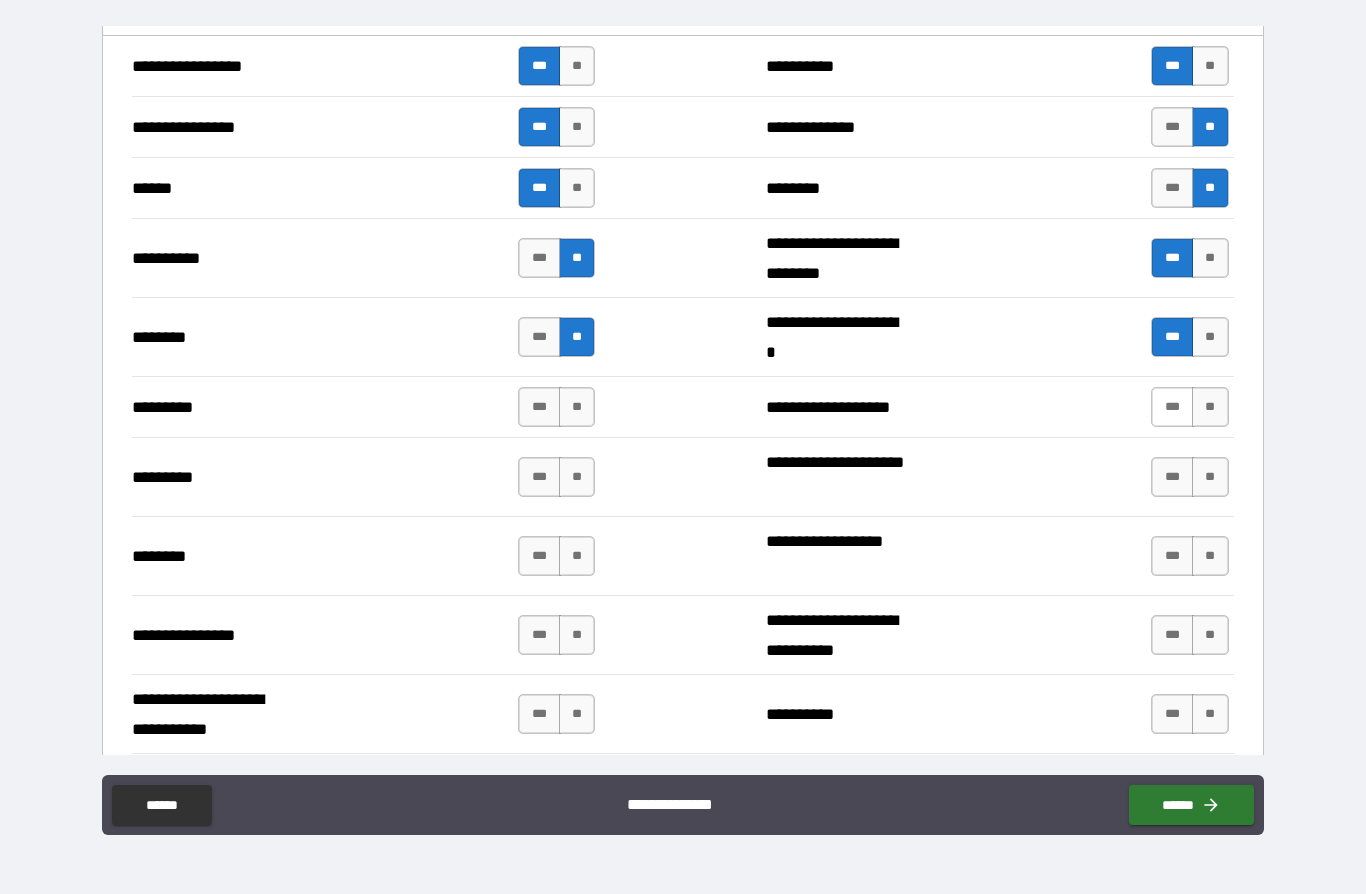 click on "***" at bounding box center (1172, 407) 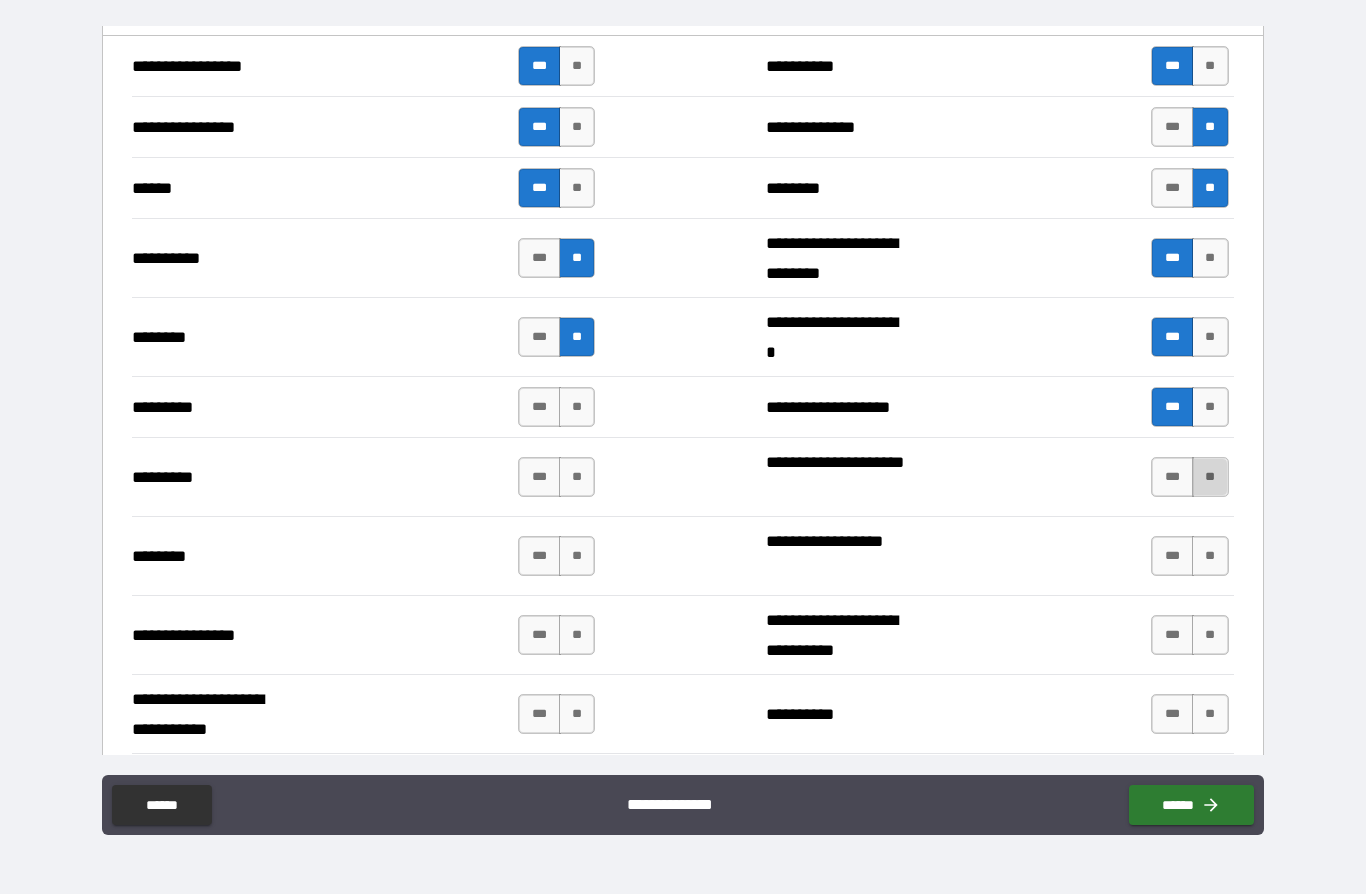 click on "**" at bounding box center (1210, 477) 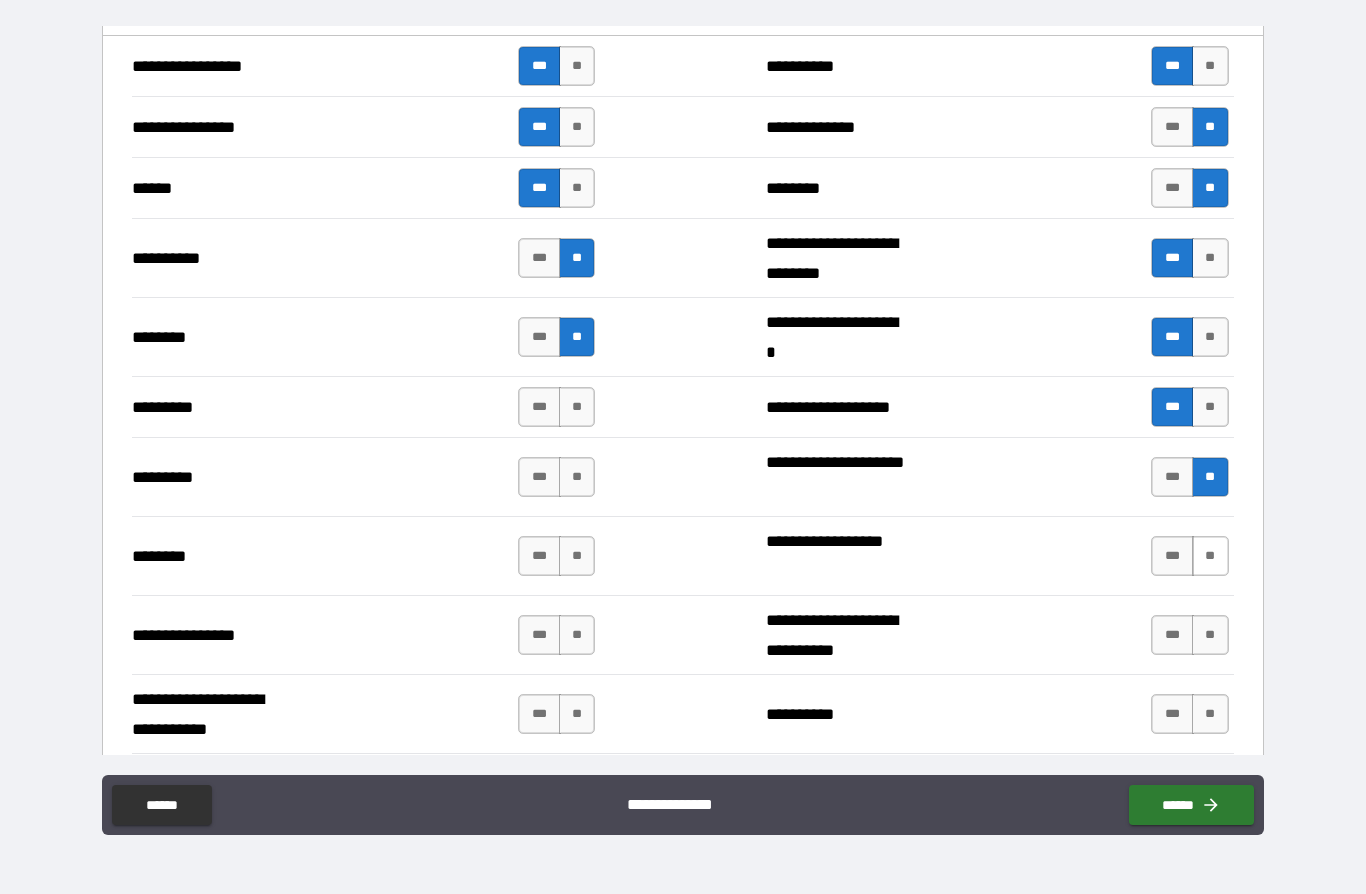 click on "**" at bounding box center (1210, 556) 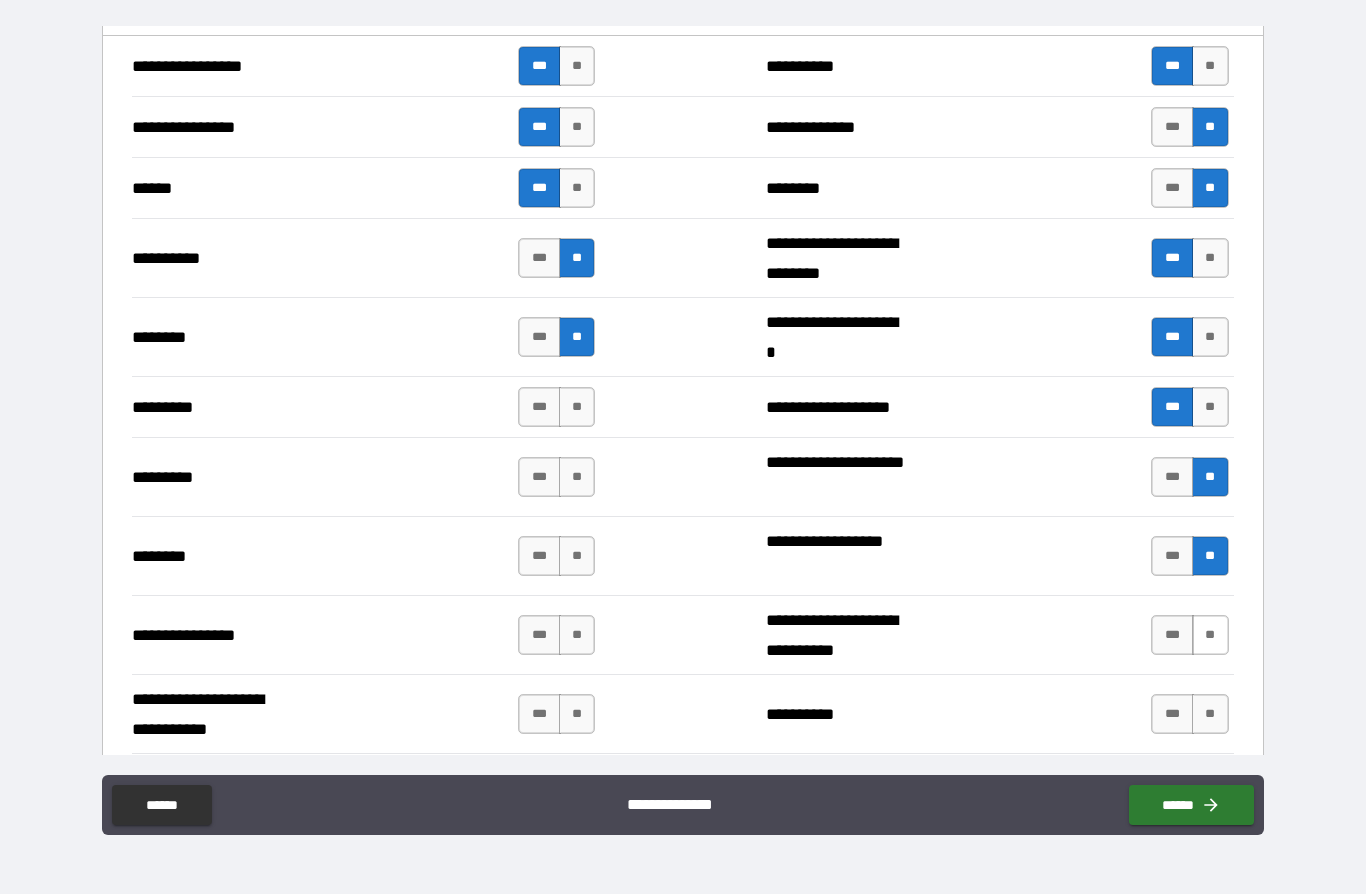 click on "**" at bounding box center [1210, 635] 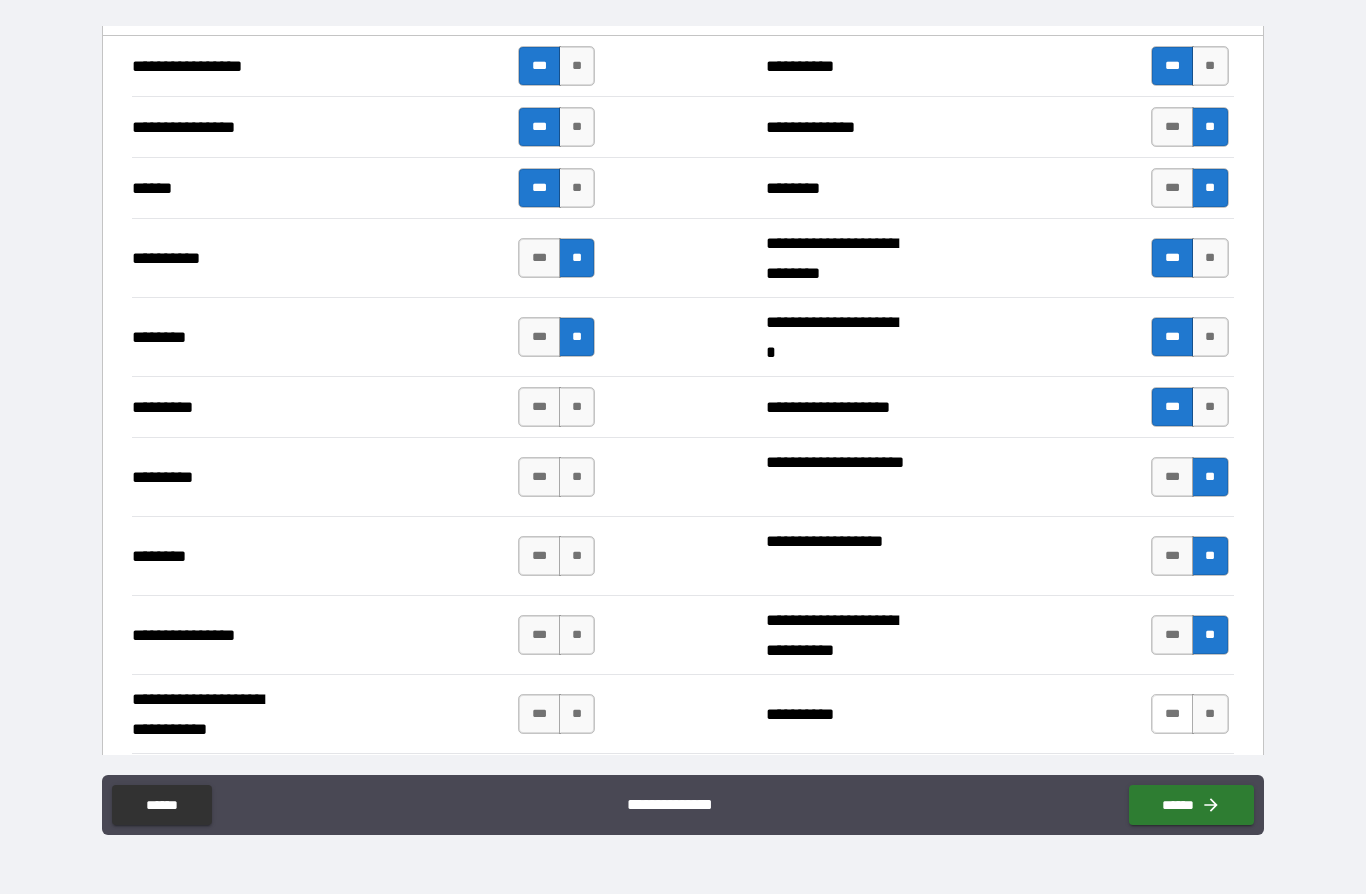 click on "***" at bounding box center (1172, 714) 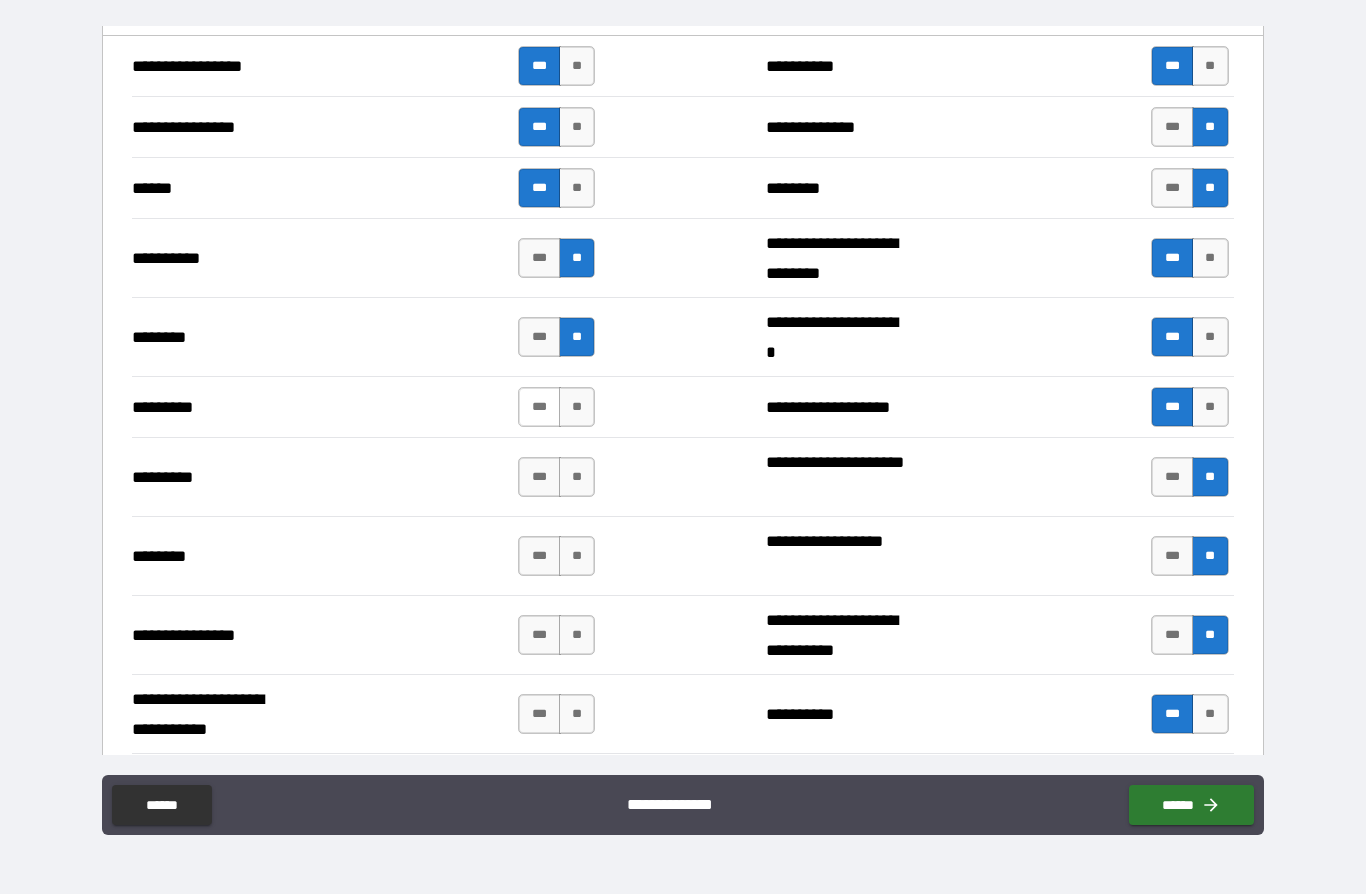 click on "***" at bounding box center [539, 407] 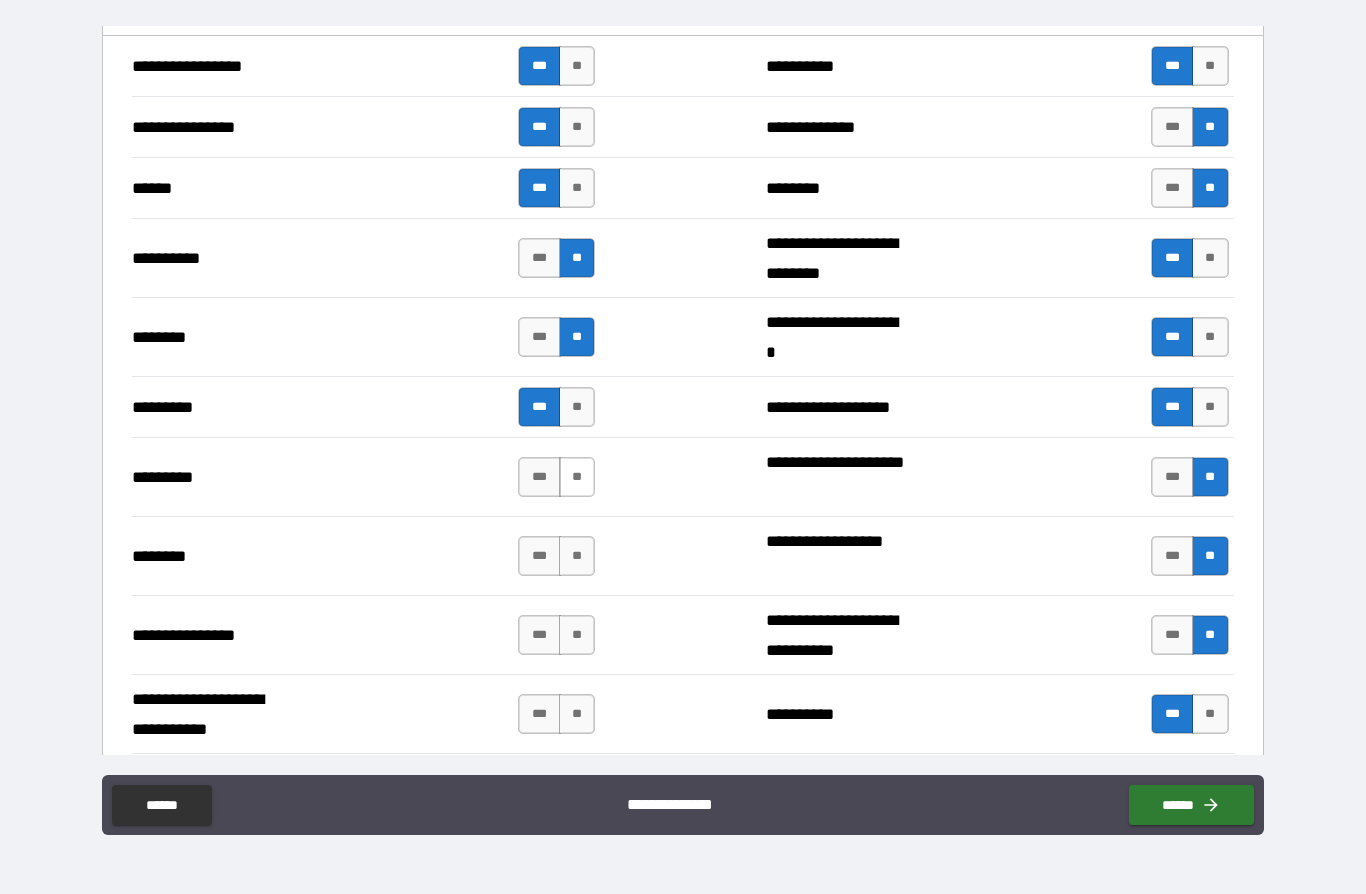 click on "**" at bounding box center (577, 477) 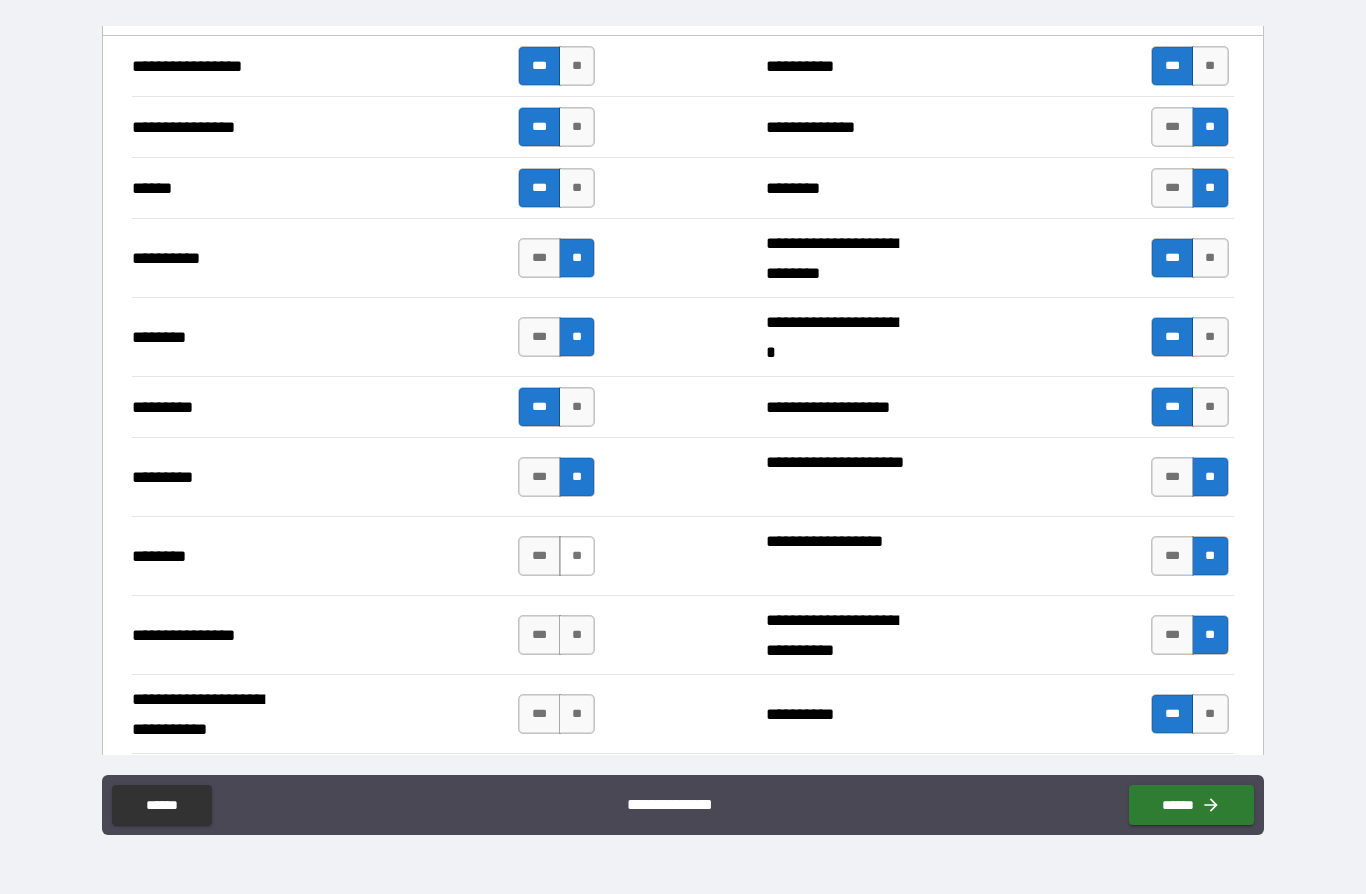 click on "**" at bounding box center [577, 556] 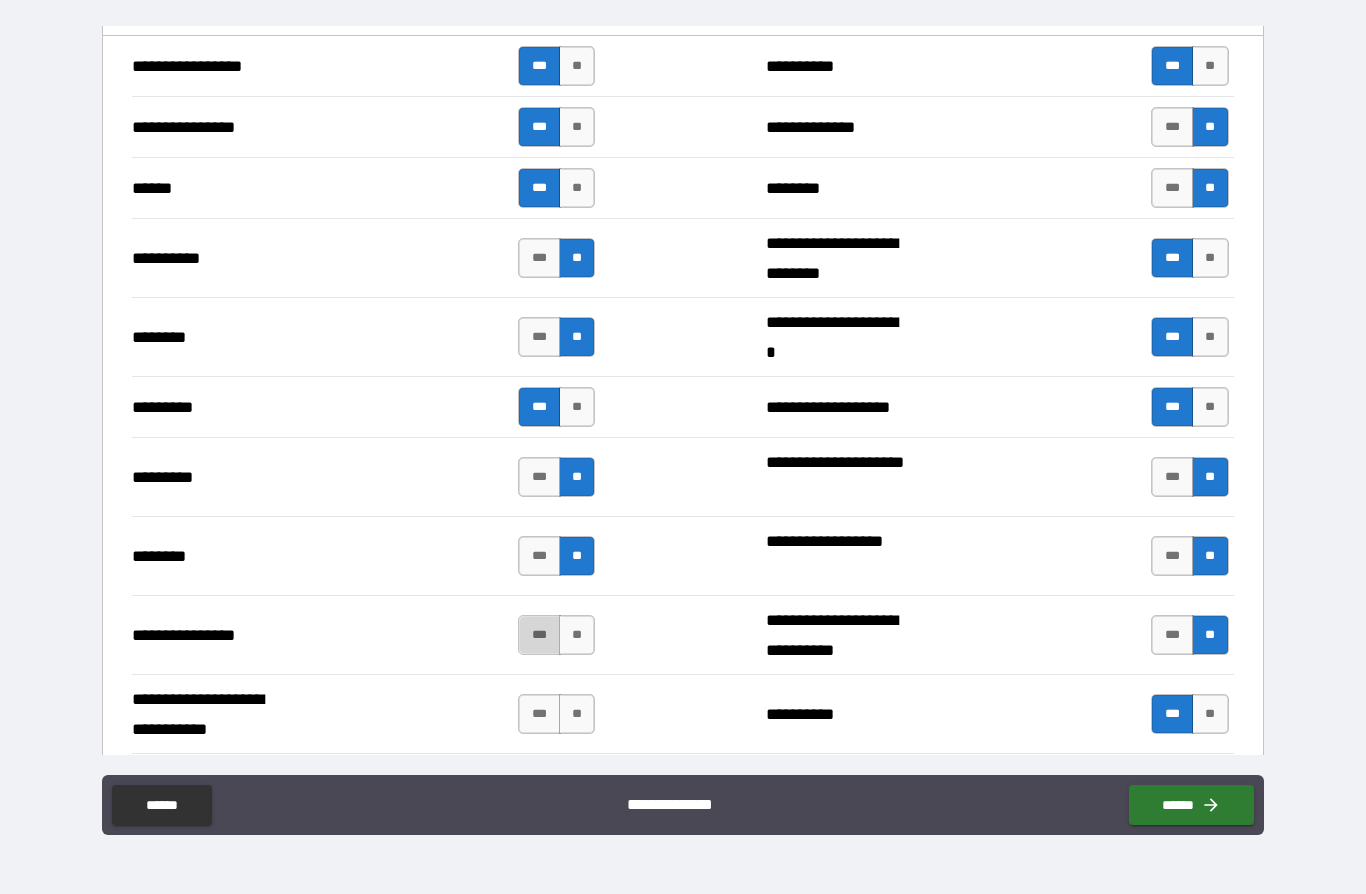 click on "***" at bounding box center (539, 635) 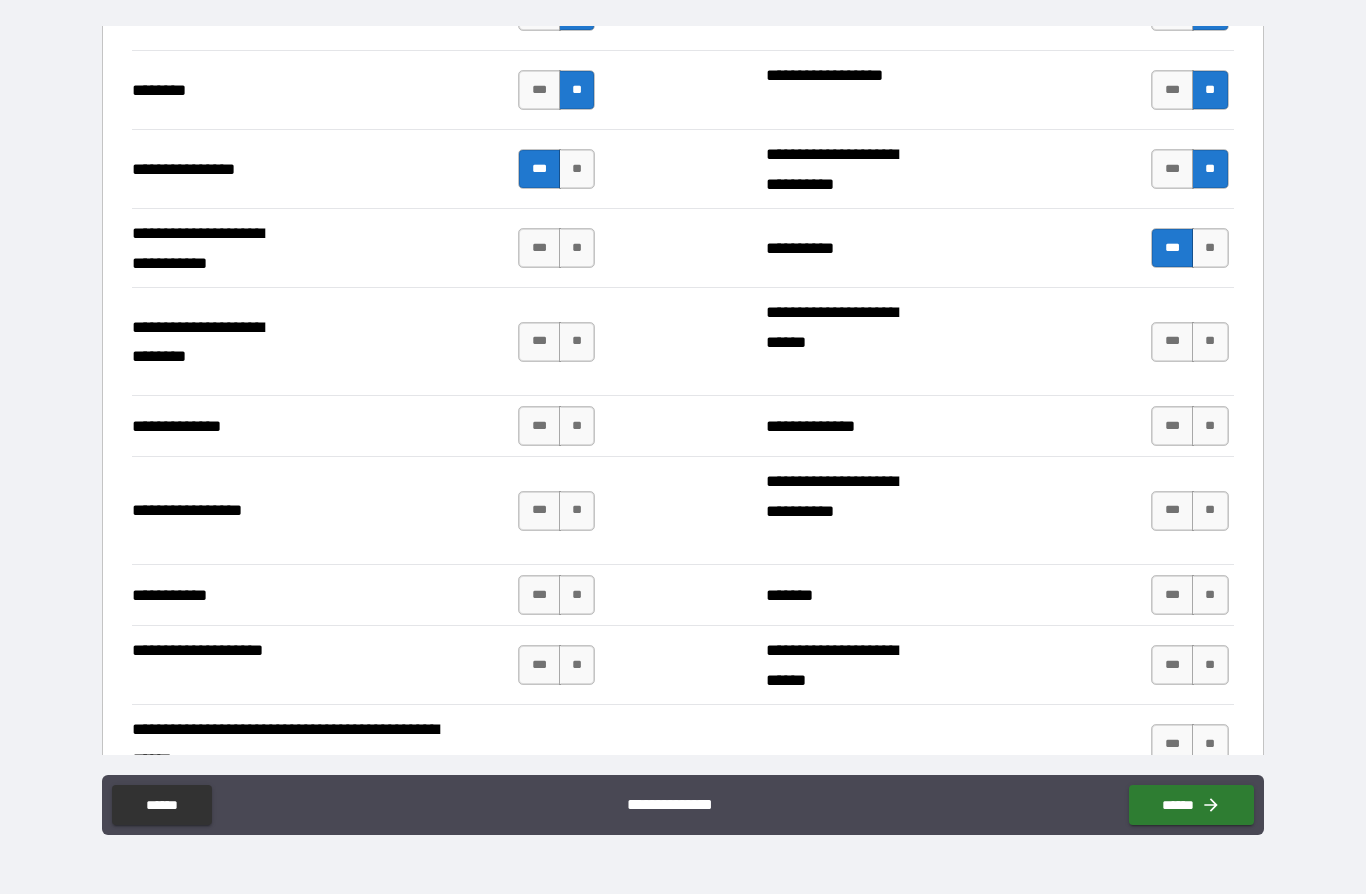 scroll, scrollTop: 5619, scrollLeft: 0, axis: vertical 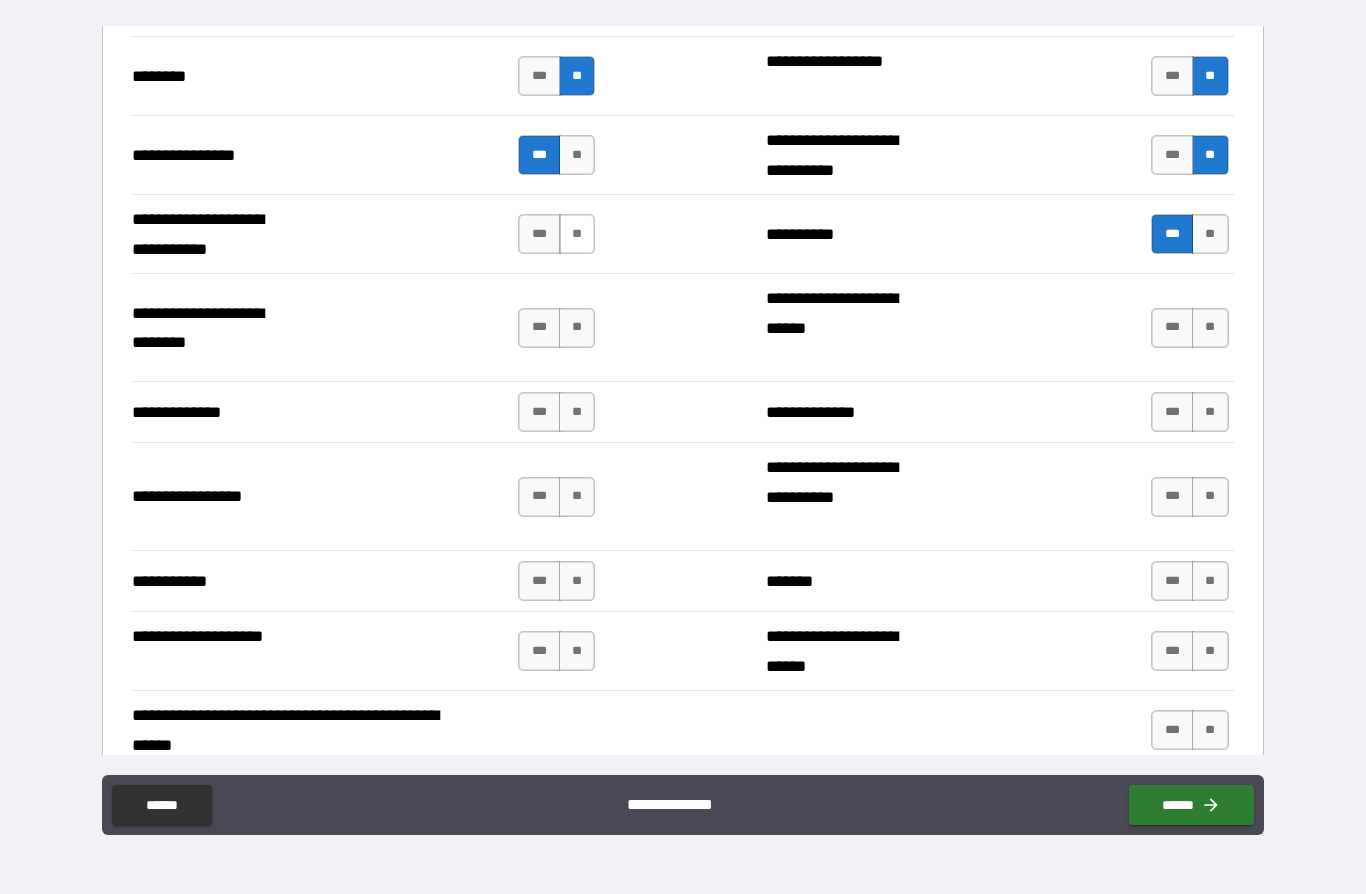 click on "**" at bounding box center [577, 234] 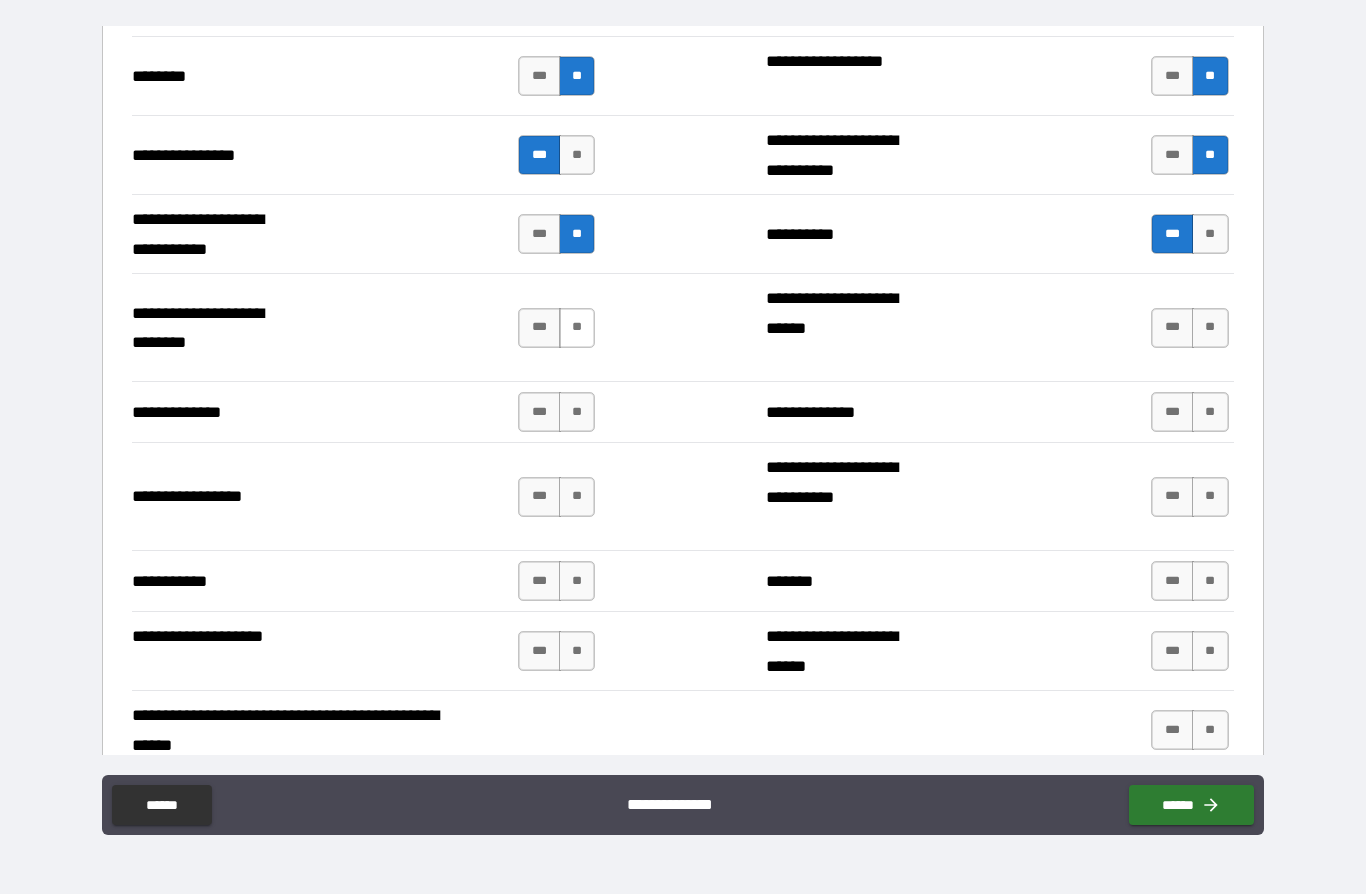 click on "**" at bounding box center [577, 328] 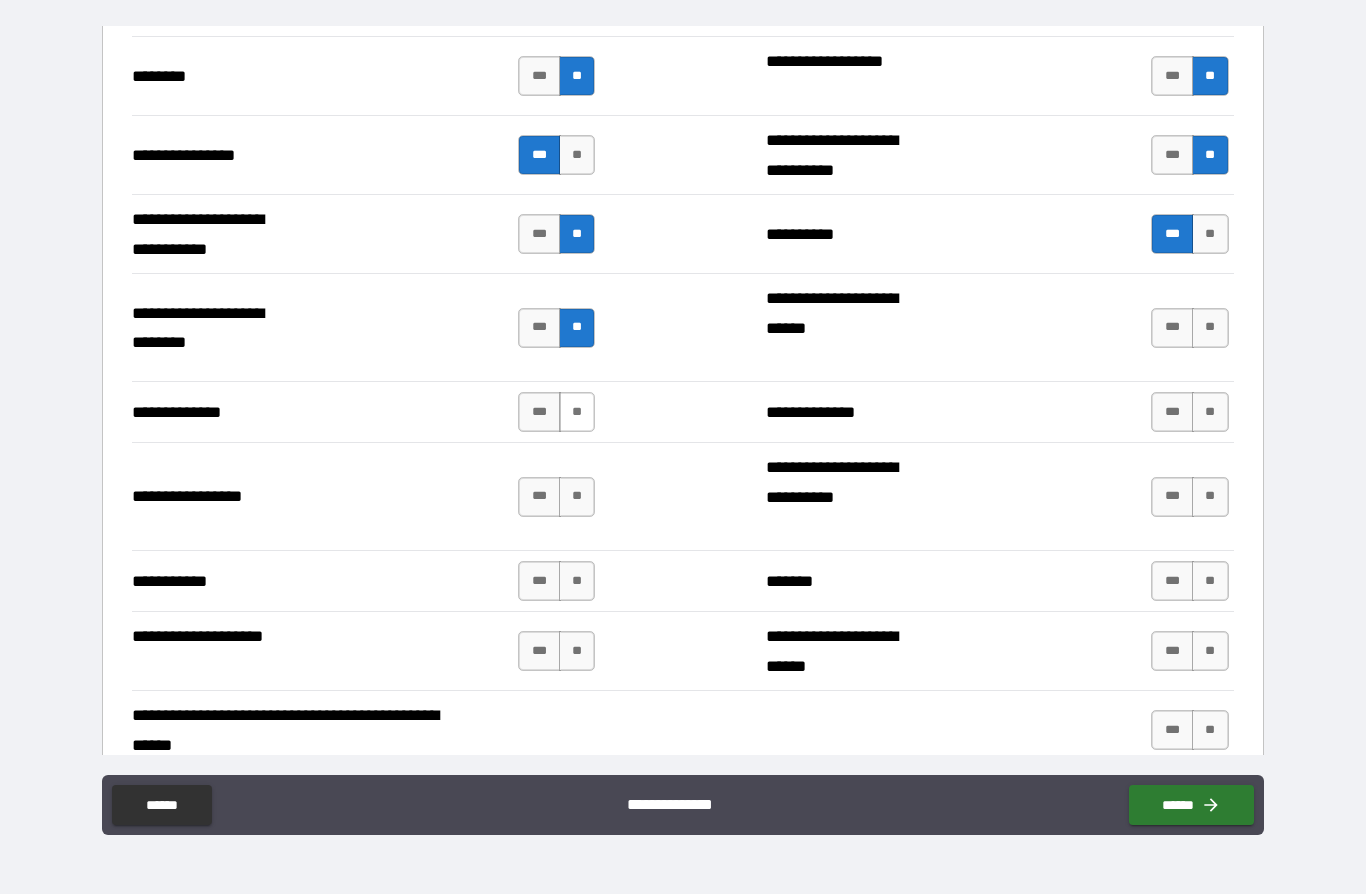 click on "**" at bounding box center (577, 412) 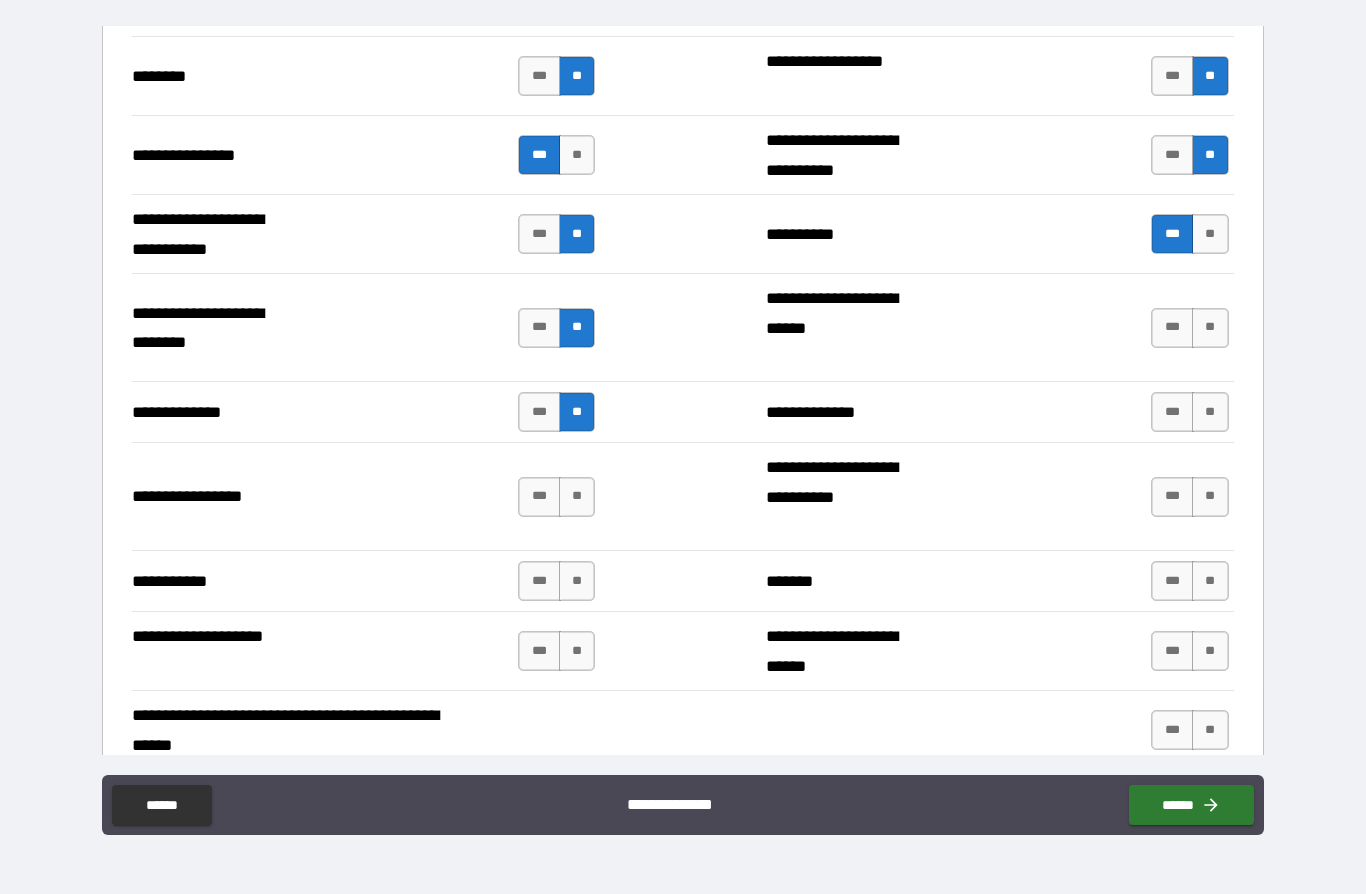 click on "**" at bounding box center [577, 497] 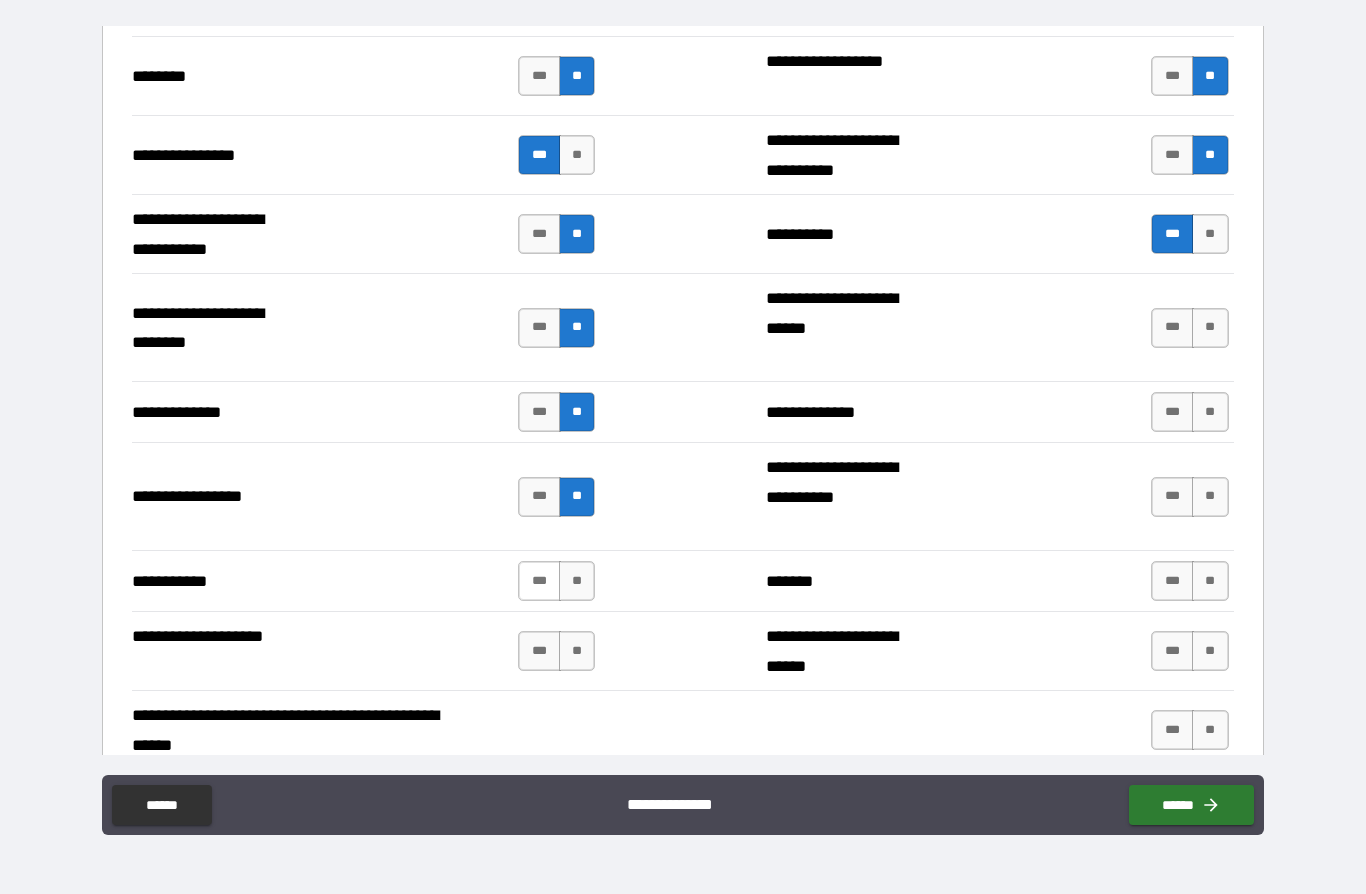 click on "***" at bounding box center [539, 581] 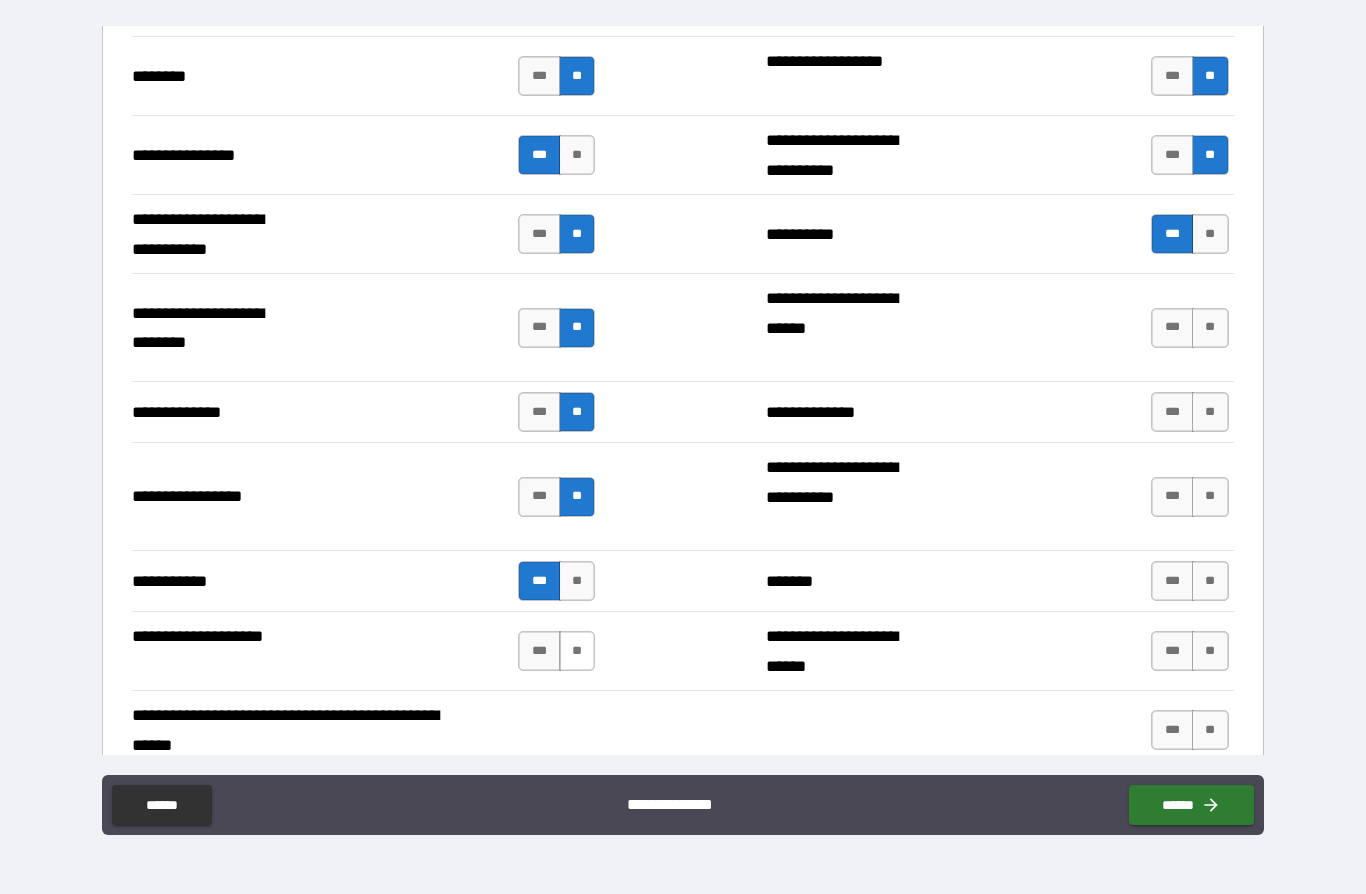 click on "**" at bounding box center (577, 651) 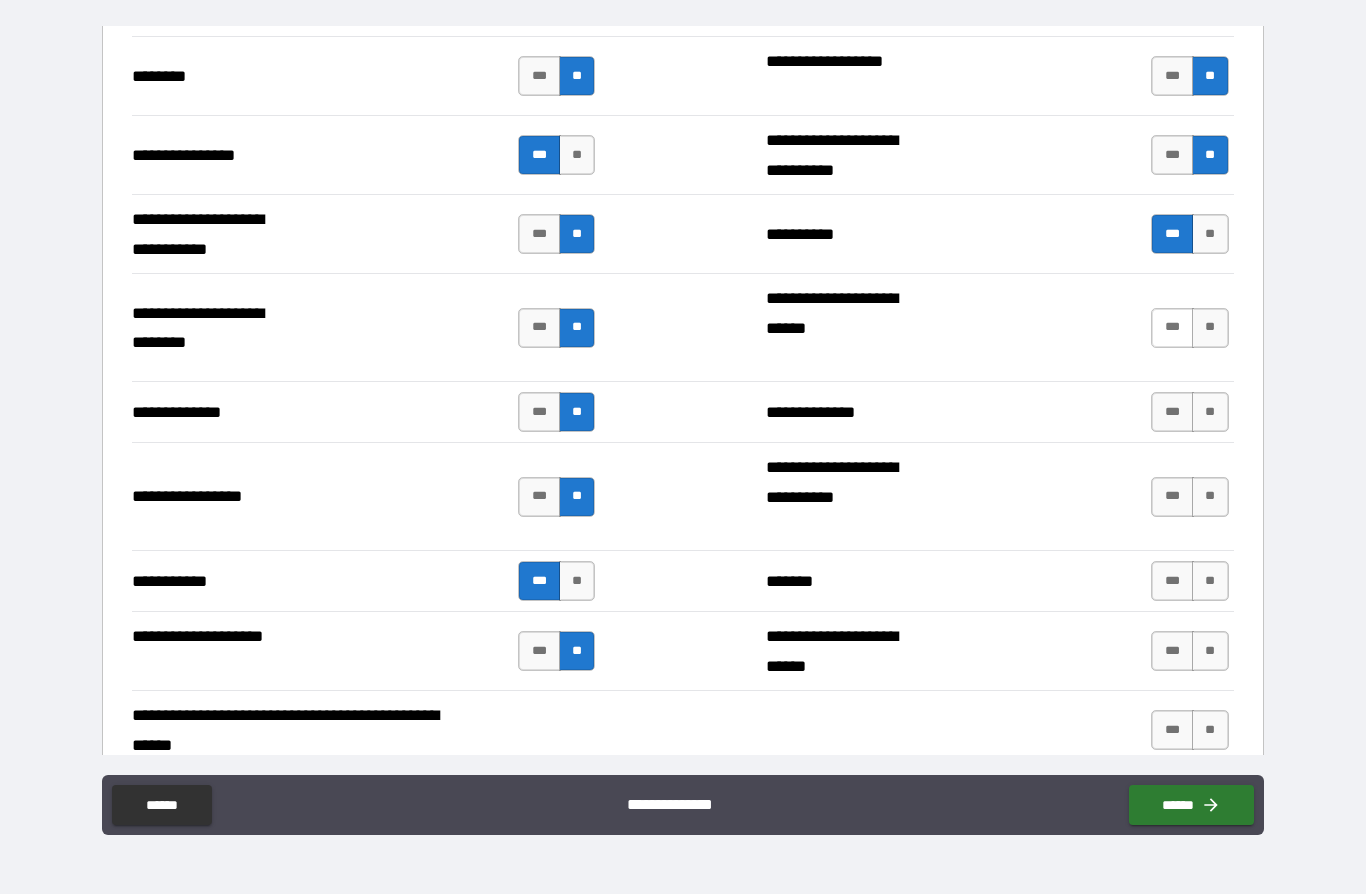 click on "***" at bounding box center (1172, 328) 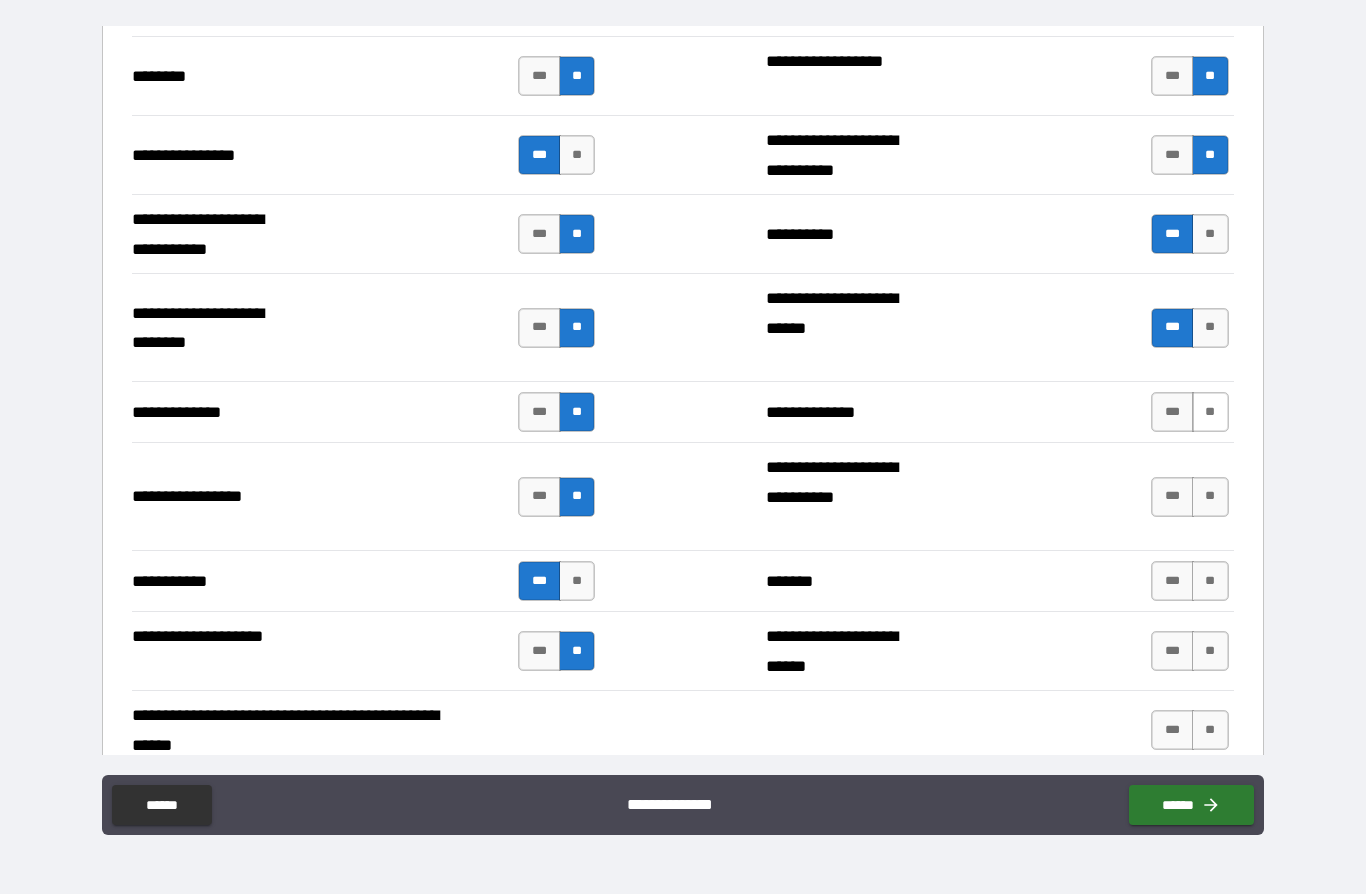 click on "**" at bounding box center (1210, 412) 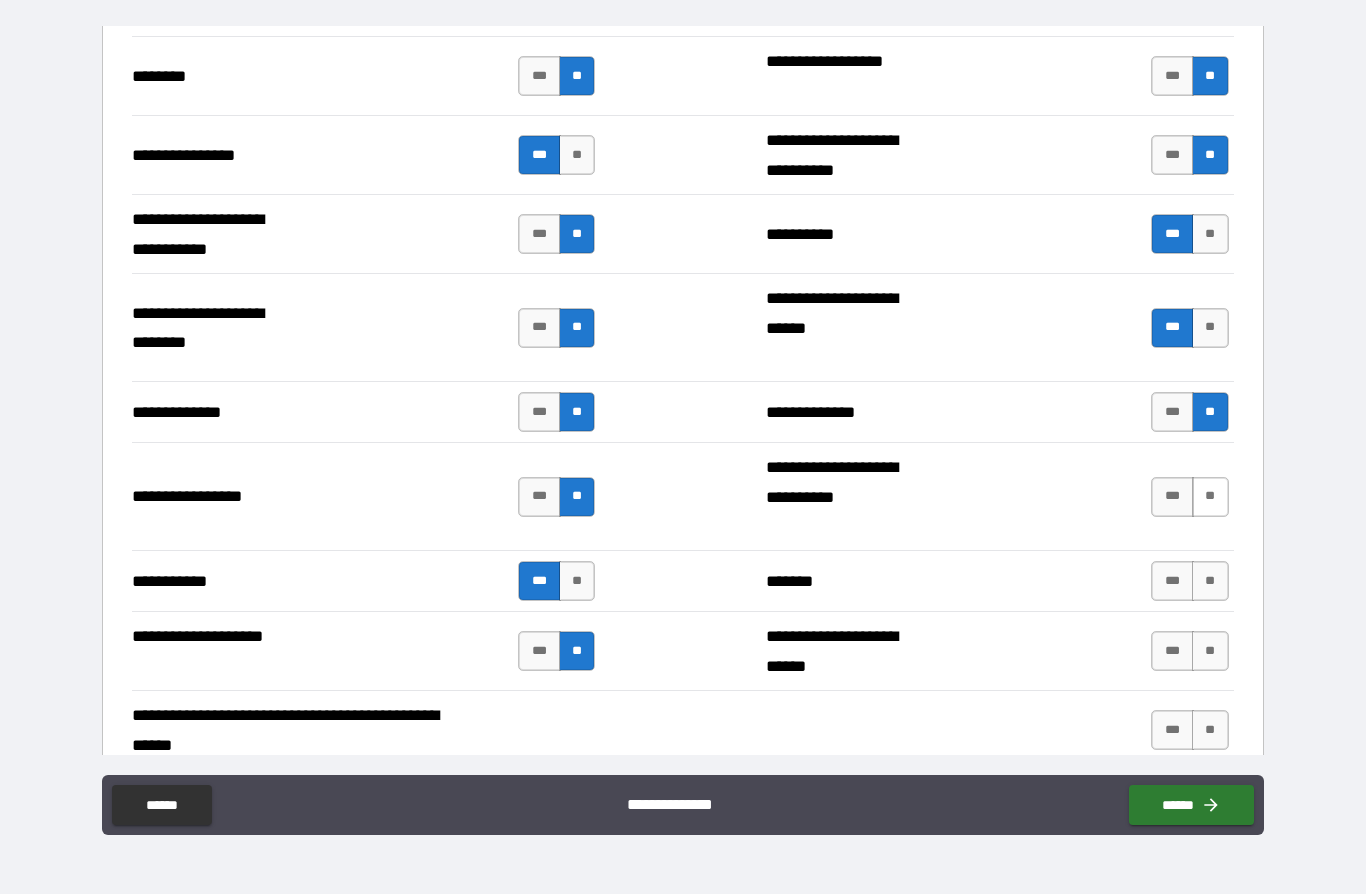 click on "**" at bounding box center [1210, 497] 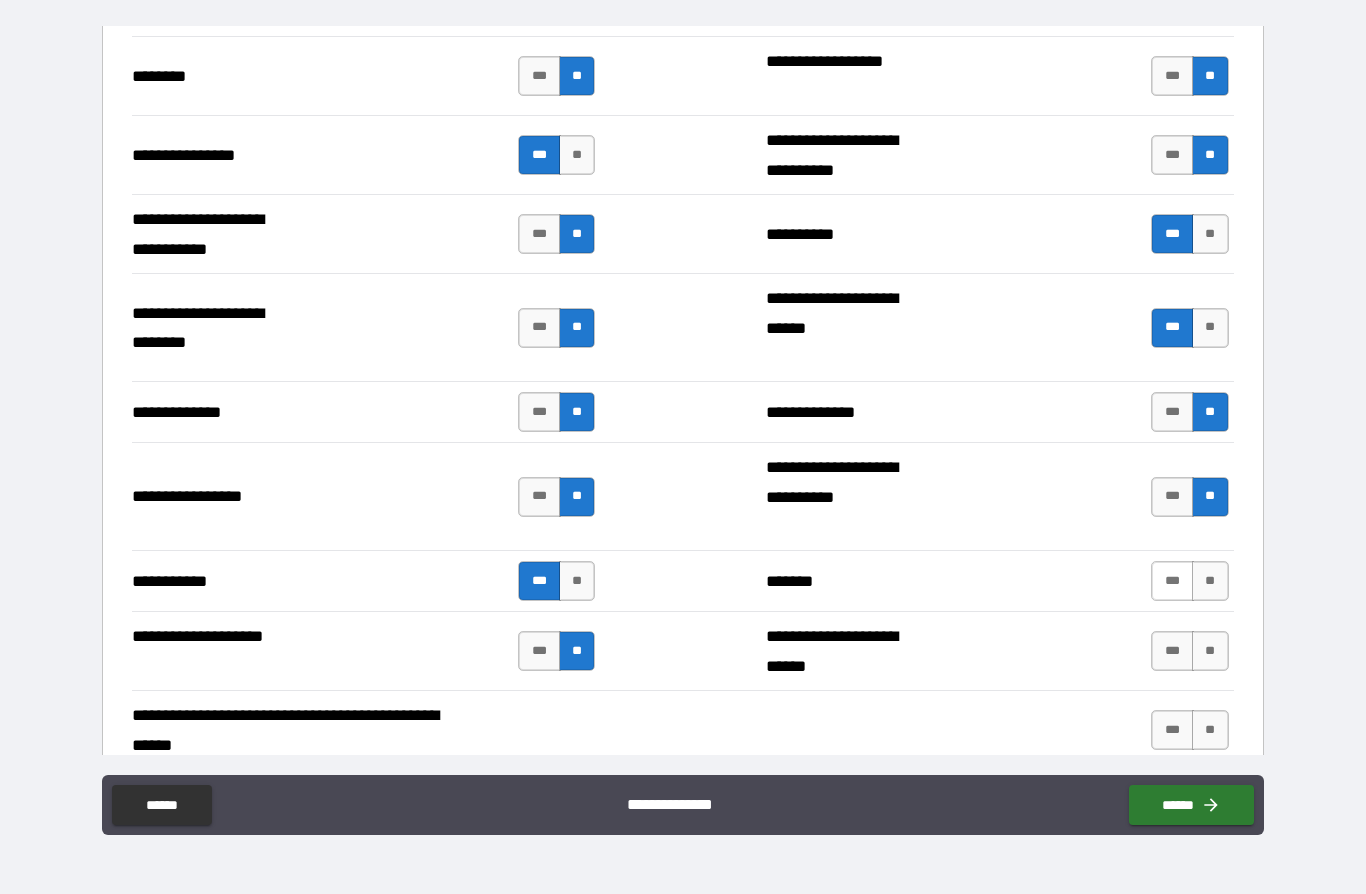 click on "***" at bounding box center [1172, 581] 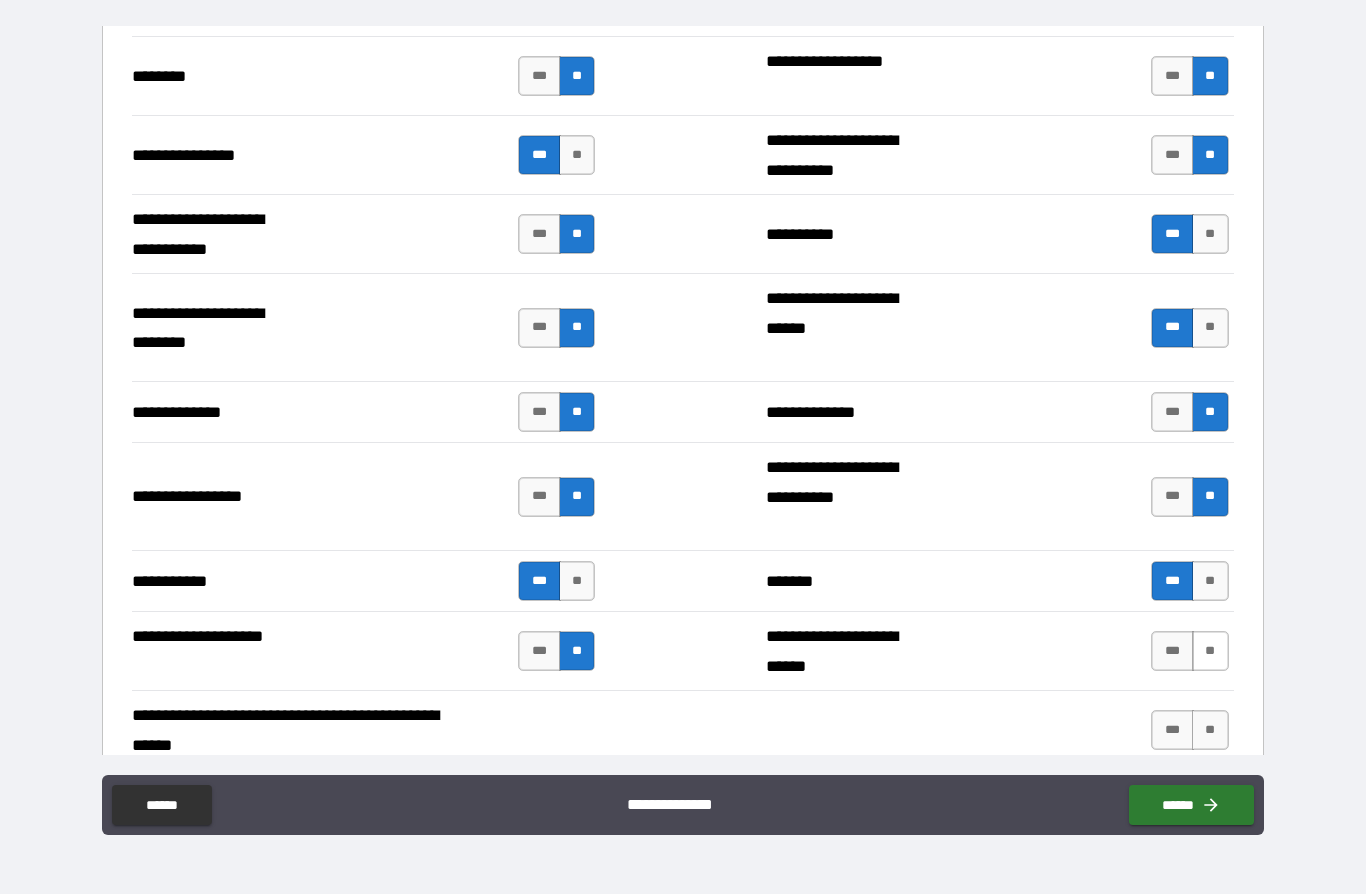 click on "**" at bounding box center [1210, 651] 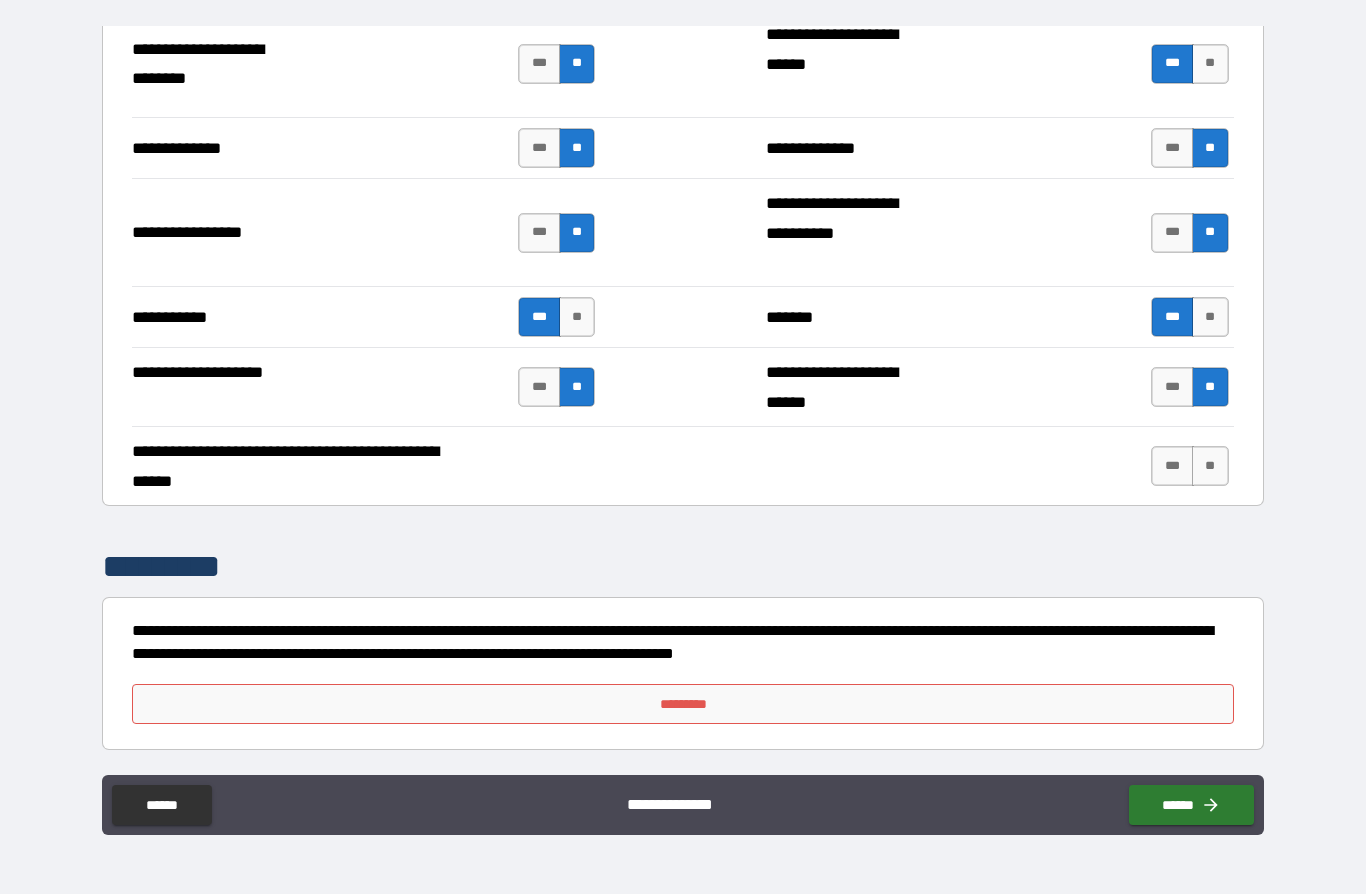 scroll, scrollTop: 5883, scrollLeft: 0, axis: vertical 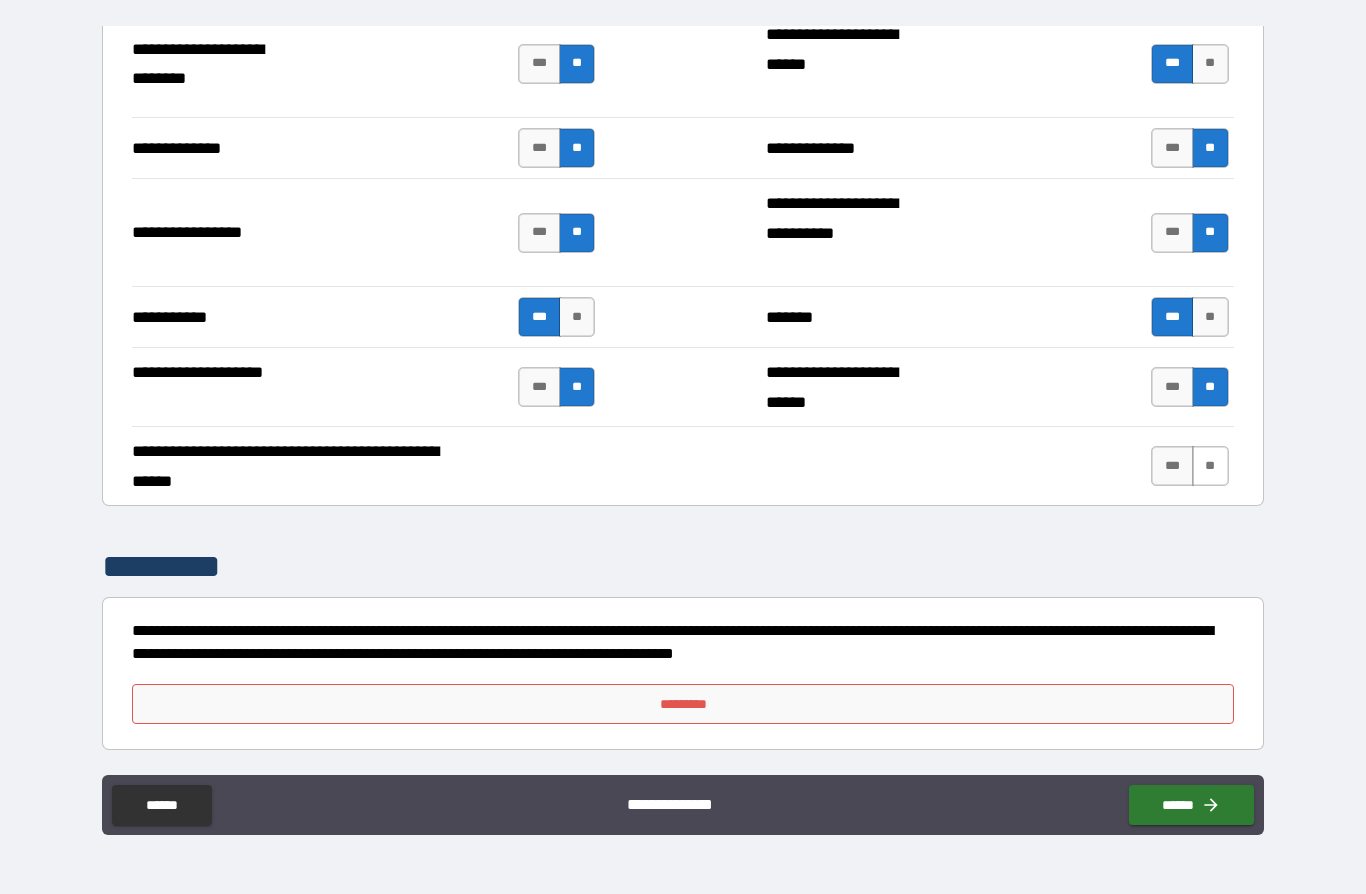 click on "**" at bounding box center [1210, 466] 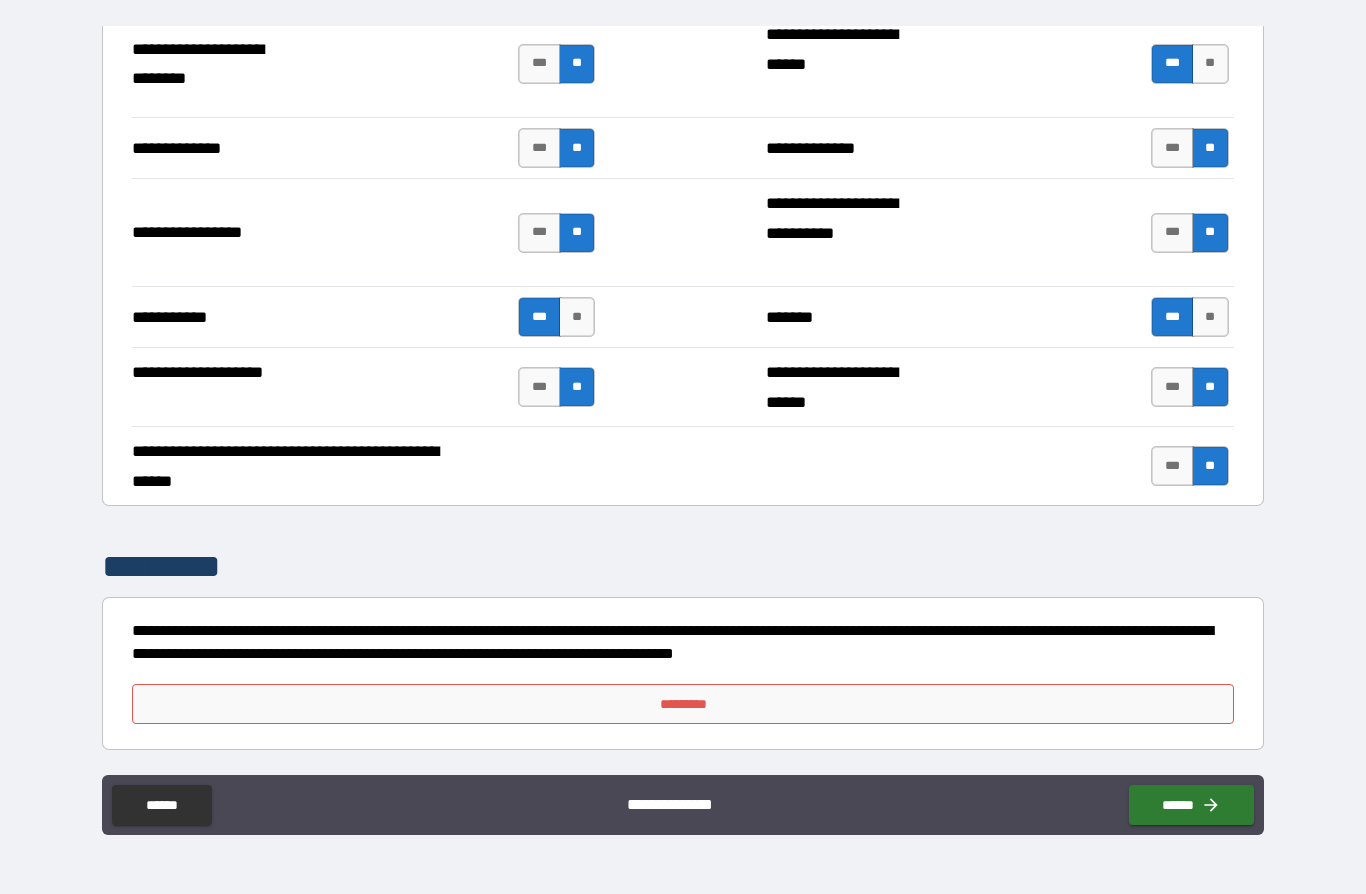 click on "*********" at bounding box center [682, 704] 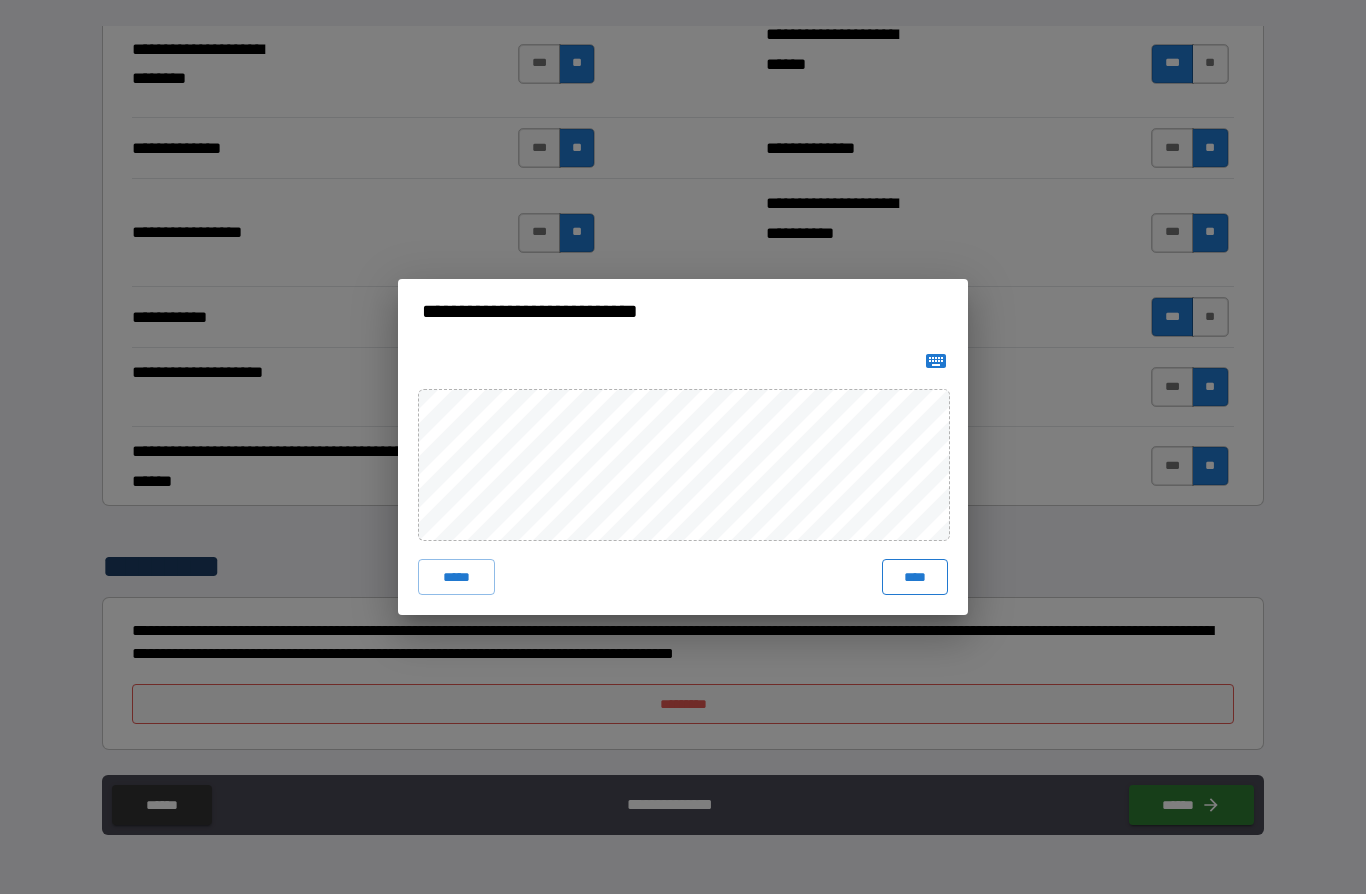 click on "****" at bounding box center (915, 577) 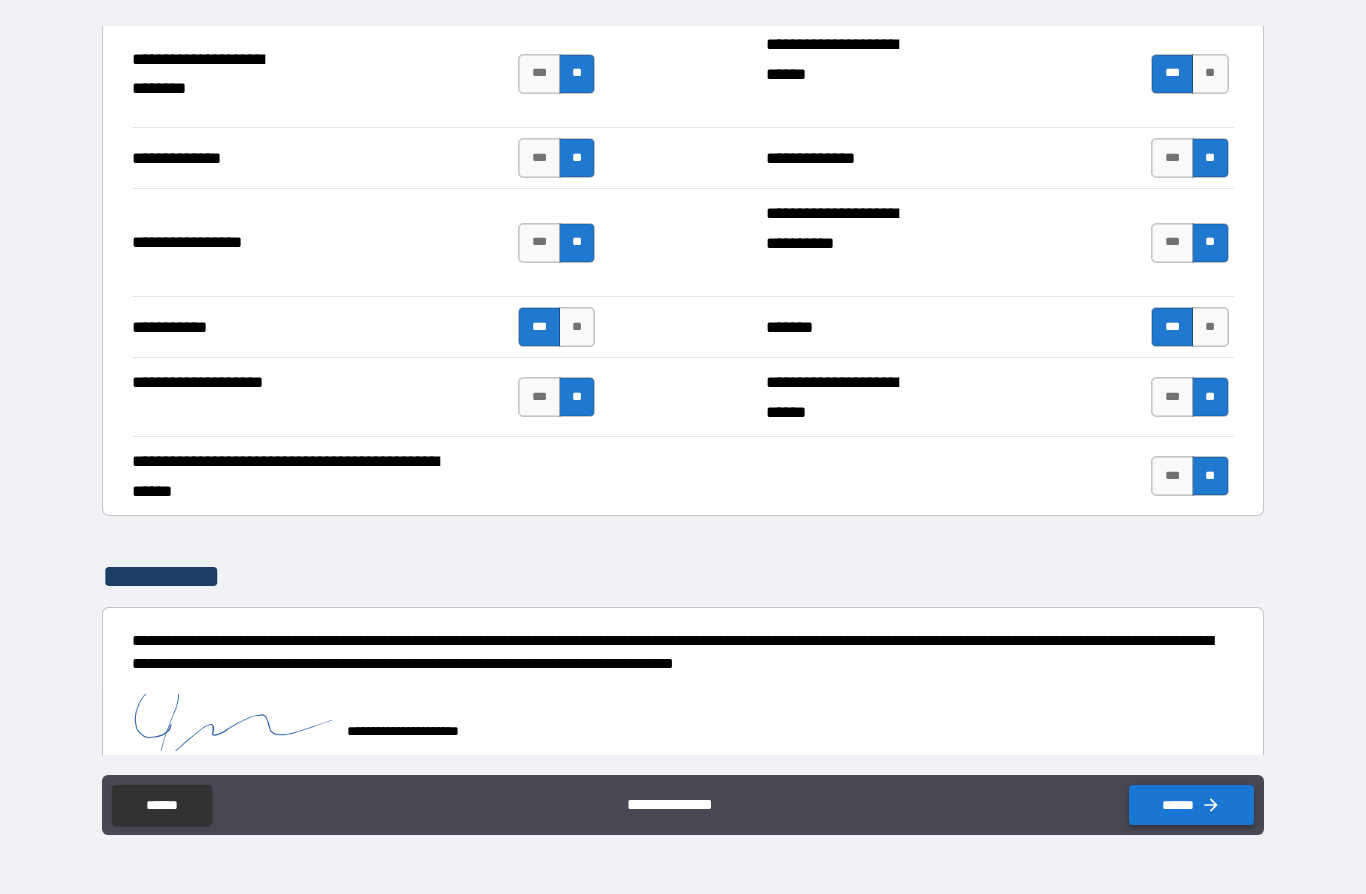 click 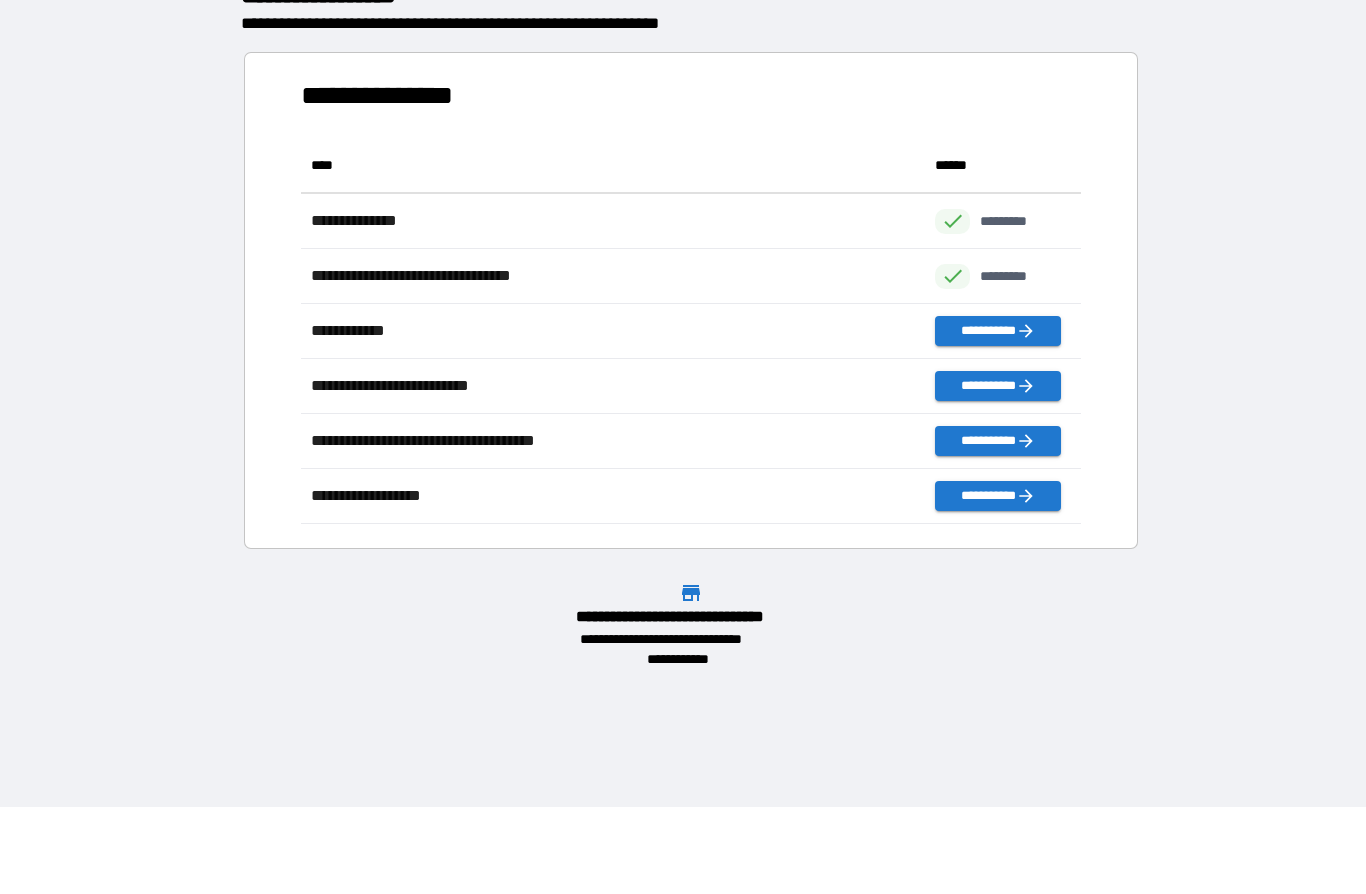 scroll, scrollTop: 1, scrollLeft: 1, axis: both 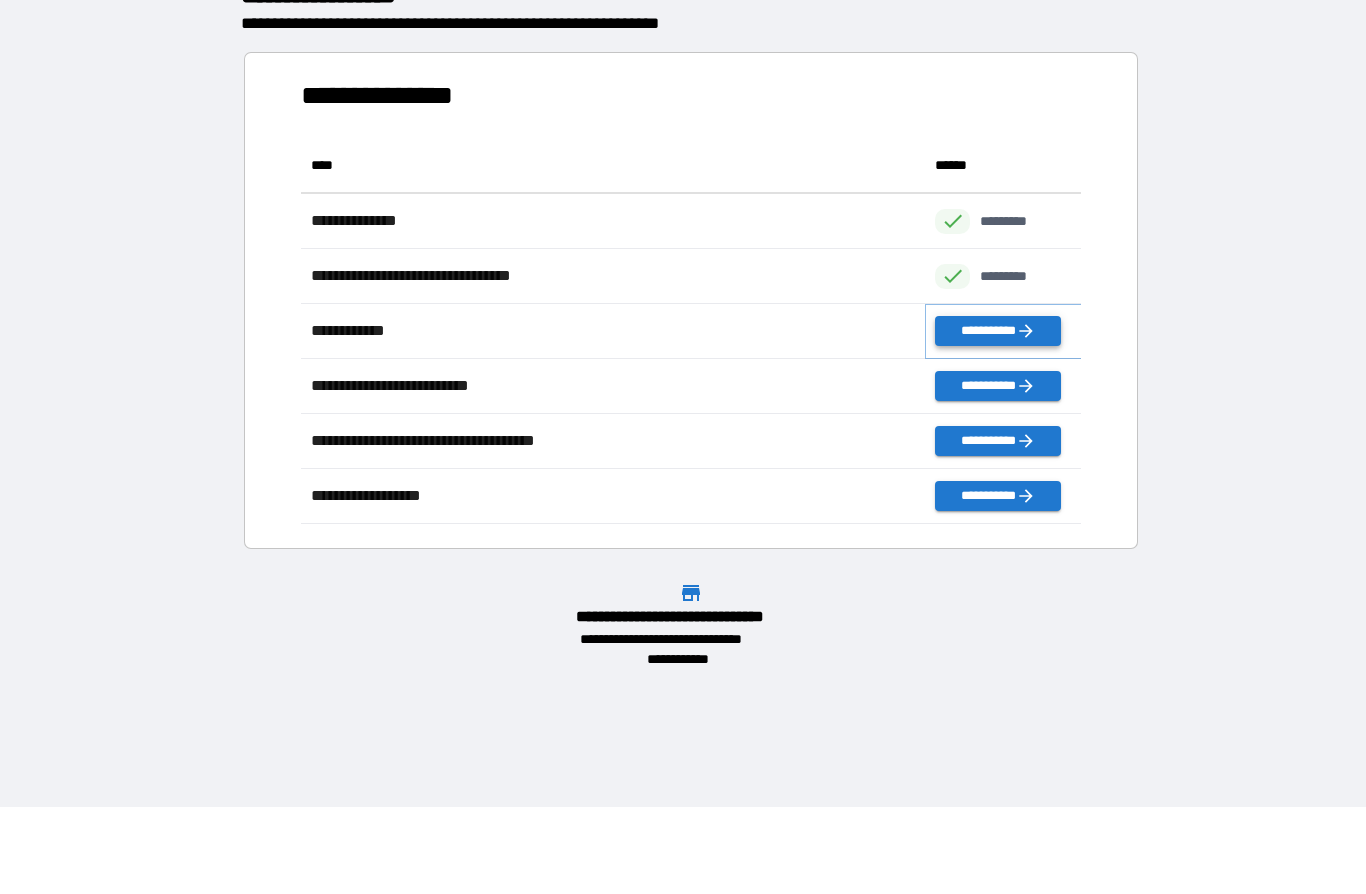 click on "**********" at bounding box center [997, 331] 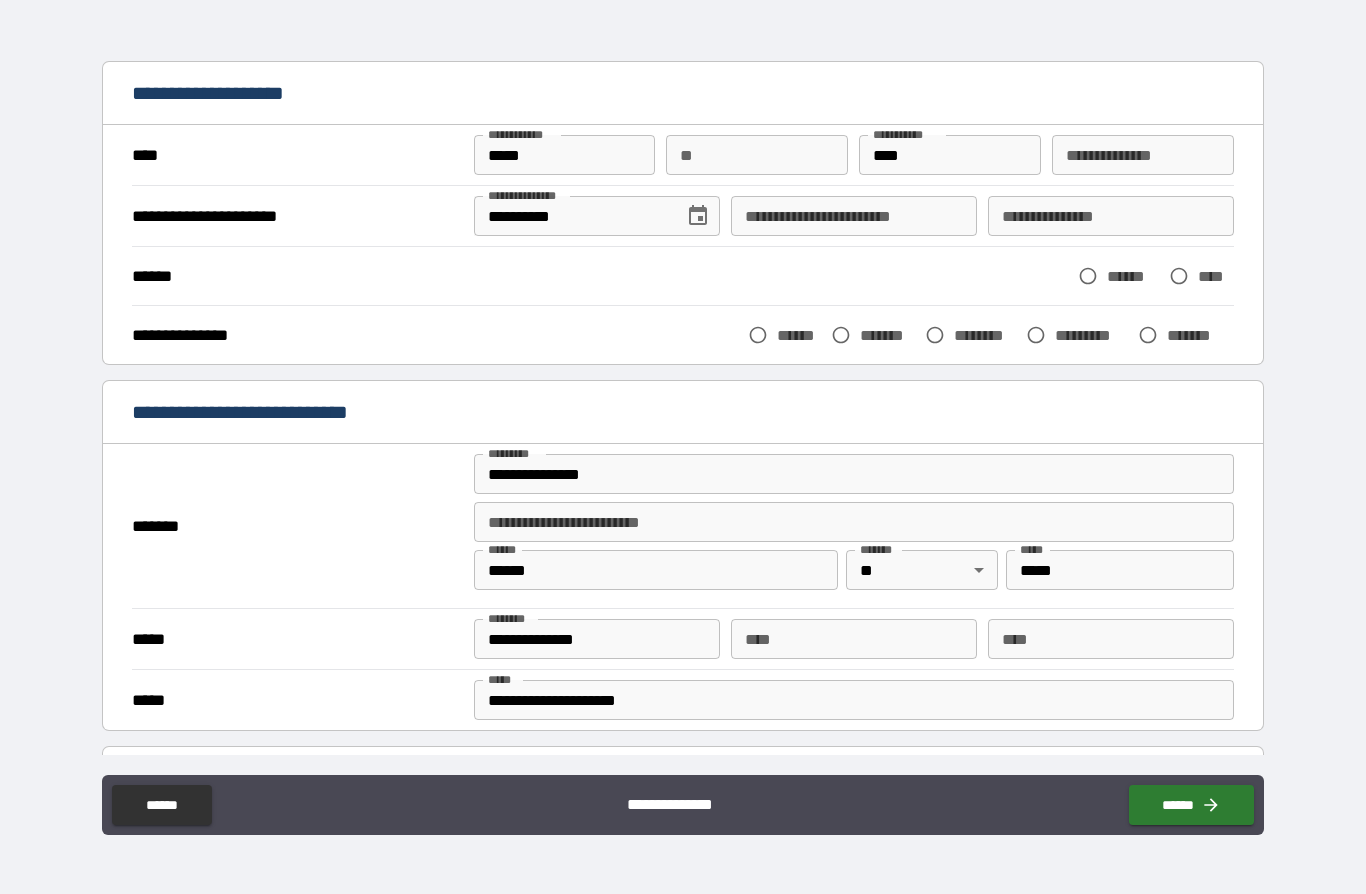 scroll, scrollTop: 42, scrollLeft: 0, axis: vertical 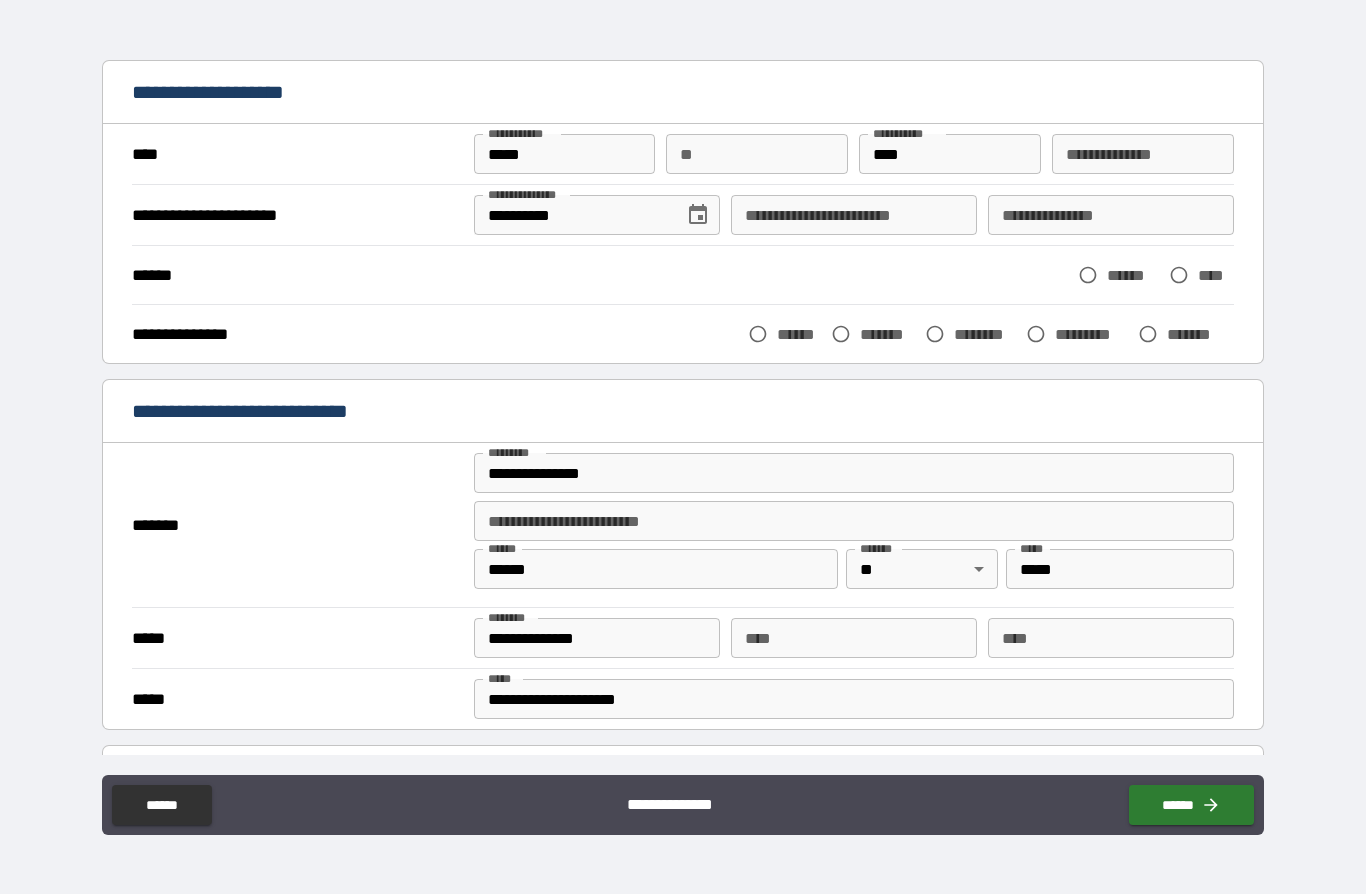 click on "**********" at bounding box center [854, 215] 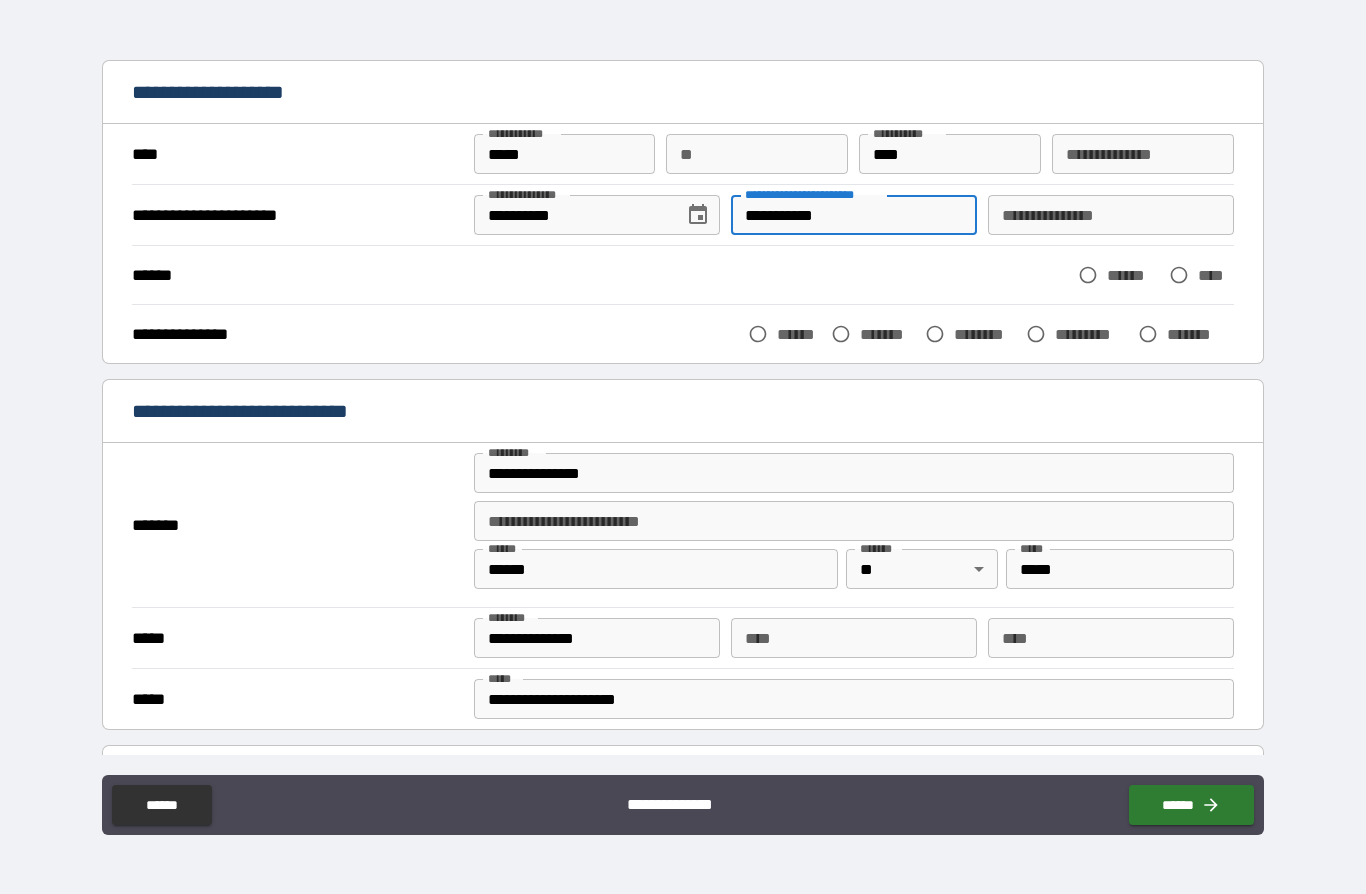 type on "**********" 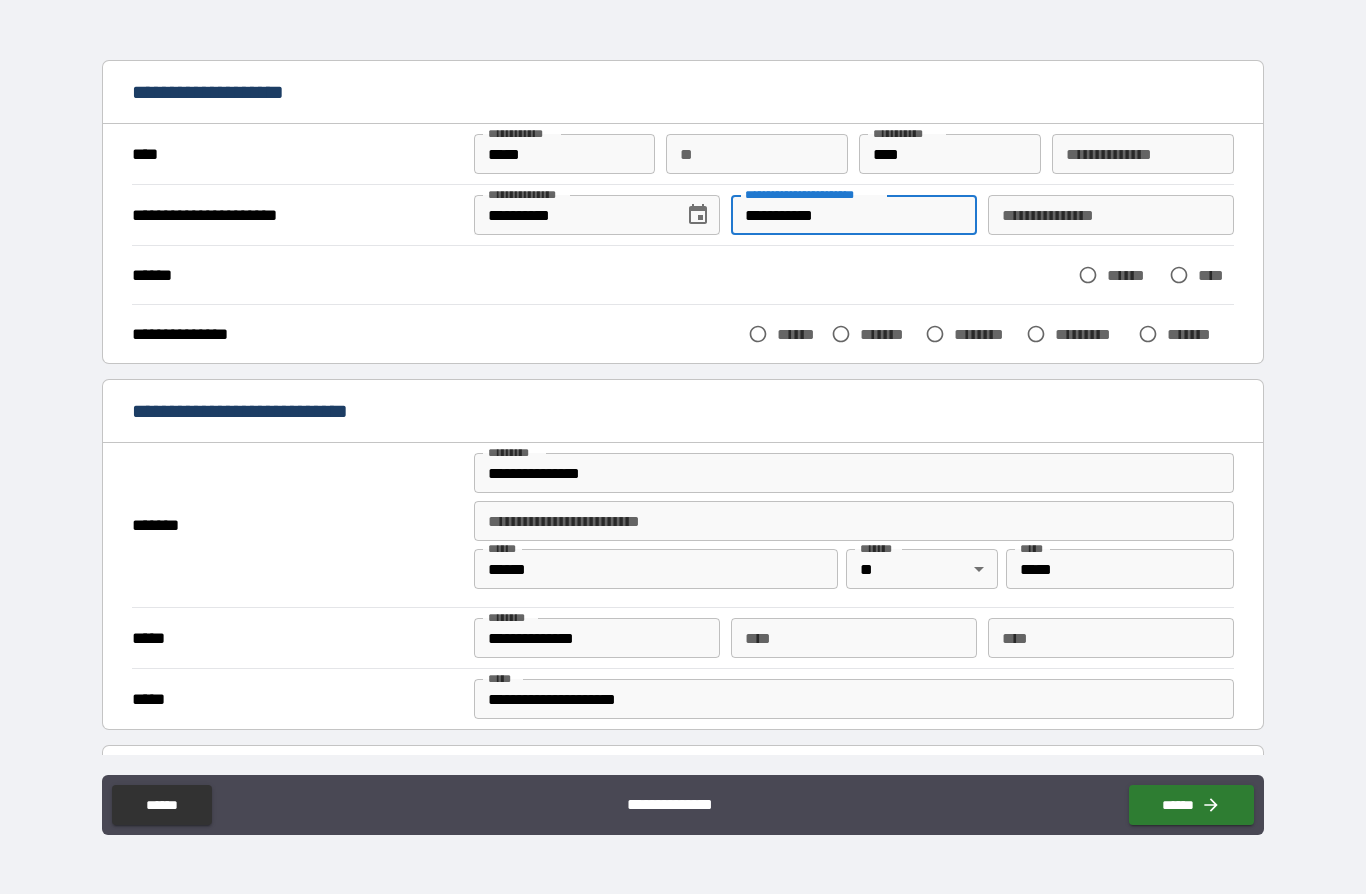 type on "*" 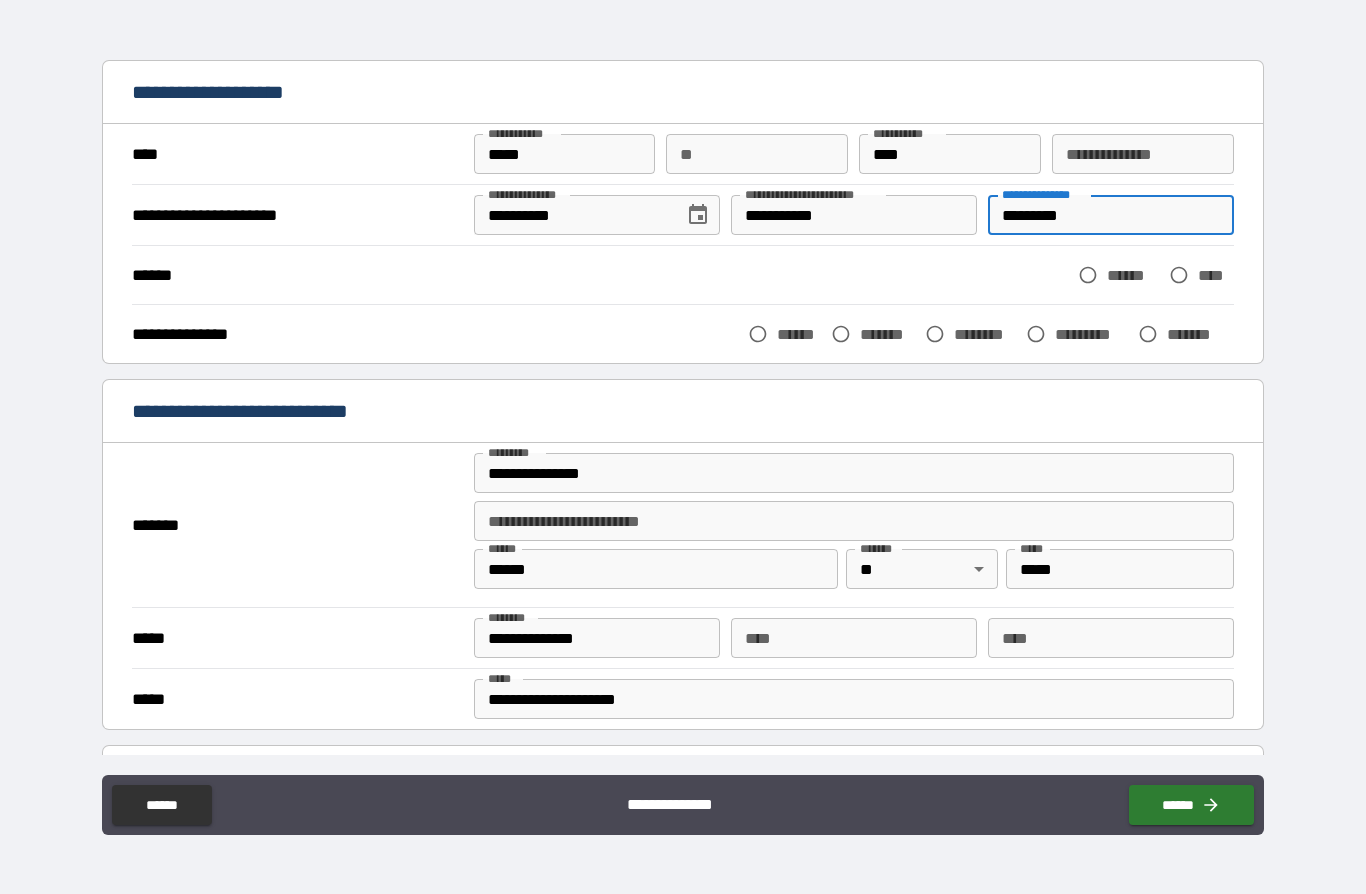 type on "*********" 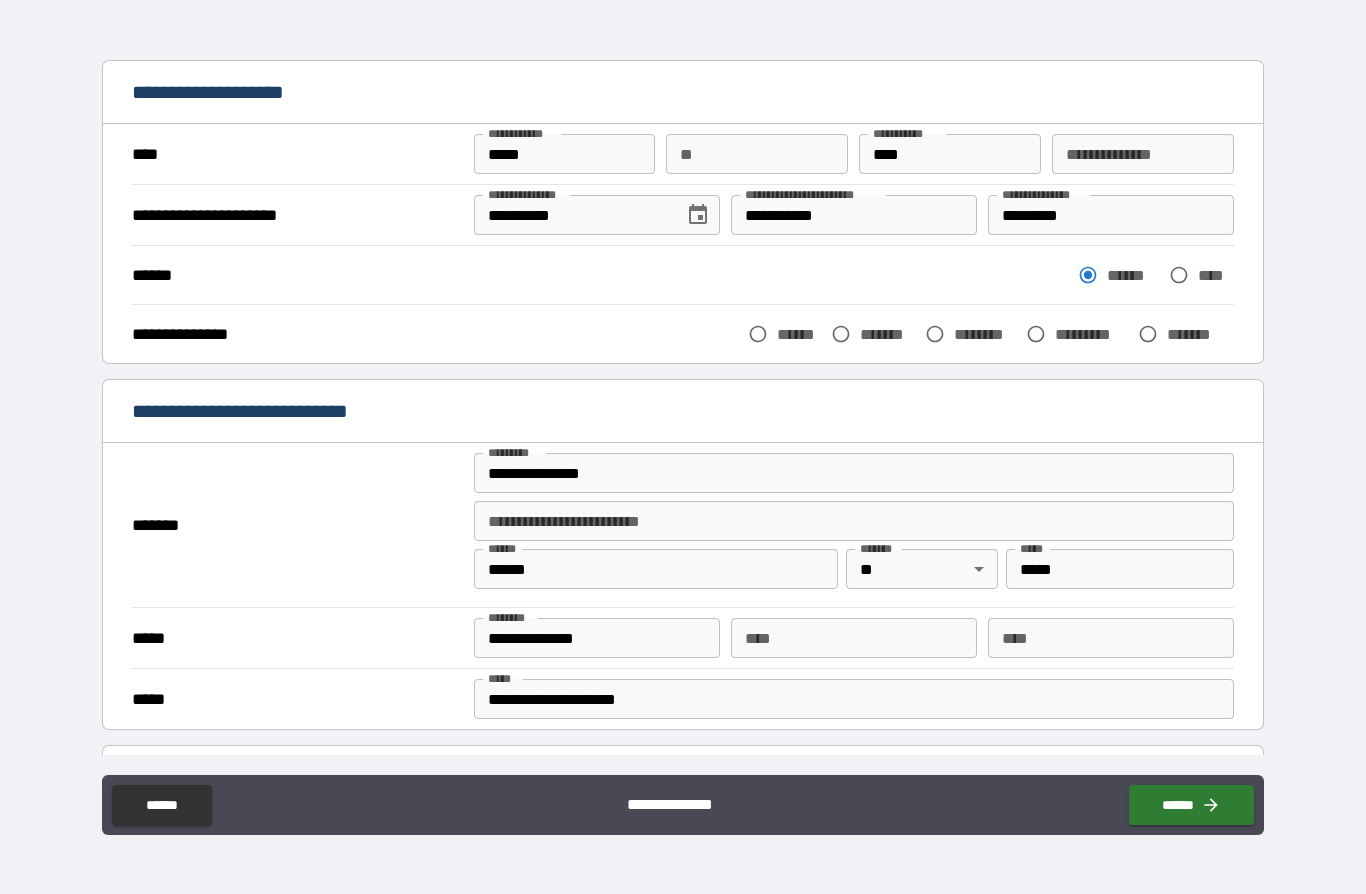 click on "*******" at bounding box center [869, 334] 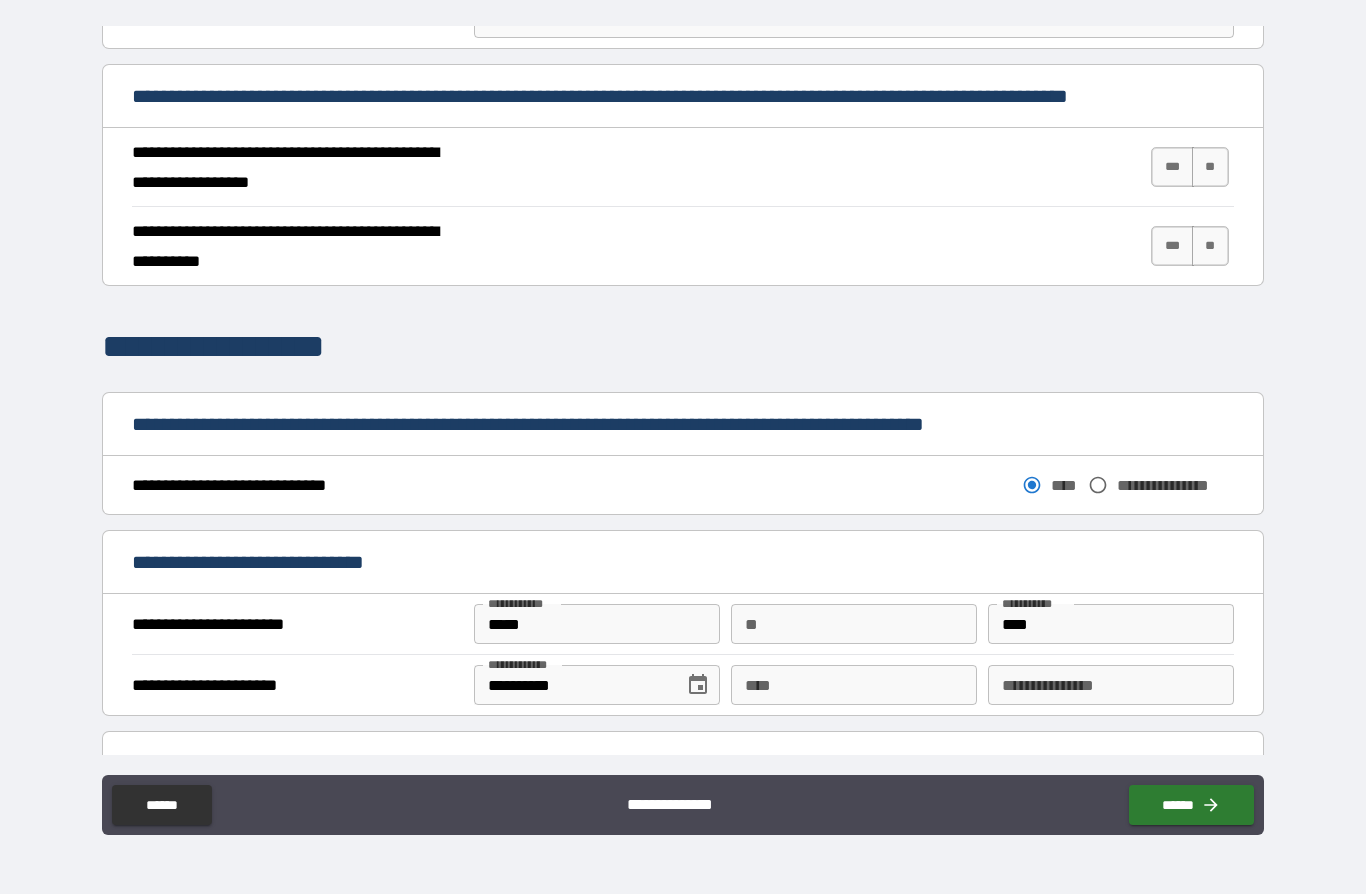 scroll, scrollTop: 741, scrollLeft: 0, axis: vertical 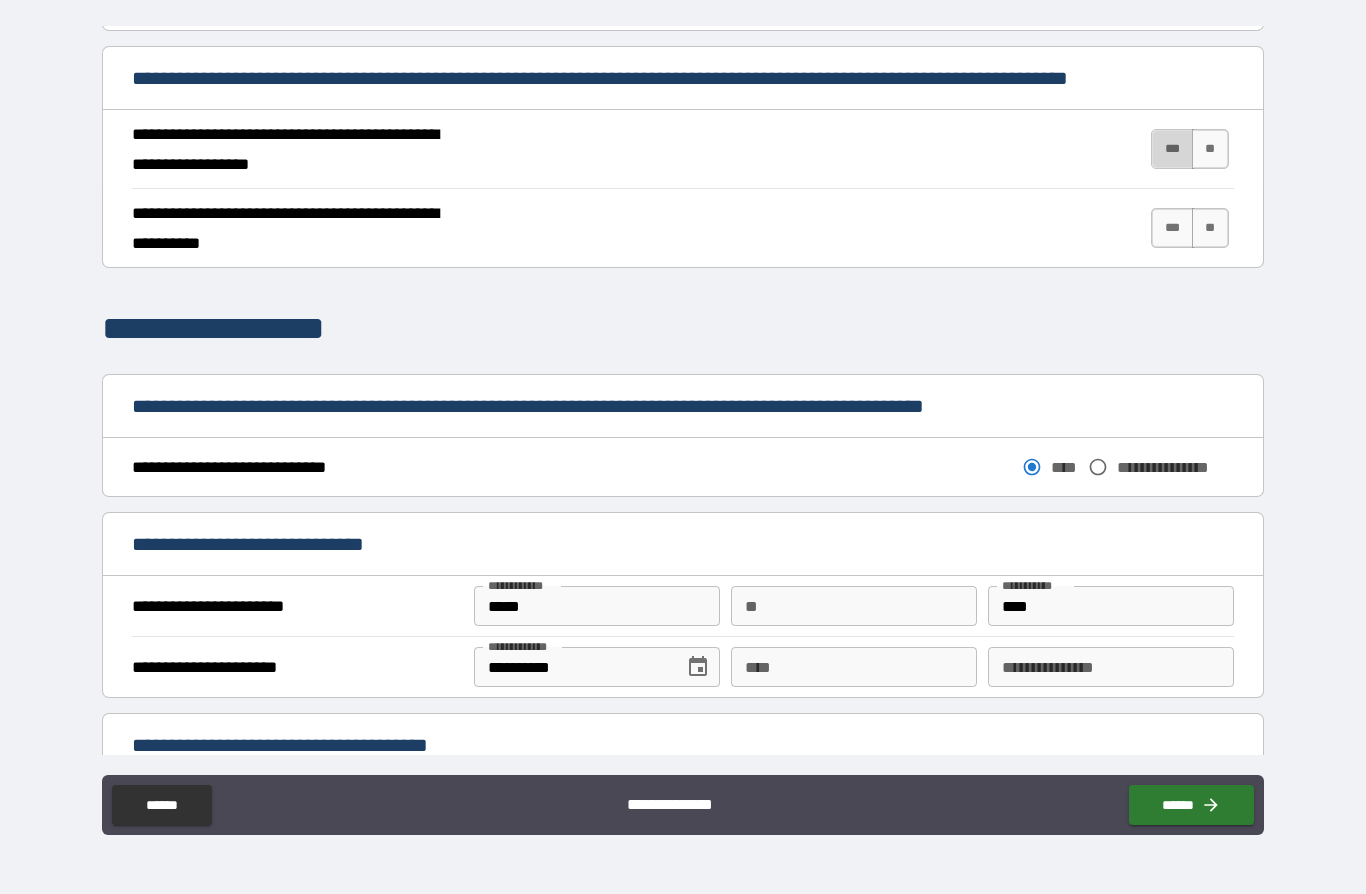 click on "***" at bounding box center (1172, 149) 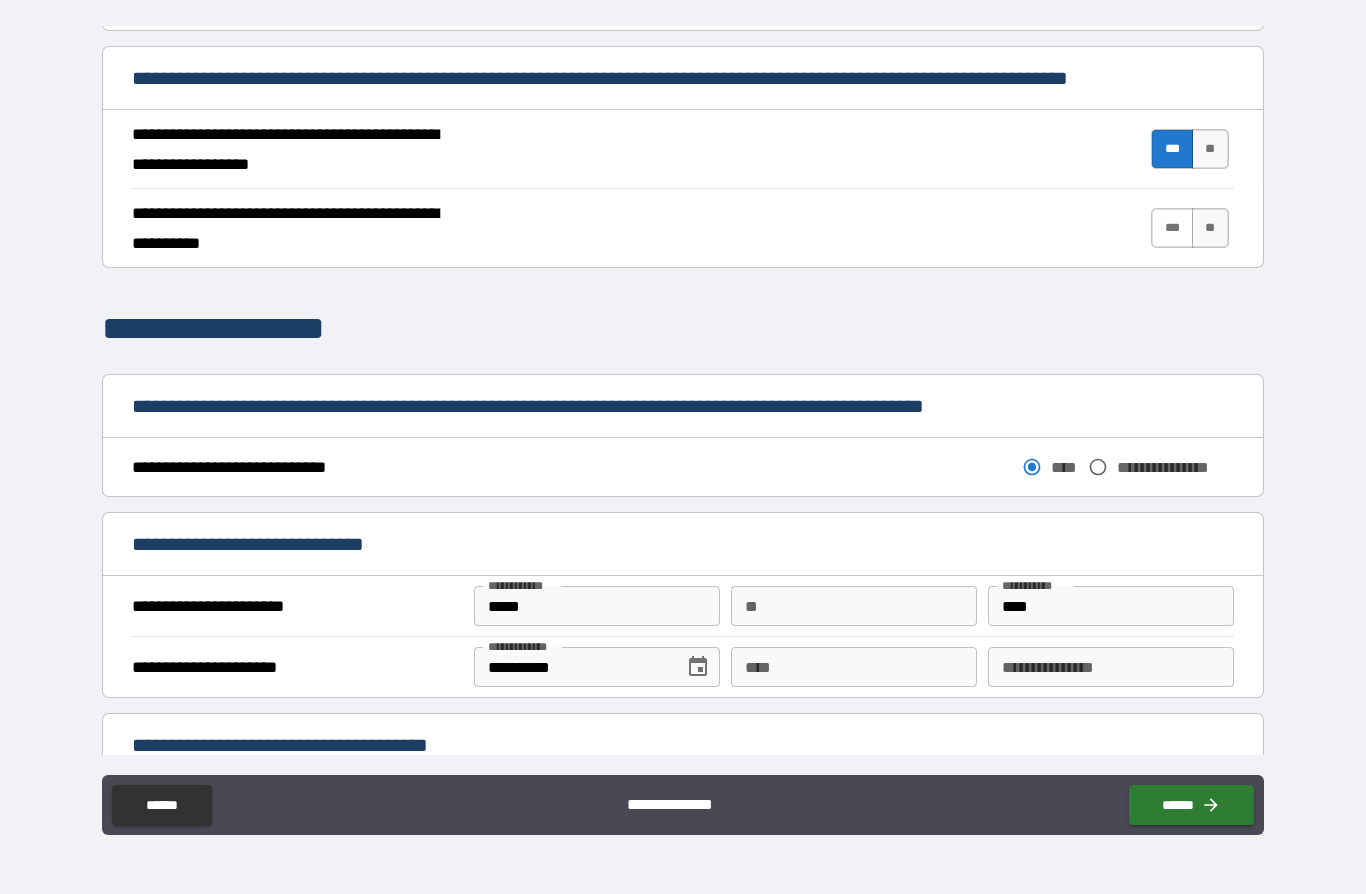 click on "***" at bounding box center [1172, 228] 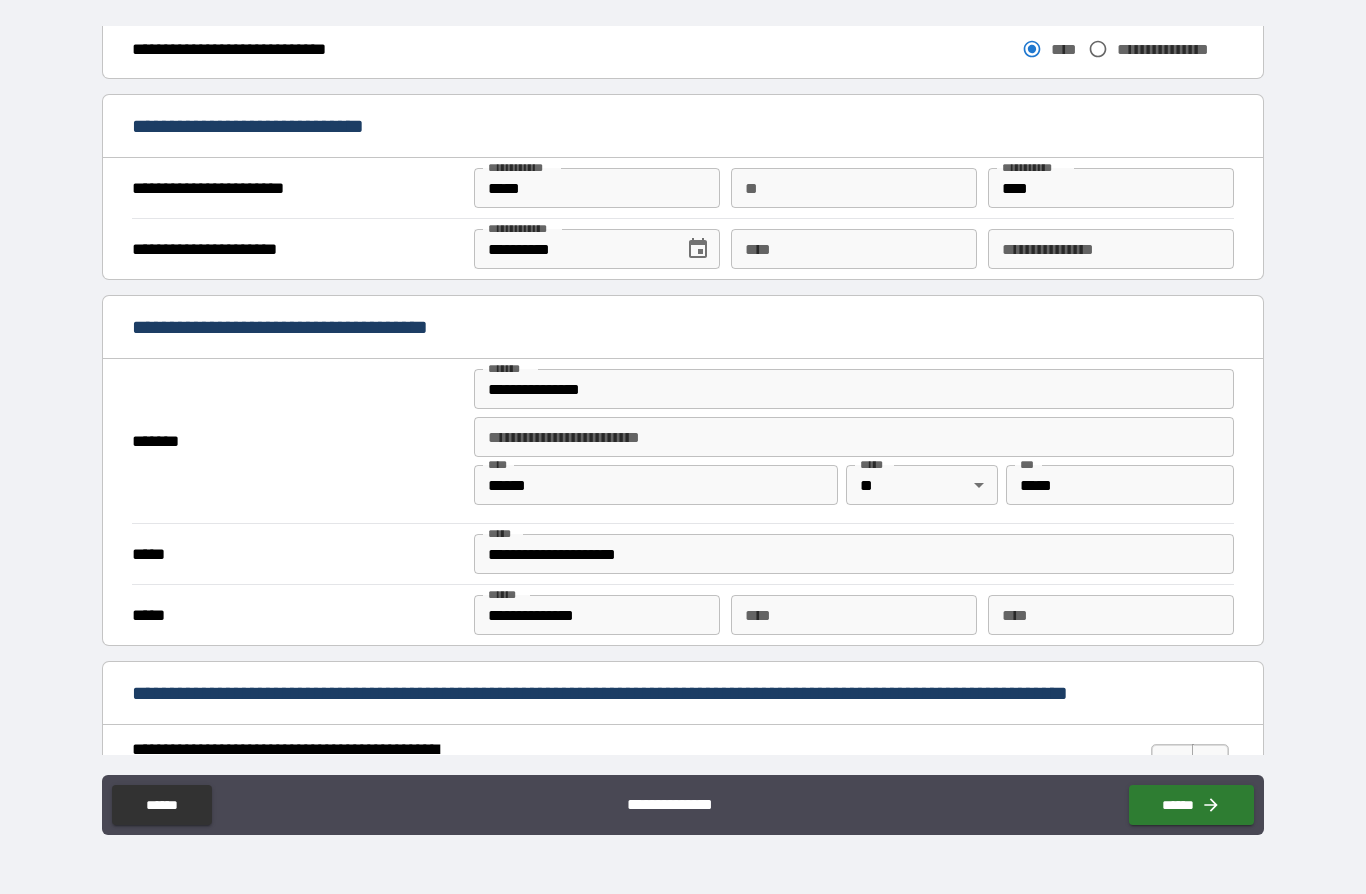 scroll, scrollTop: 1178, scrollLeft: 0, axis: vertical 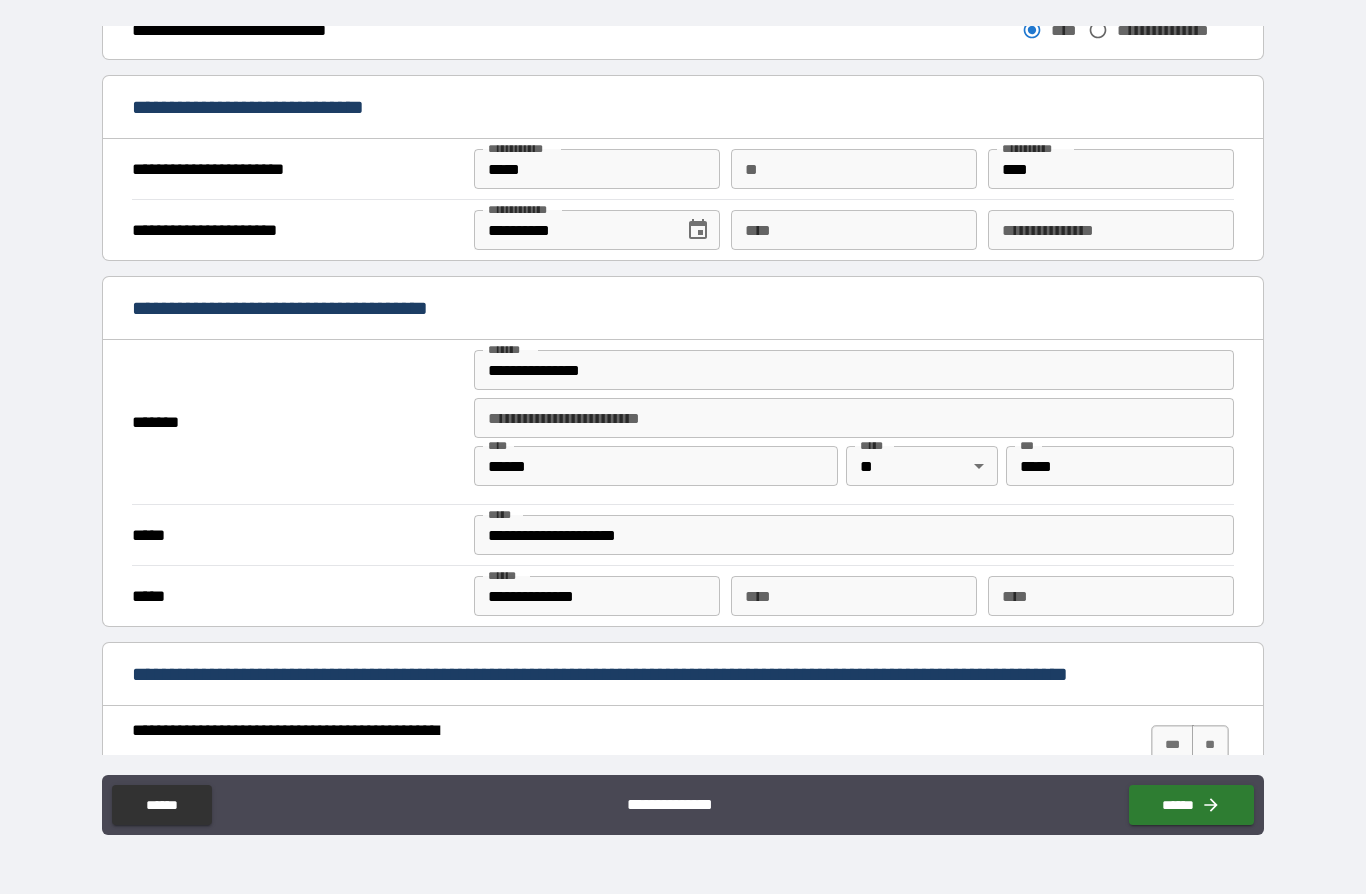 click on "****" at bounding box center [854, 230] 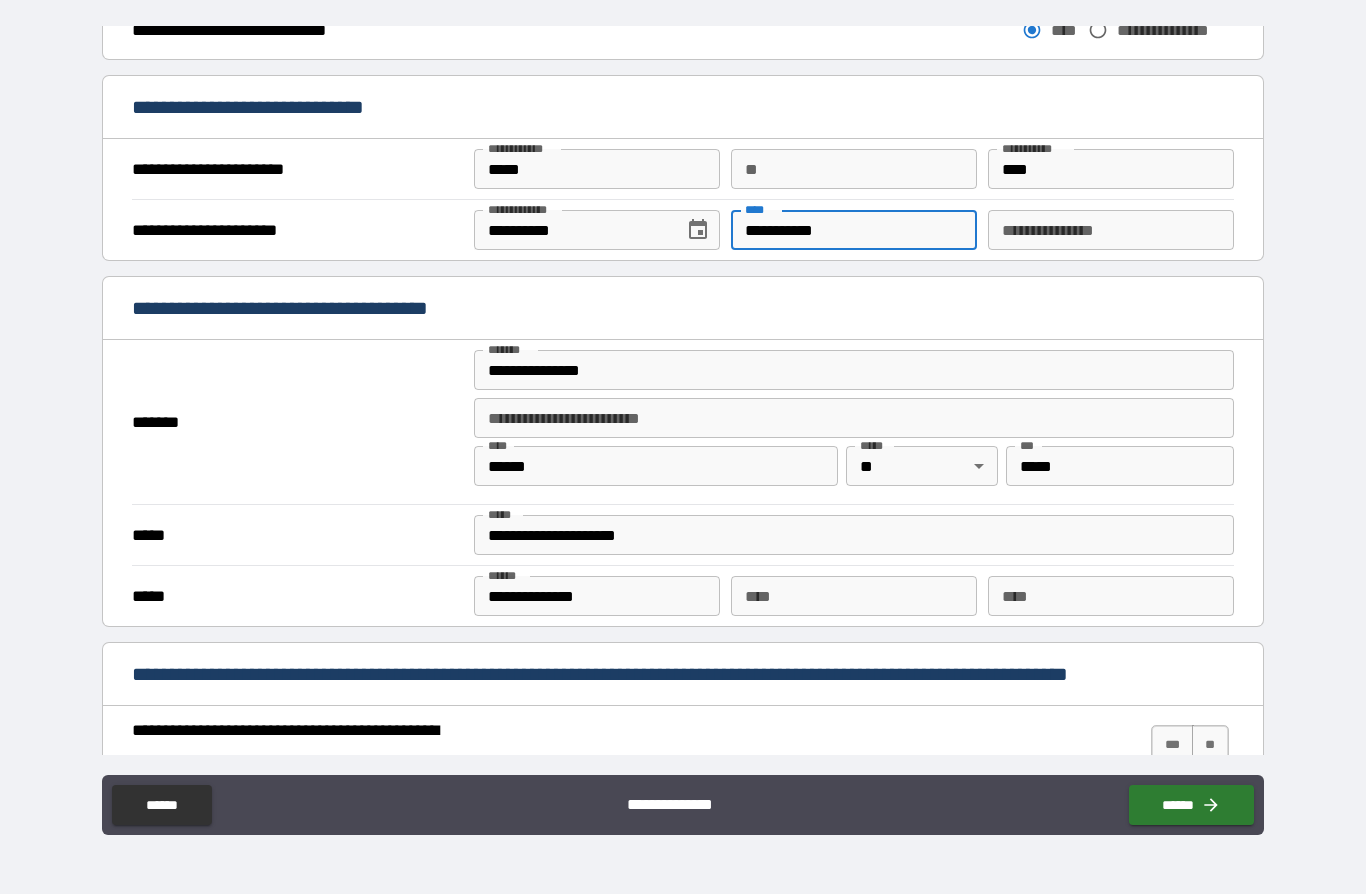type on "**********" 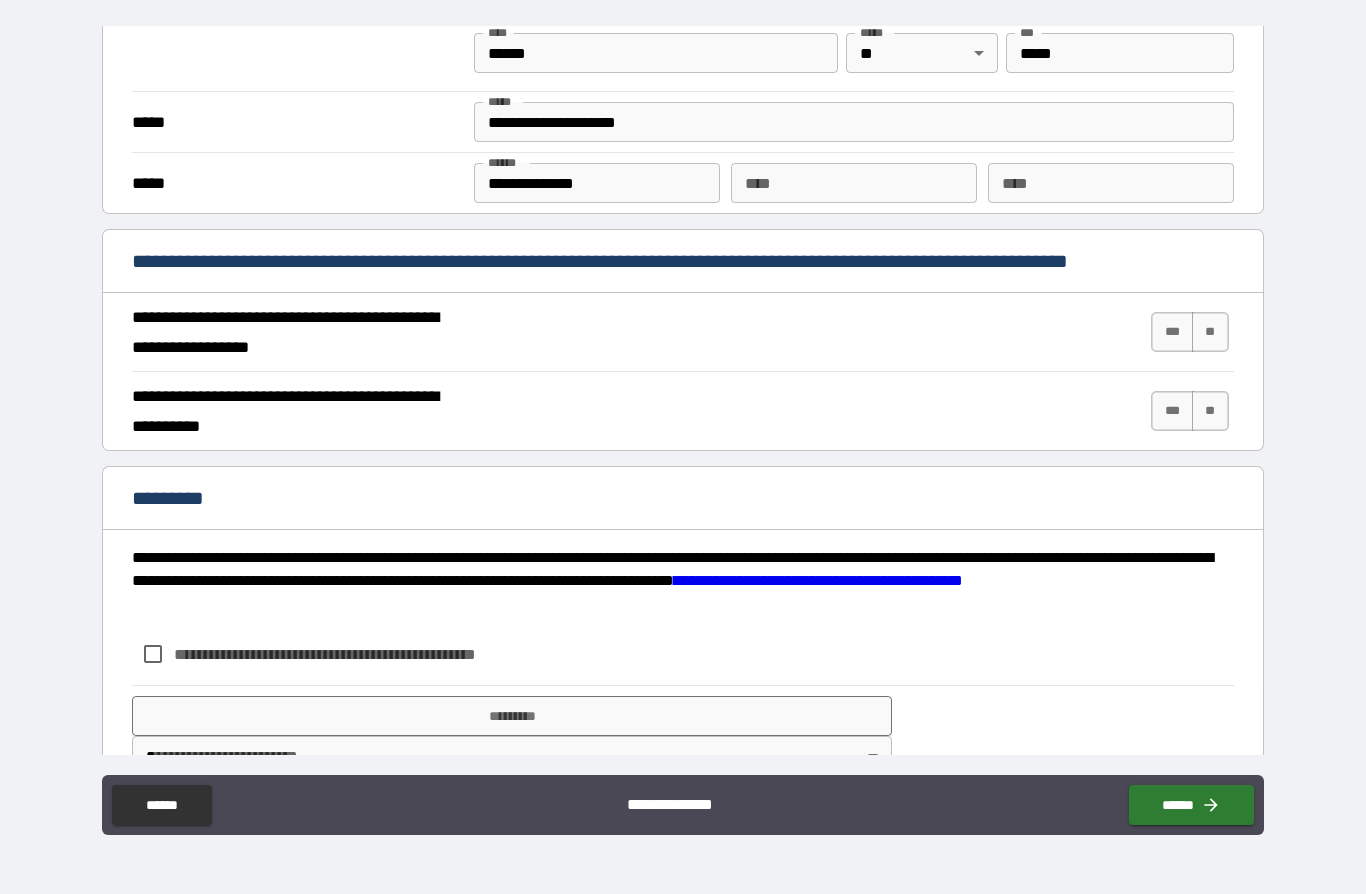 scroll, scrollTop: 1610, scrollLeft: 0, axis: vertical 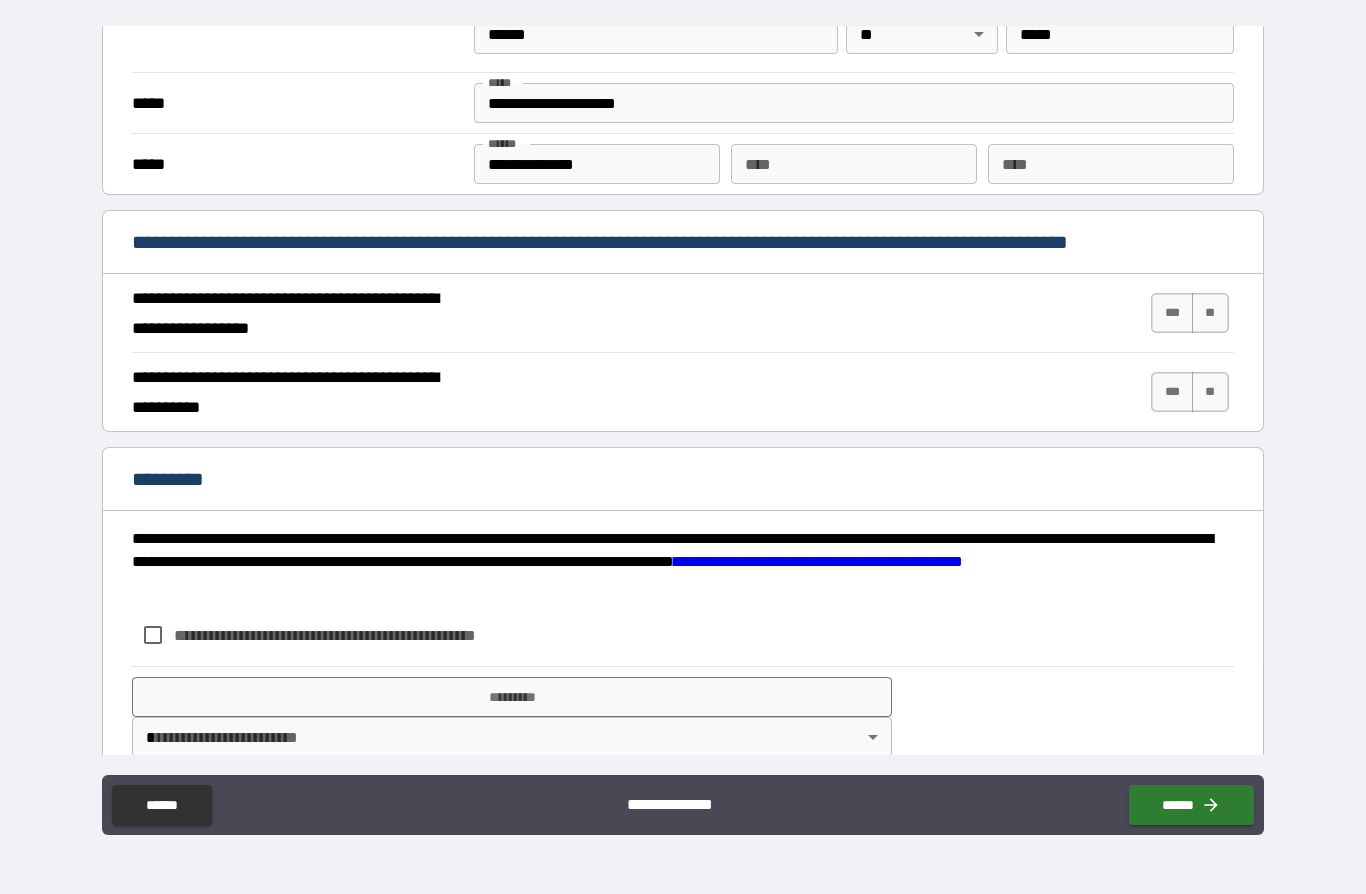type on "*********" 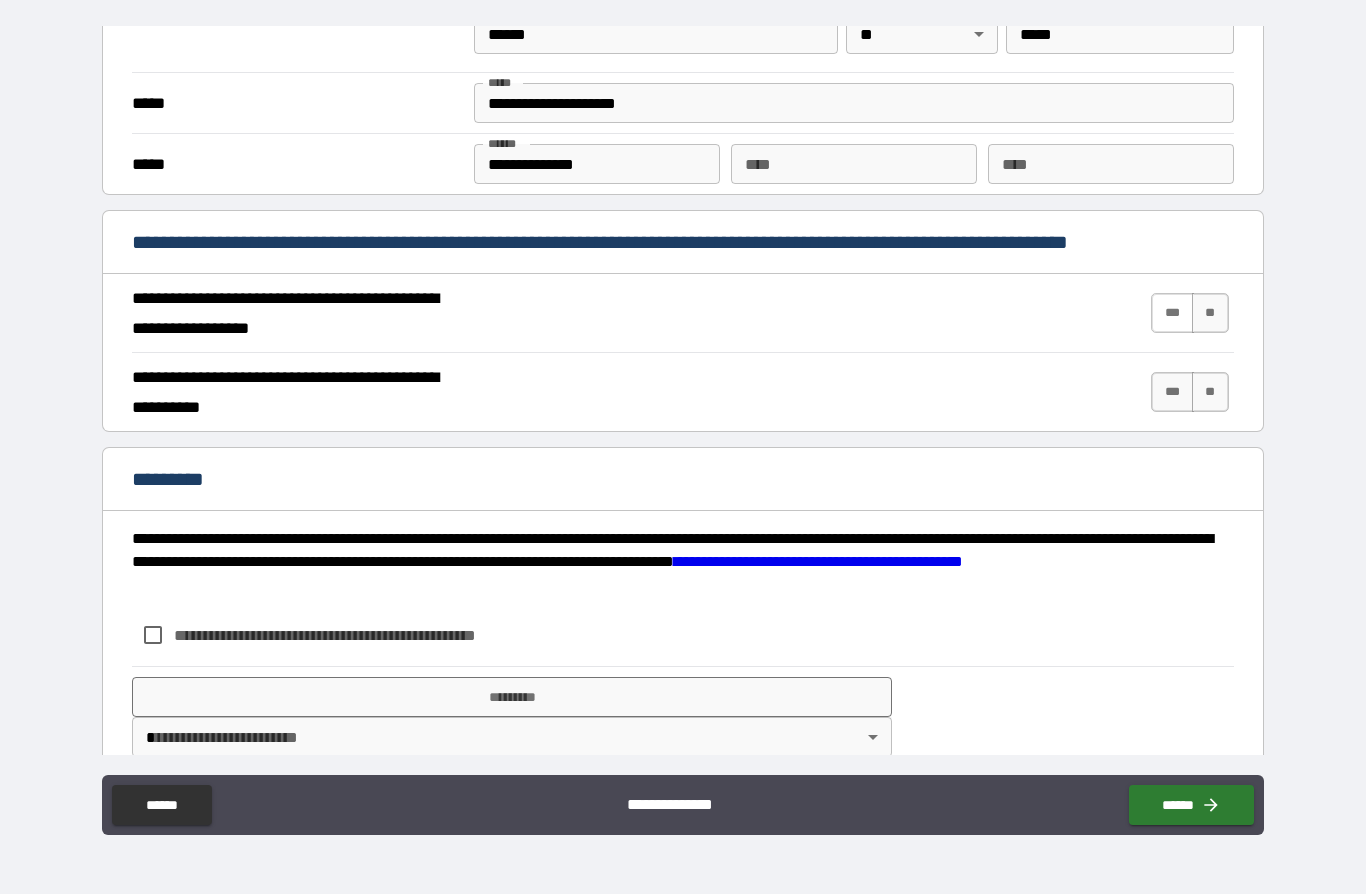 click on "***" at bounding box center (1172, 313) 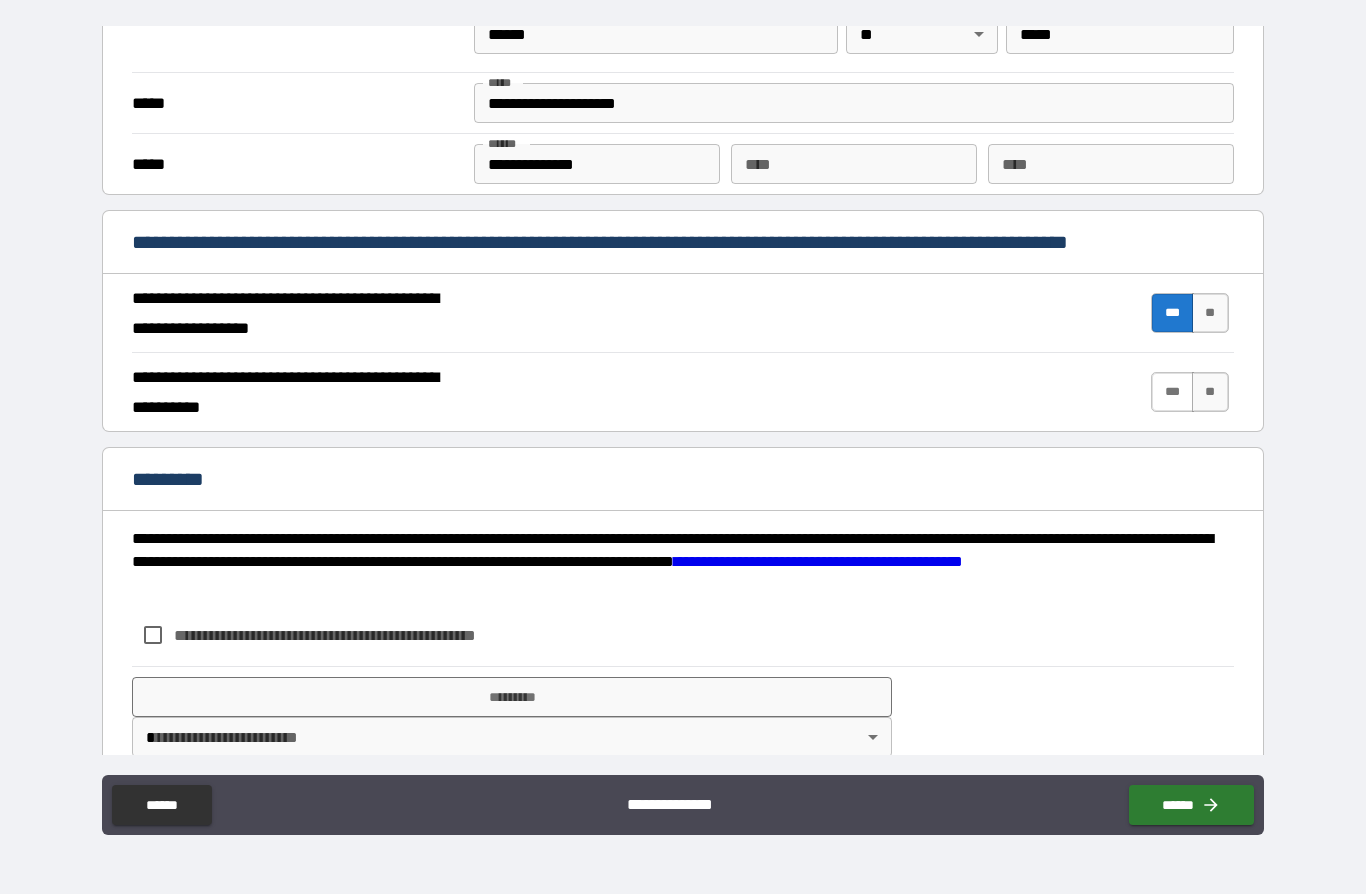 click on "***" at bounding box center [1172, 392] 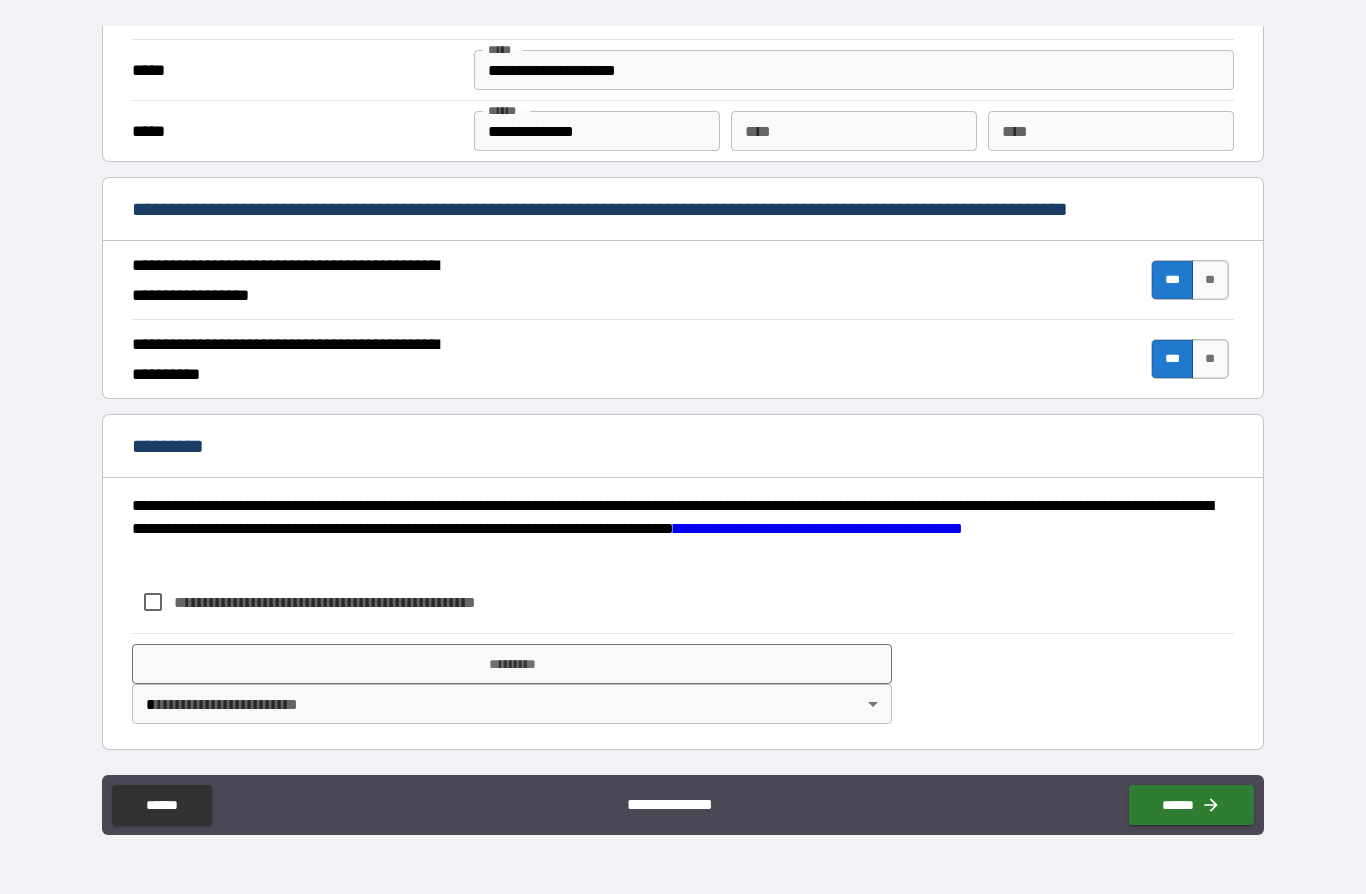 scroll, scrollTop: 1643, scrollLeft: 0, axis: vertical 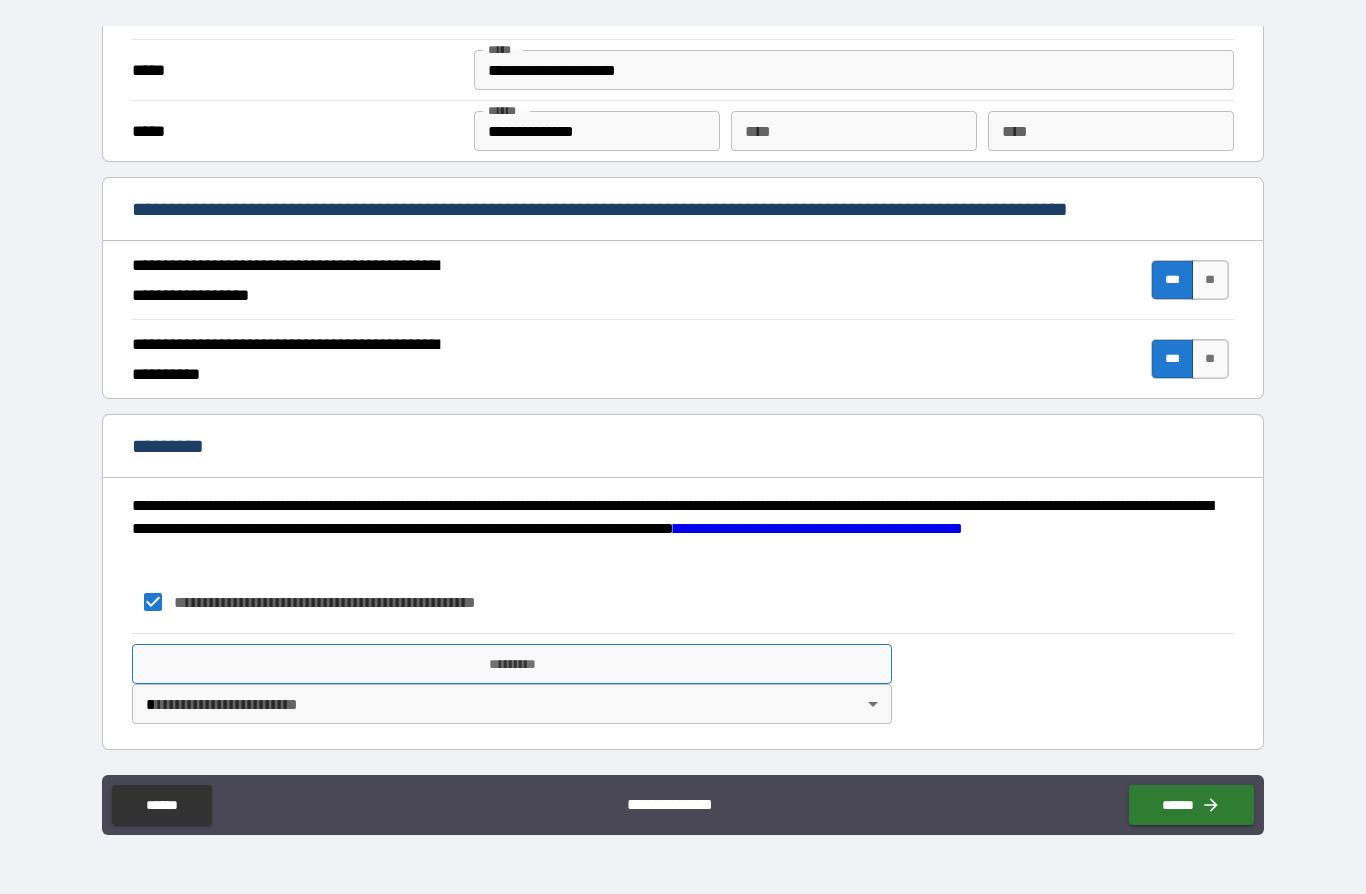 click on "*********" at bounding box center (512, 664) 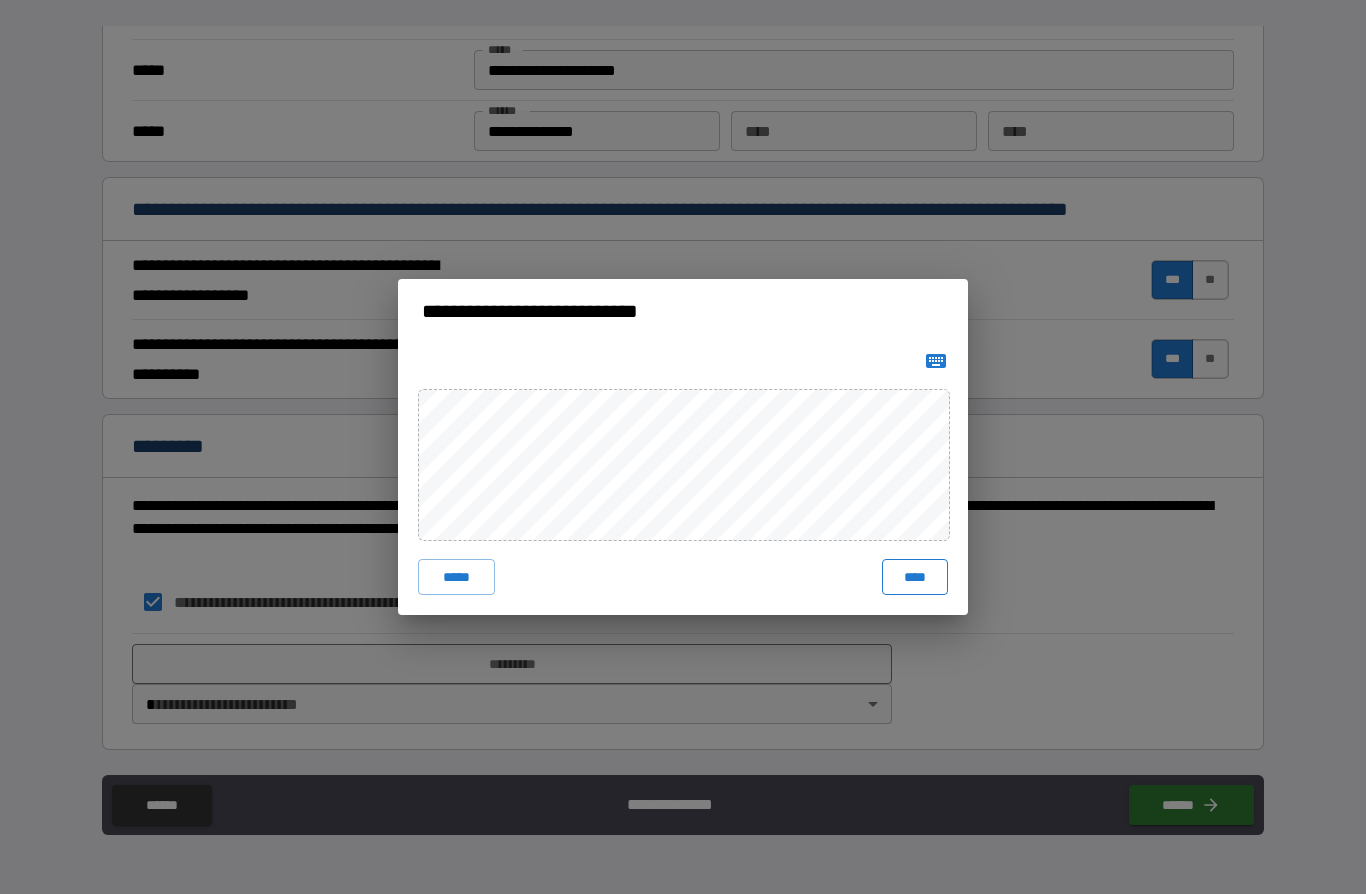 click on "****" at bounding box center (915, 577) 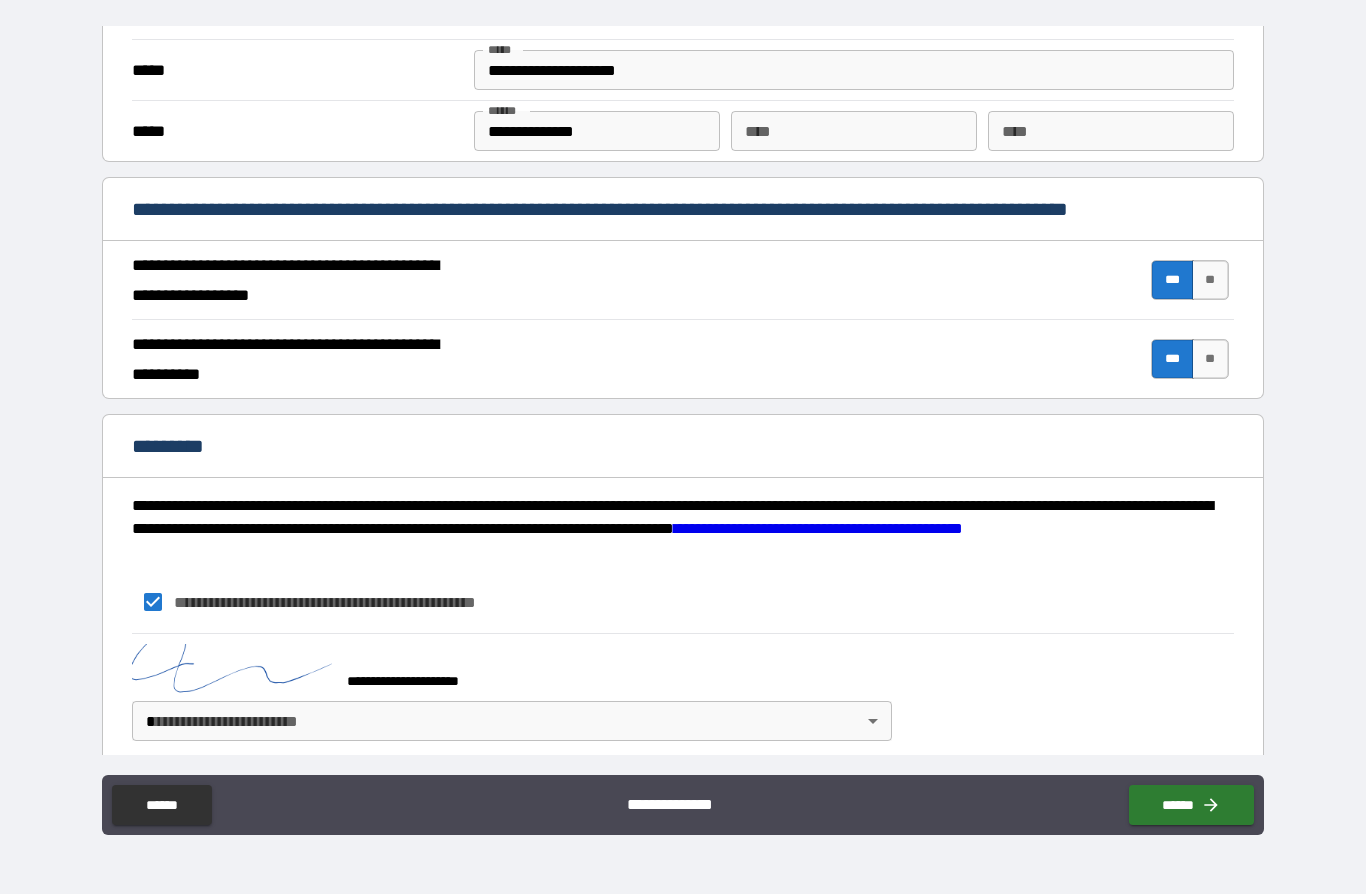 scroll, scrollTop: 1633, scrollLeft: 0, axis: vertical 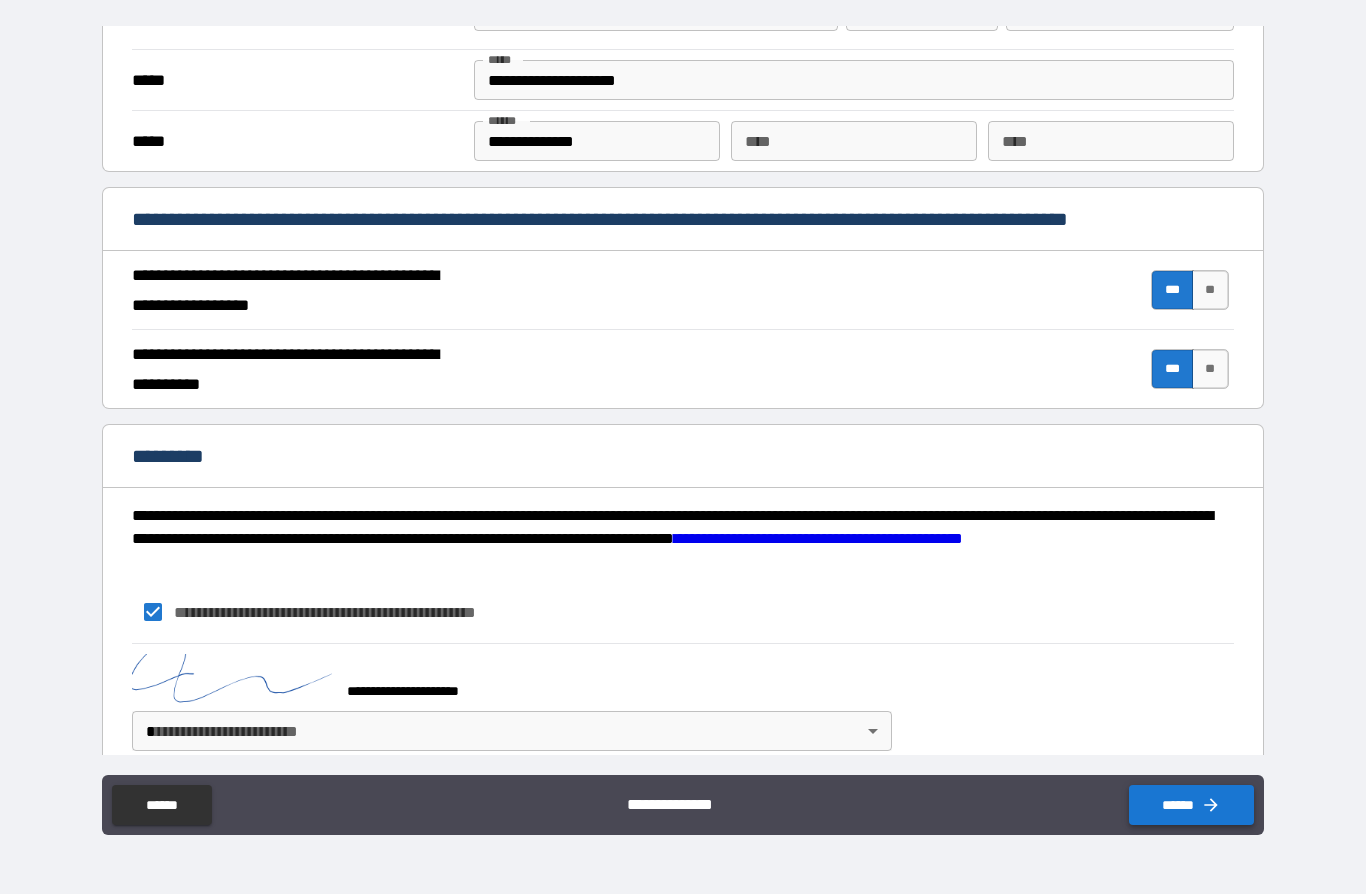click on "******" at bounding box center (1191, 805) 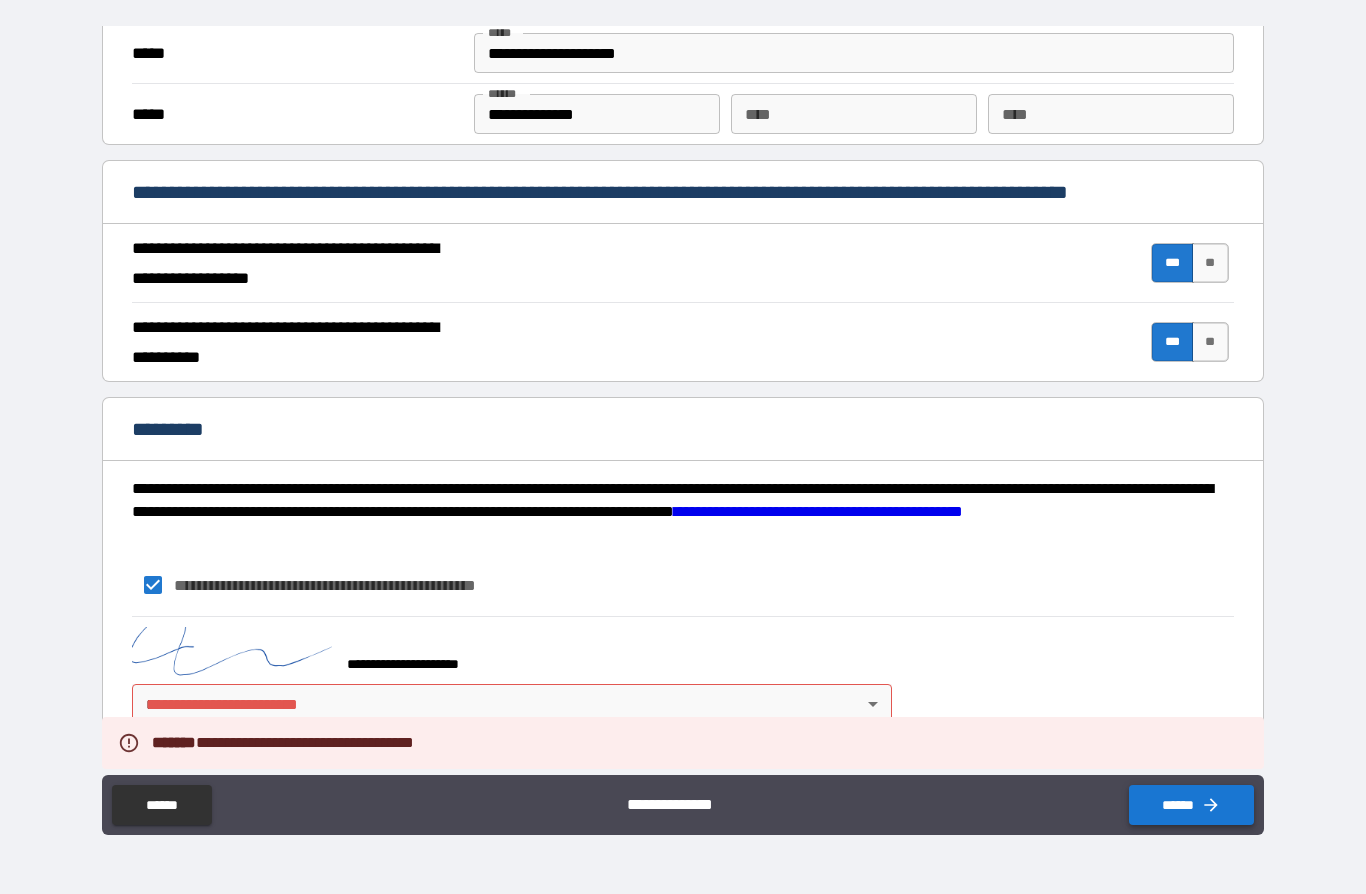 scroll, scrollTop: 1660, scrollLeft: 0, axis: vertical 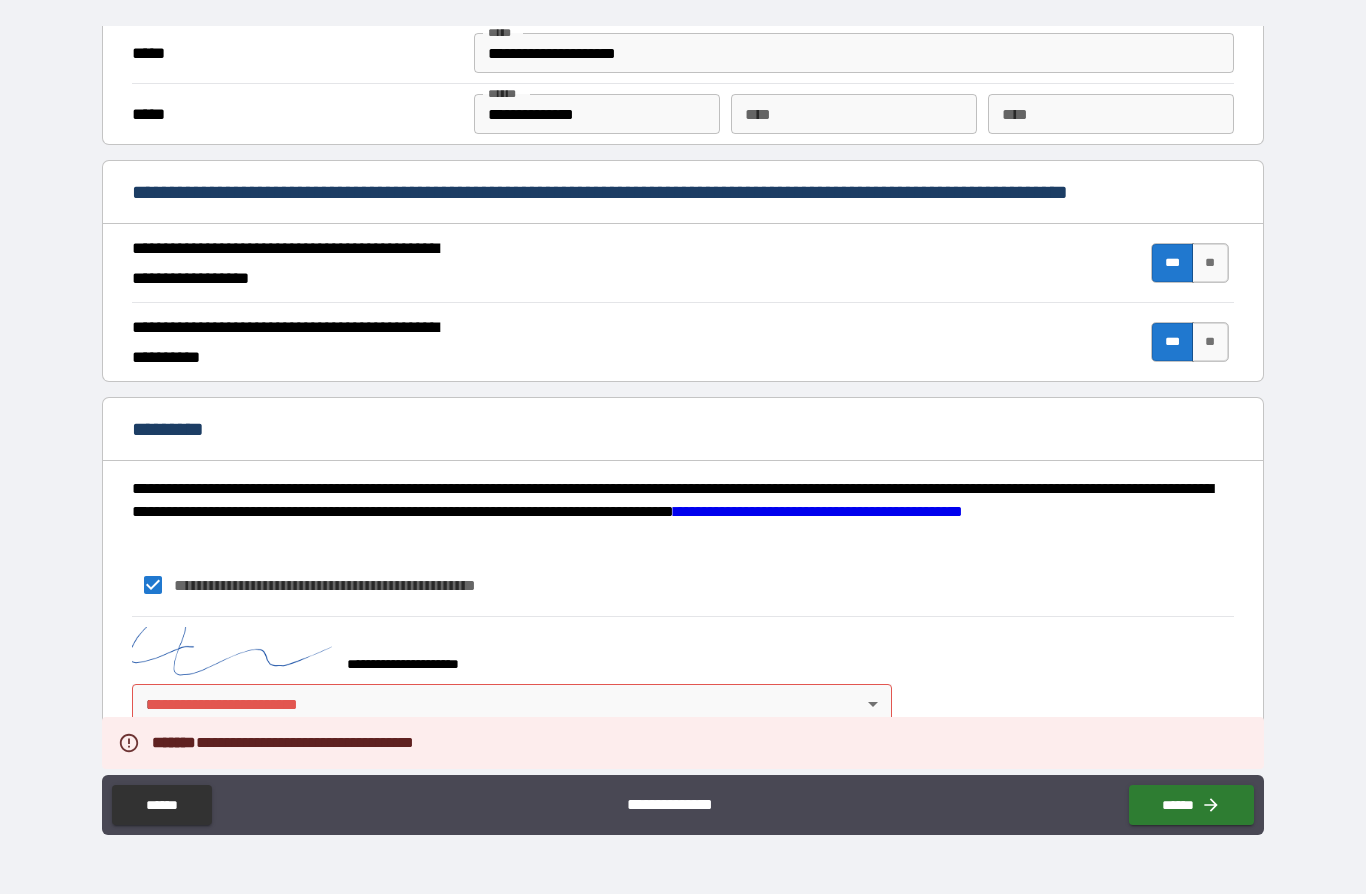 click on "**********" at bounding box center (683, 403) 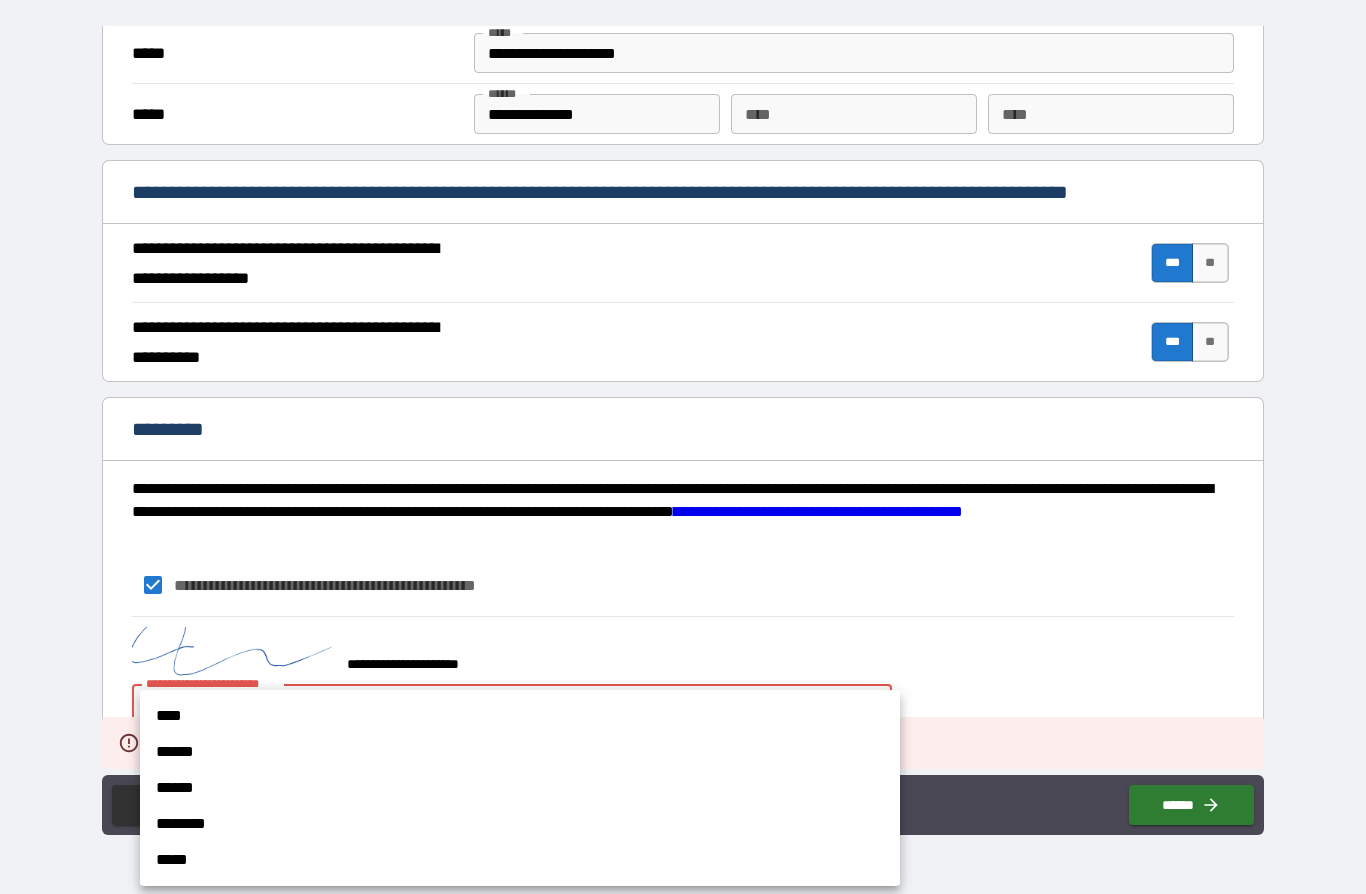 click on "****" at bounding box center [520, 716] 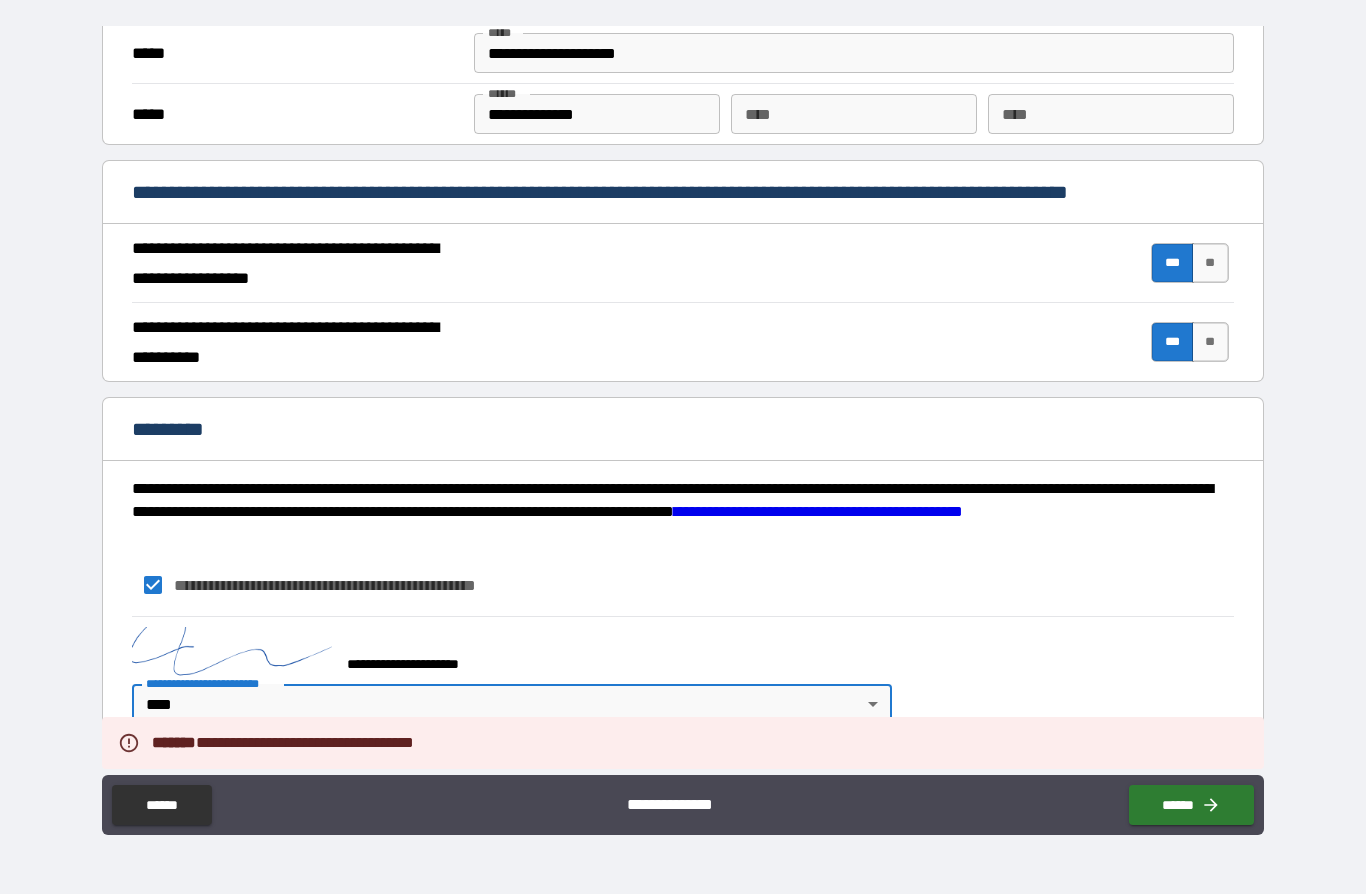 type on "*" 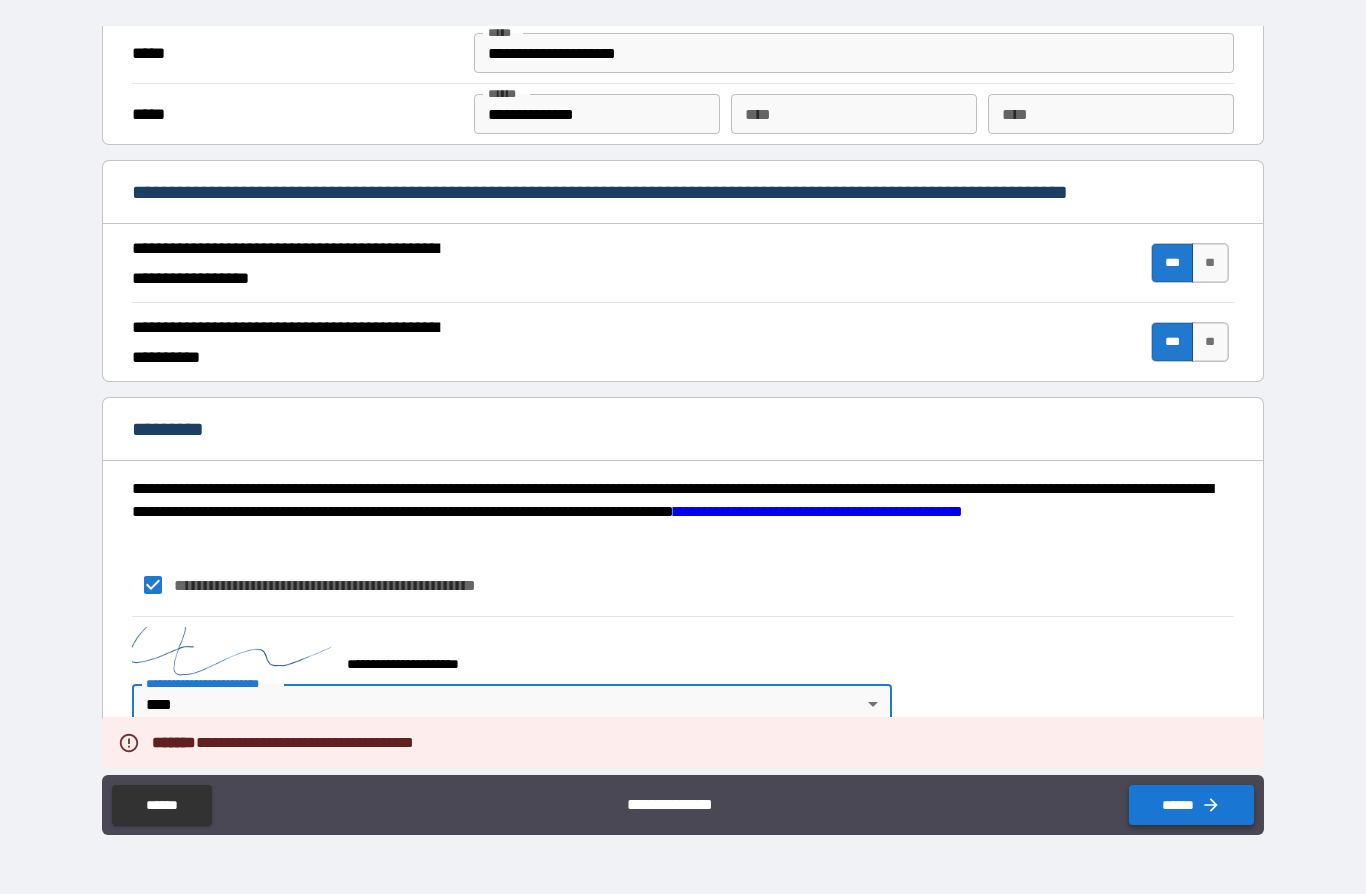 click 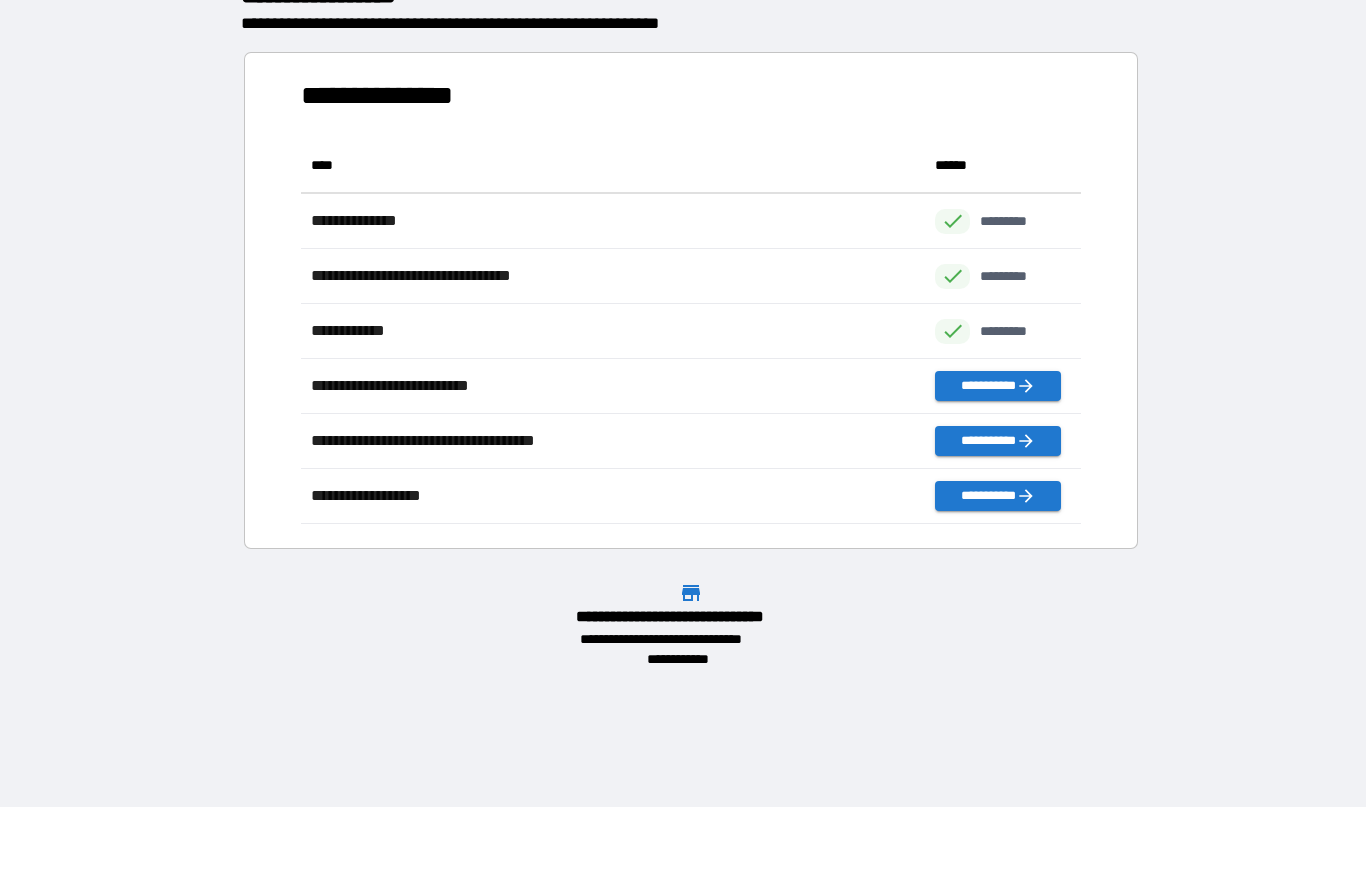 scroll, scrollTop: 1, scrollLeft: 1, axis: both 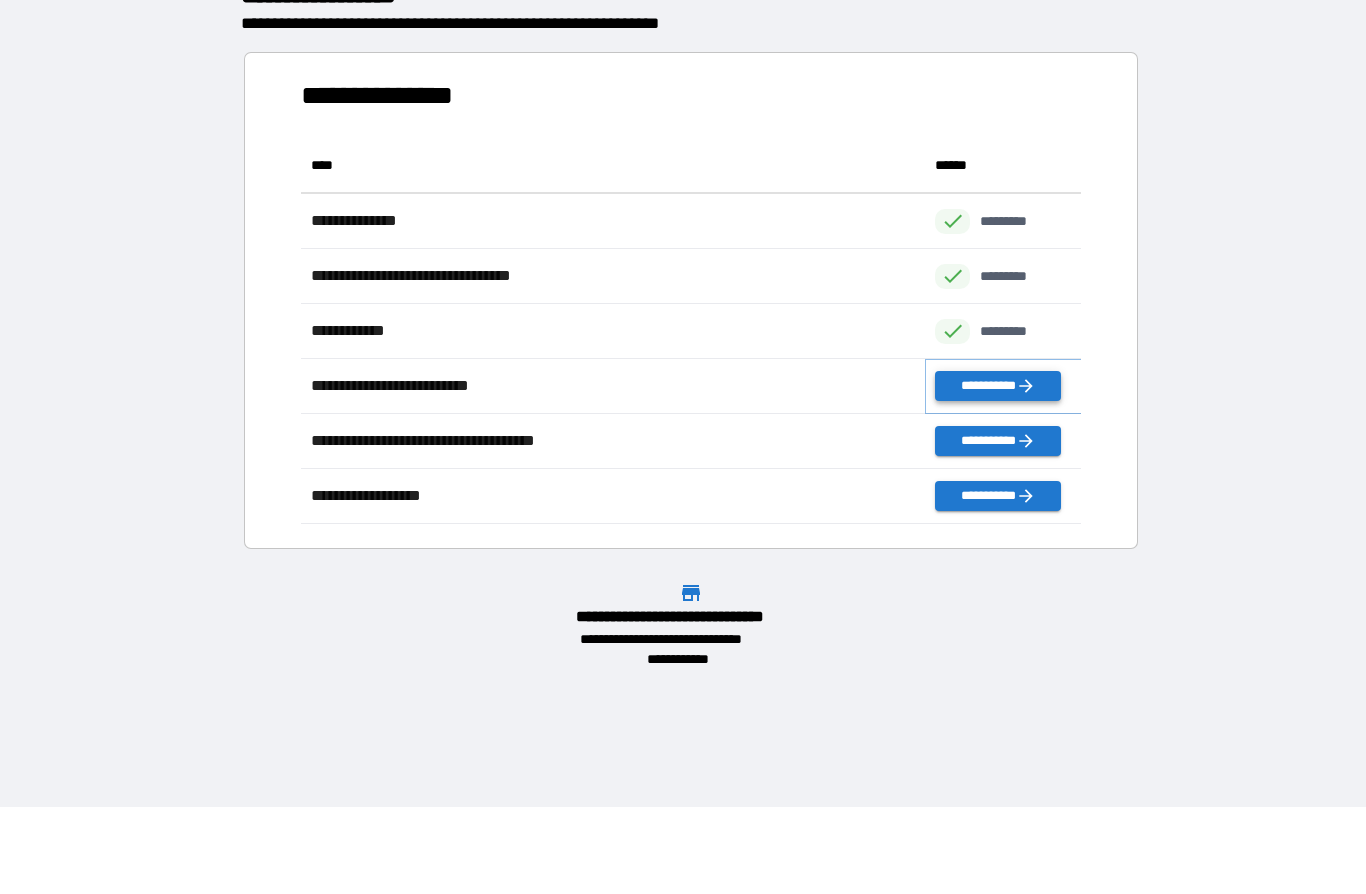 click on "**********" at bounding box center (997, 386) 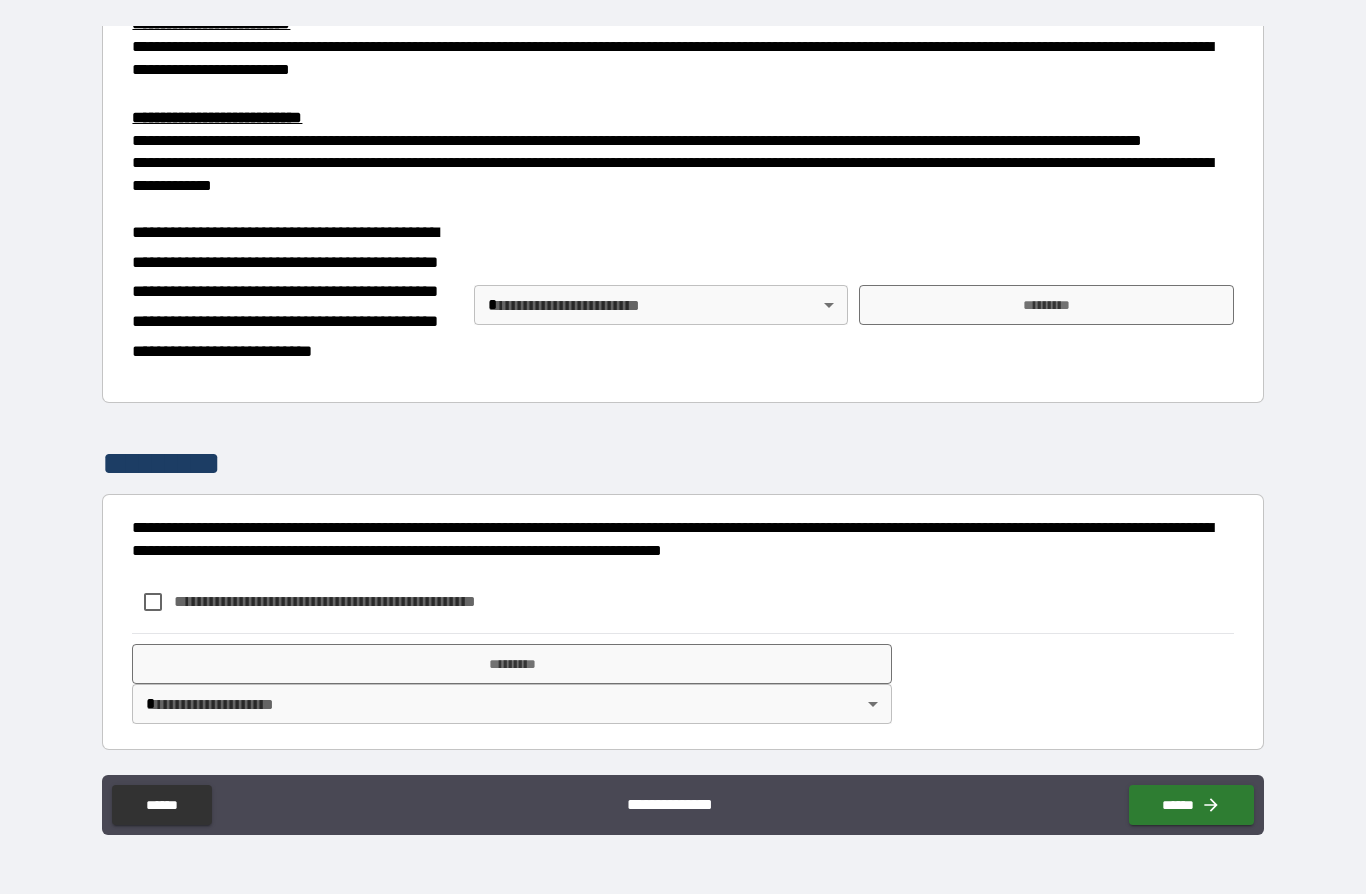 scroll, scrollTop: 526, scrollLeft: 0, axis: vertical 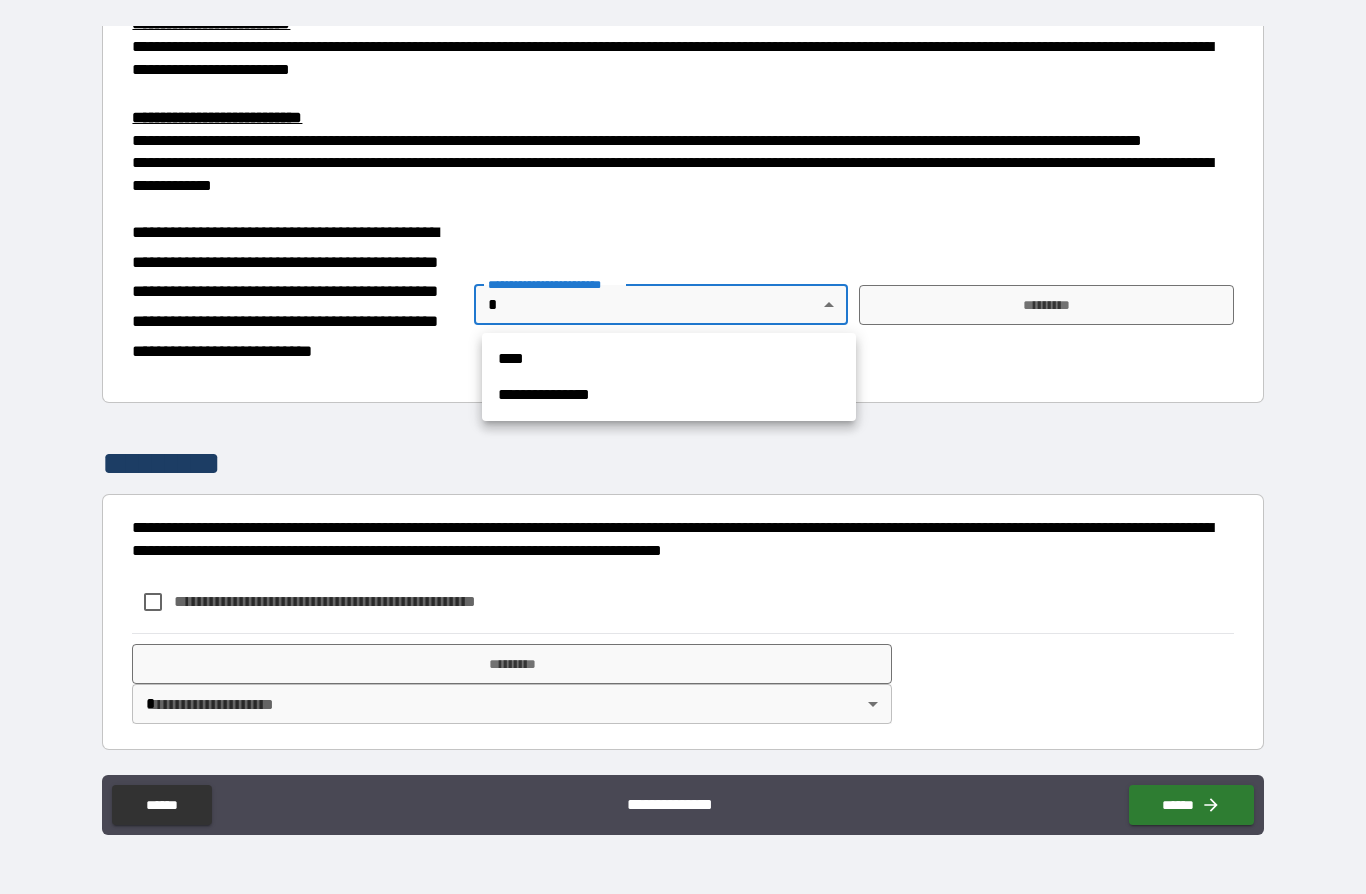click on "****" at bounding box center [669, 359] 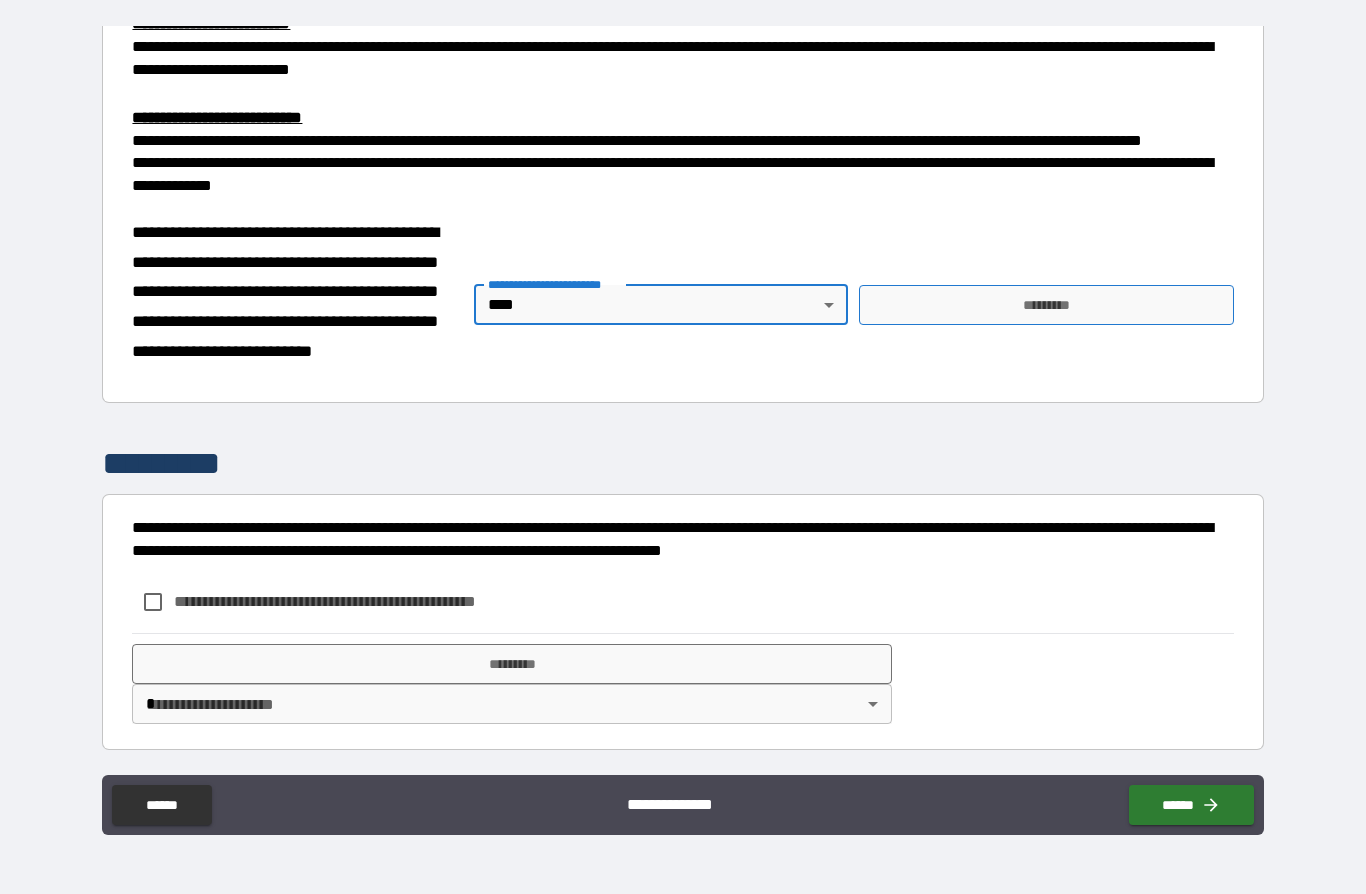 click on "*********" at bounding box center (1046, 305) 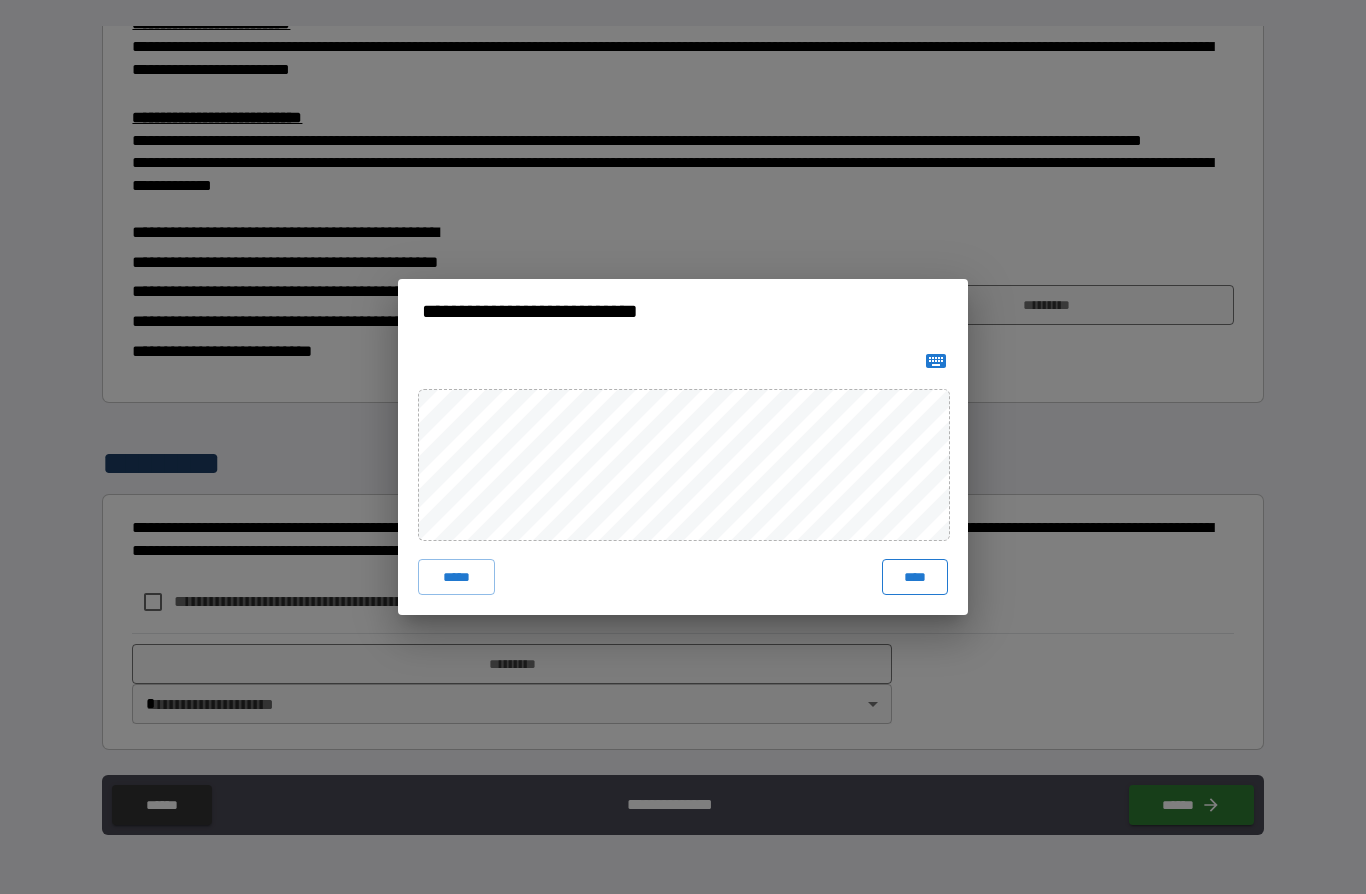 click on "****" at bounding box center [915, 577] 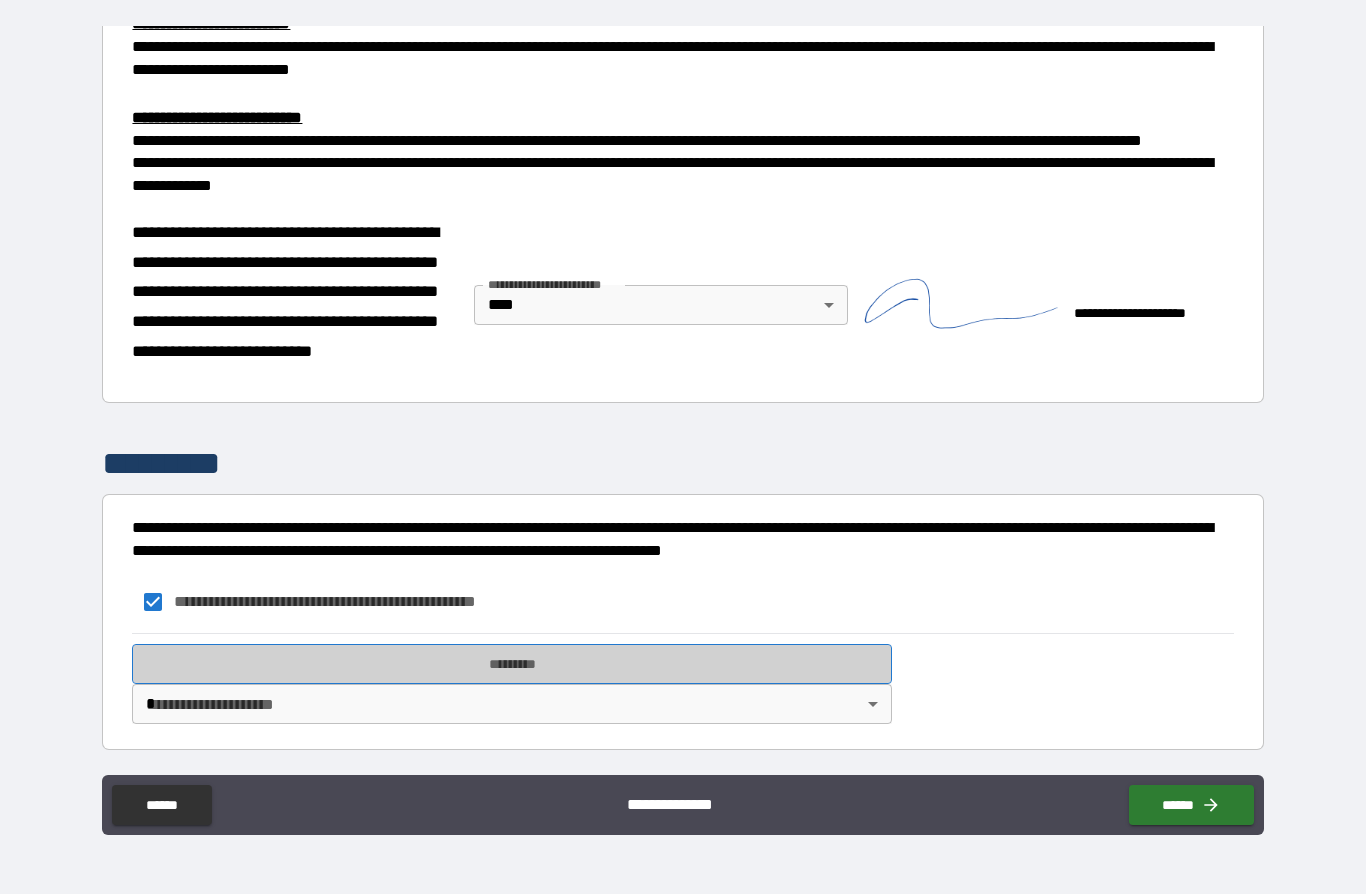 click on "*********" at bounding box center [512, 664] 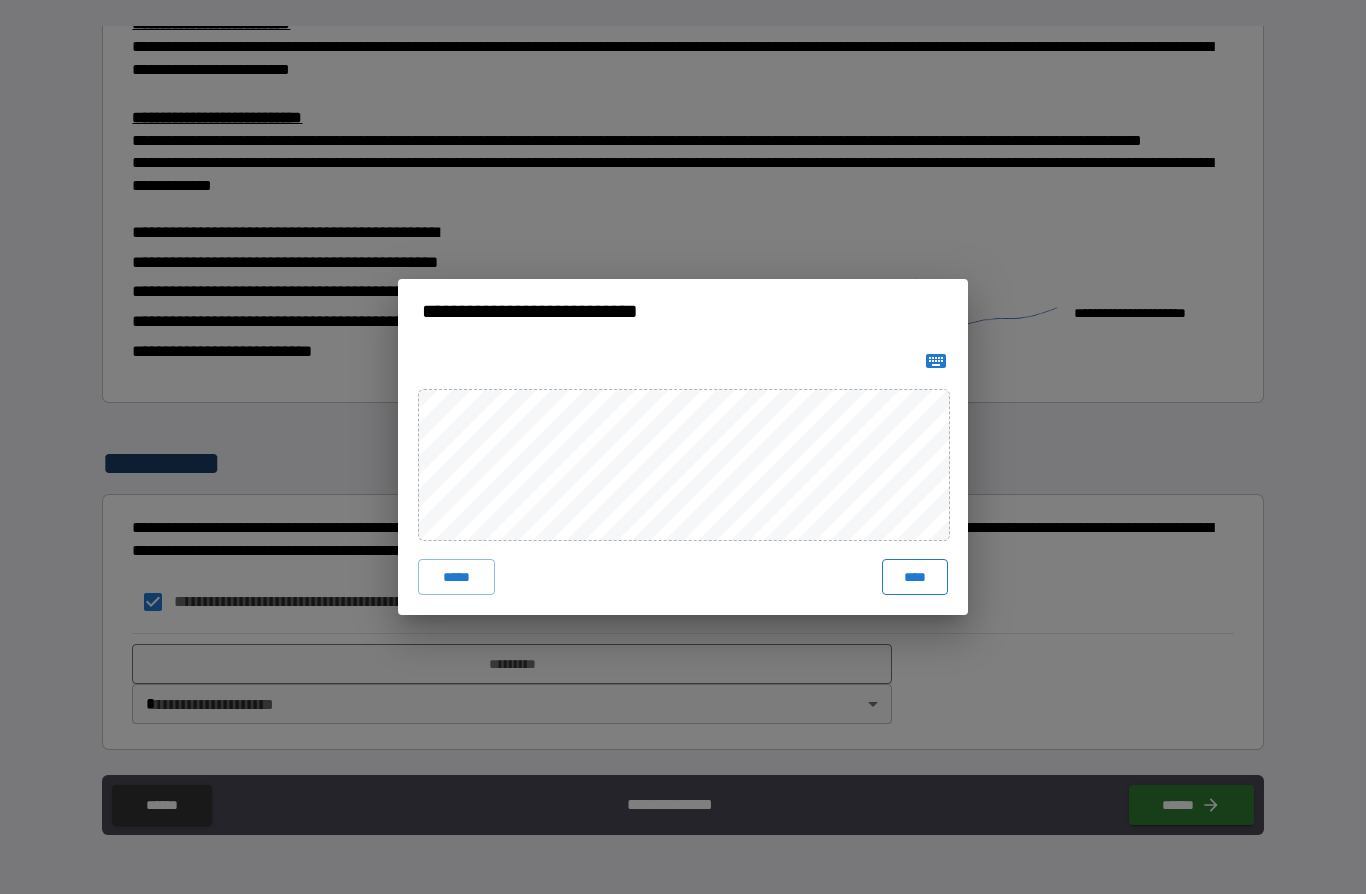 click on "****" at bounding box center (915, 577) 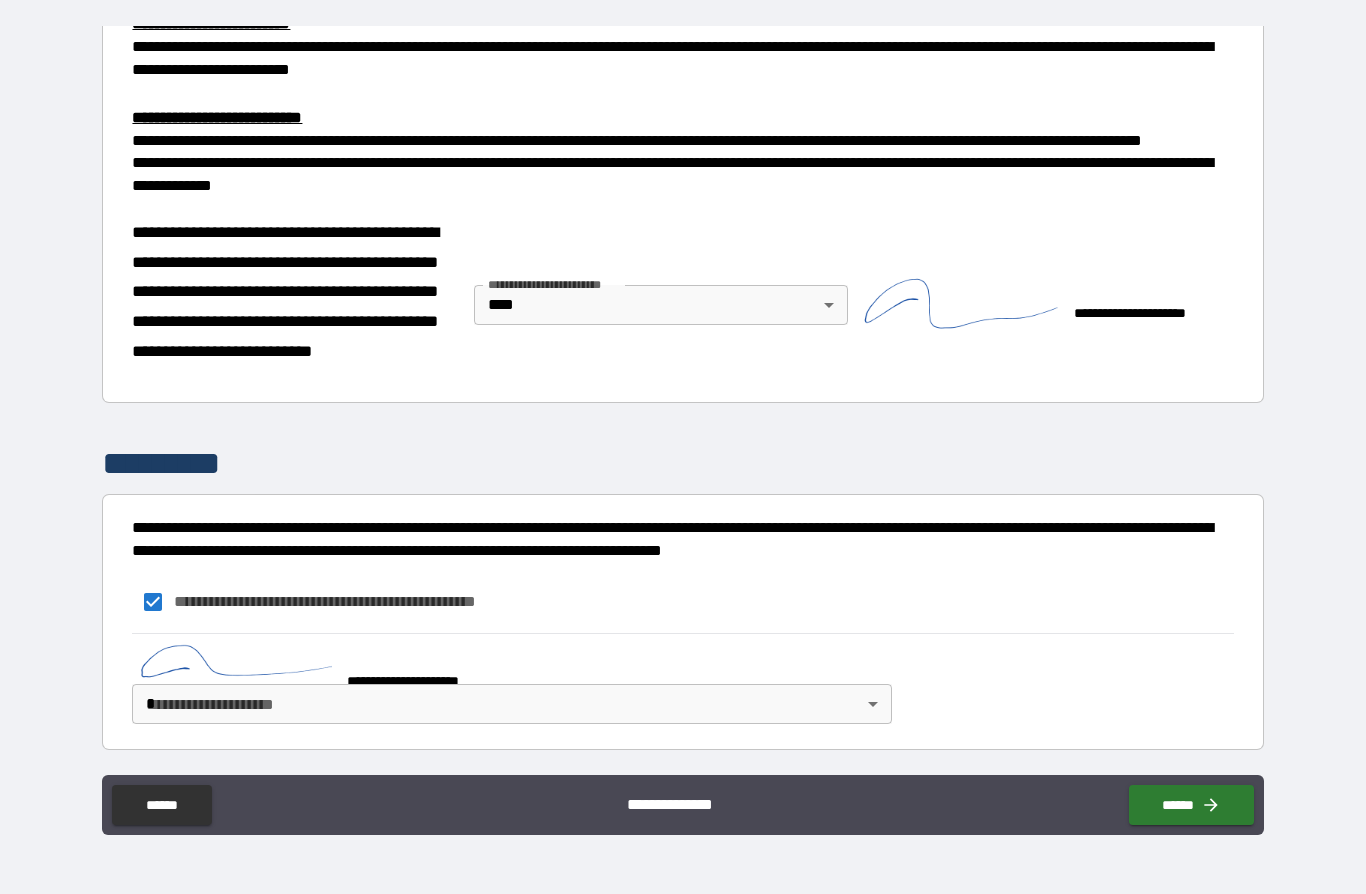scroll, scrollTop: 516, scrollLeft: 0, axis: vertical 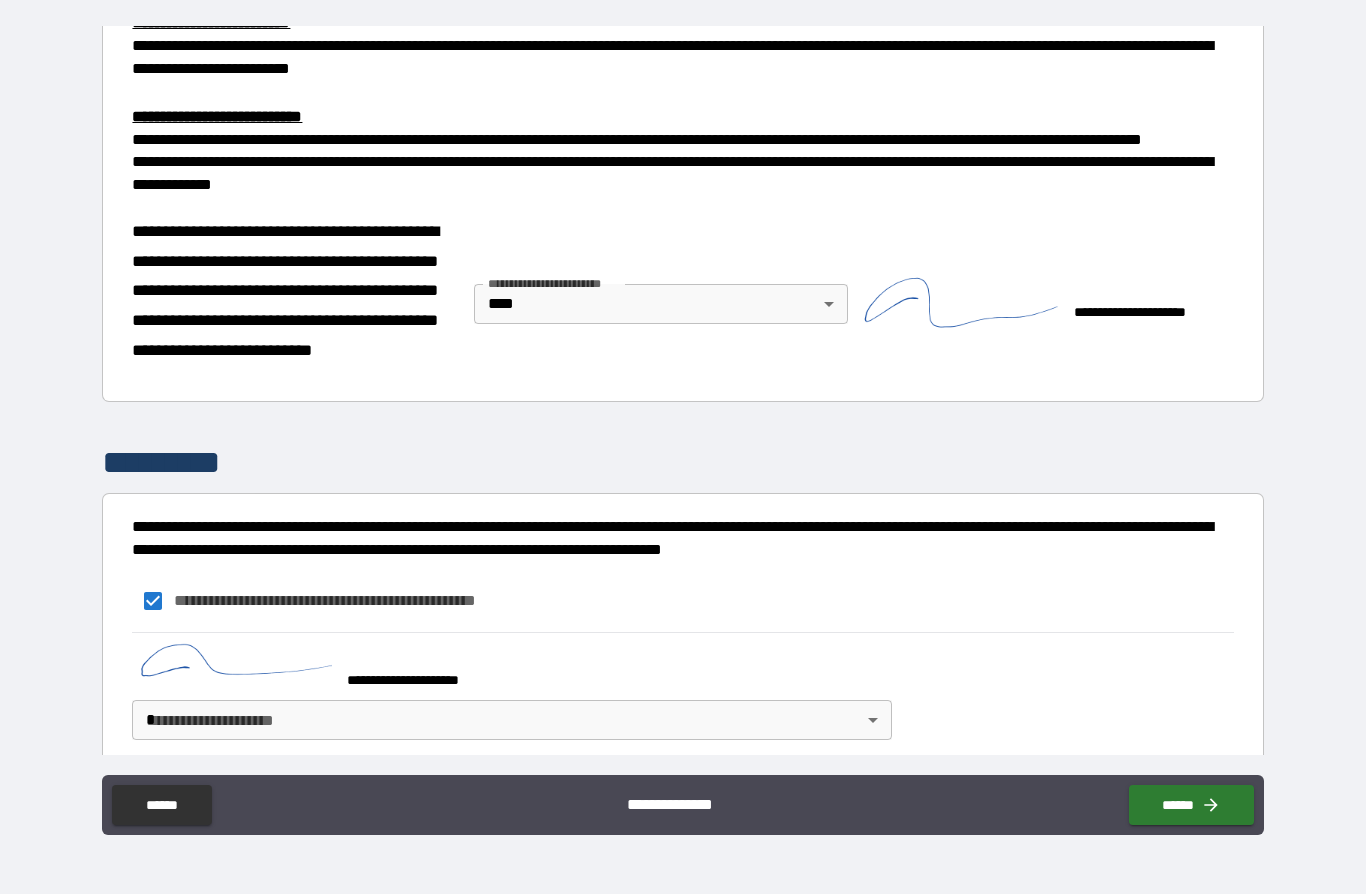 click on "**********" at bounding box center [683, 403] 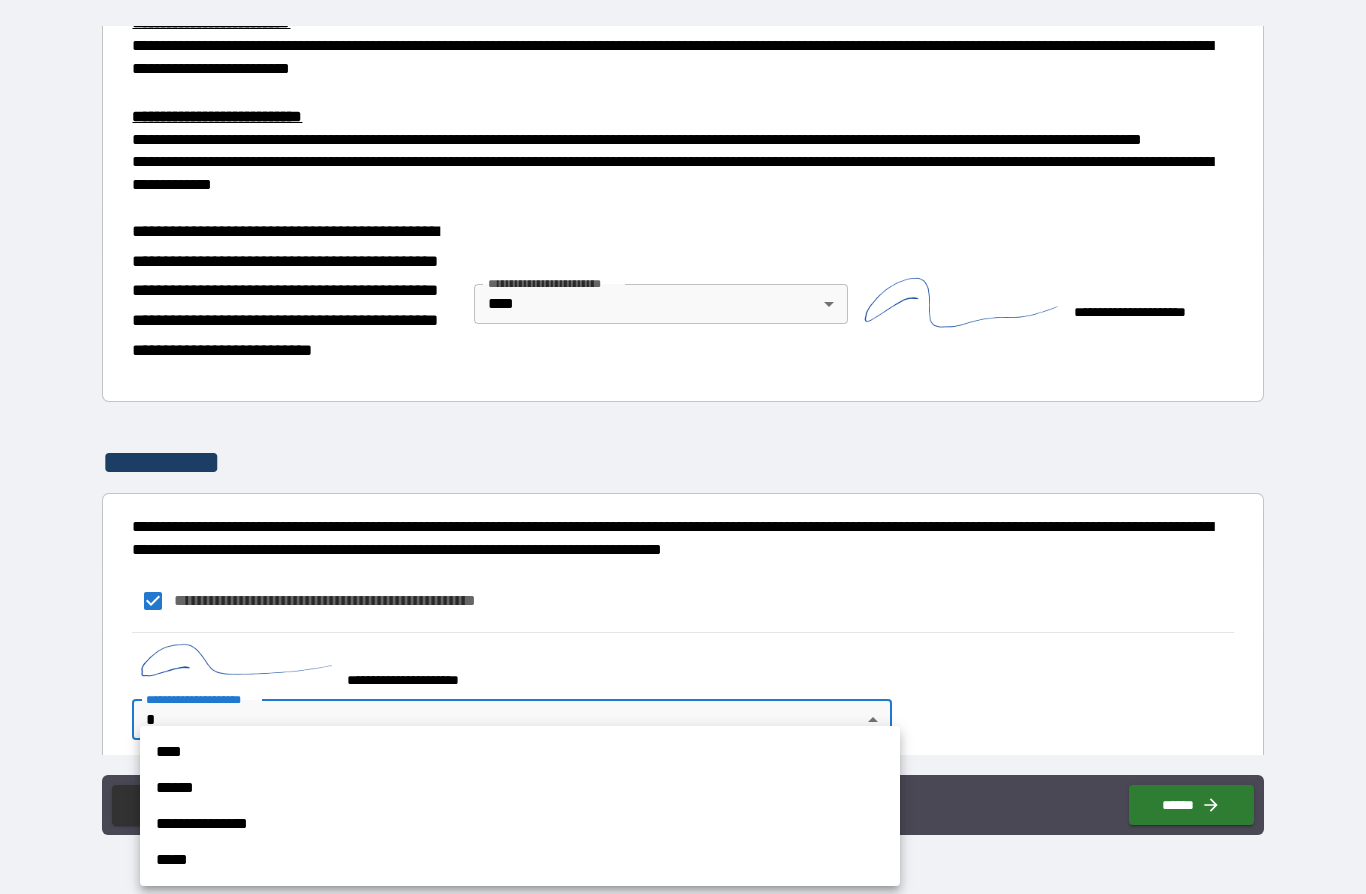 click on "****" at bounding box center (520, 752) 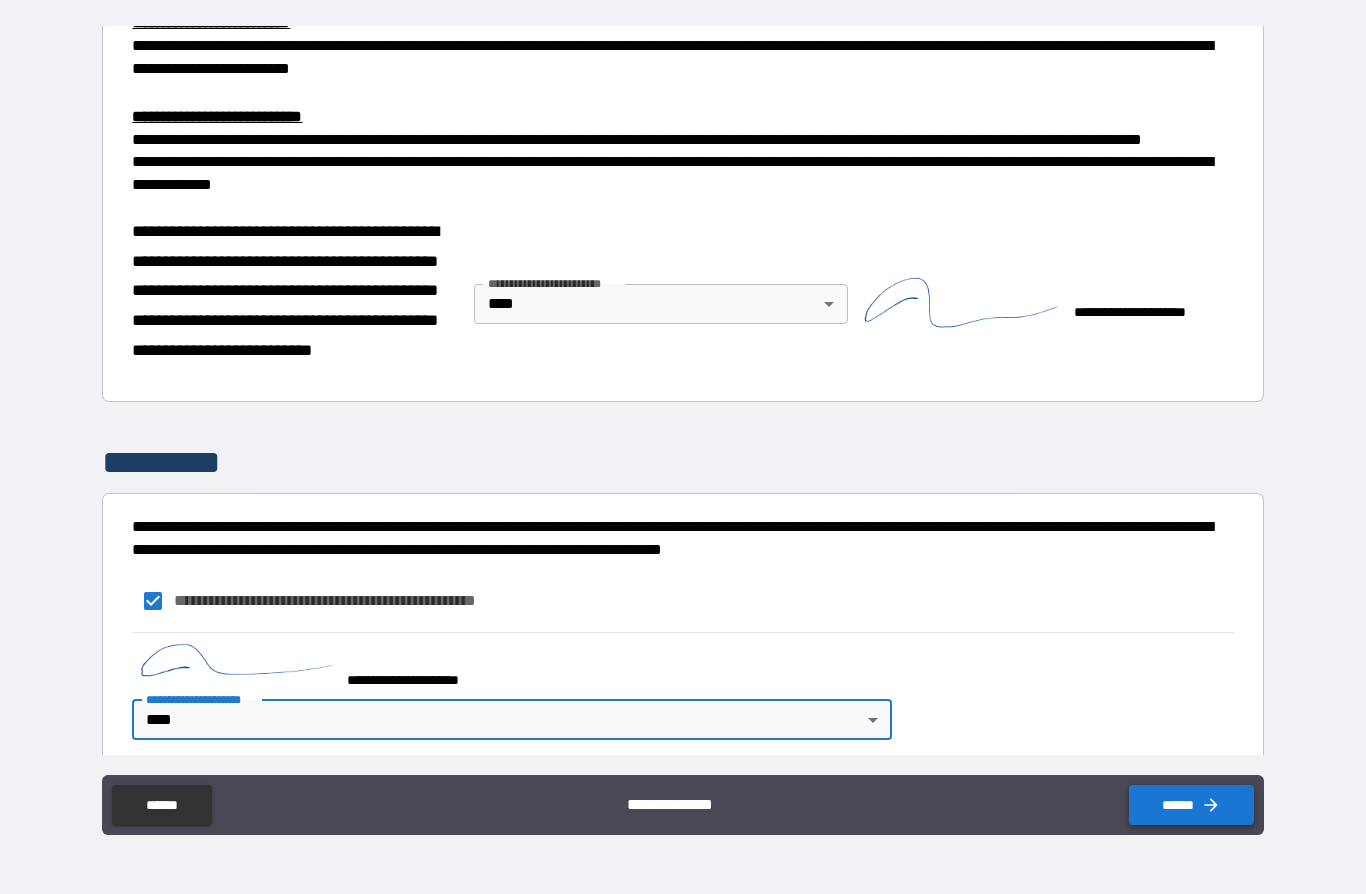 click 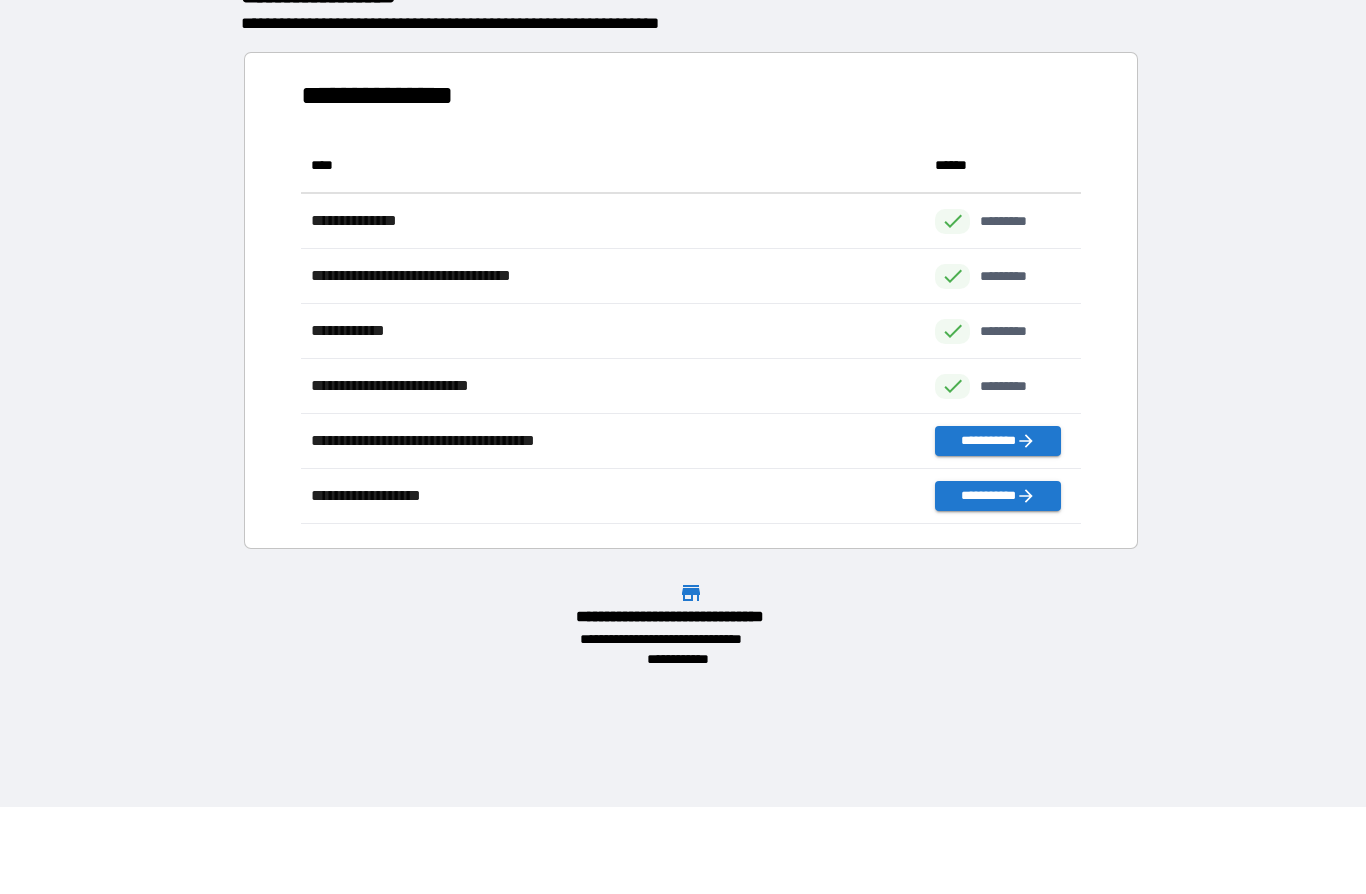 scroll, scrollTop: 386, scrollLeft: 780, axis: both 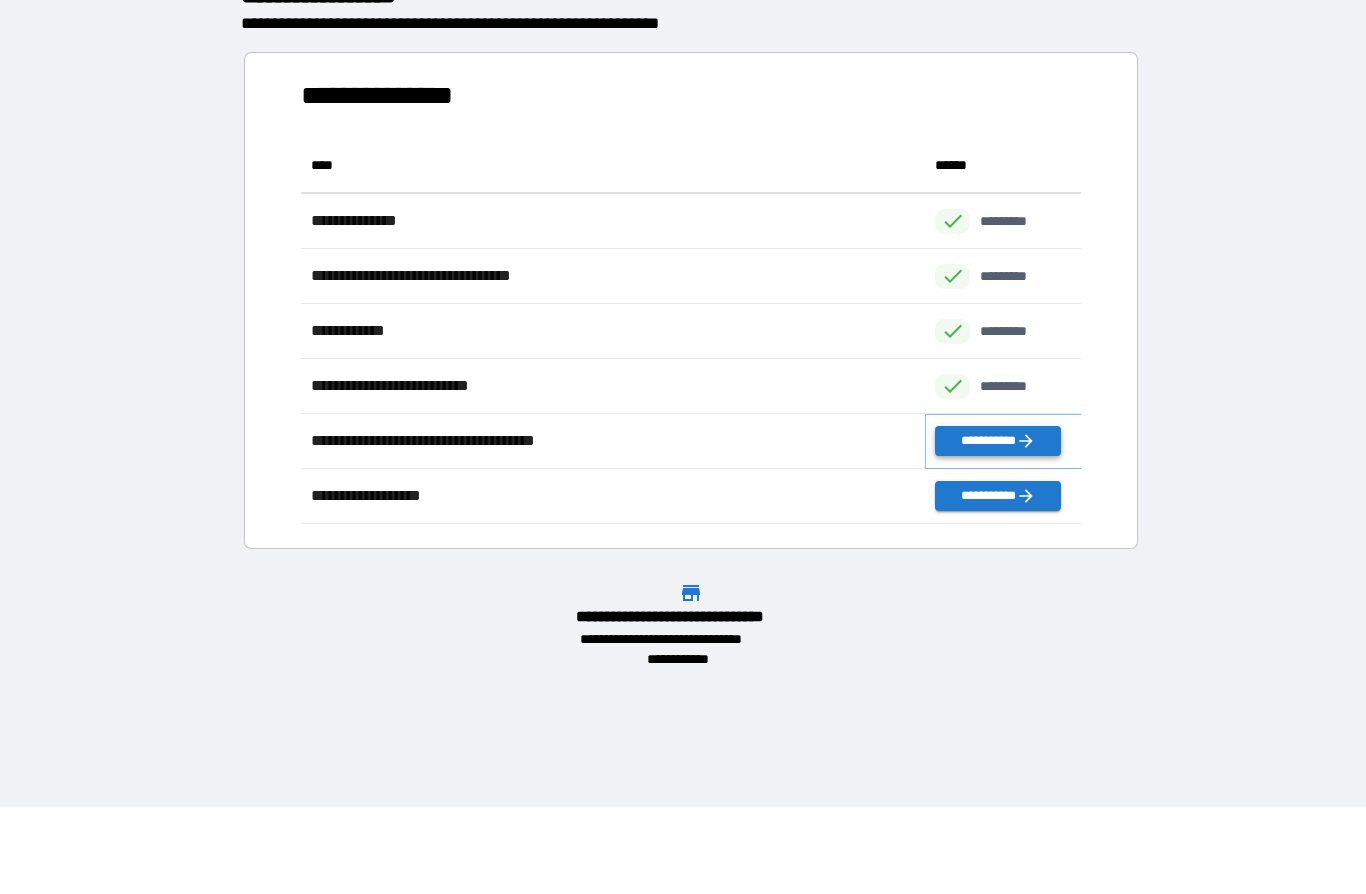 click on "**********" at bounding box center [997, 441] 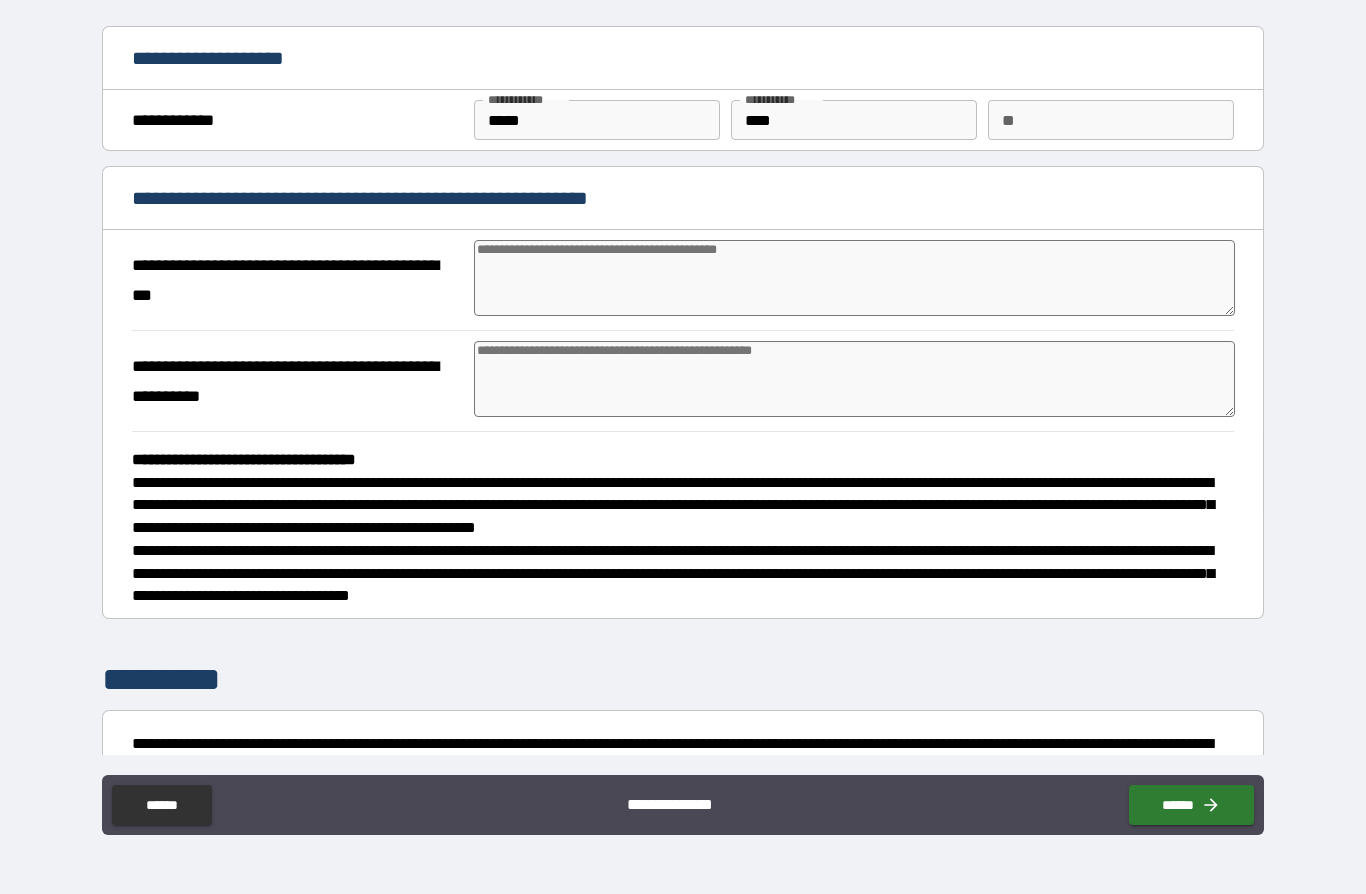type on "*" 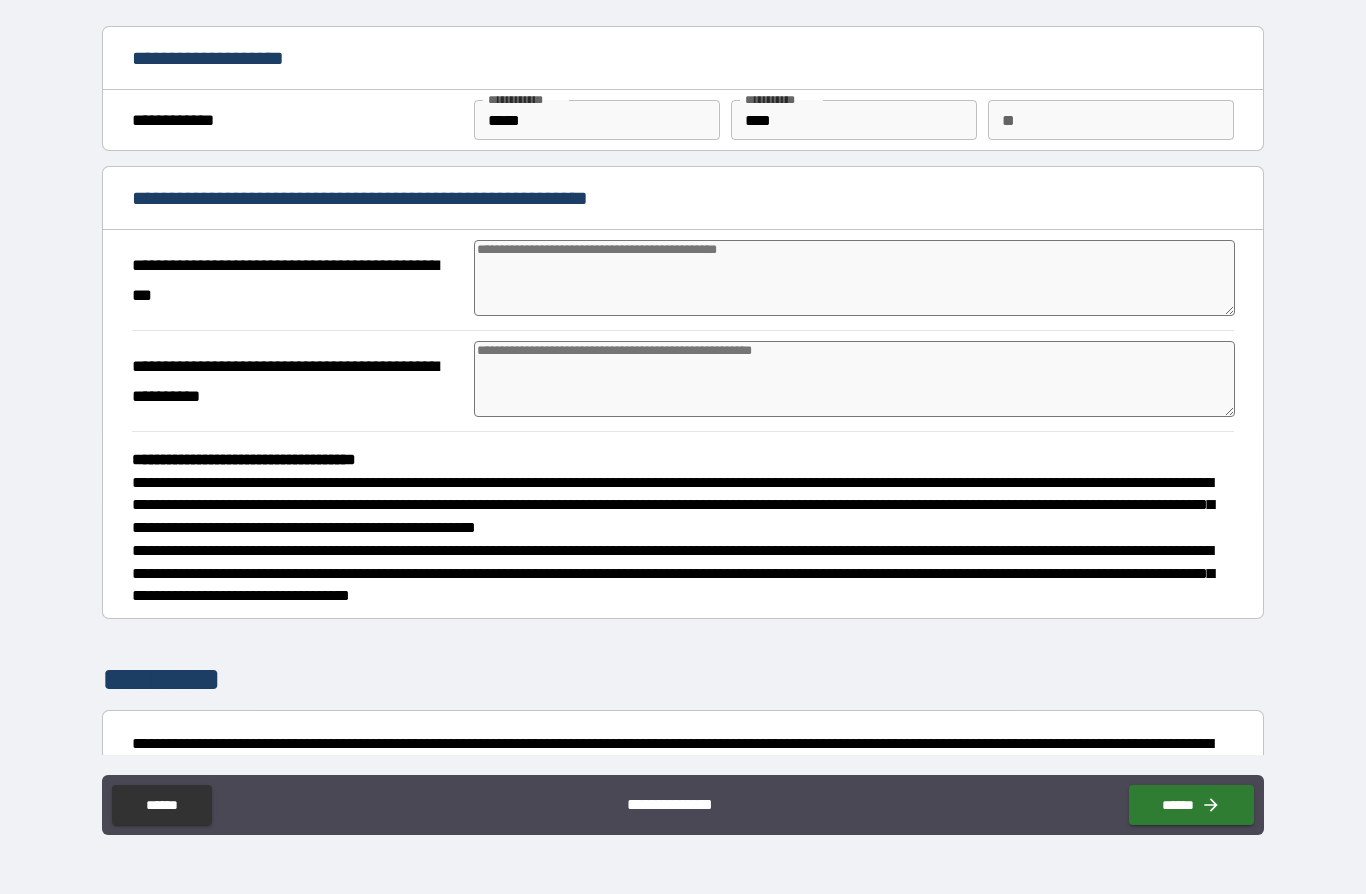 type on "*" 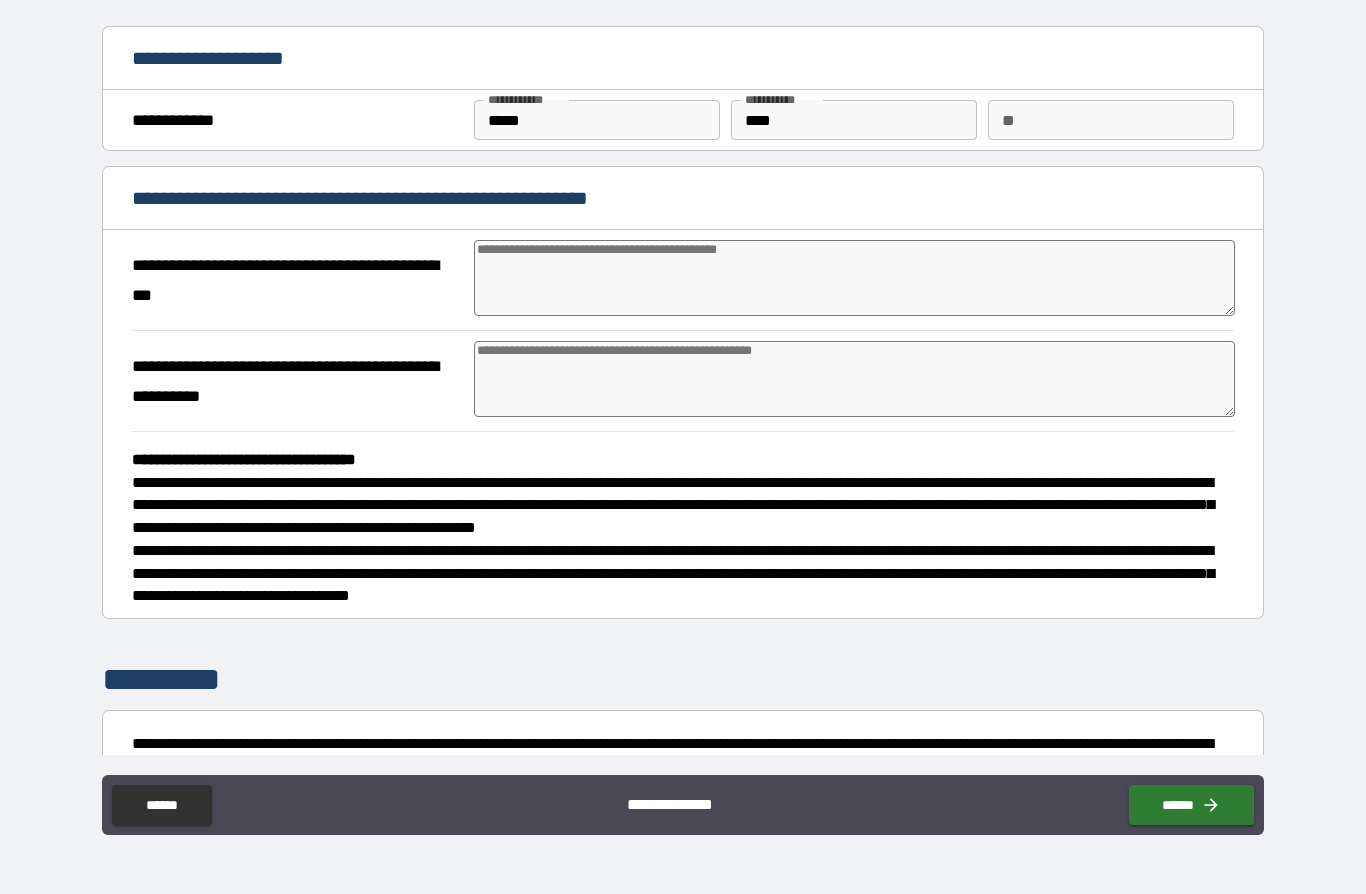type on "*" 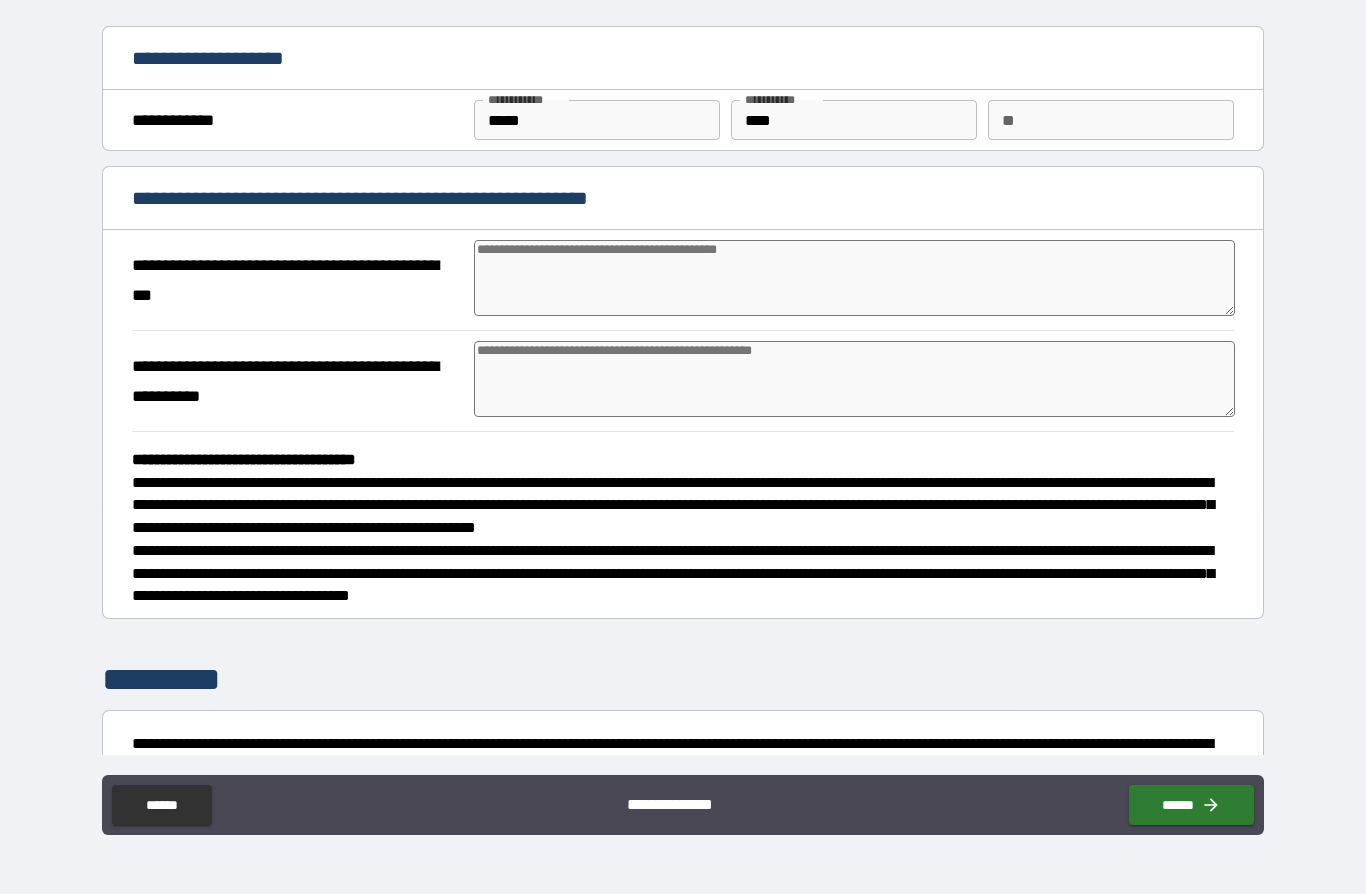 type on "*" 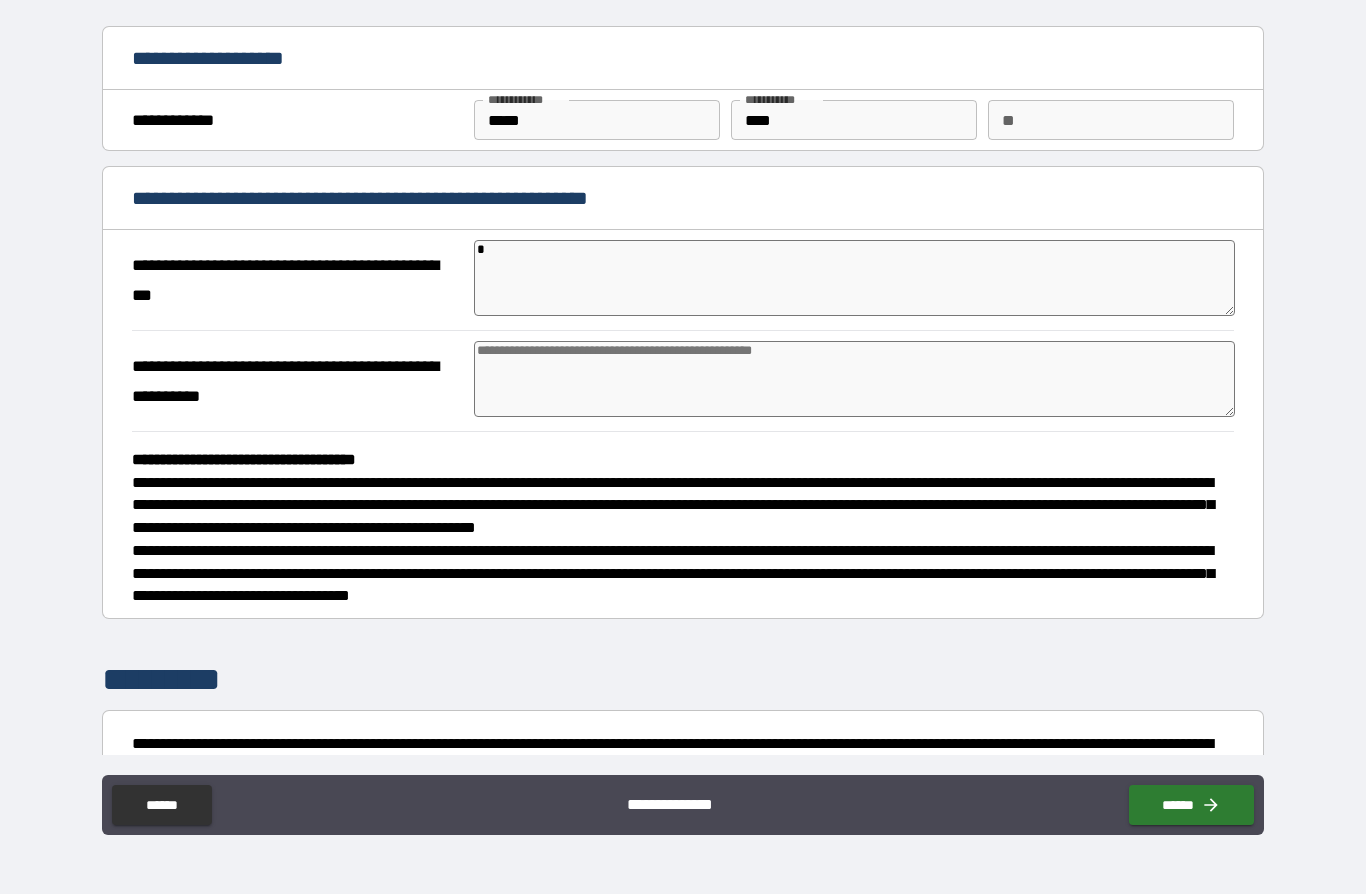 type on "**" 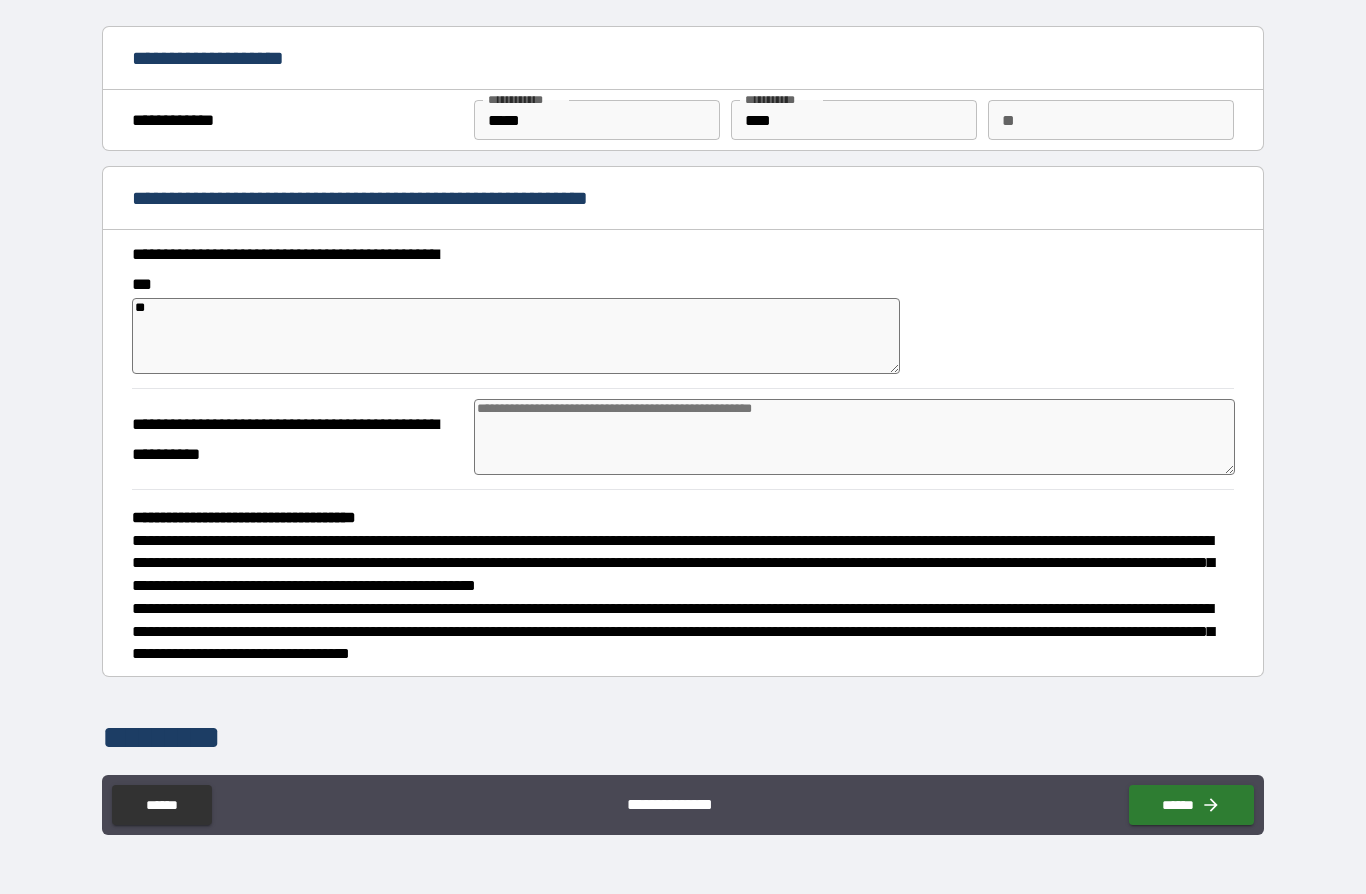 type on "*" 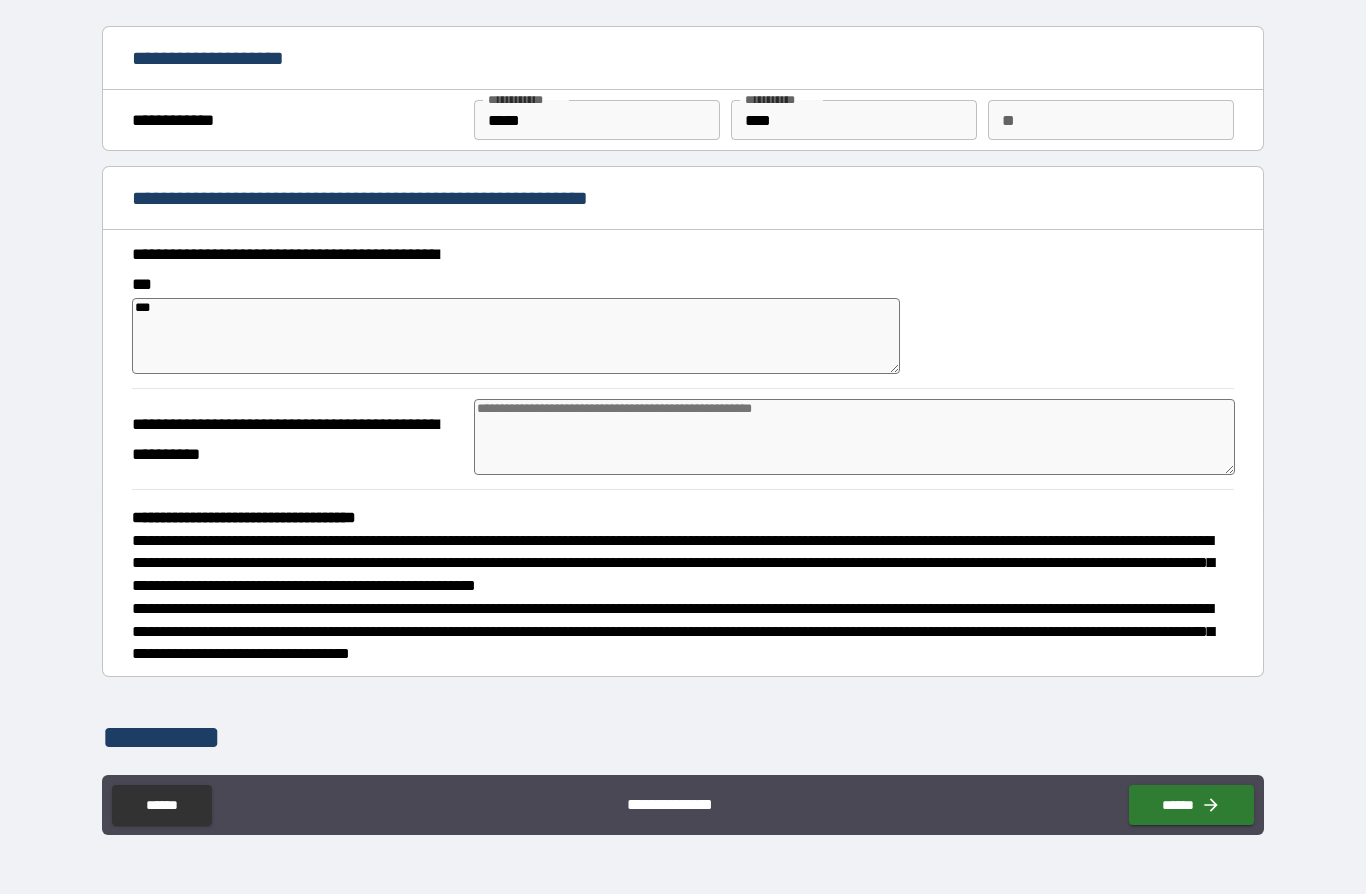 type on "*" 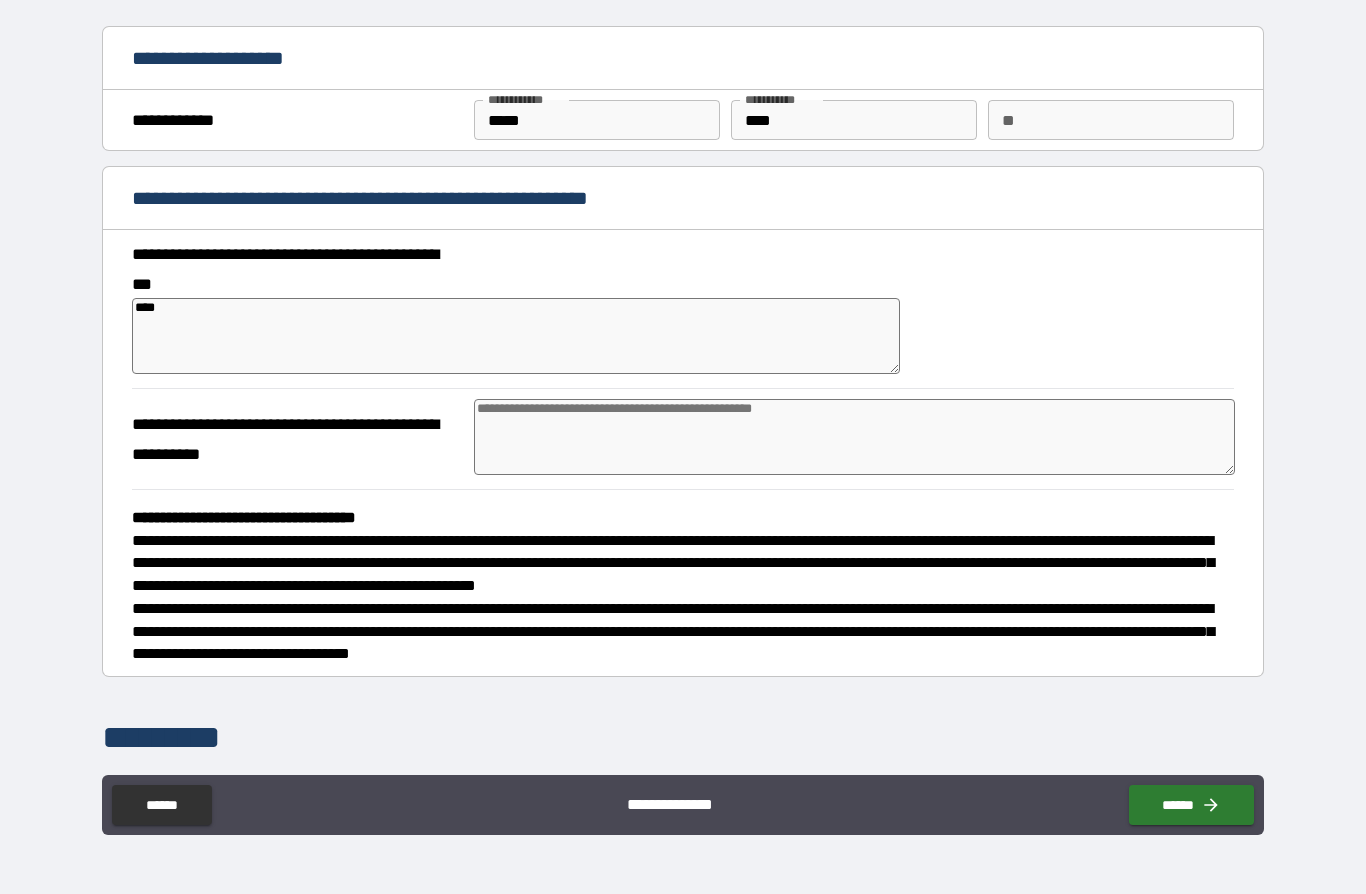 type on "****" 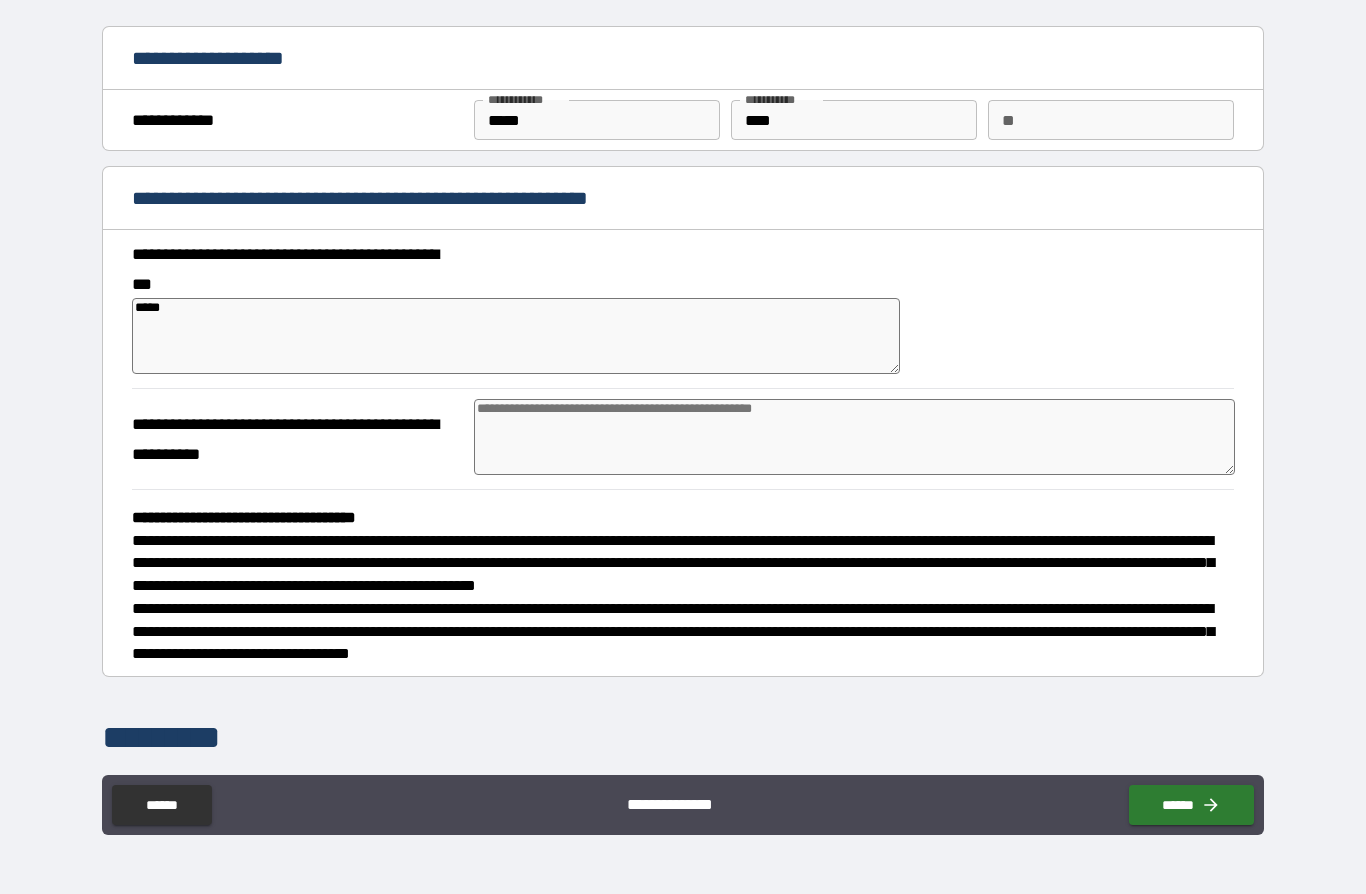 type on "*" 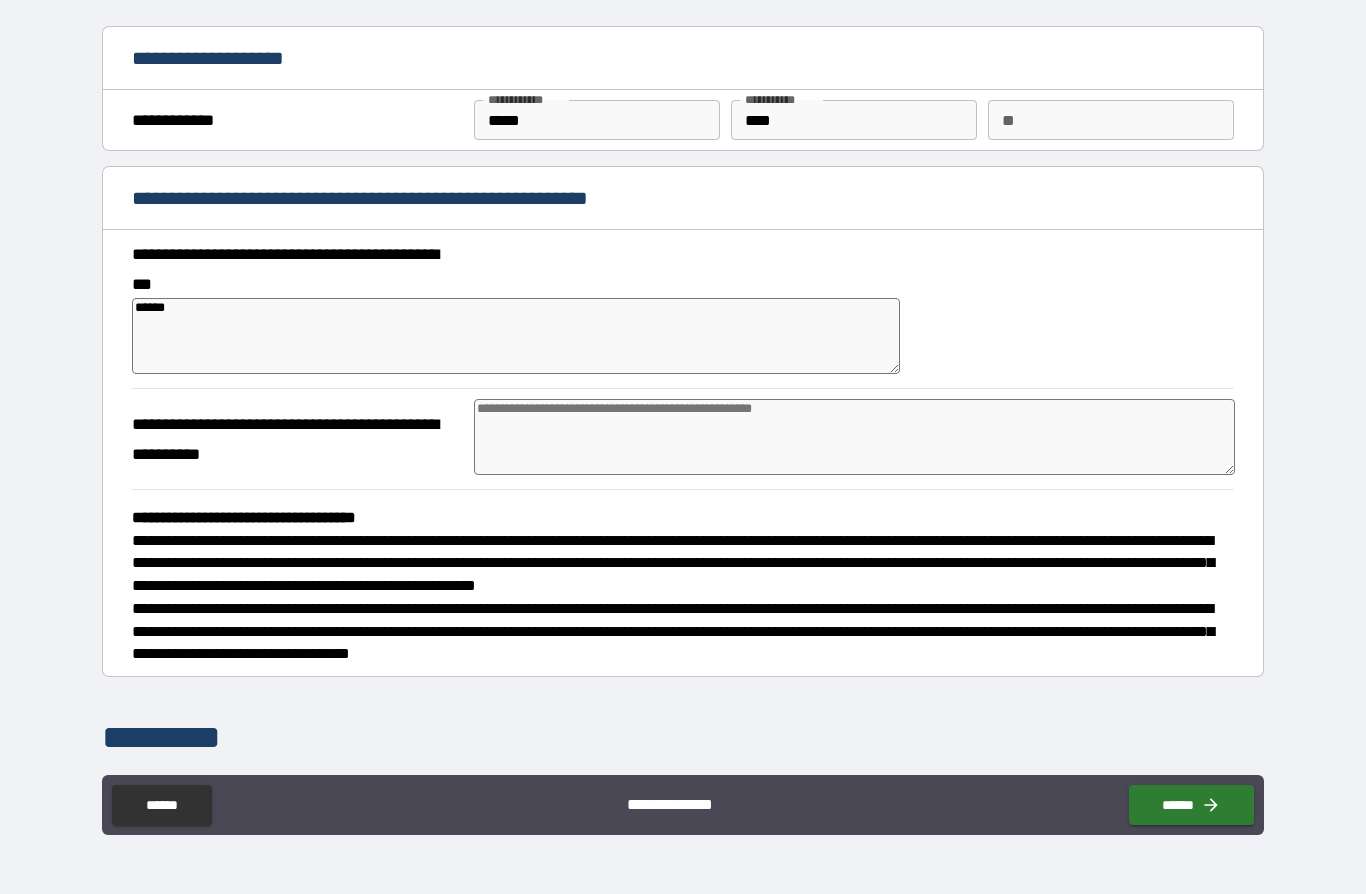 type on "*" 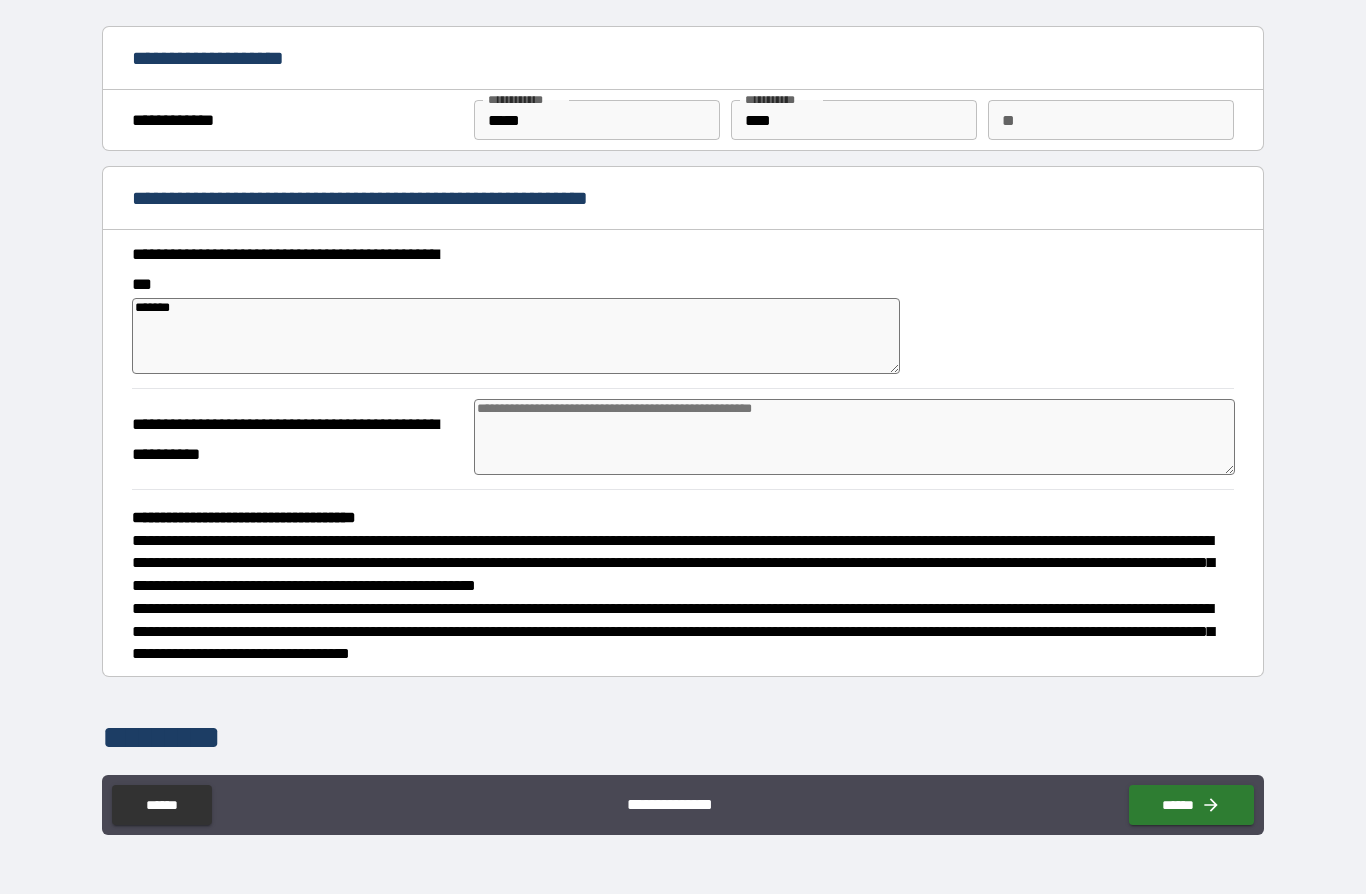 type on "********" 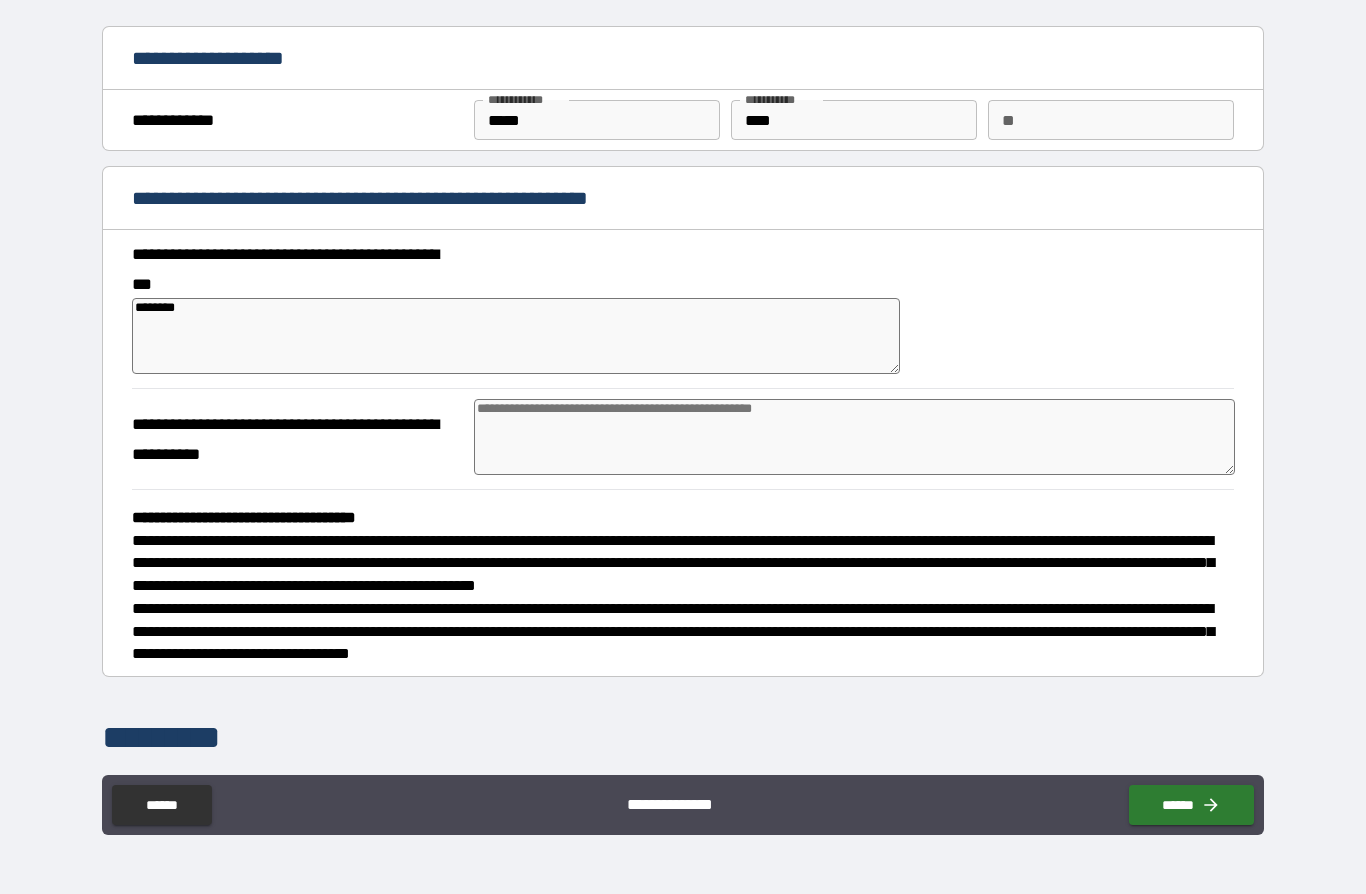 type on "*********" 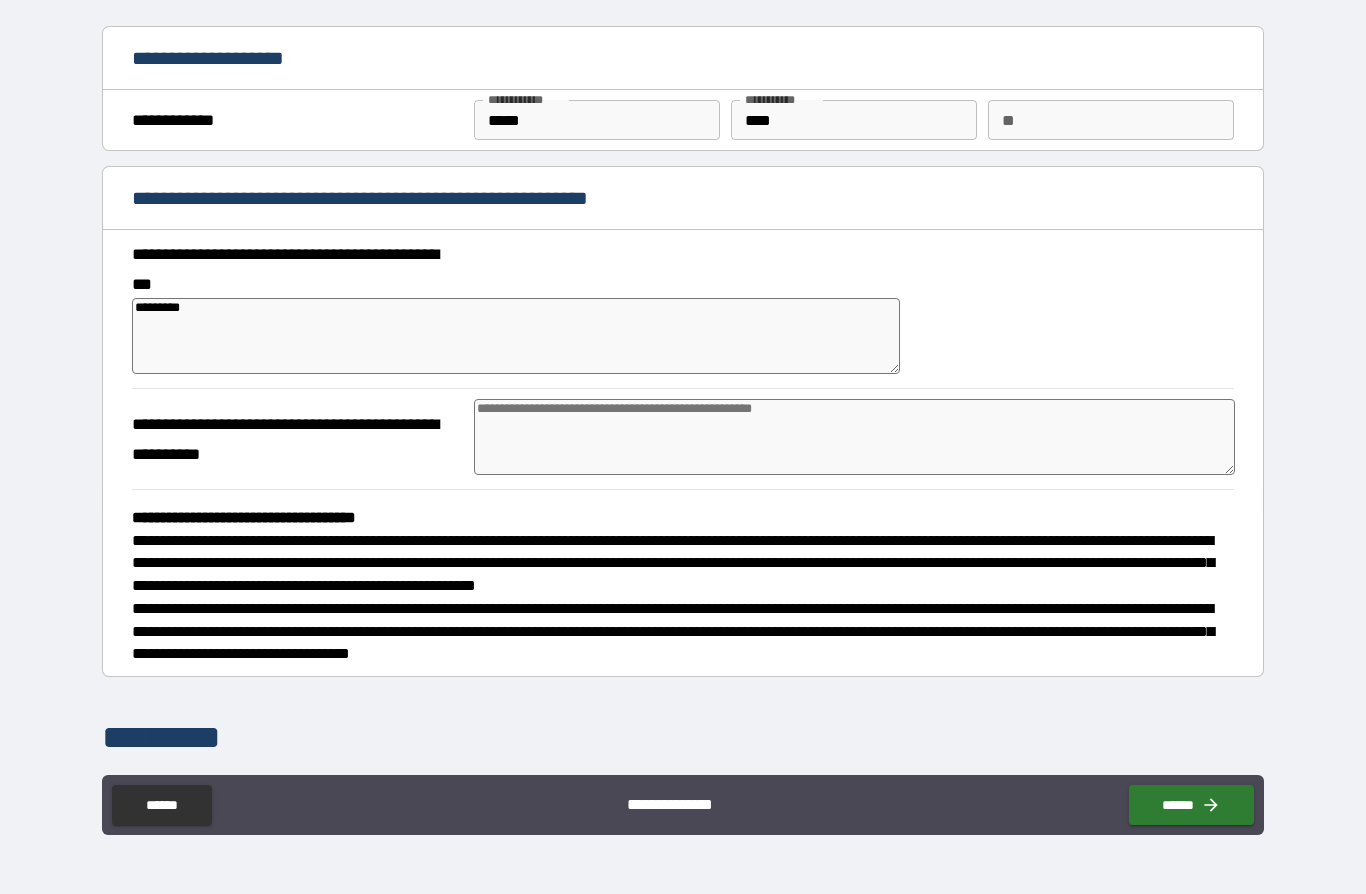 type on "*" 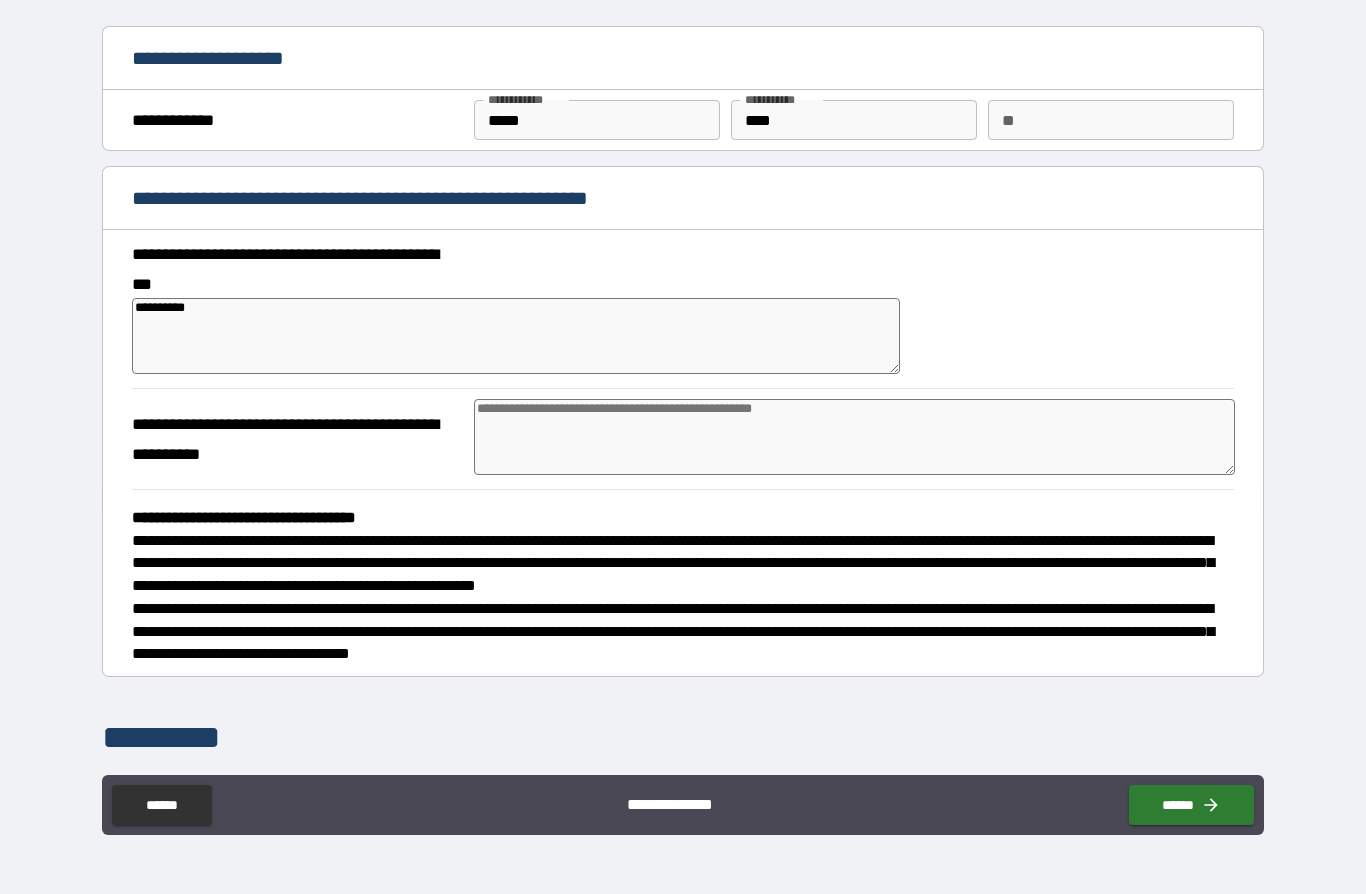 type on "*" 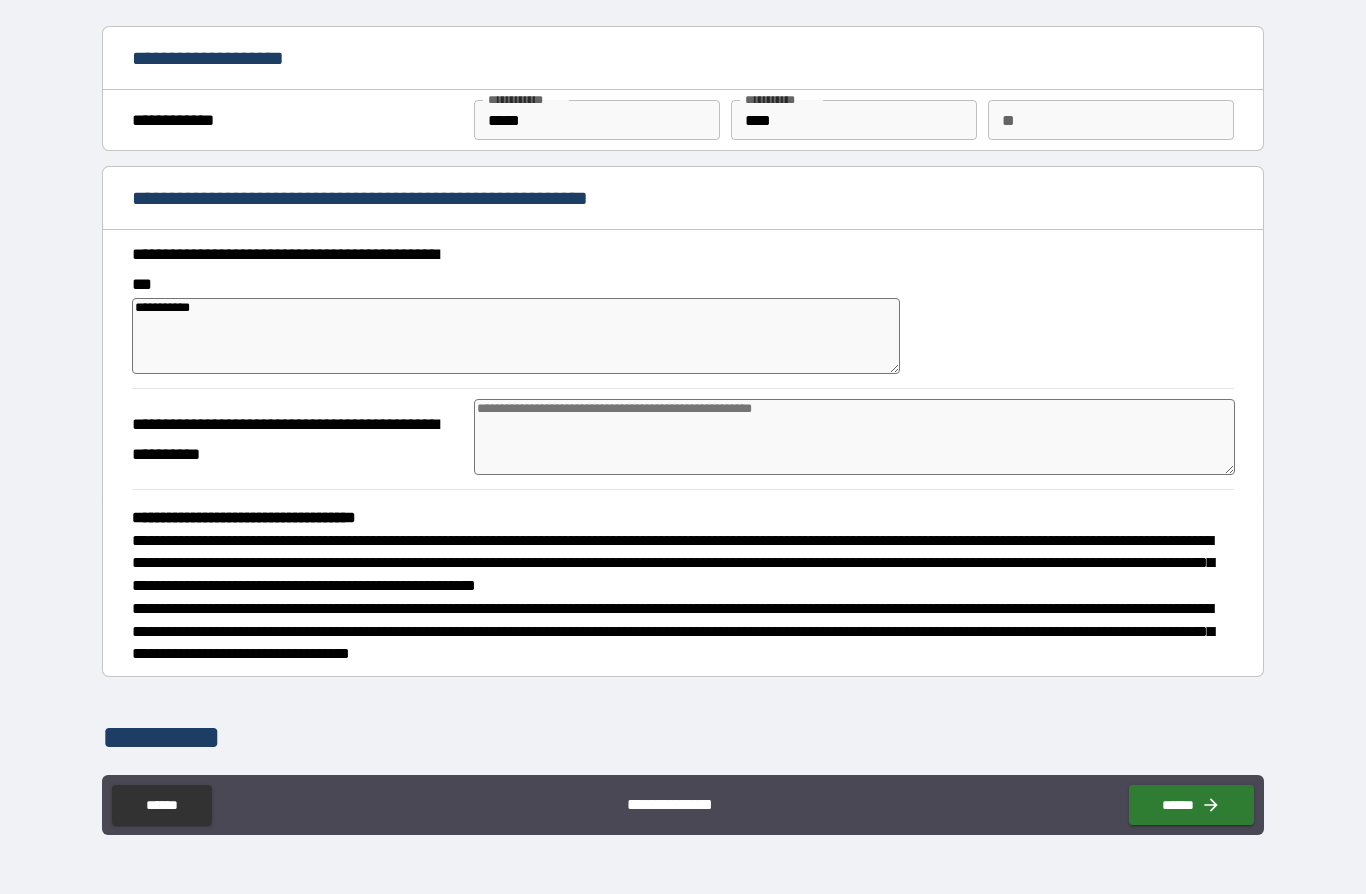 type on "*" 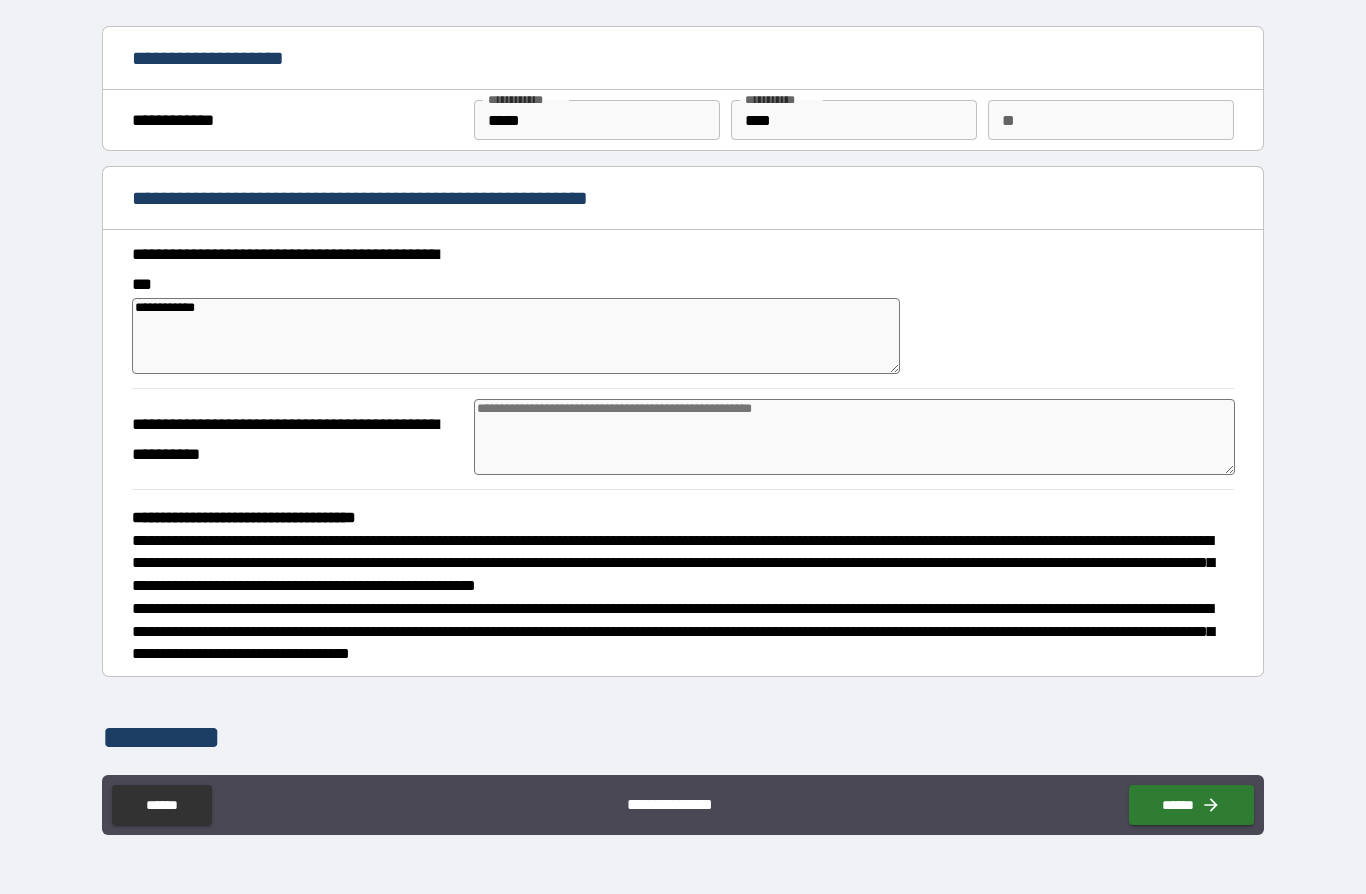 type on "*" 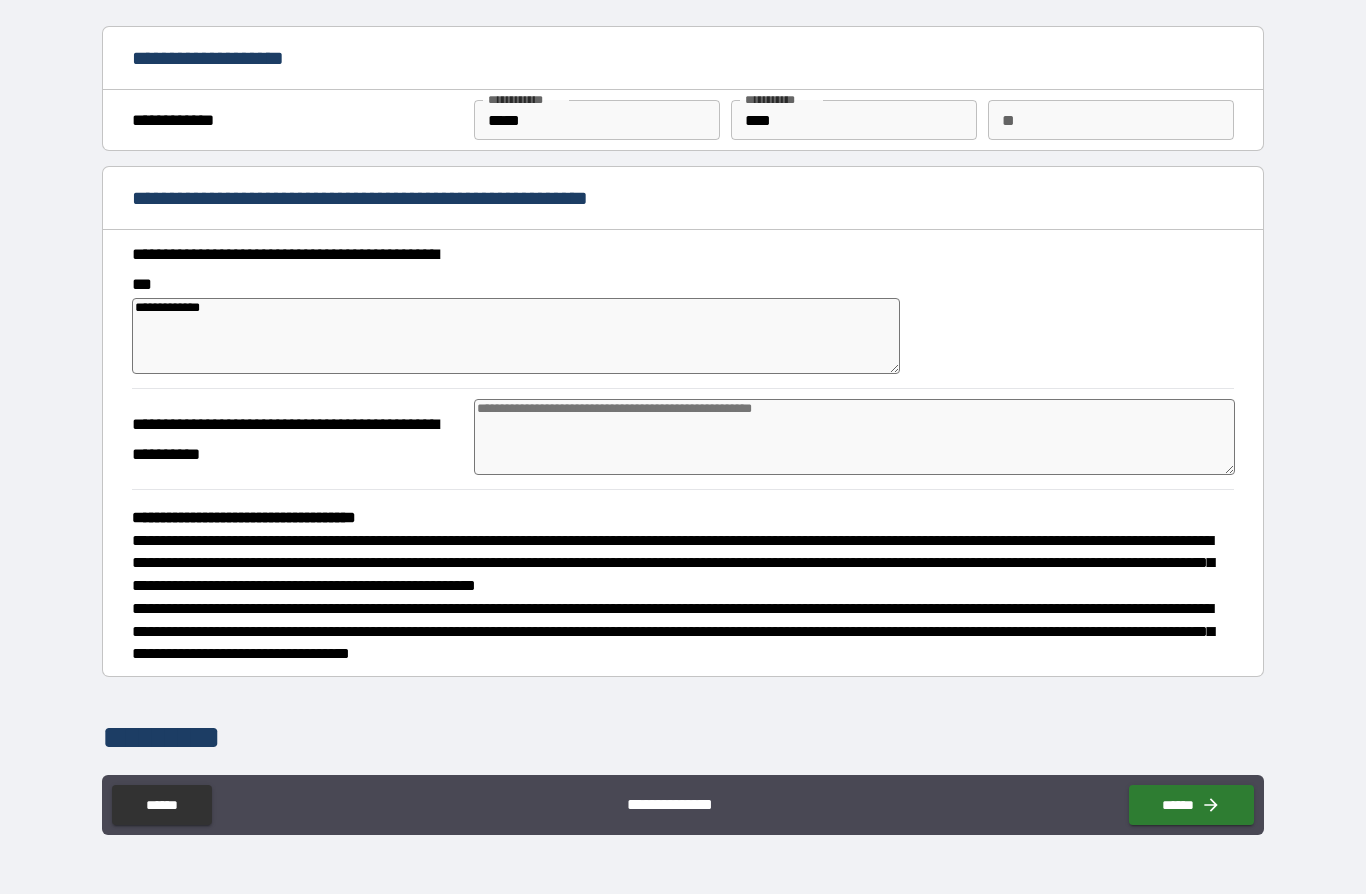 type on "*" 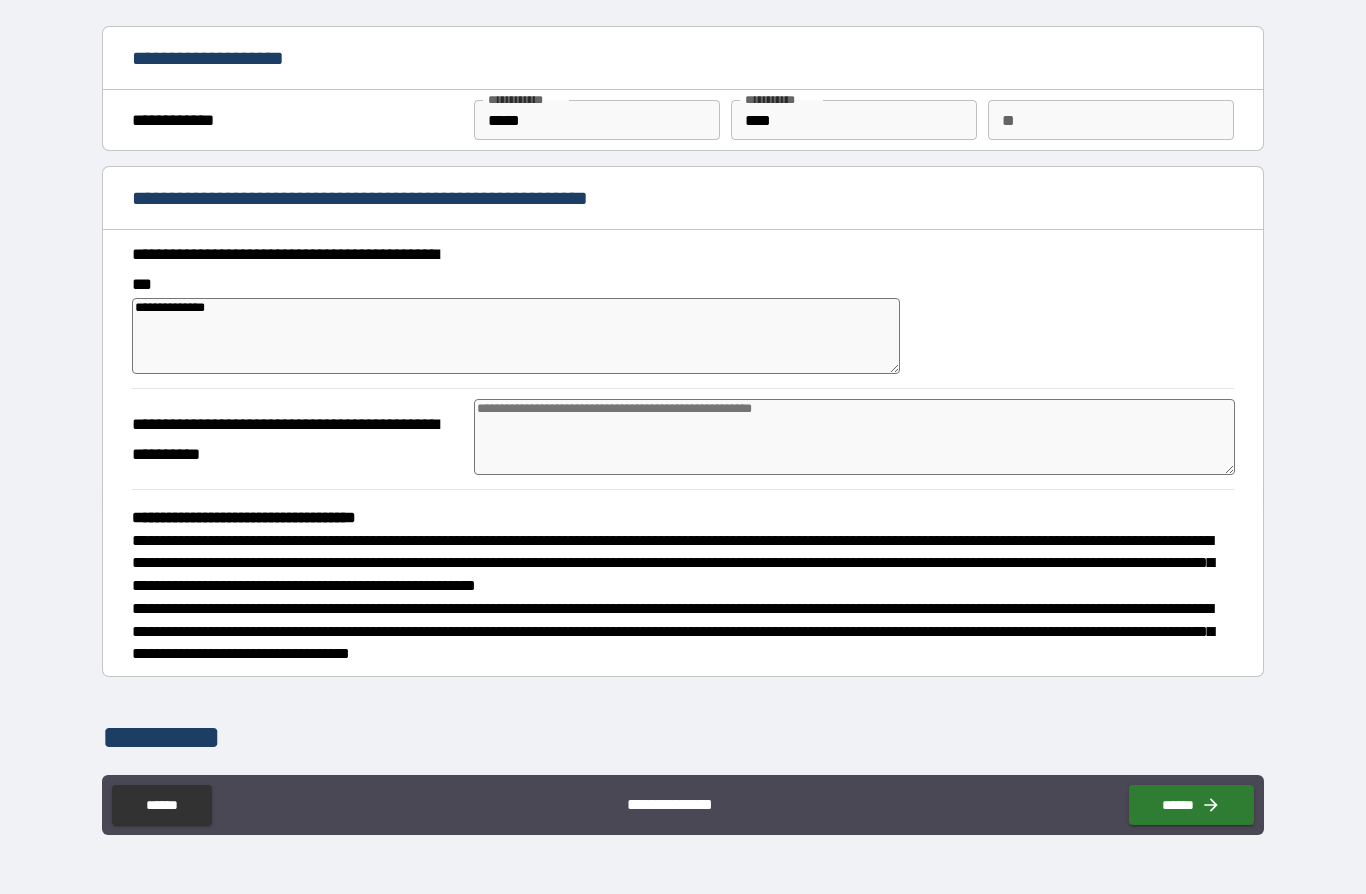 type on "*" 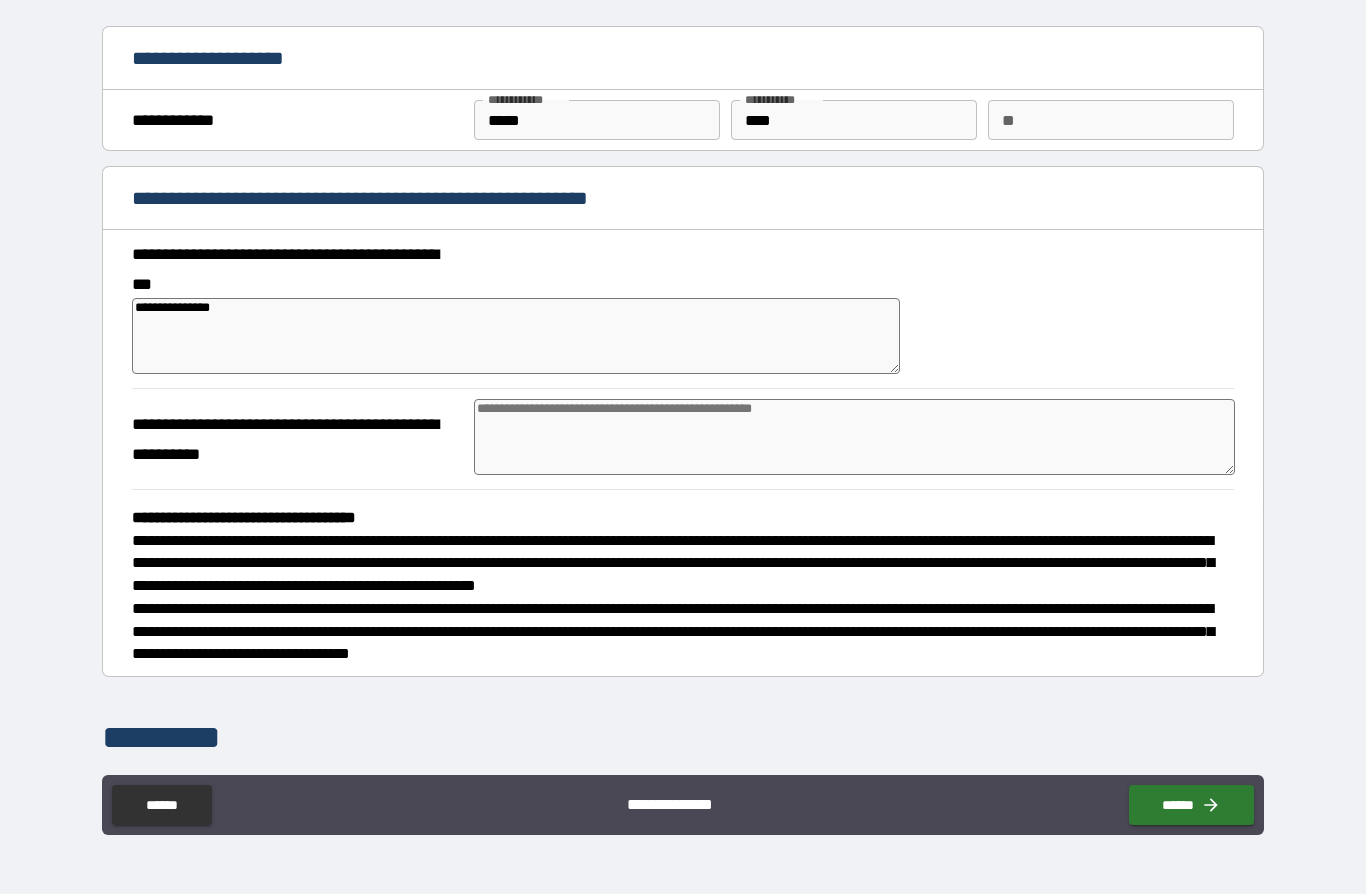 type on "*" 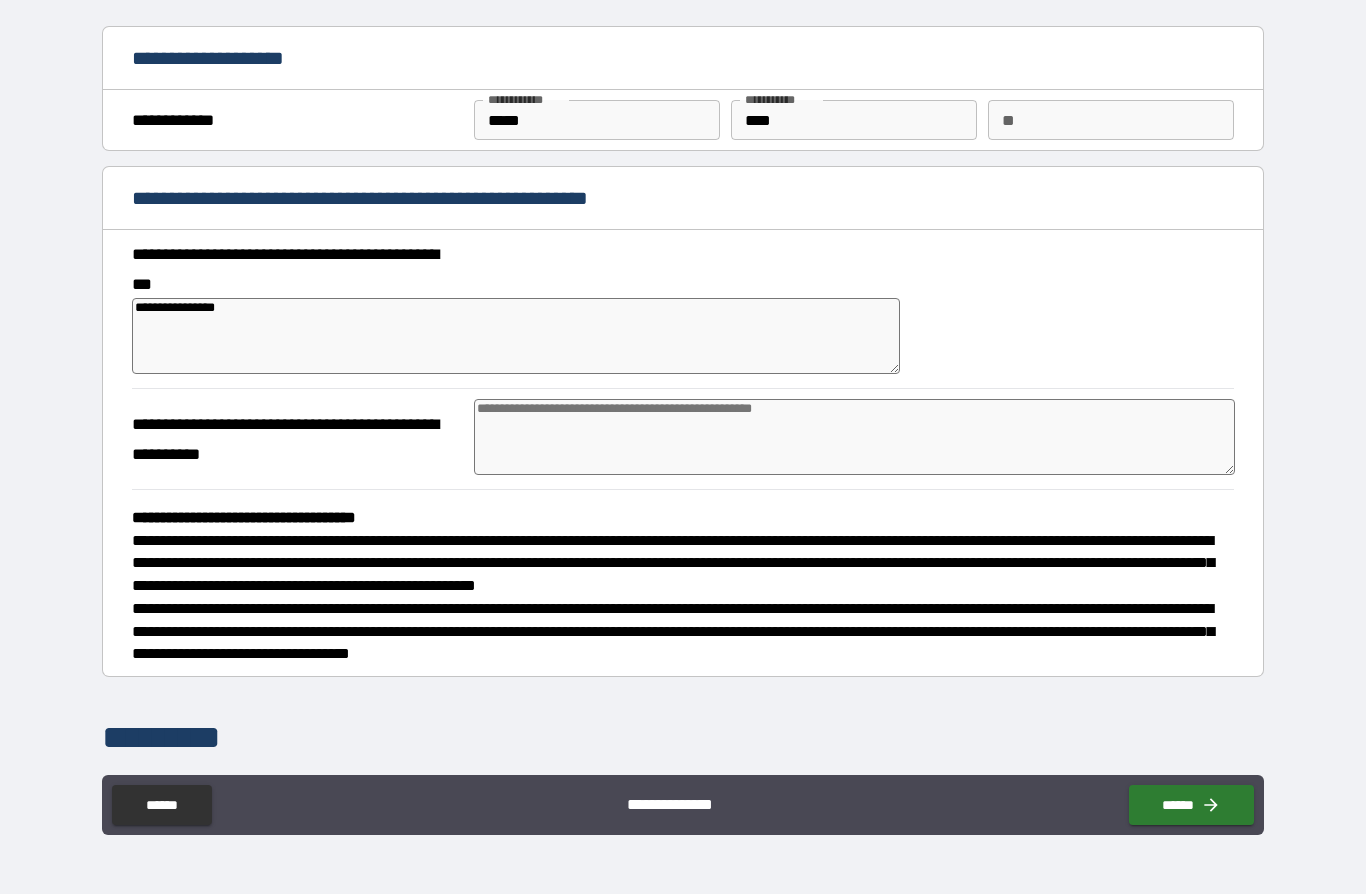 type on "**********" 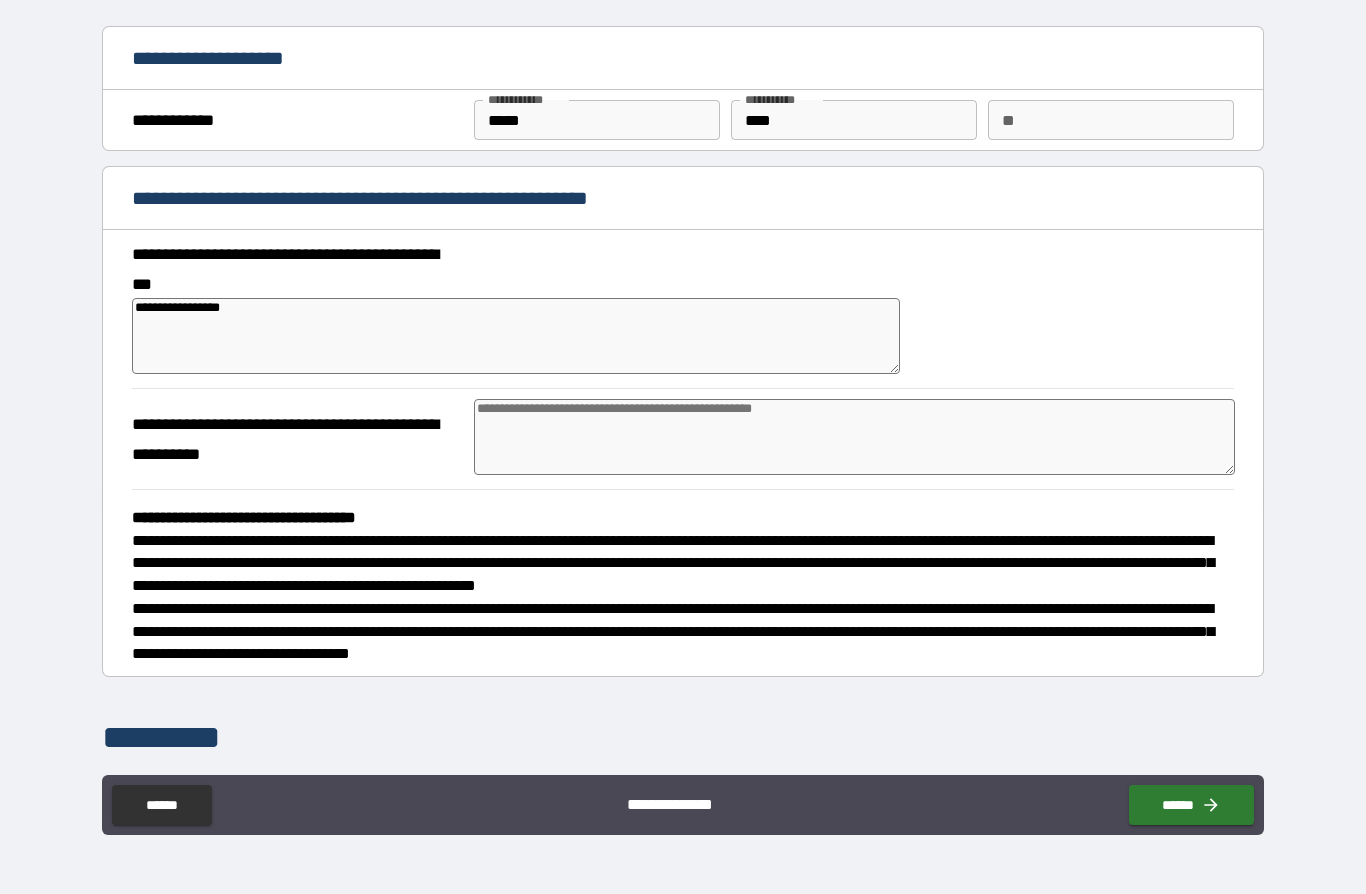 type on "*" 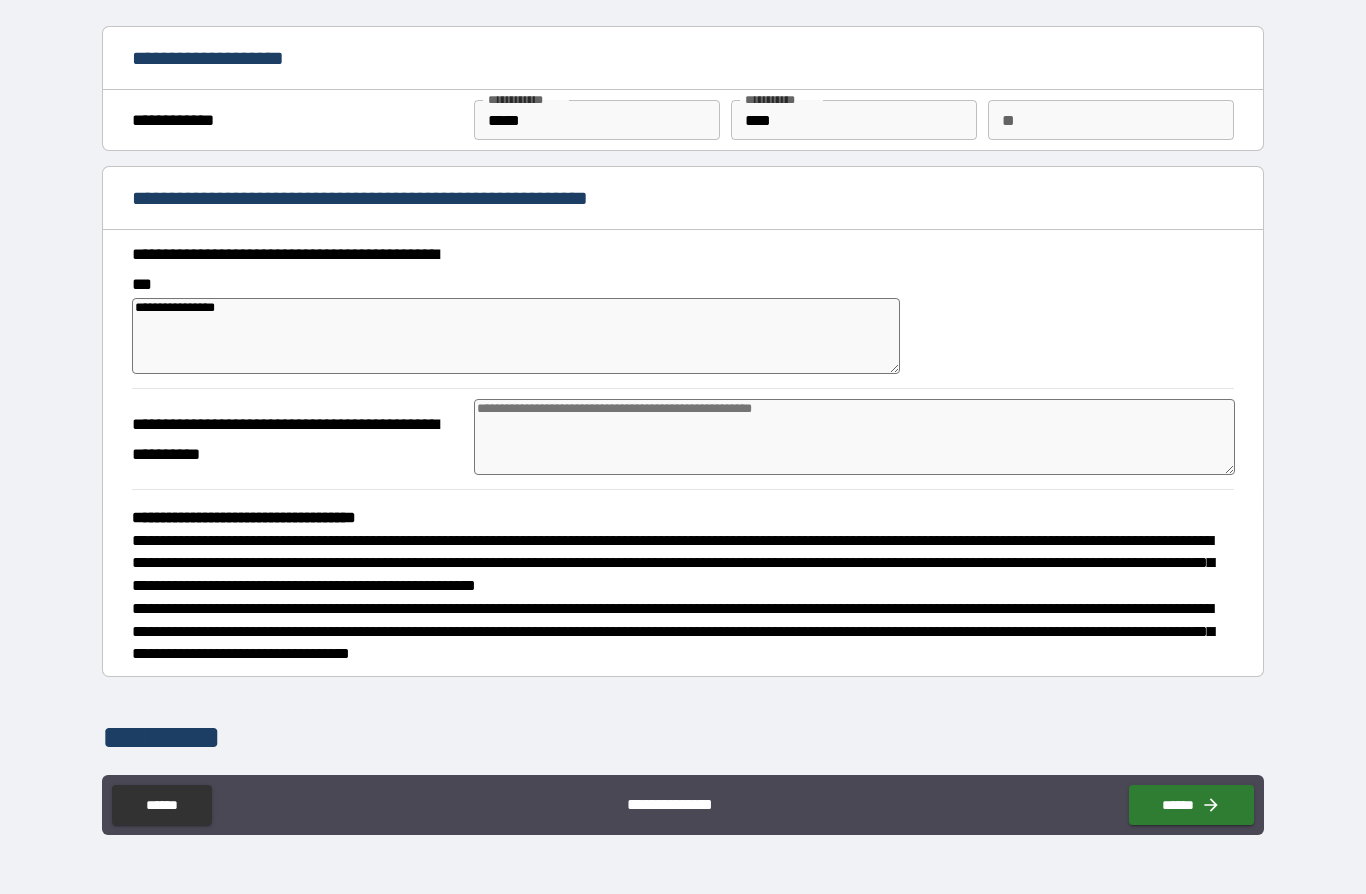 type on "**********" 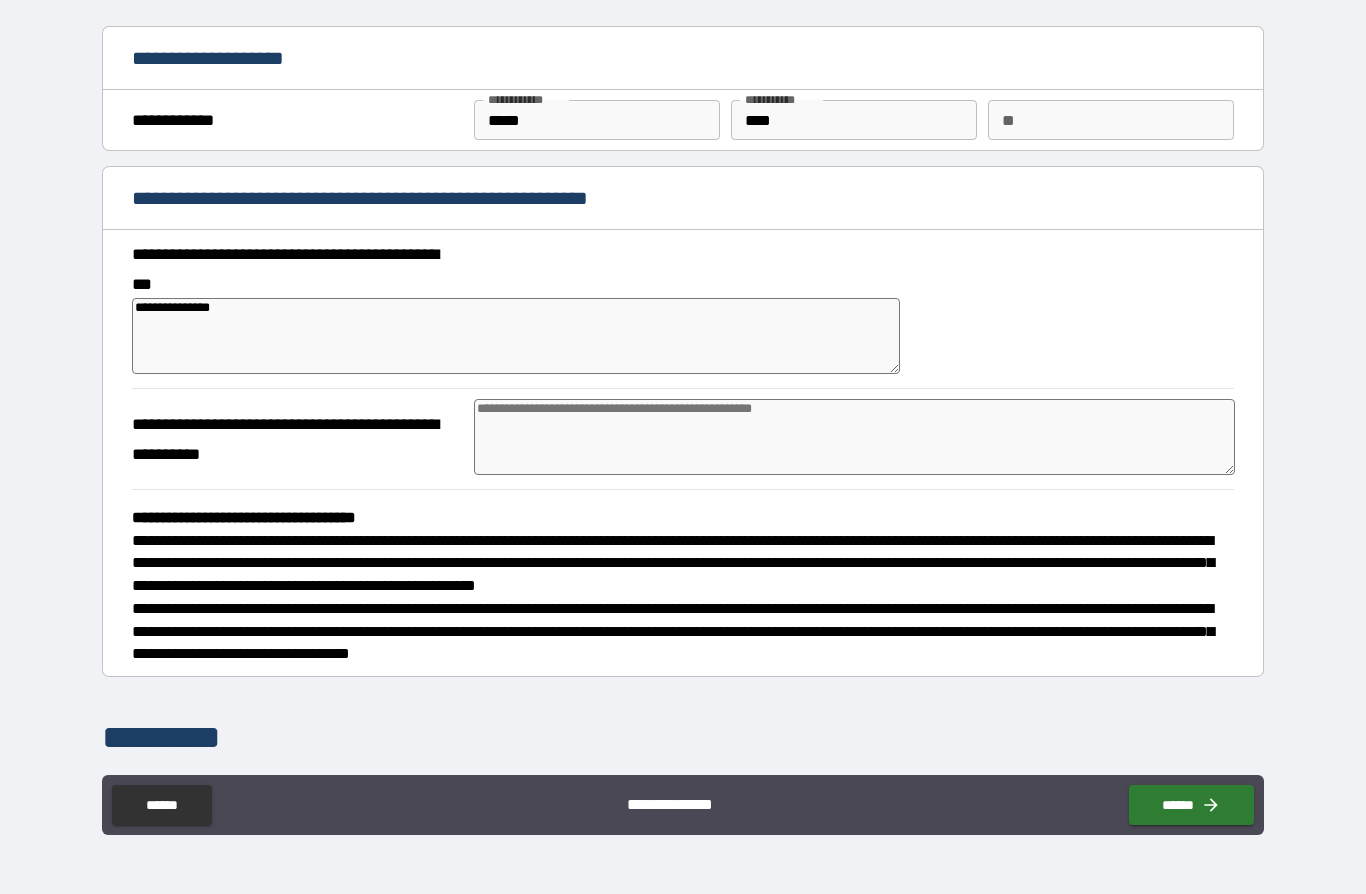 type on "*" 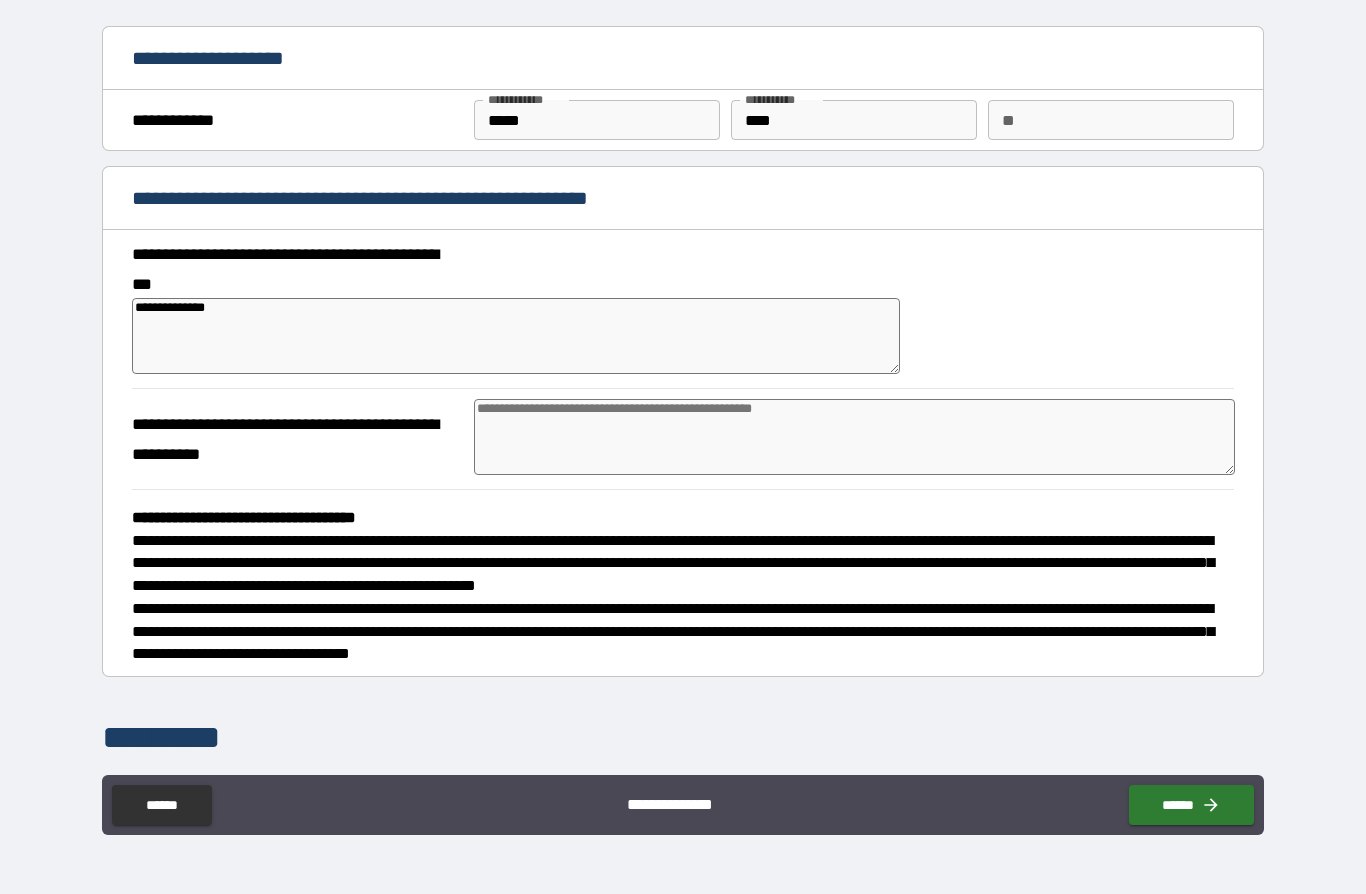 type on "*" 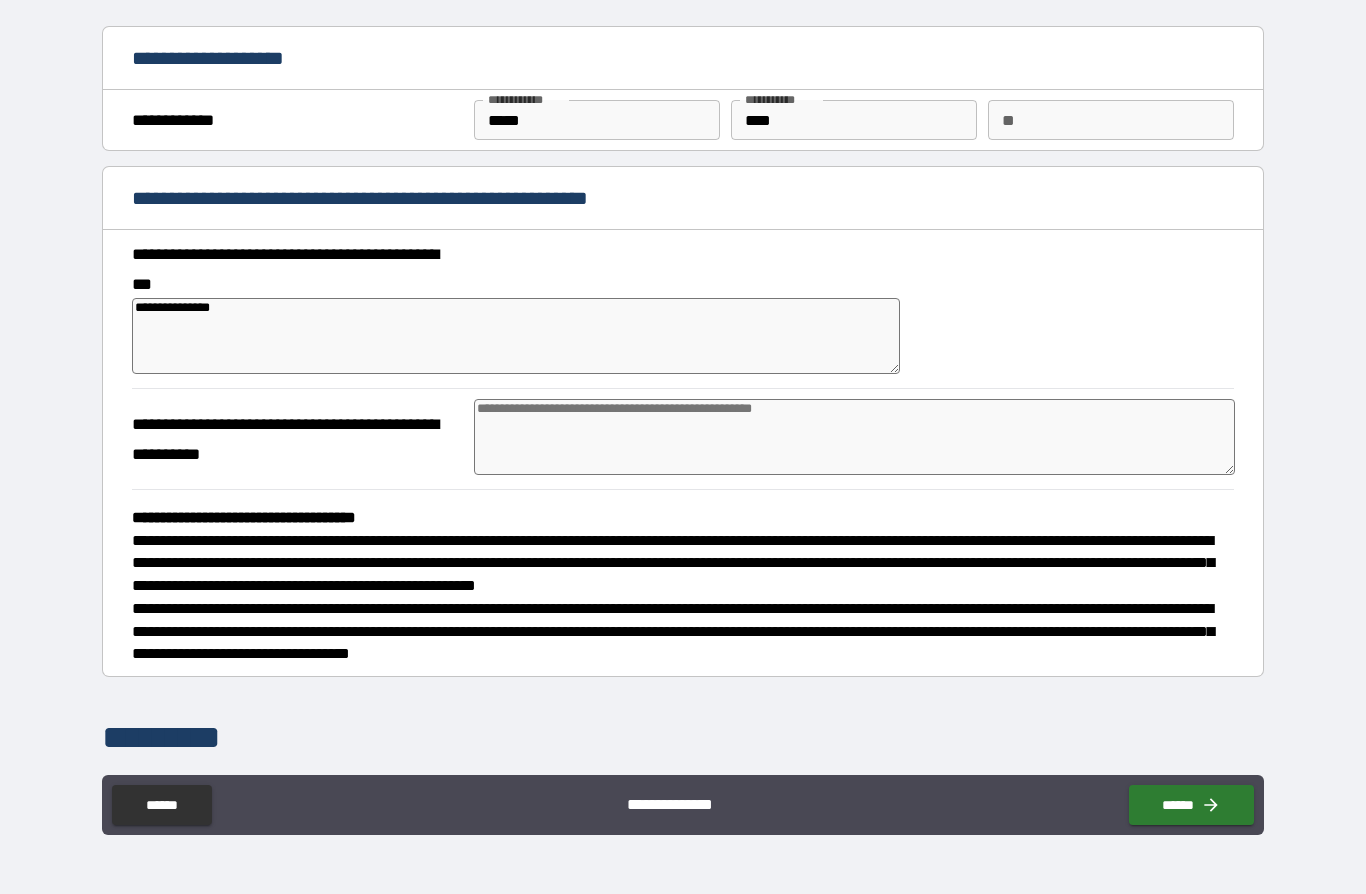 type on "*" 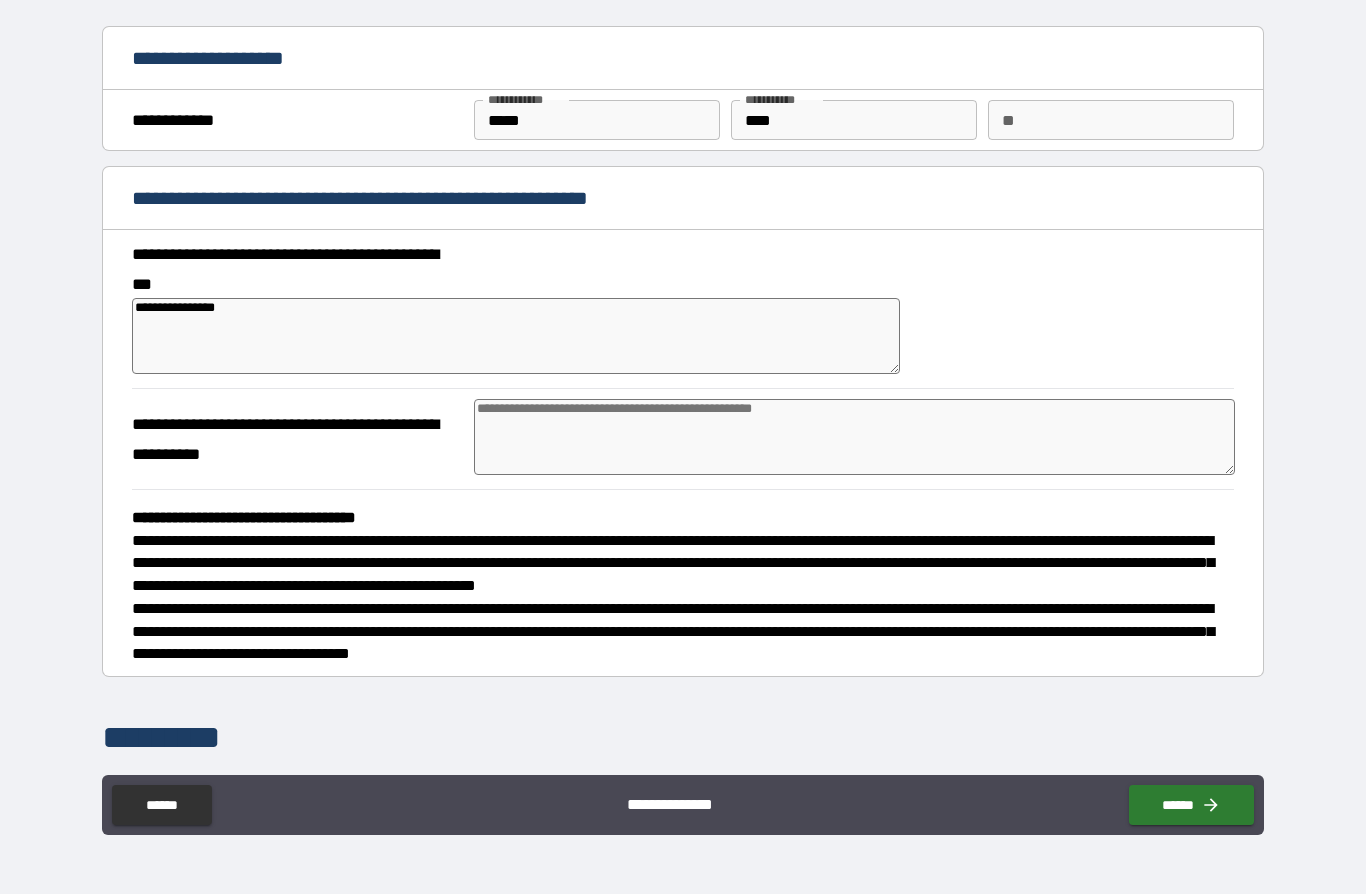 type on "**********" 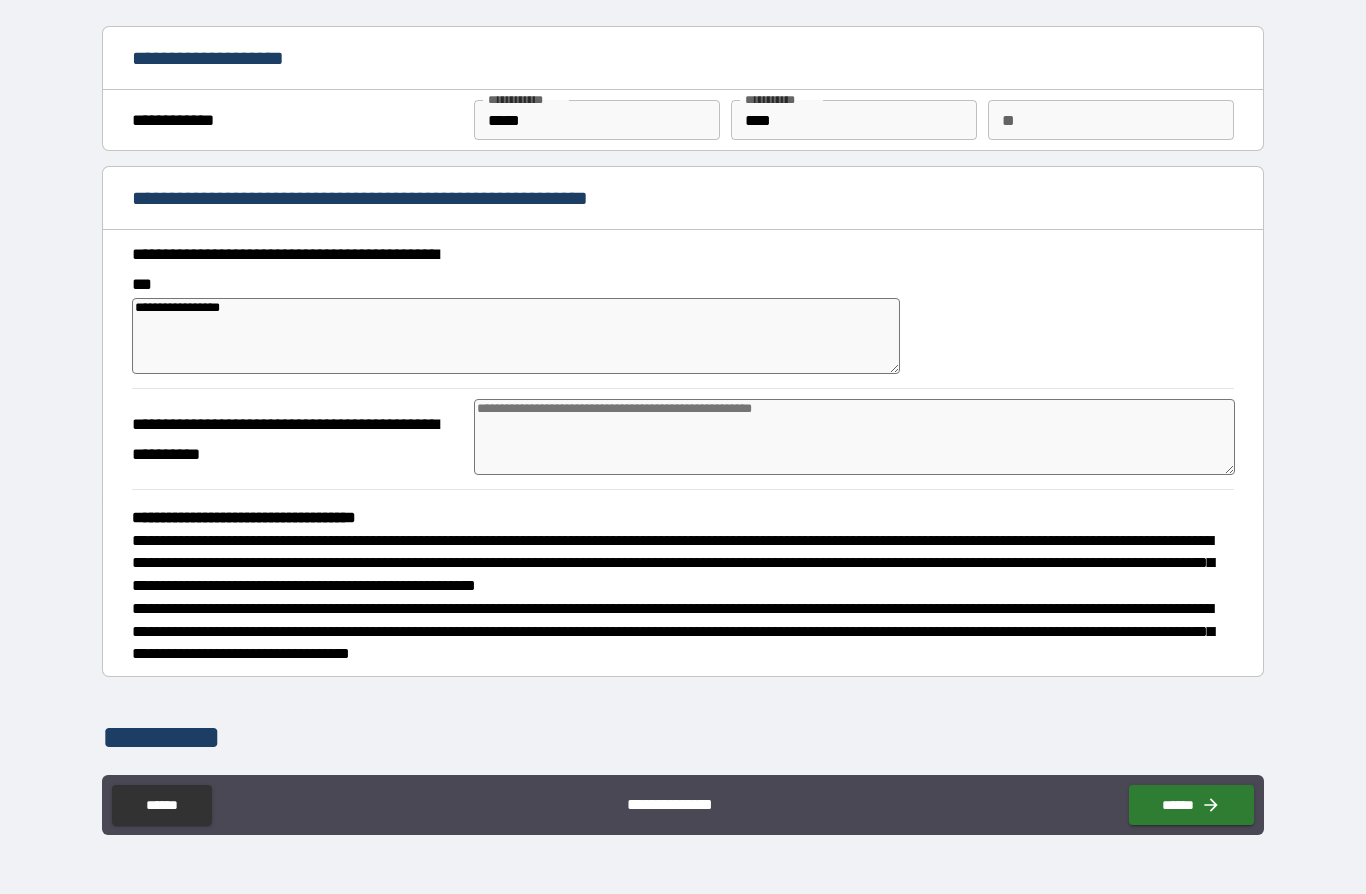 type on "*" 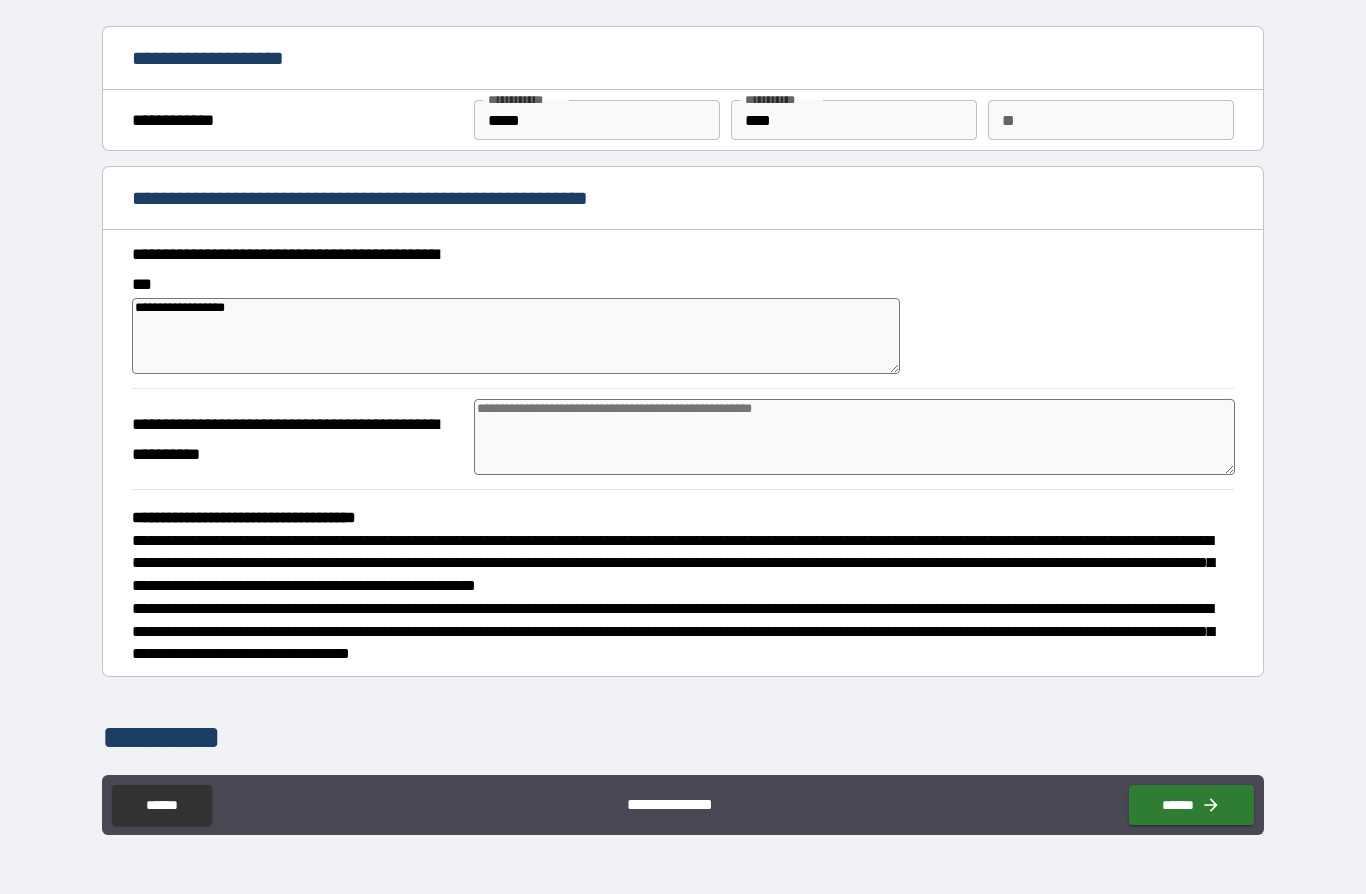 type on "*" 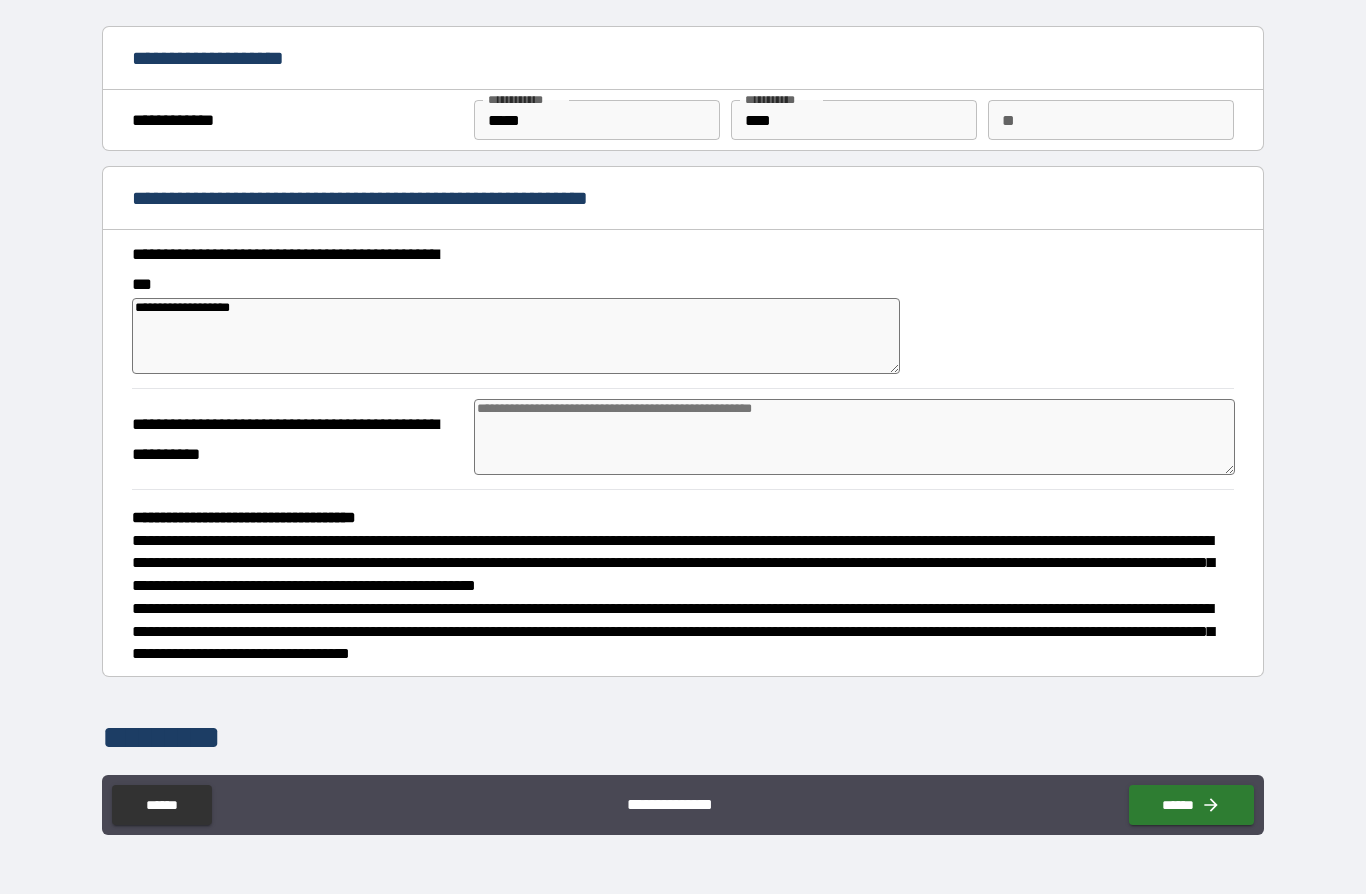type on "*" 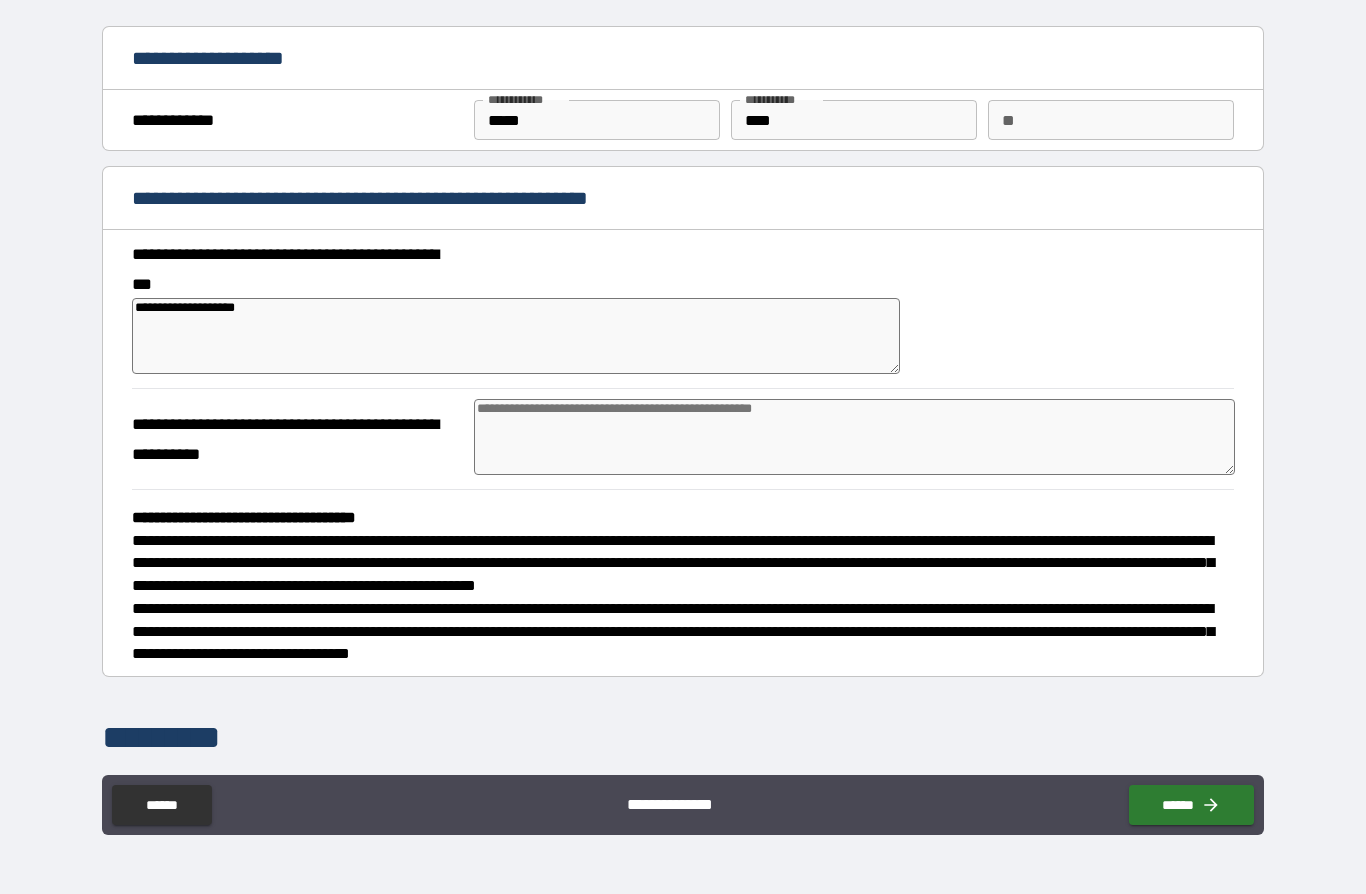 type on "**********" 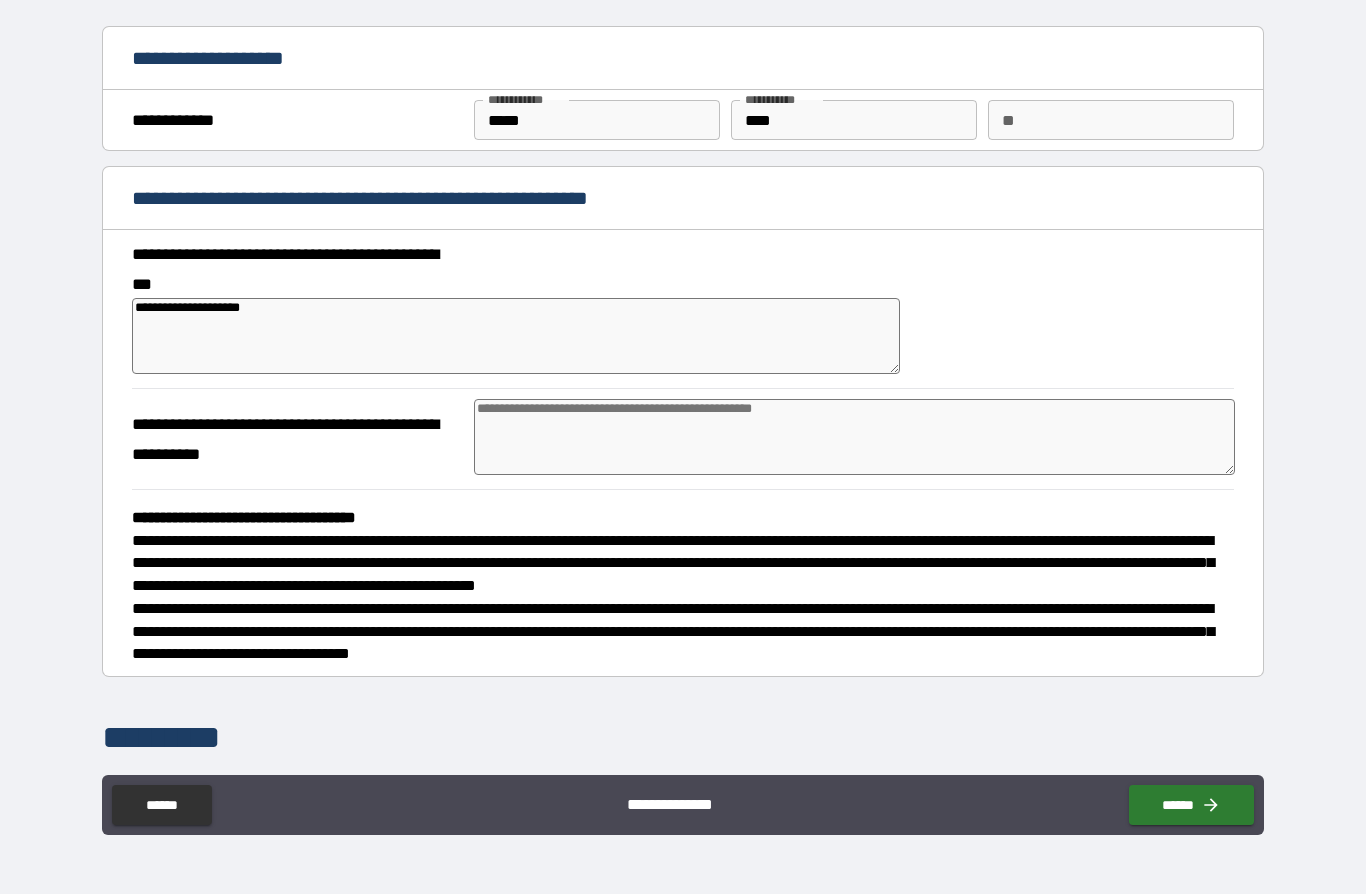 type on "*" 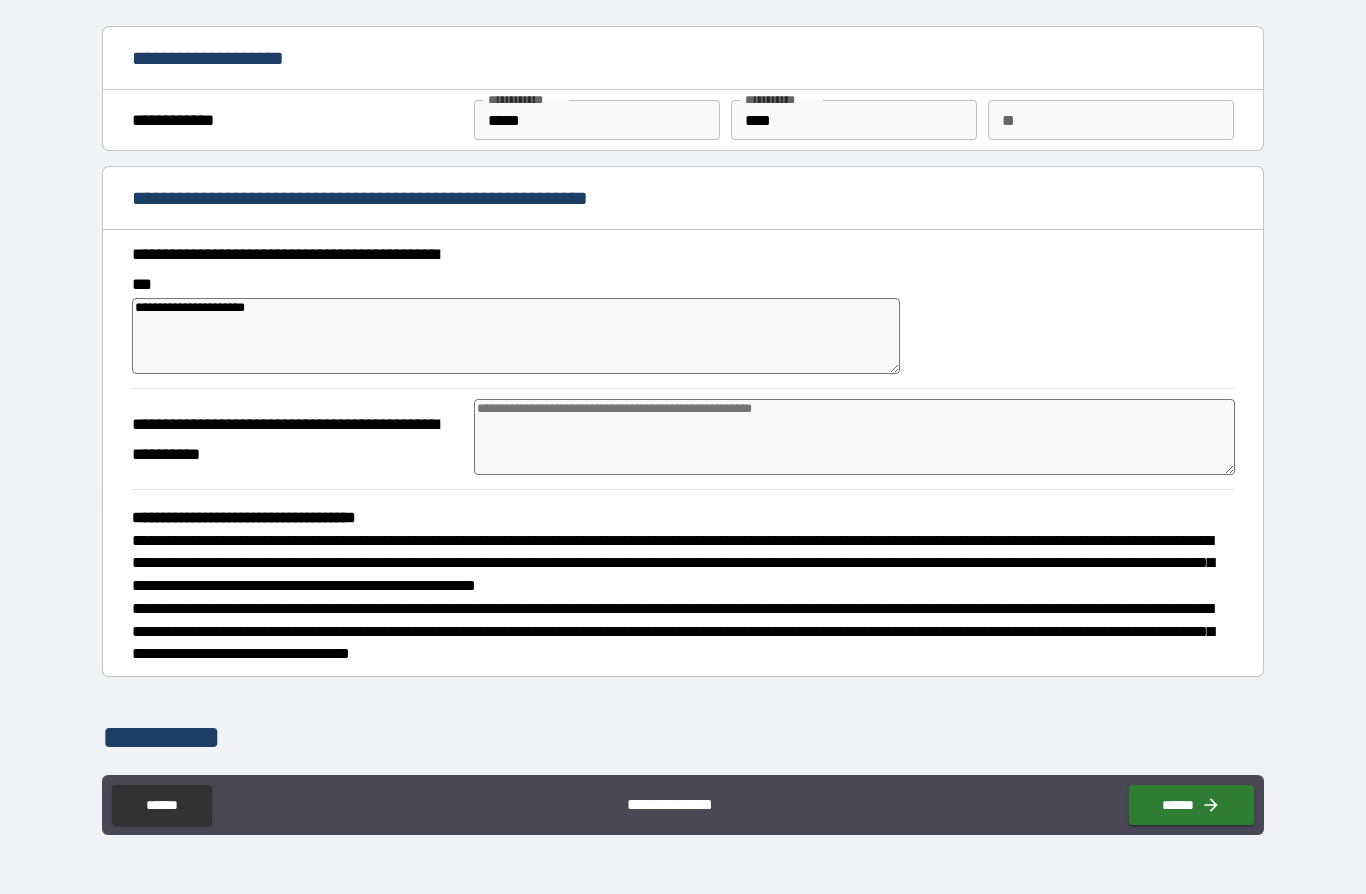 type on "*" 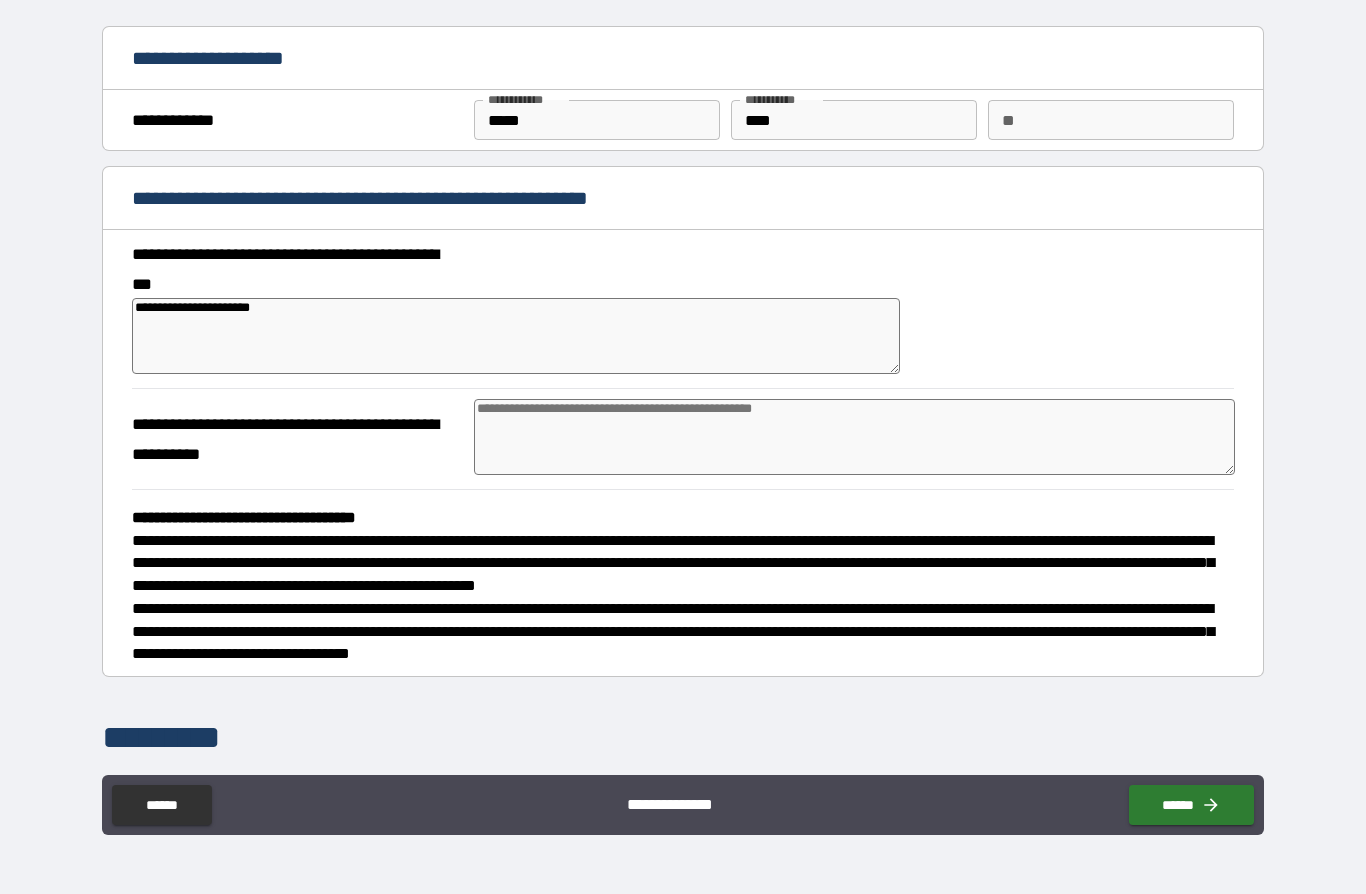 type on "*" 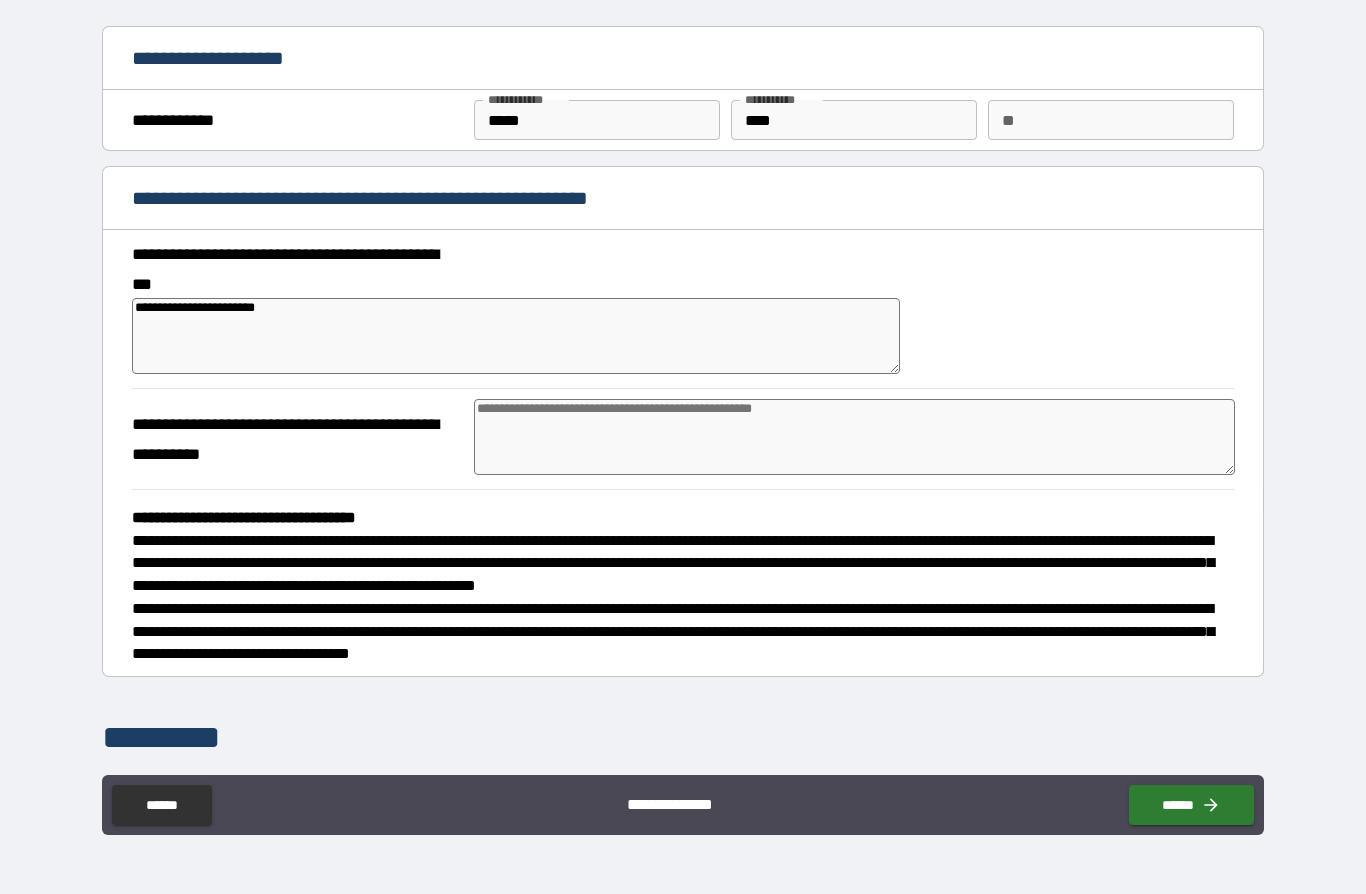type on "*" 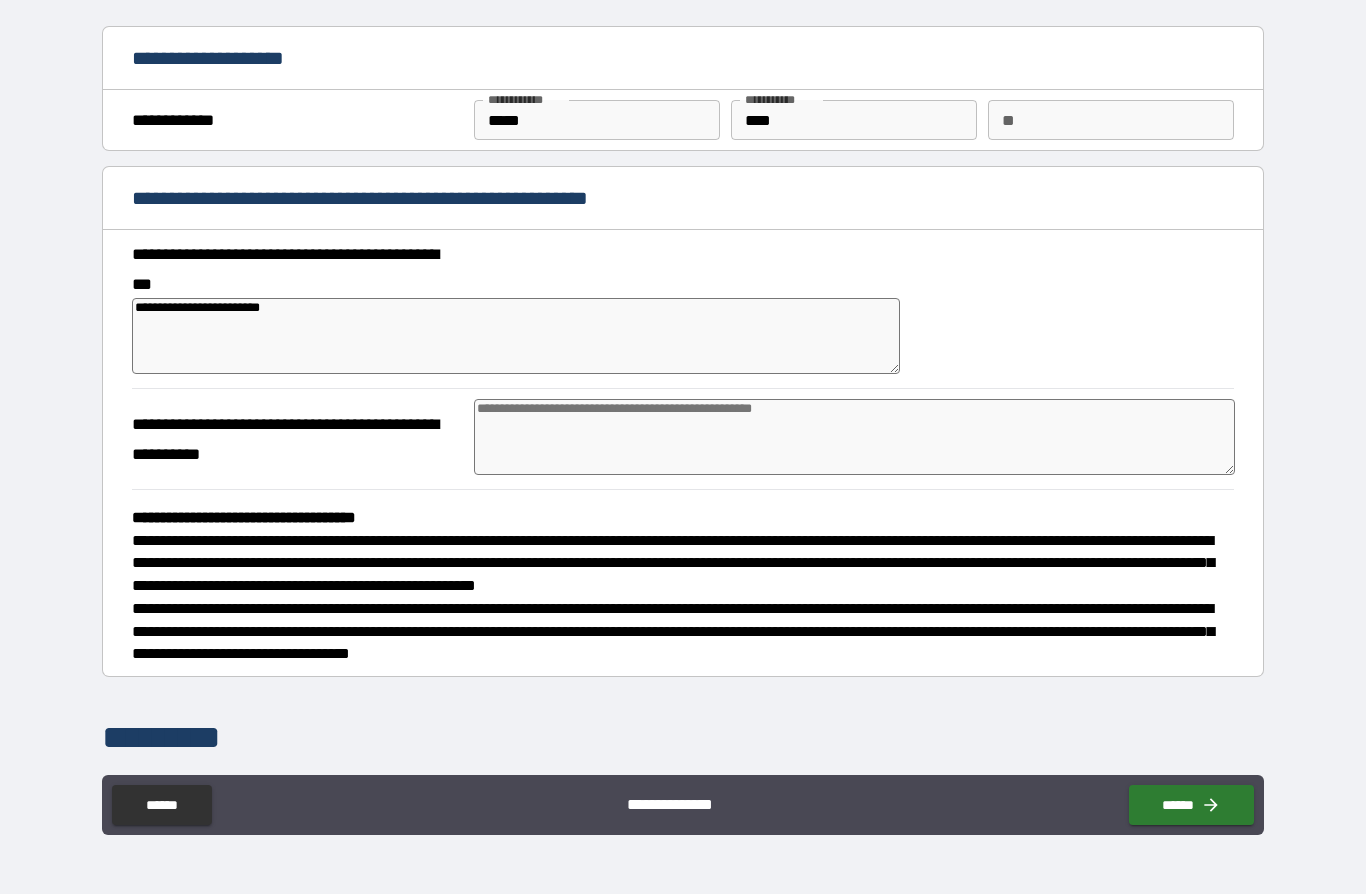 type on "*" 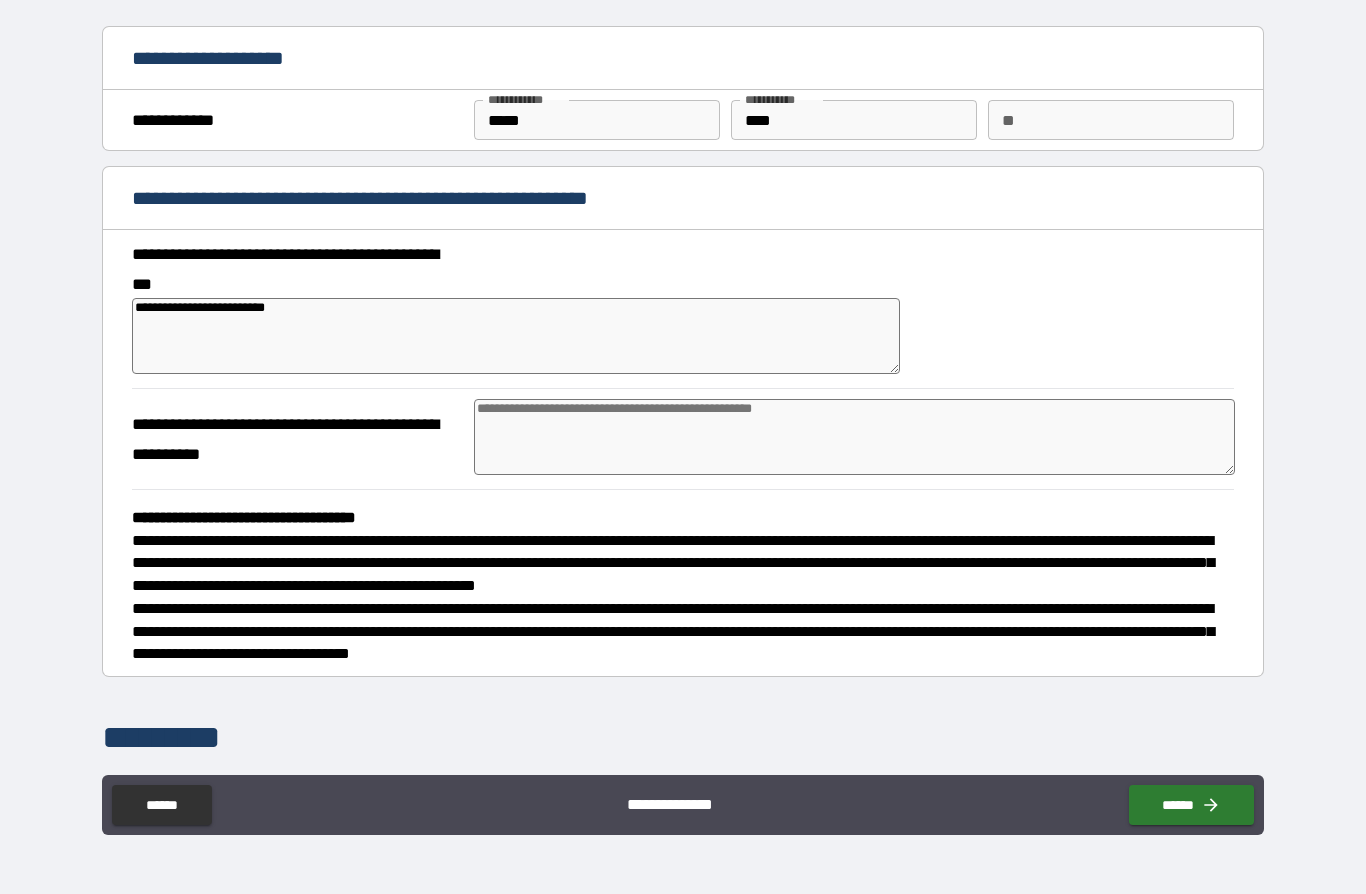 type on "**********" 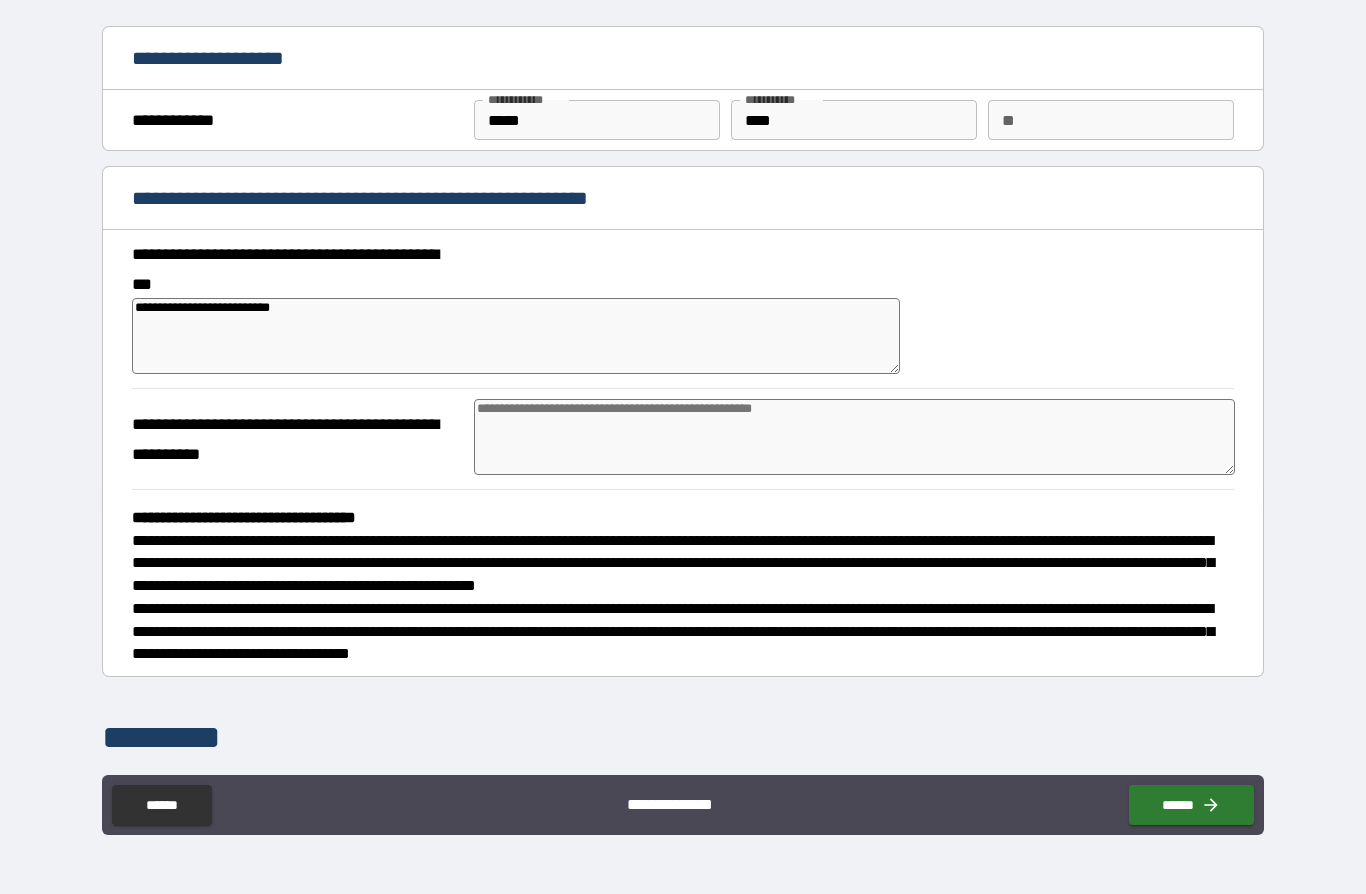 type on "*" 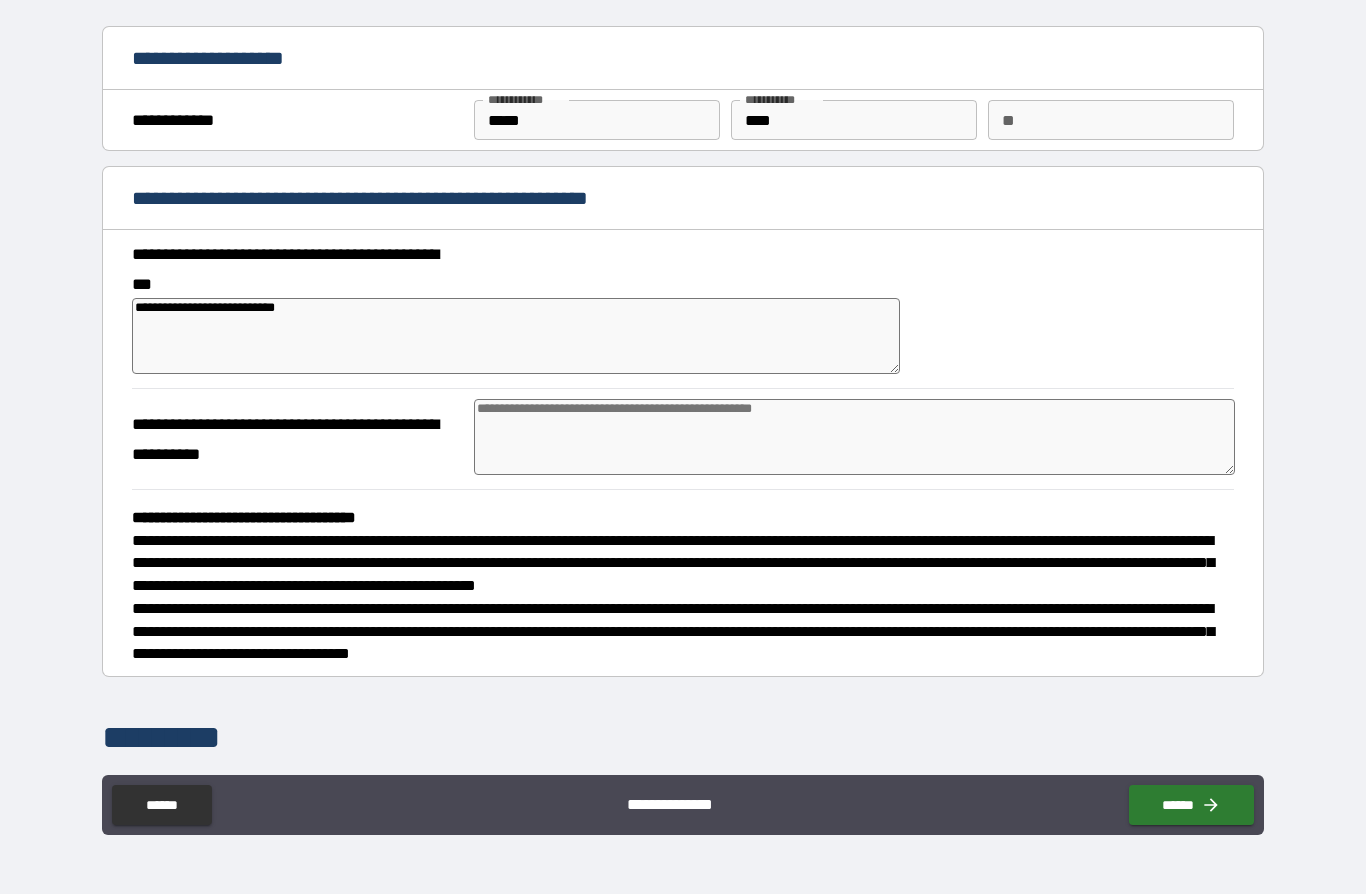type on "*" 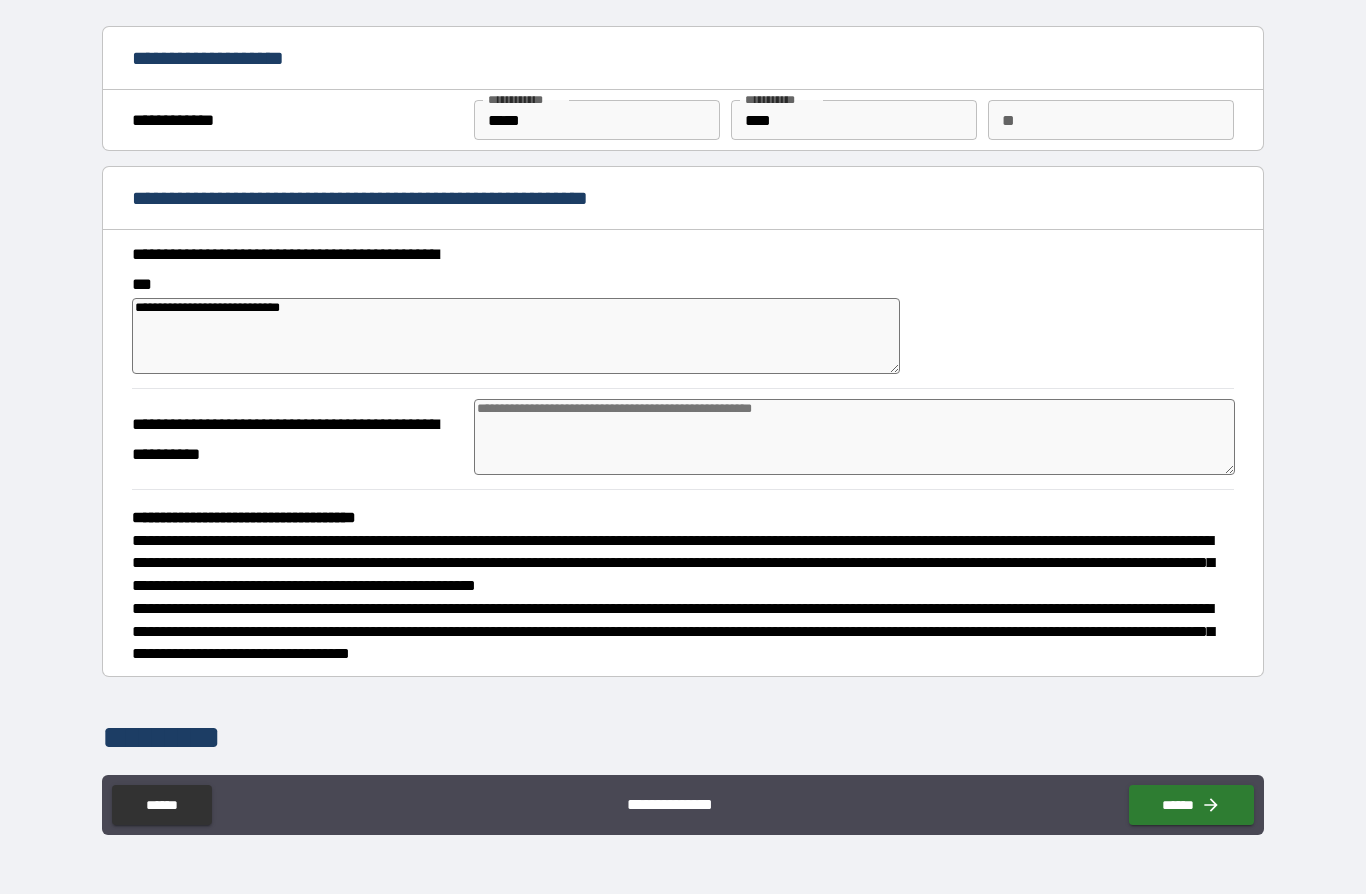 type on "*" 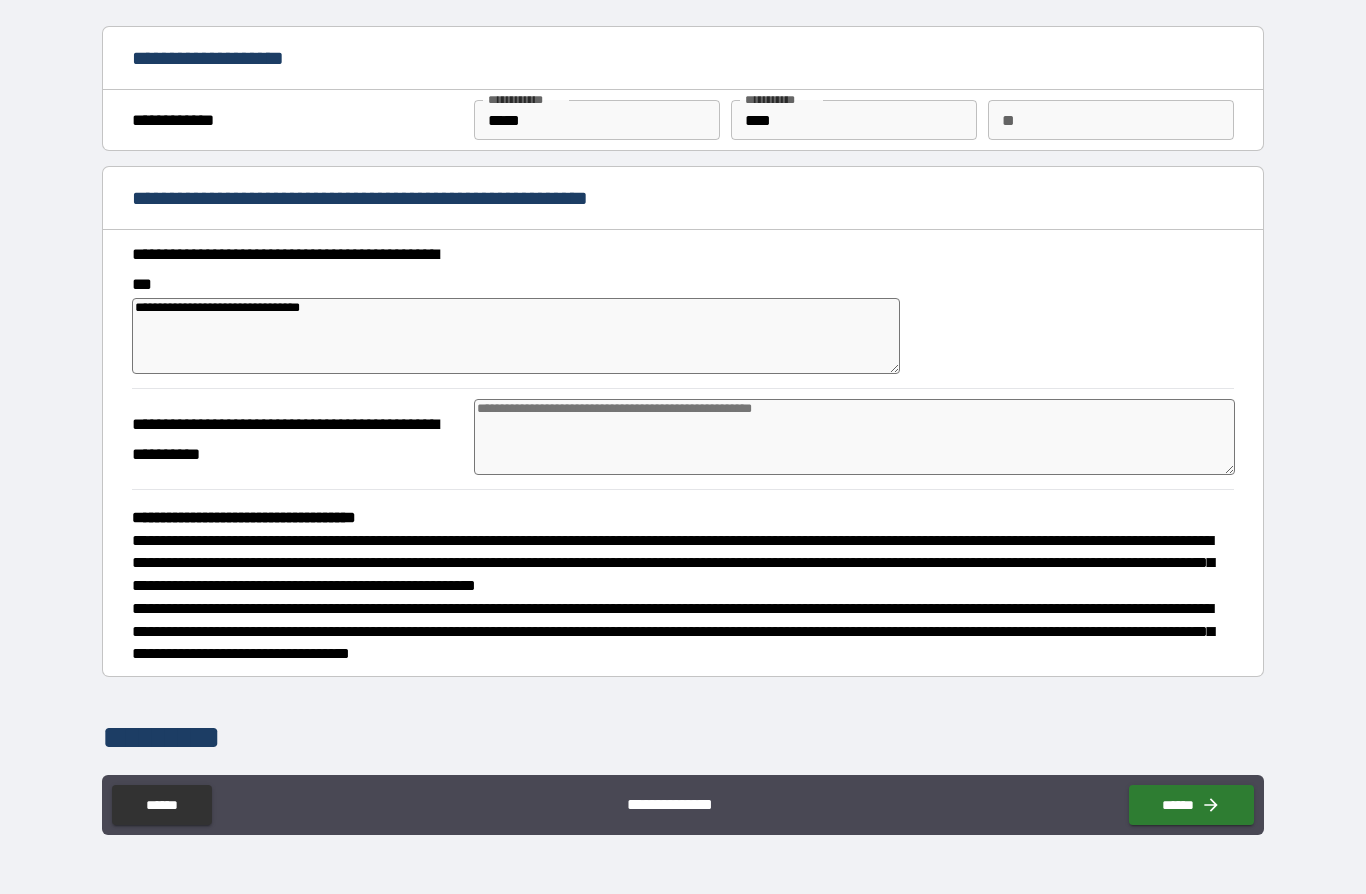 click at bounding box center (854, 437) 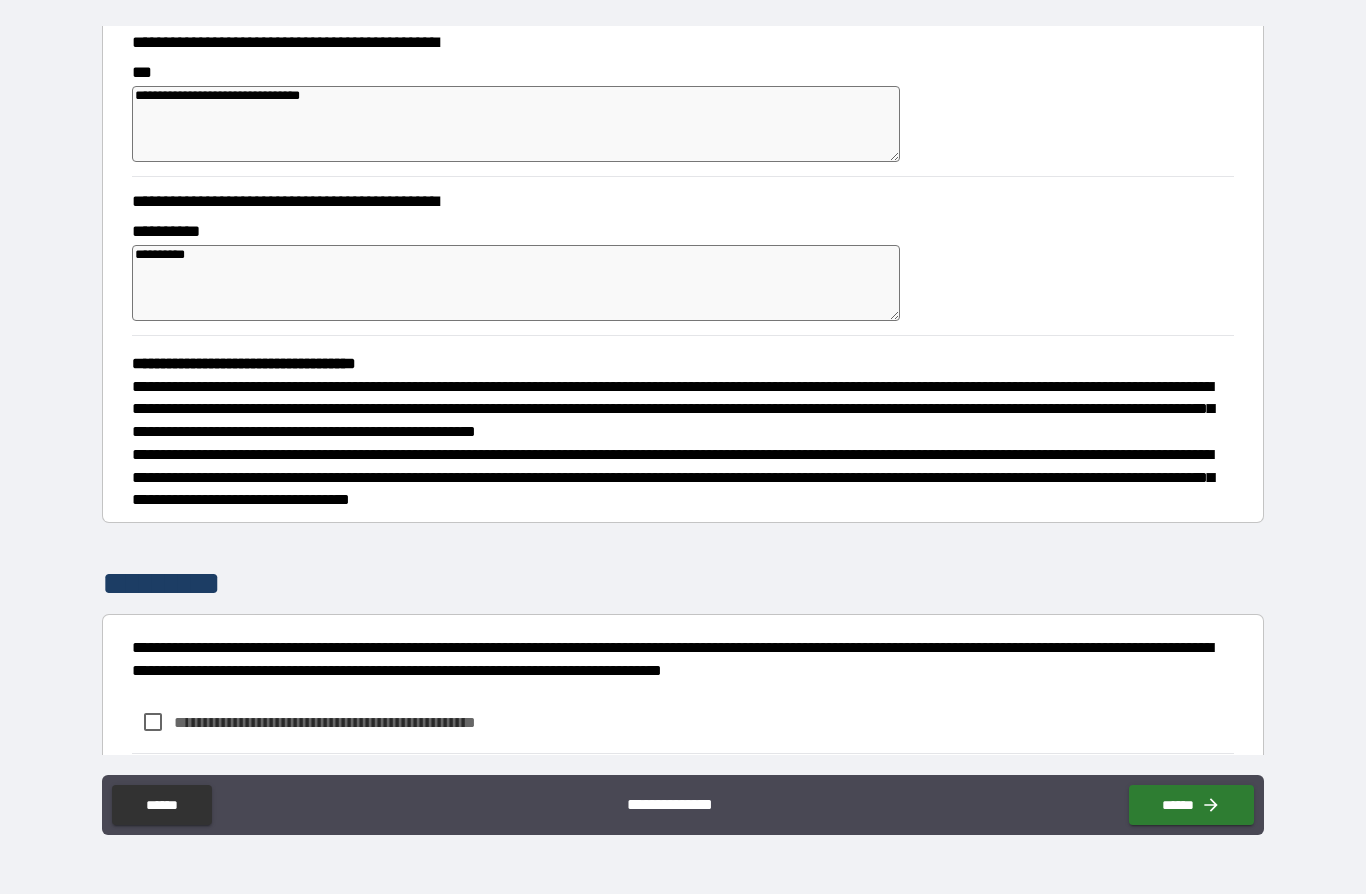 scroll, scrollTop: 211, scrollLeft: 0, axis: vertical 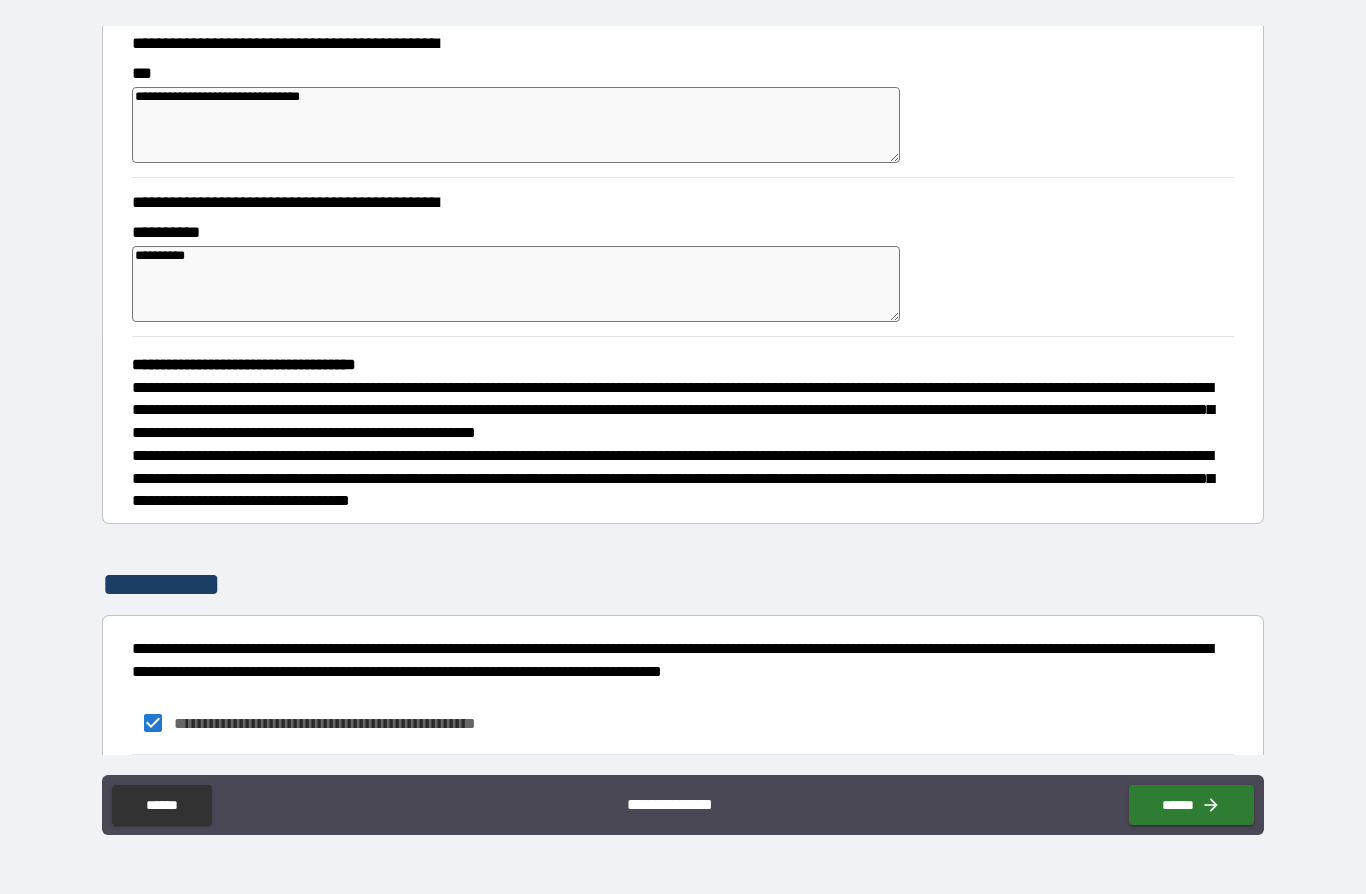 click on "*********" at bounding box center (512, 785) 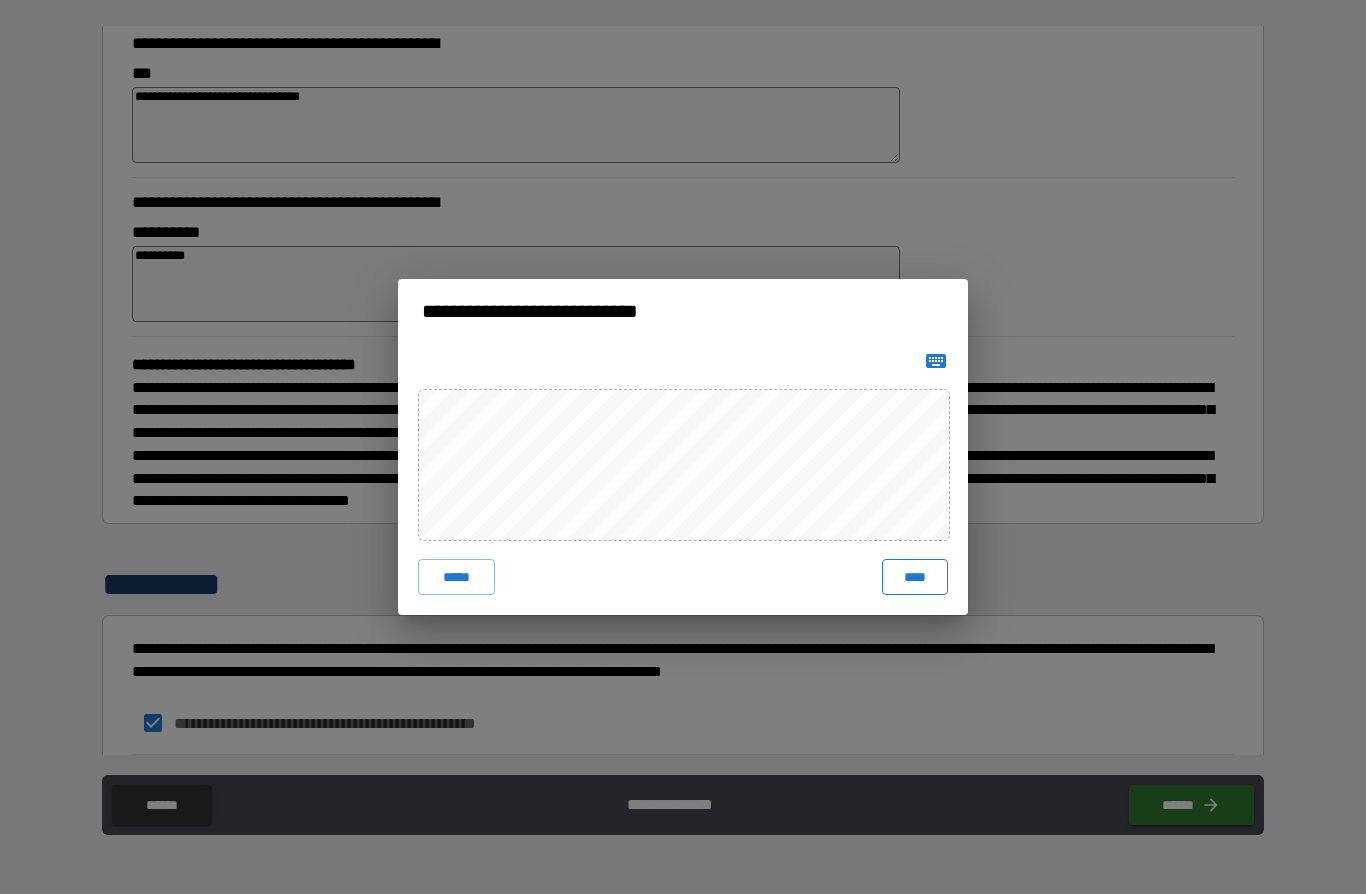 click on "****" at bounding box center [915, 577] 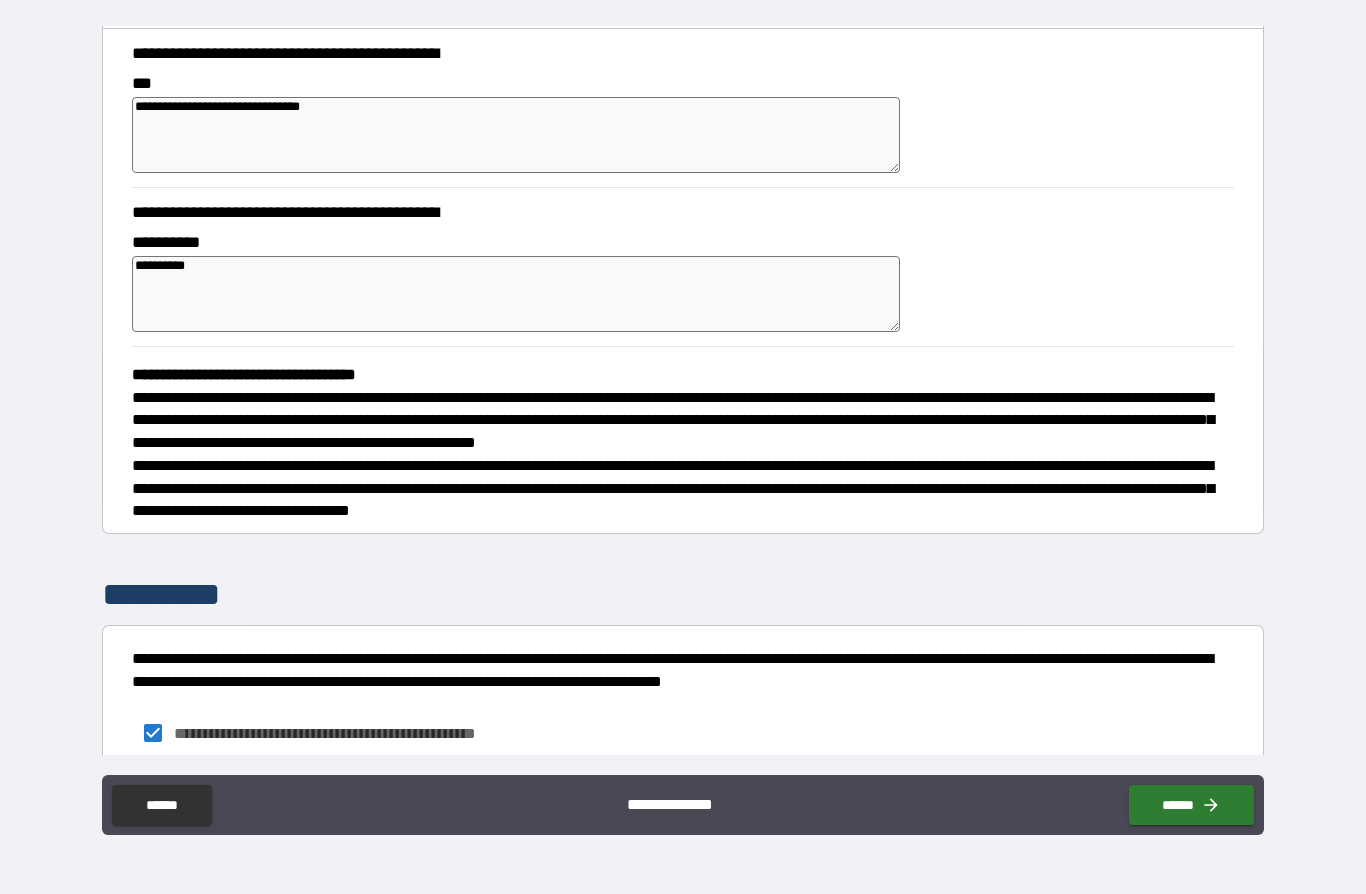 click on "**********" at bounding box center [683, 403] 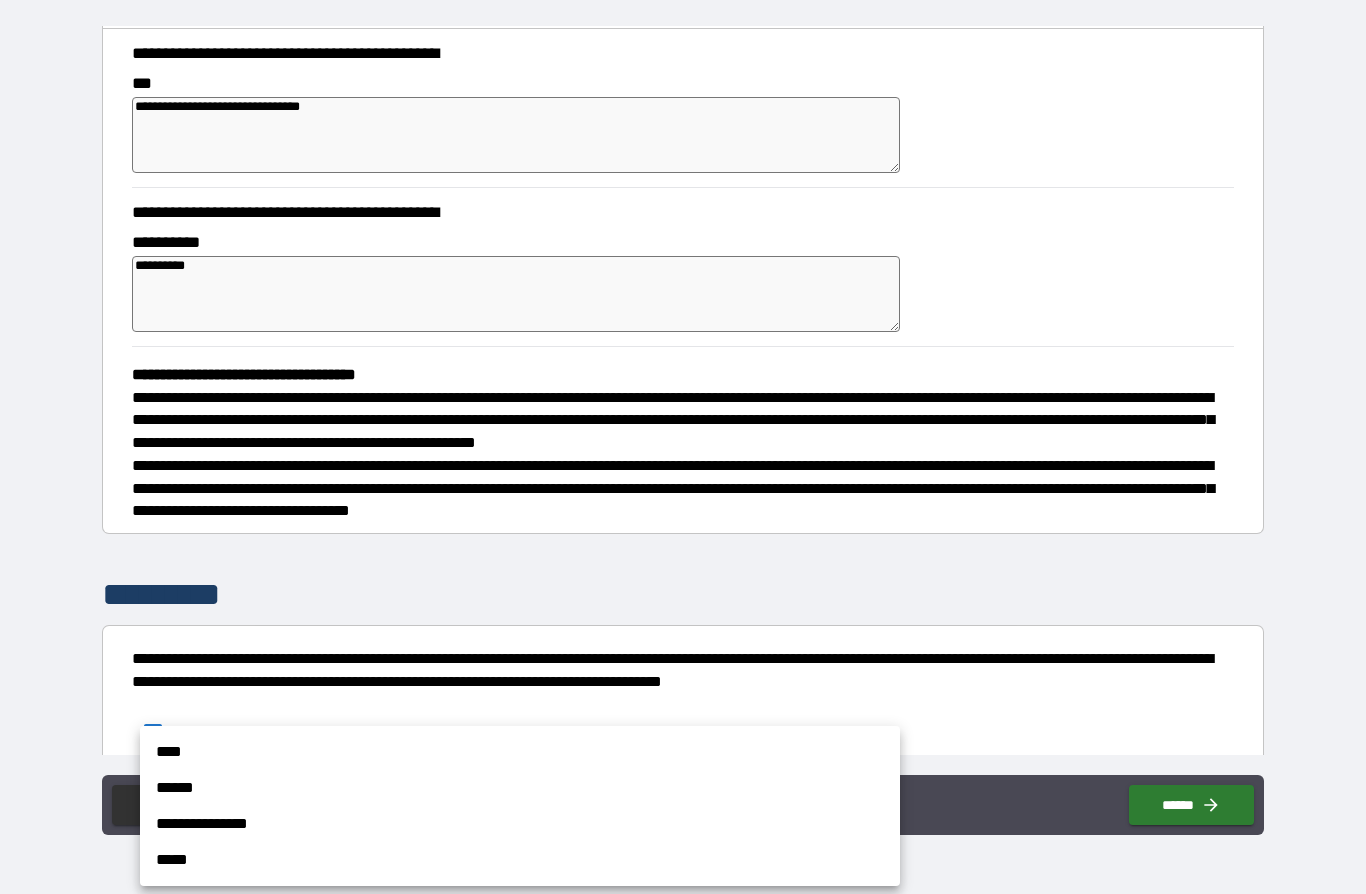 click on "****" at bounding box center (520, 752) 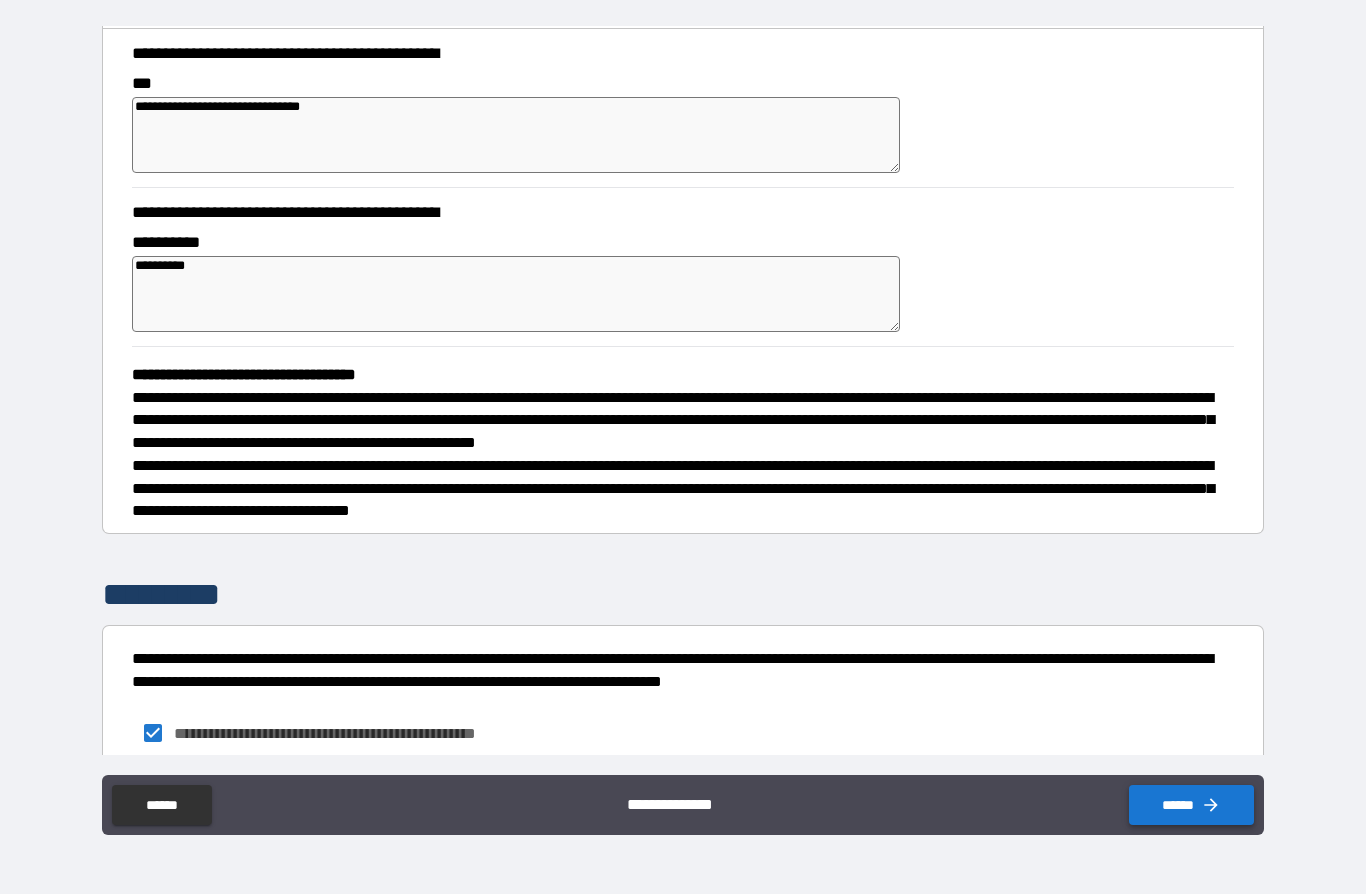 click on "******" at bounding box center [1191, 805] 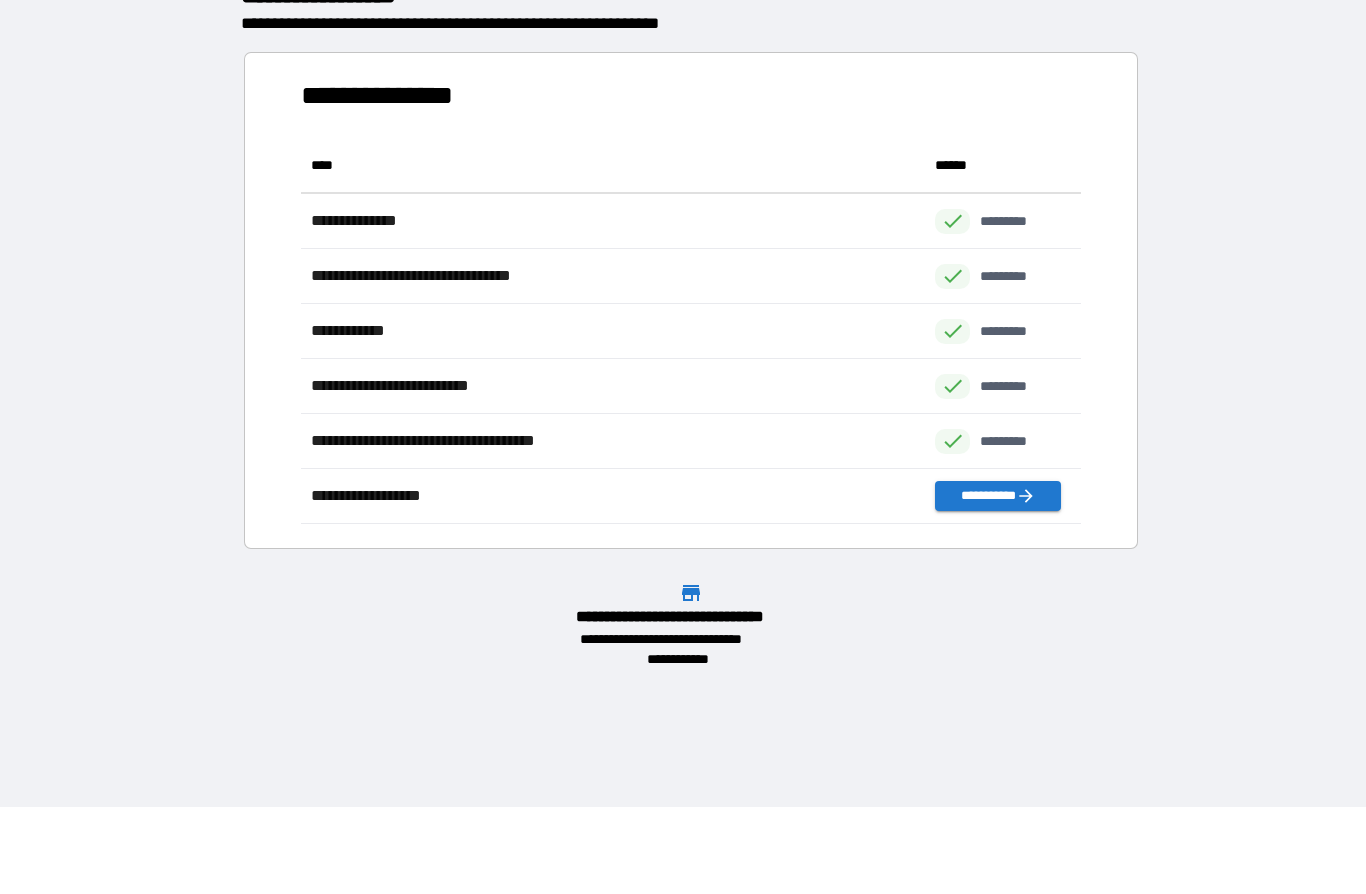 scroll, scrollTop: 1, scrollLeft: 1, axis: both 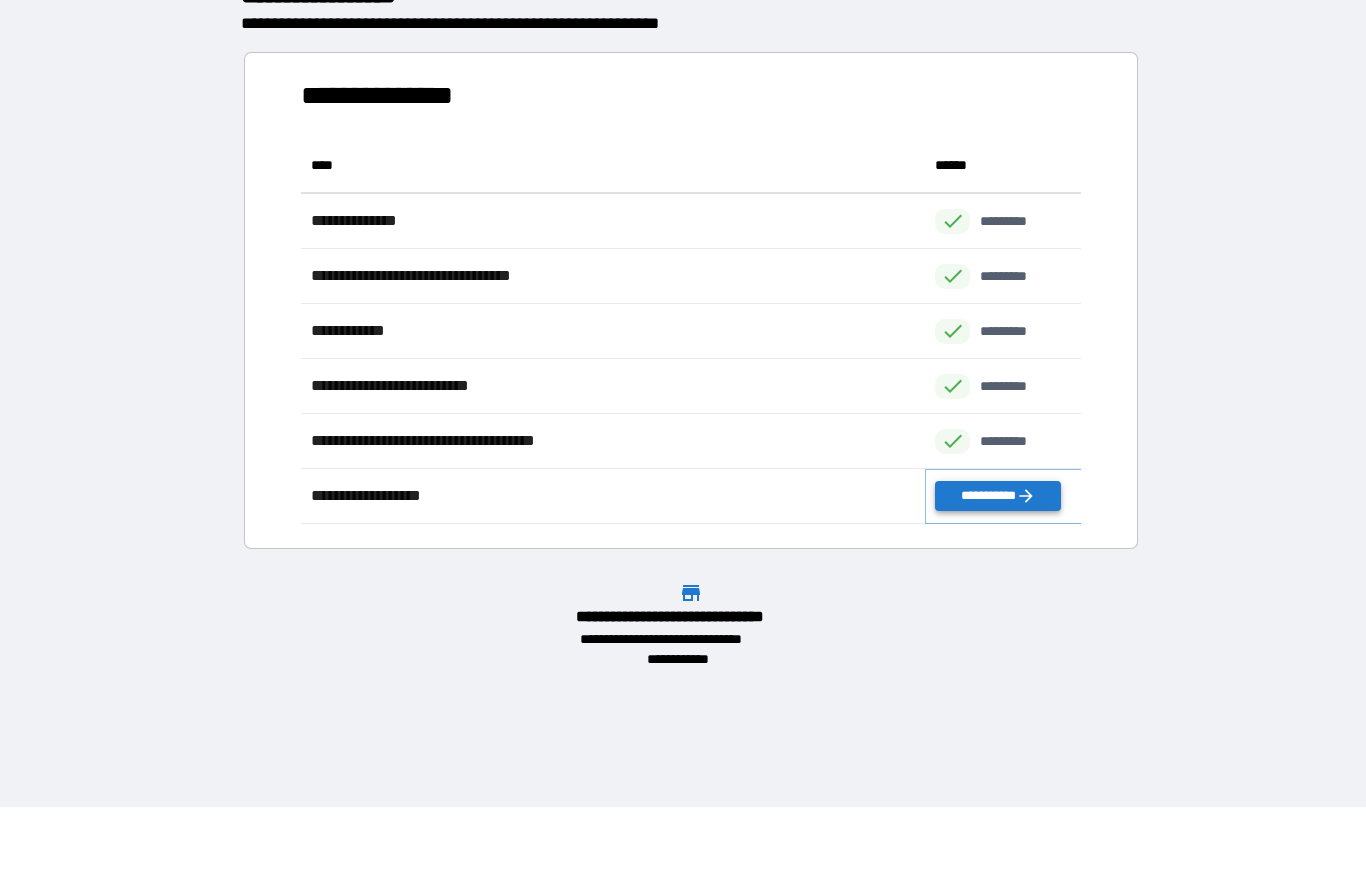 click on "**********" at bounding box center [997, 496] 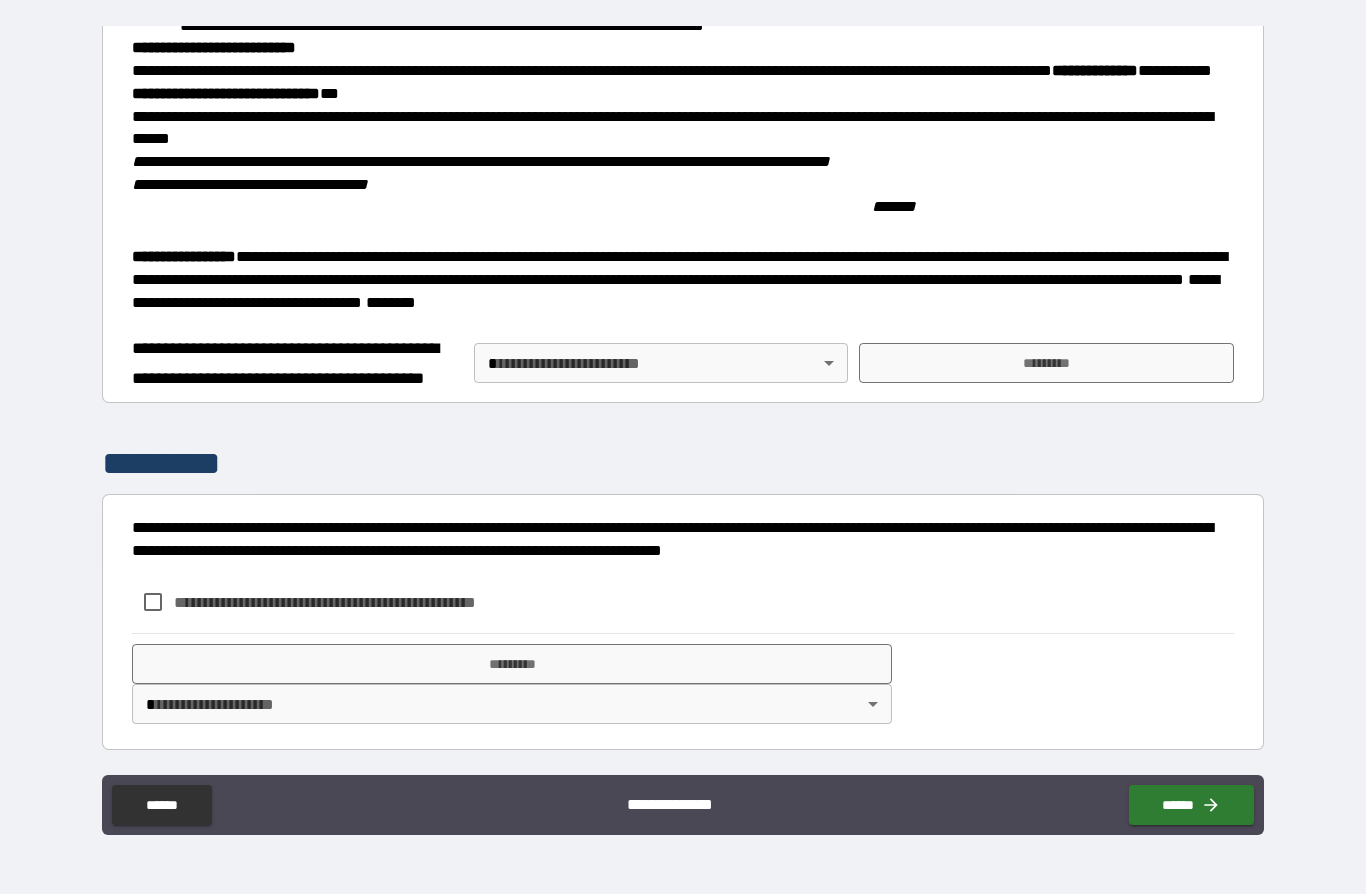 scroll, scrollTop: 1737, scrollLeft: 0, axis: vertical 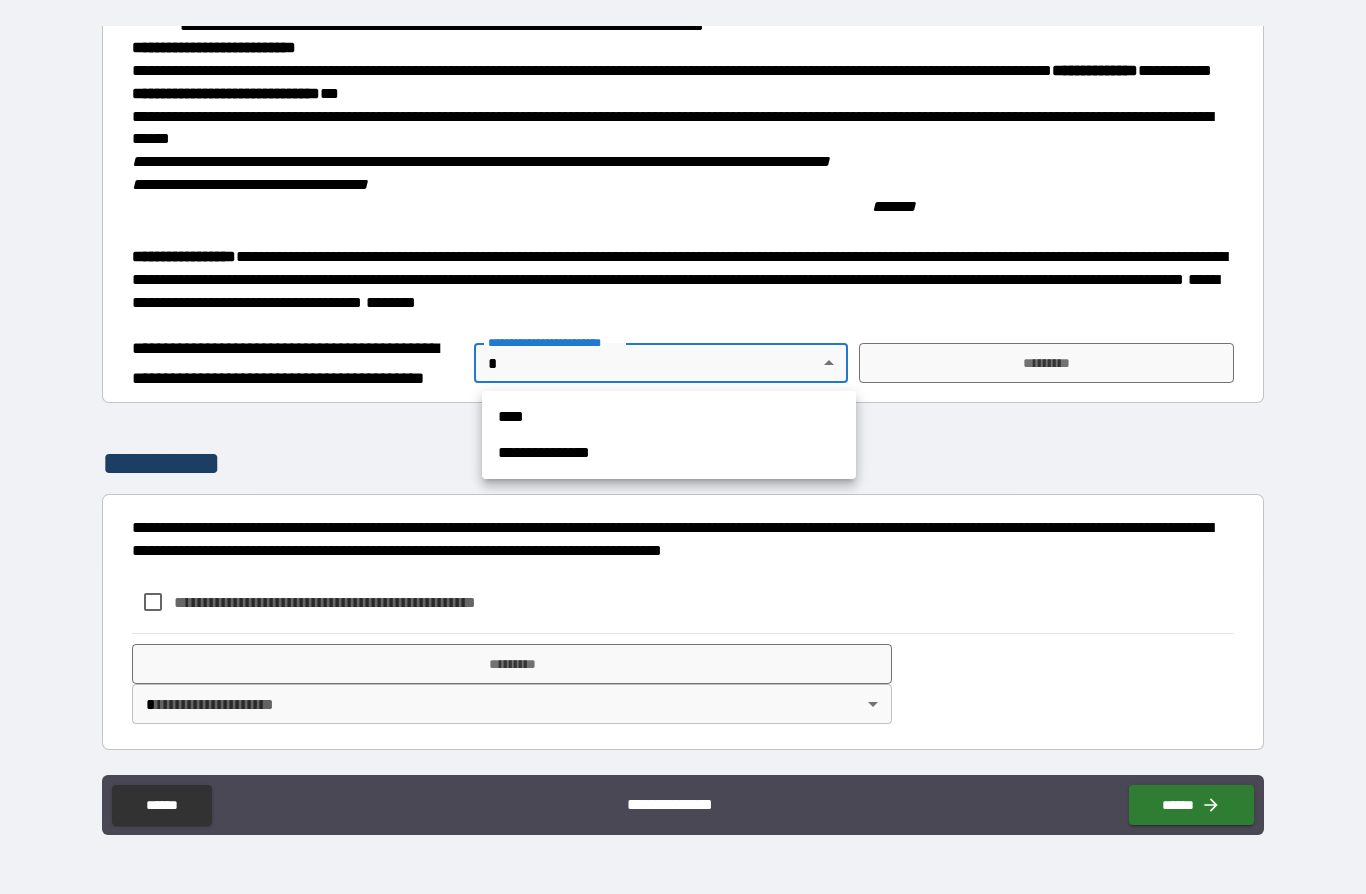 click on "****" at bounding box center (669, 417) 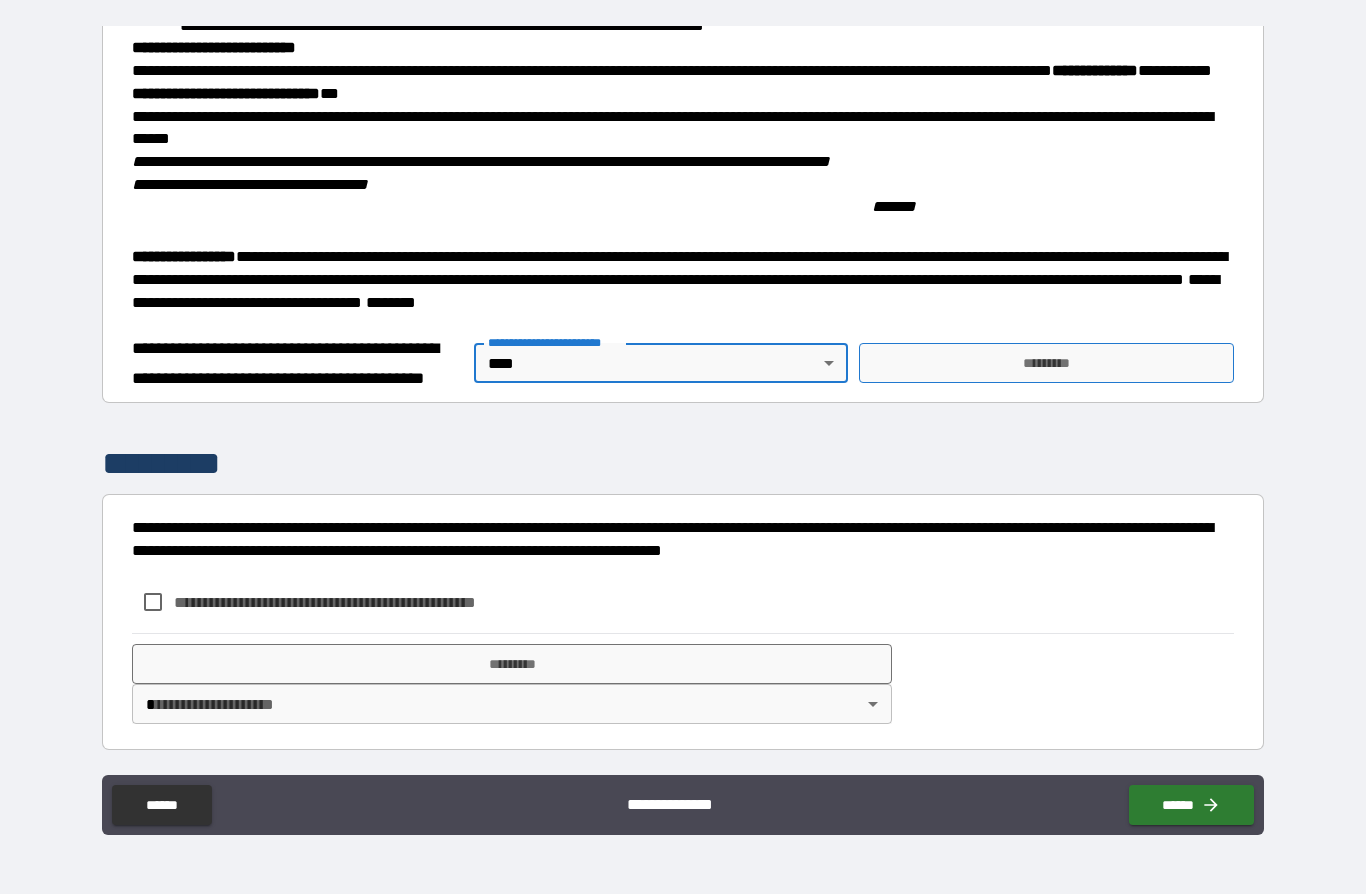 click on "*********" at bounding box center (1046, 363) 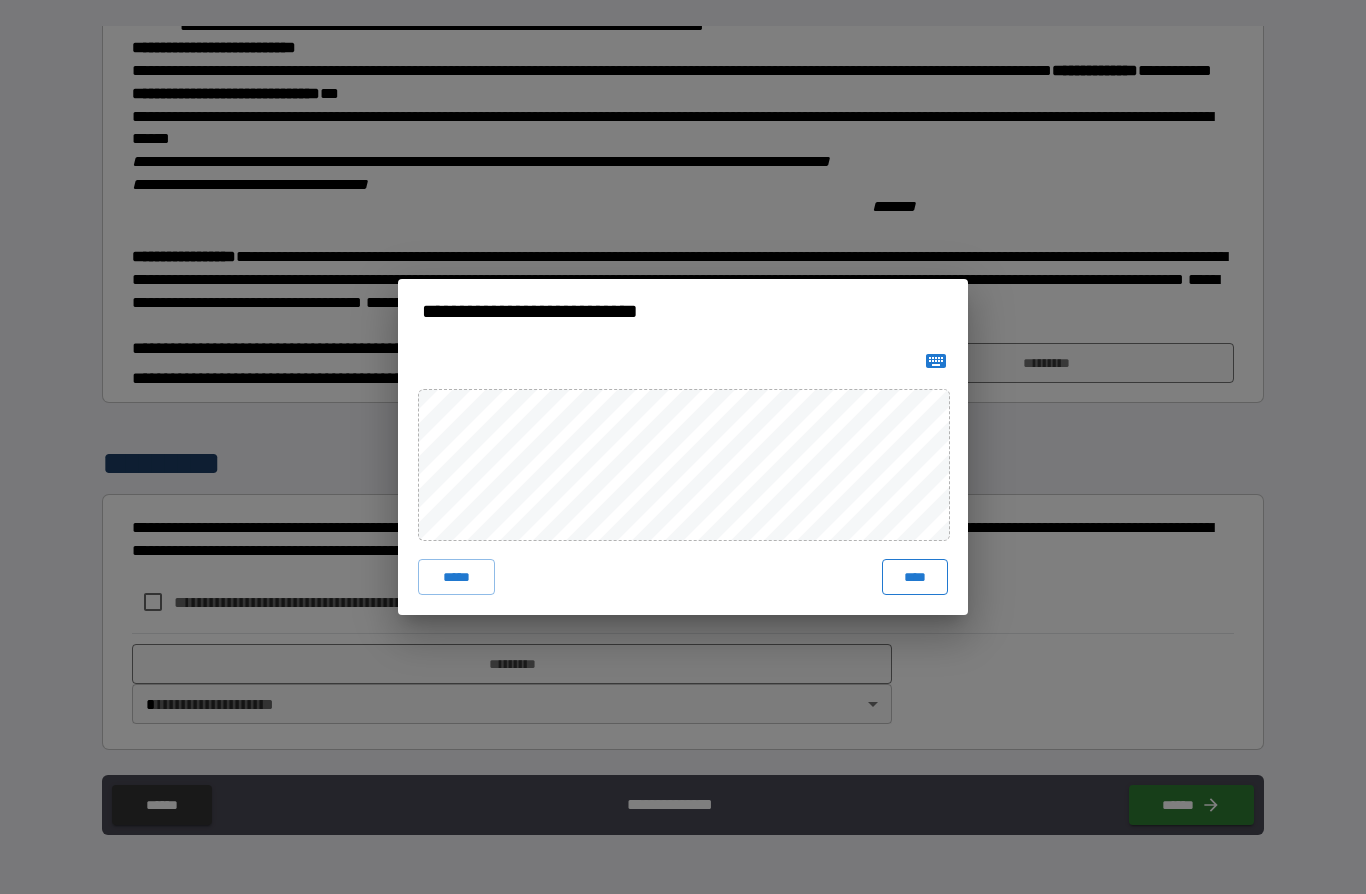 click on "****" at bounding box center [915, 577] 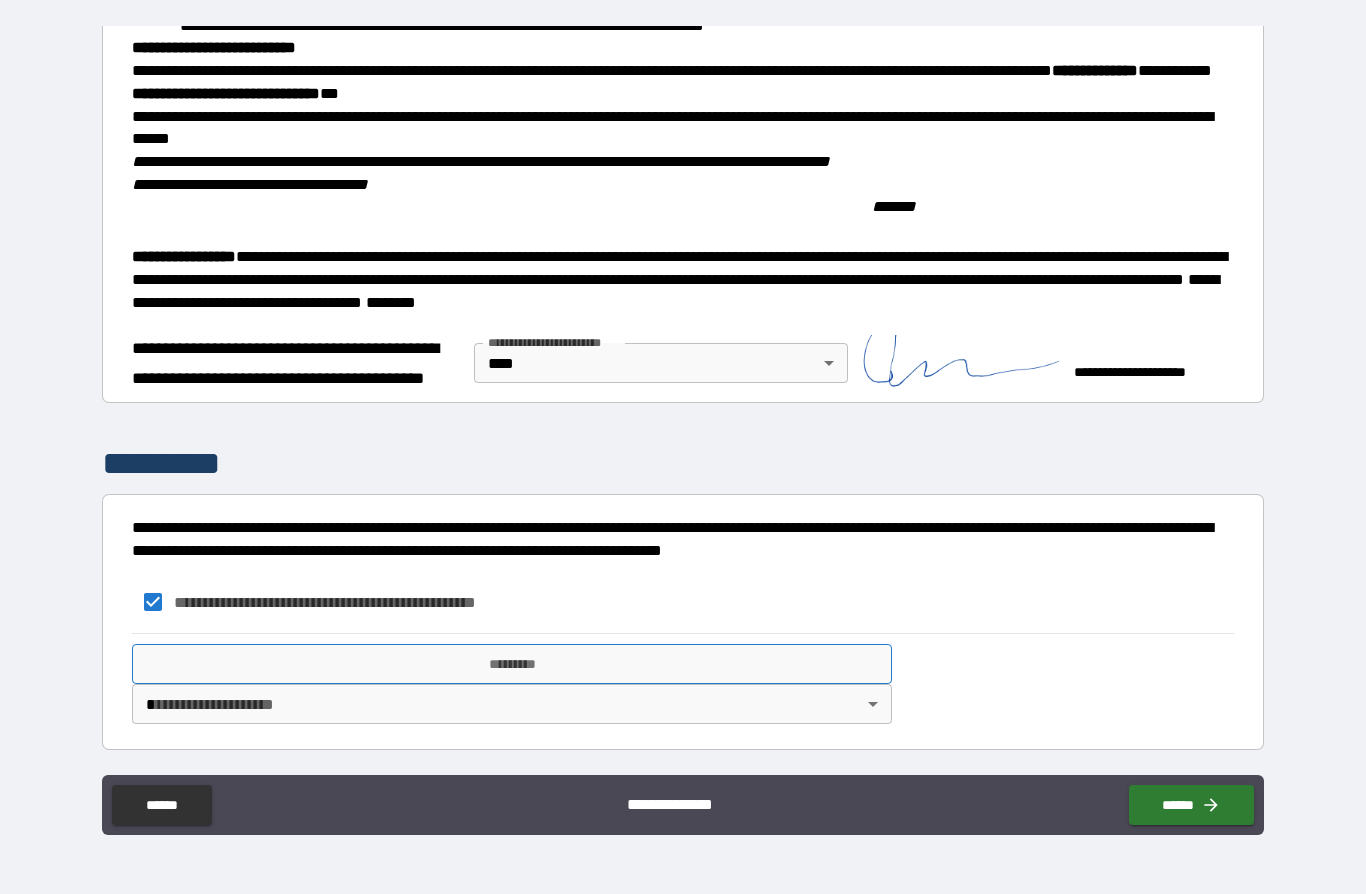 click on "*********" at bounding box center [512, 664] 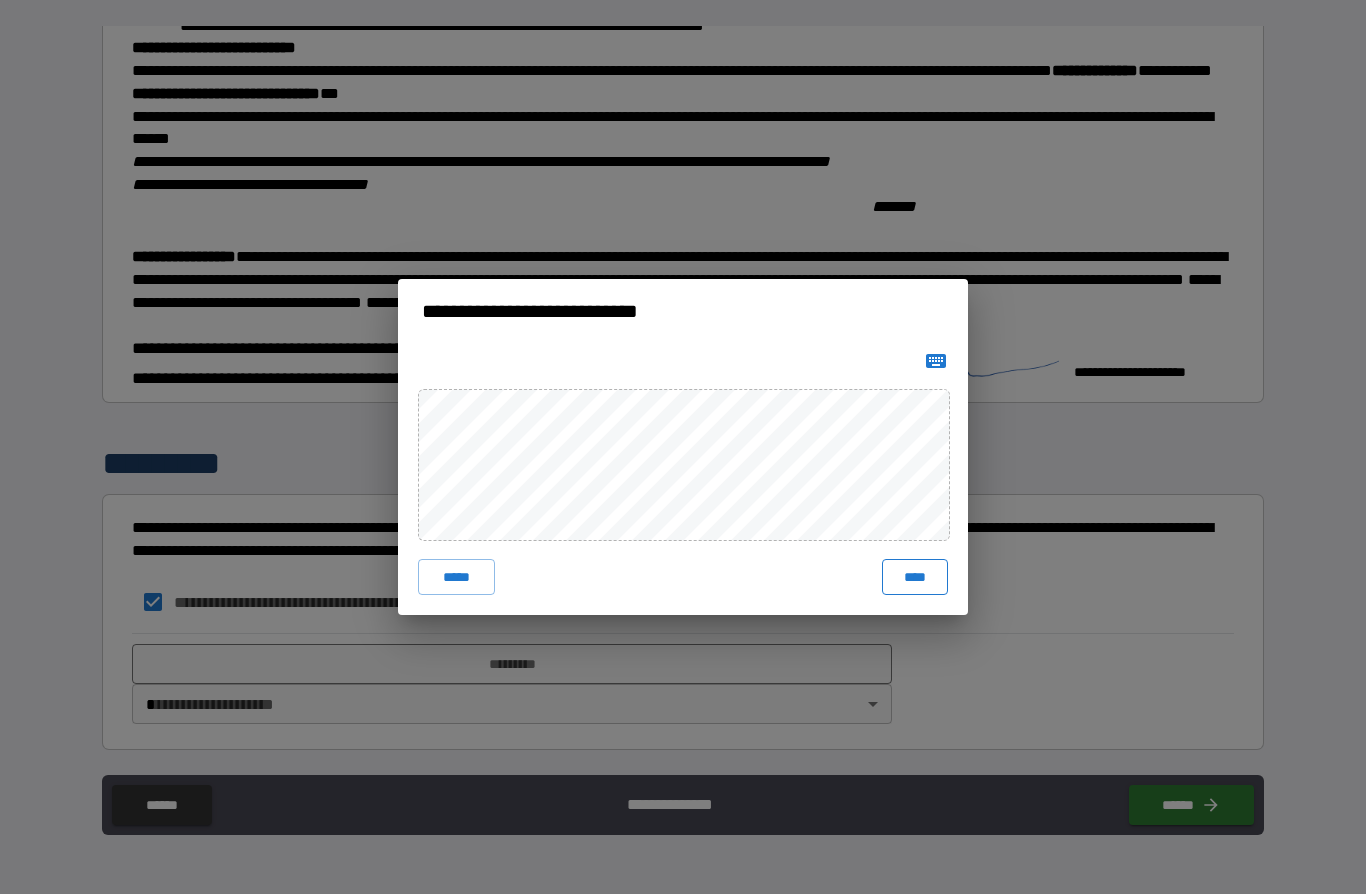 click on "****" at bounding box center [915, 577] 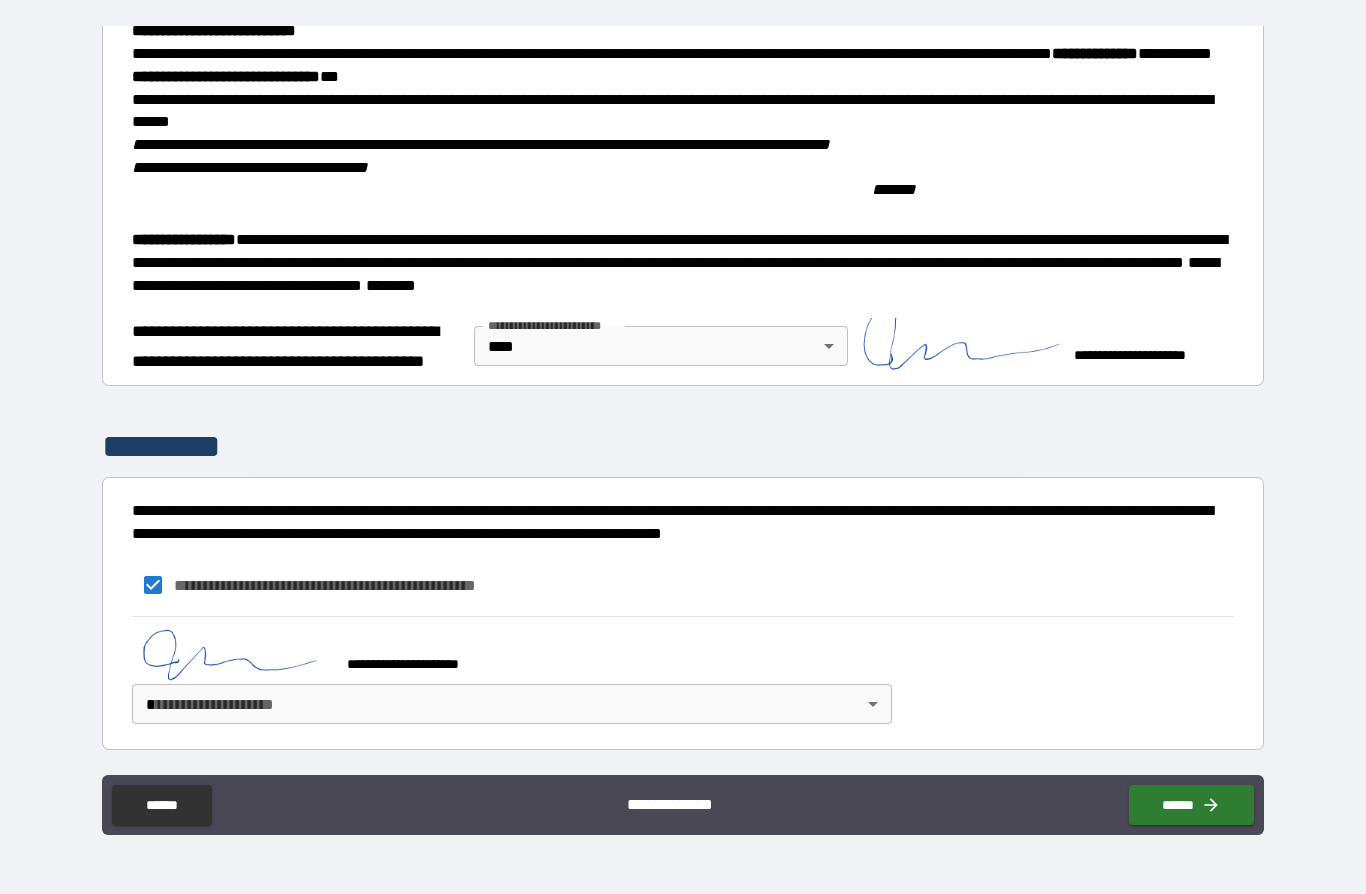 click on "**********" at bounding box center (683, 403) 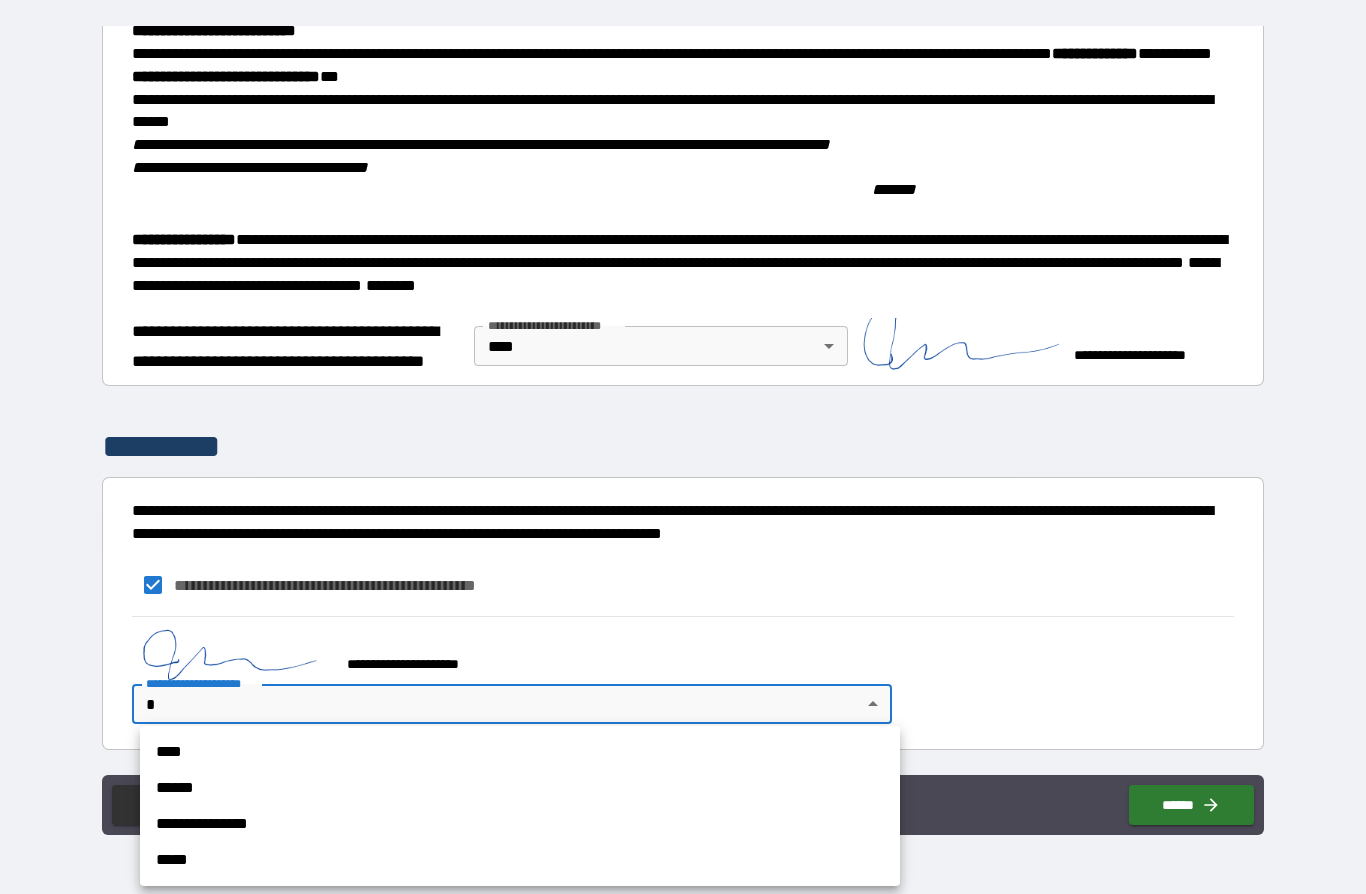 click on "****" at bounding box center [520, 752] 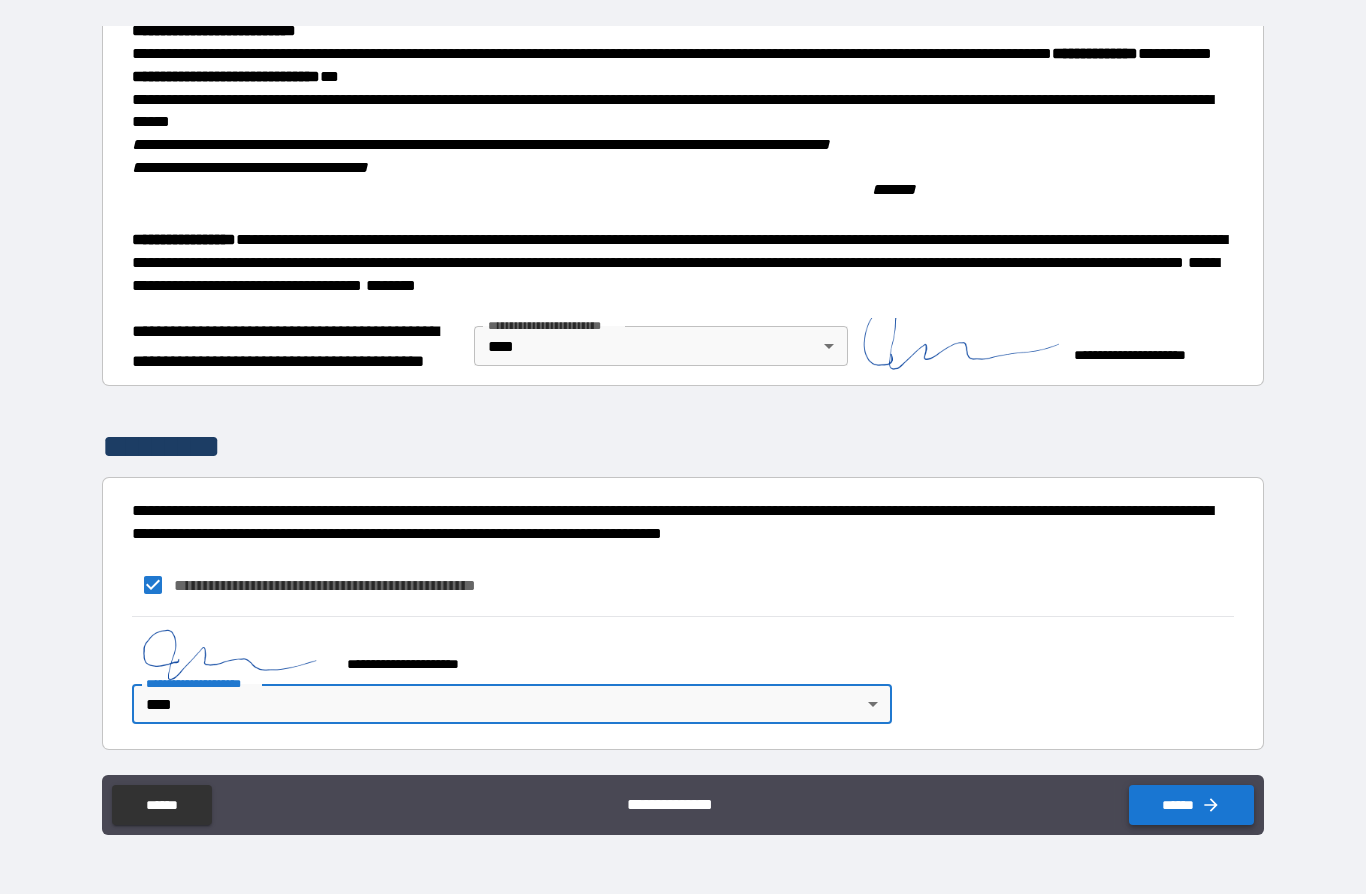 click 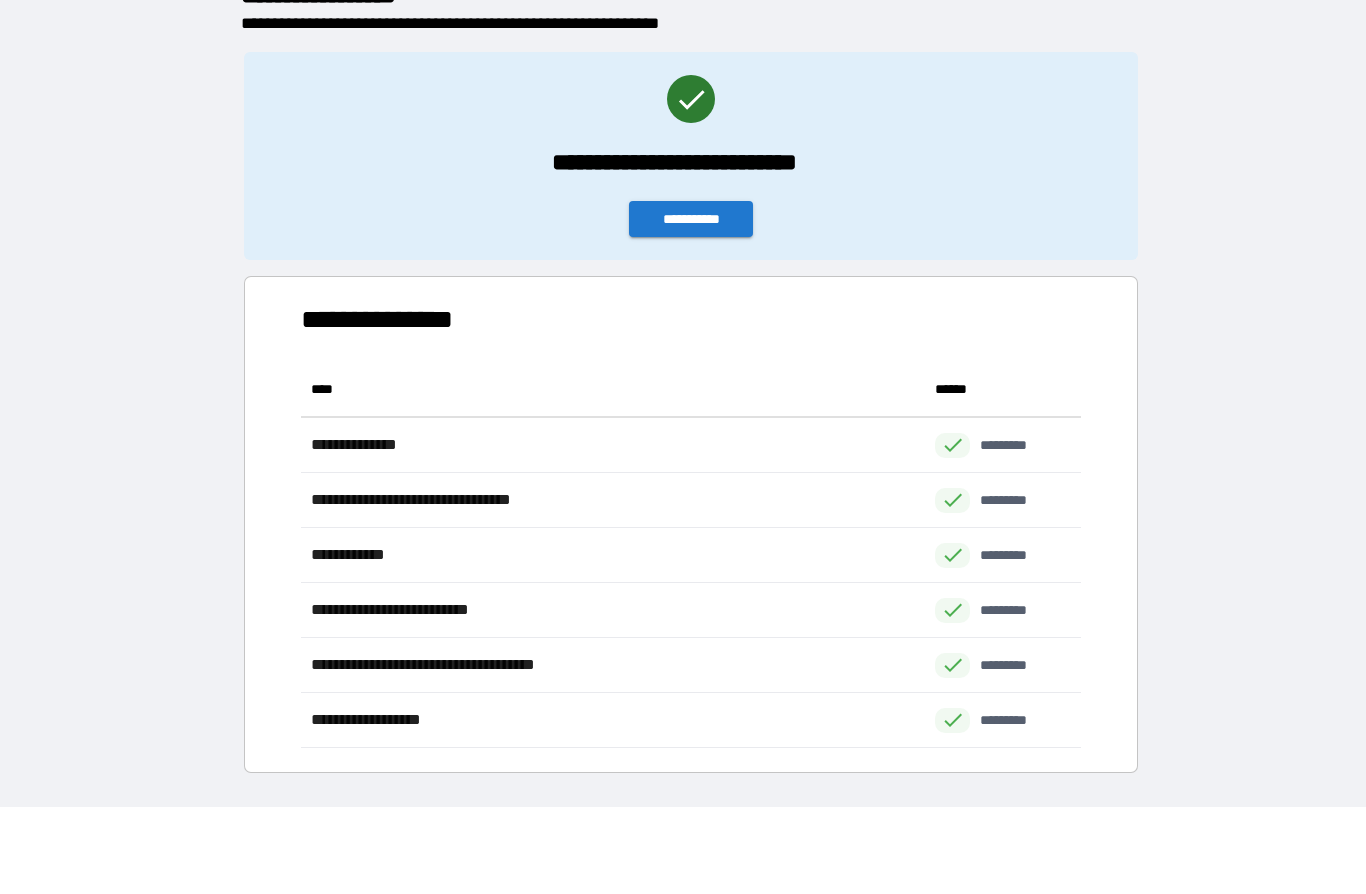 scroll, scrollTop: 1, scrollLeft: 1, axis: both 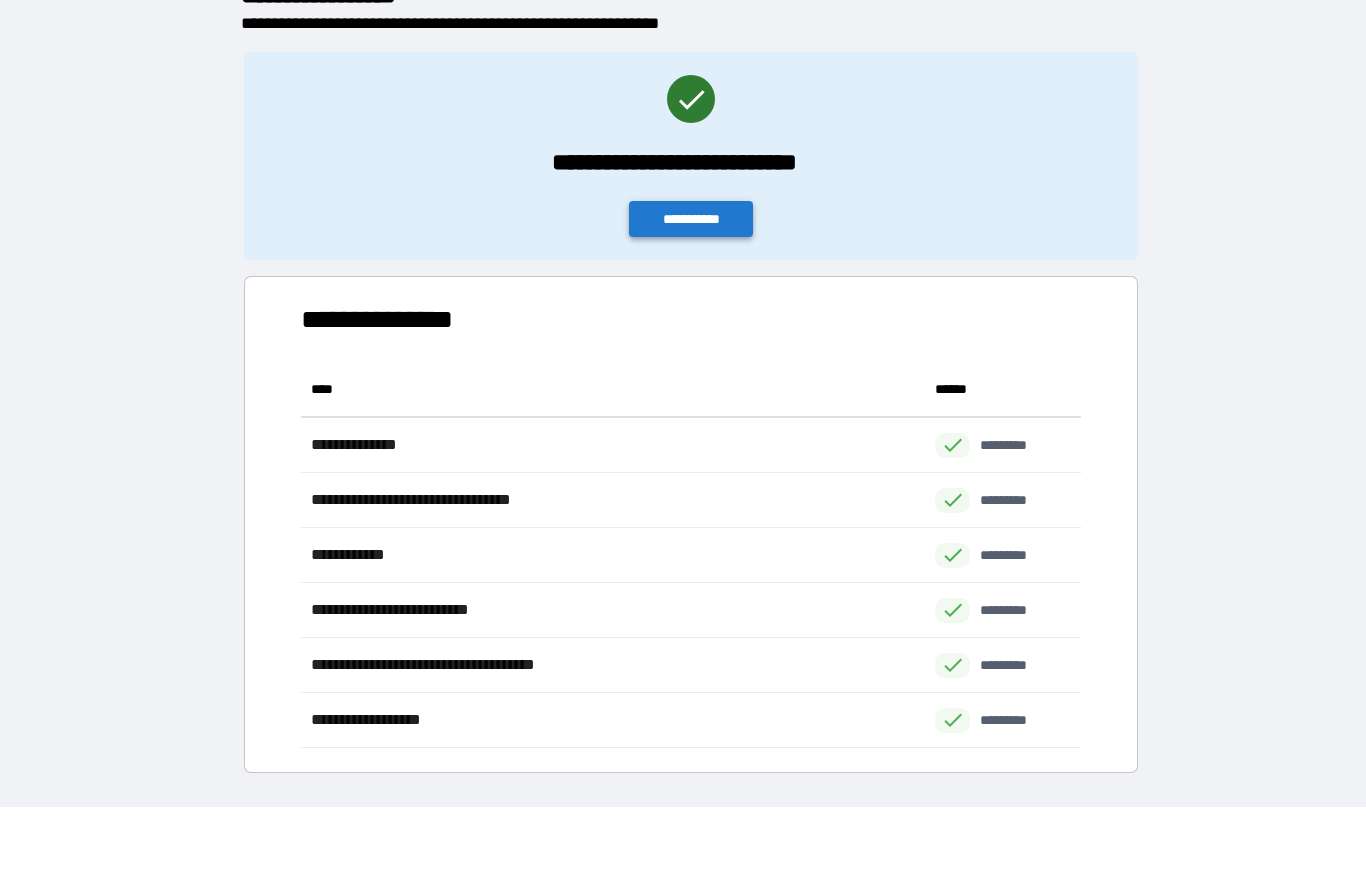 click on "**********" at bounding box center [691, 219] 